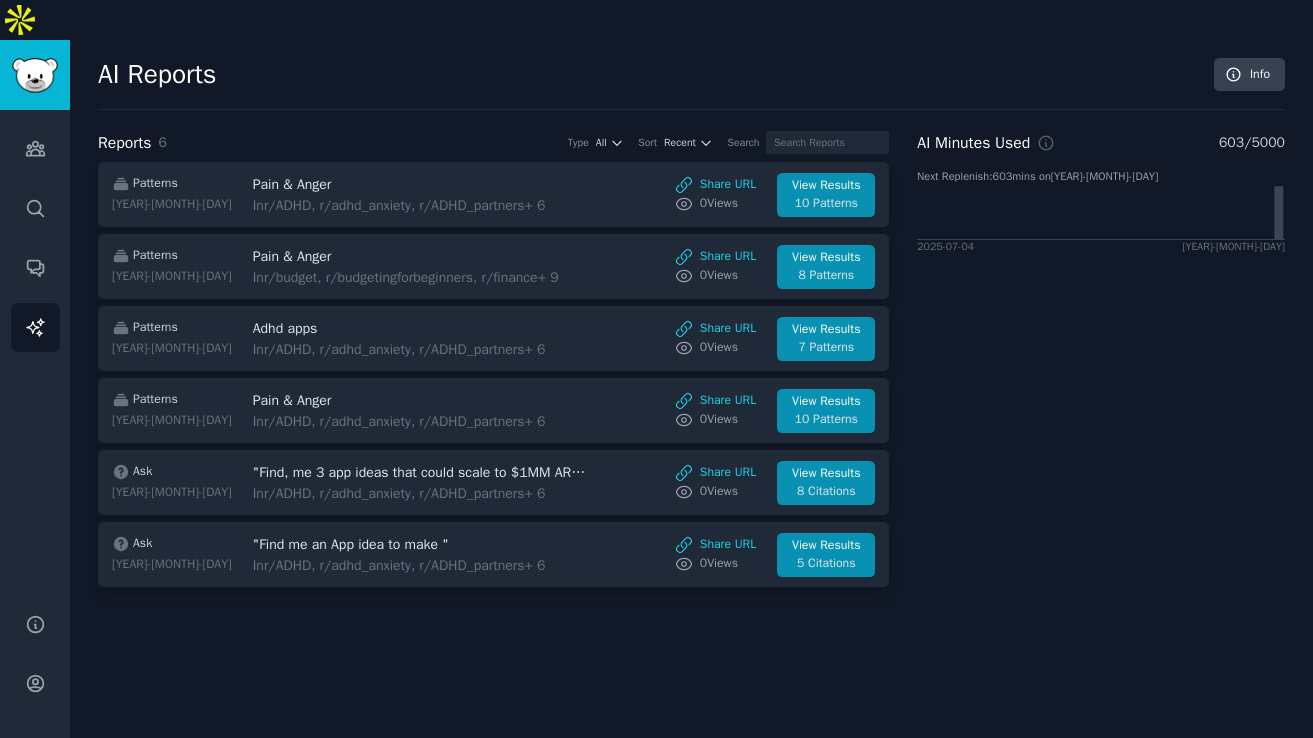 scroll, scrollTop: 0, scrollLeft: 0, axis: both 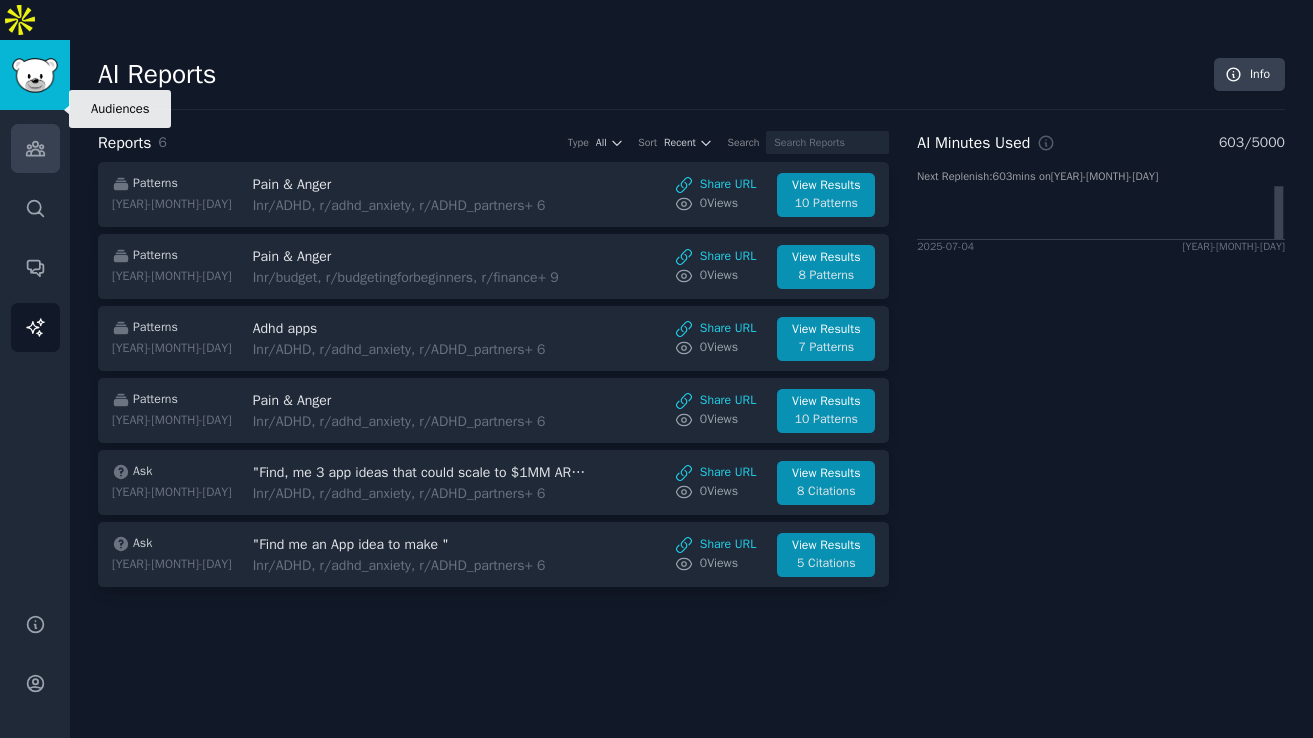 click 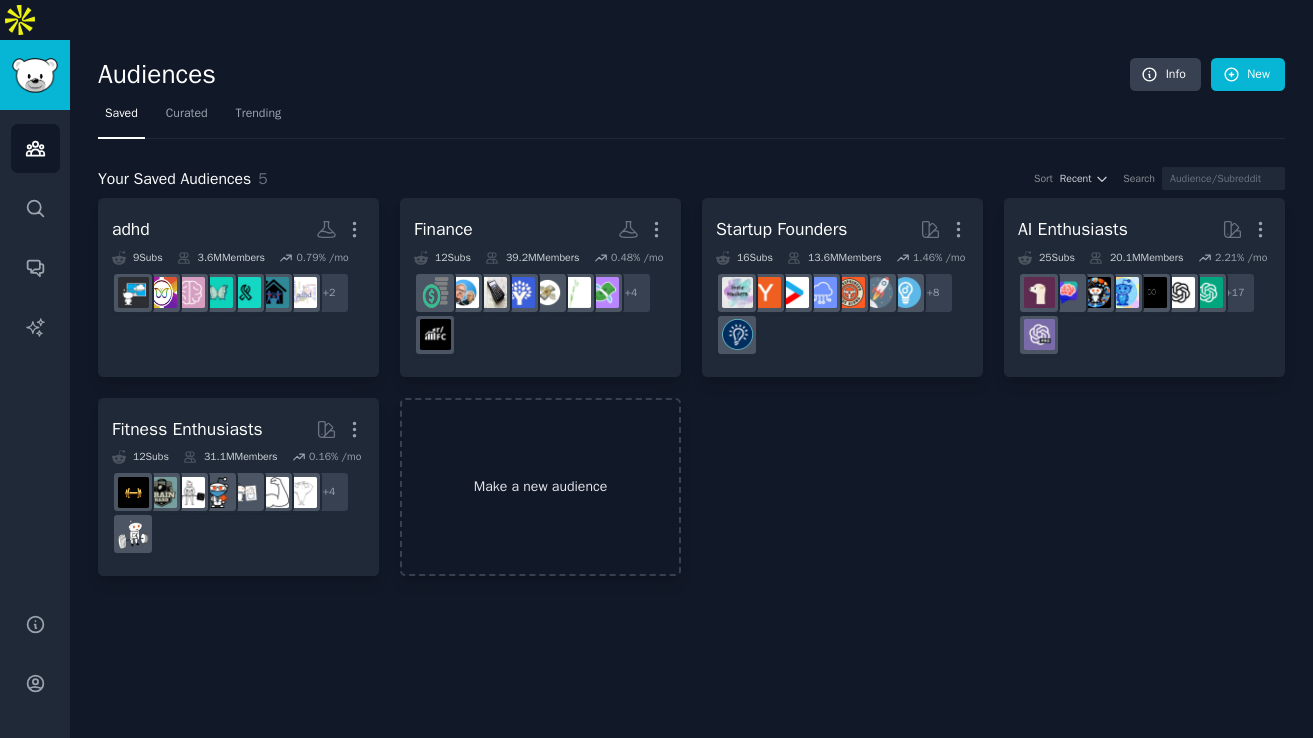 click on "Make a new audience" at bounding box center [540, 487] 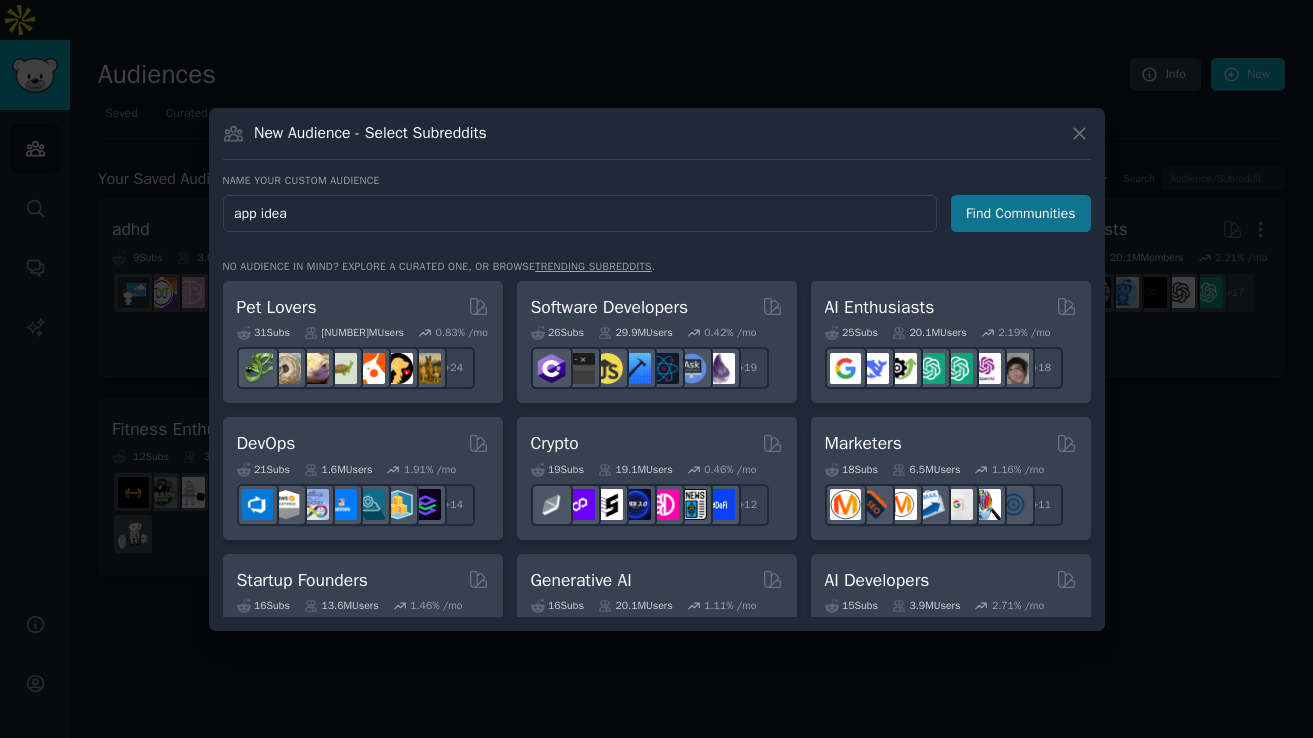 type on "app idea" 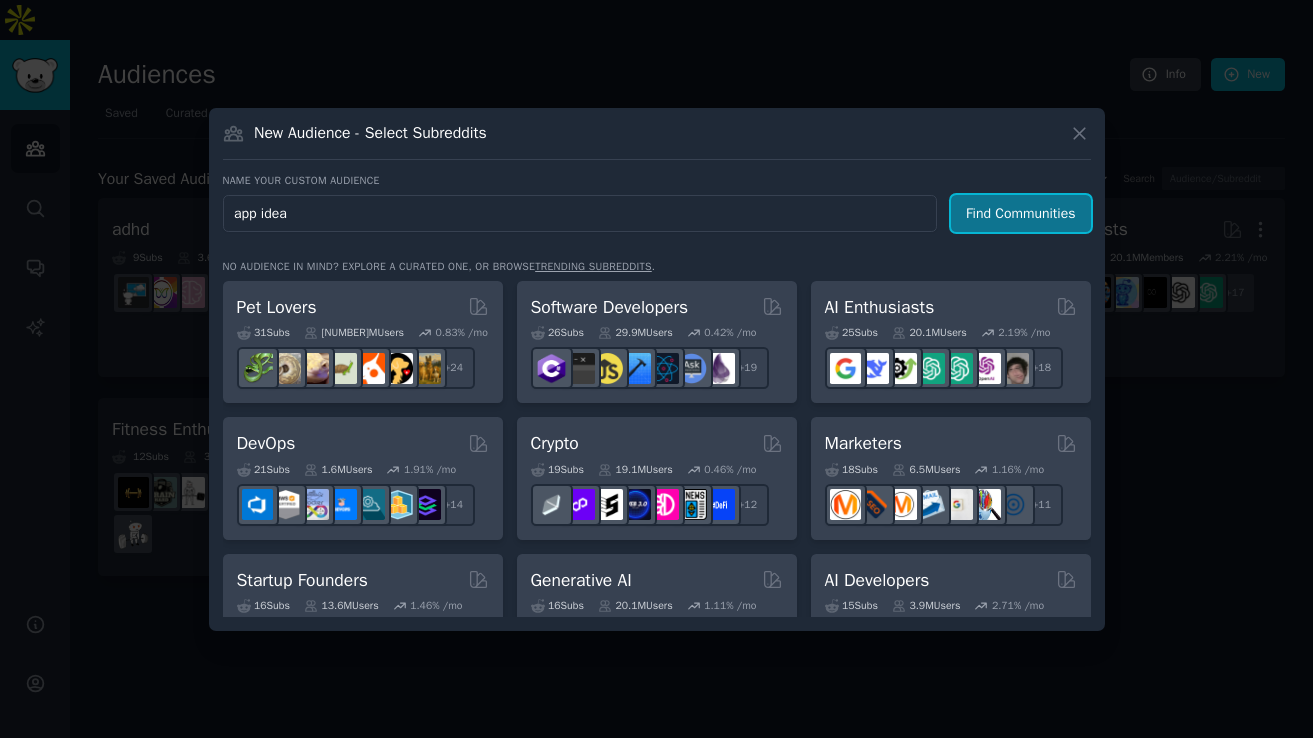 click on "Find Communities" at bounding box center [1021, 213] 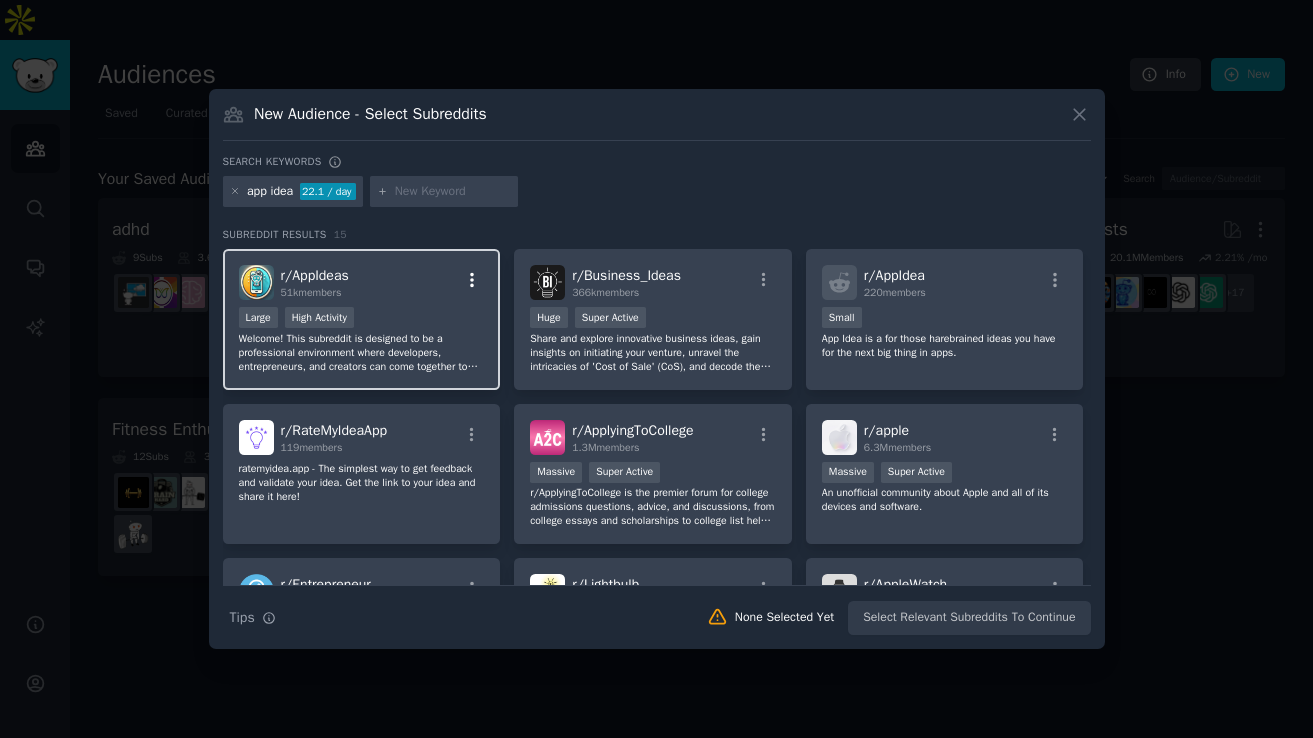 click 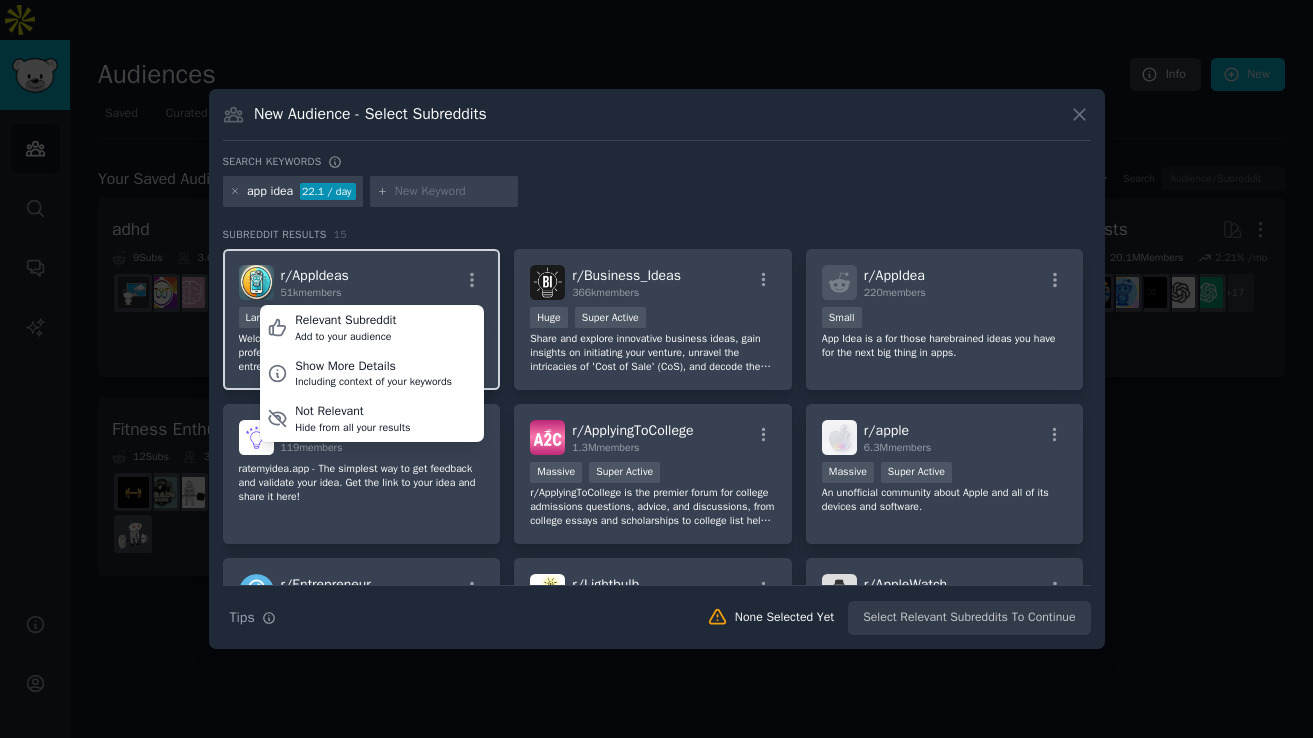 click on "r/ AppIdeas 51k  members Relevant Subreddit Add to your audience Show More Details Including context of your keywords Not Relevant Hide from all your results" at bounding box center (362, 282) 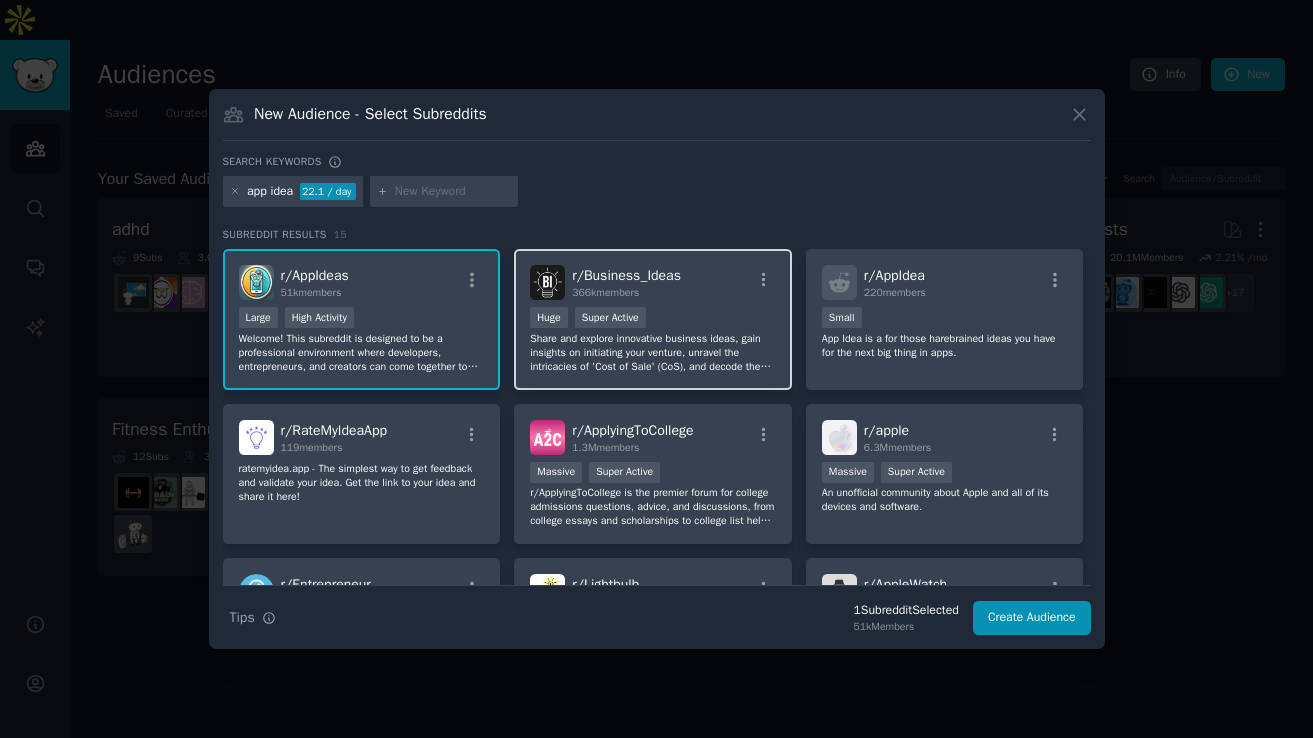 click on "[NUMBER] members" at bounding box center [626, 293] 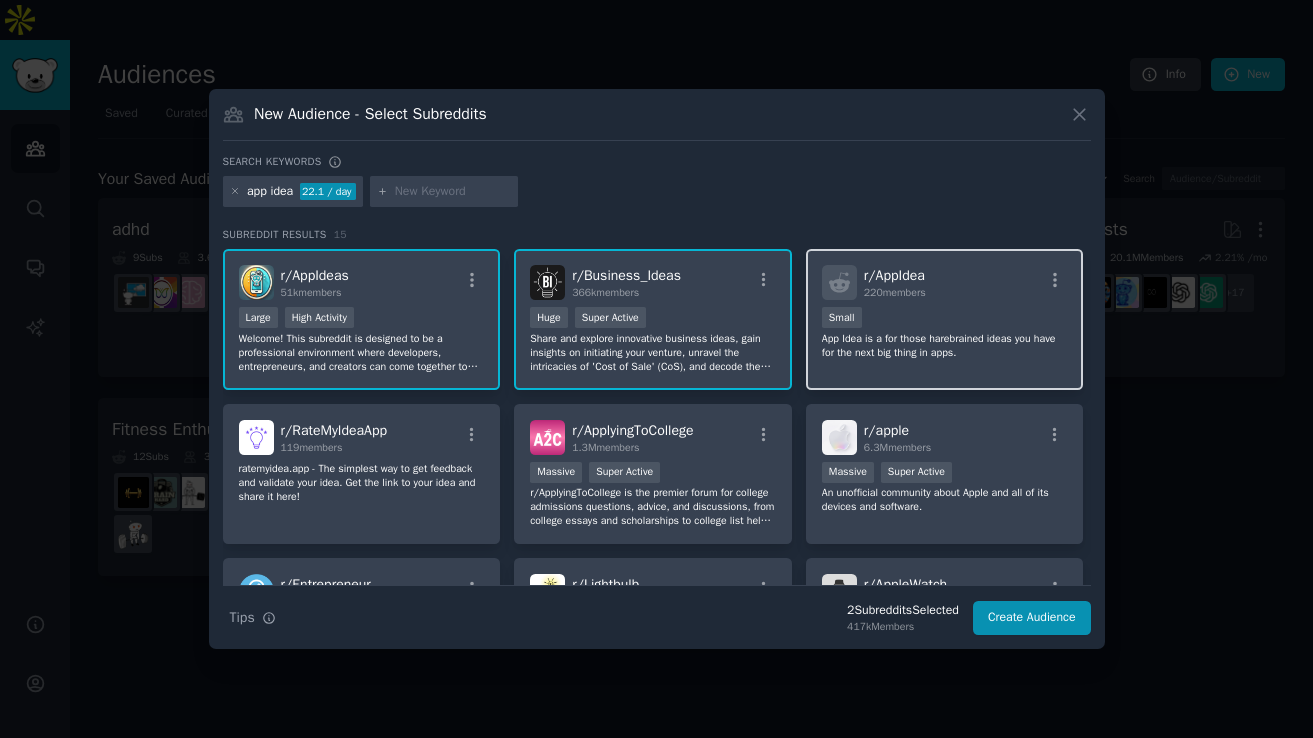 click on "100 - 1000 members Small" at bounding box center [945, 319] 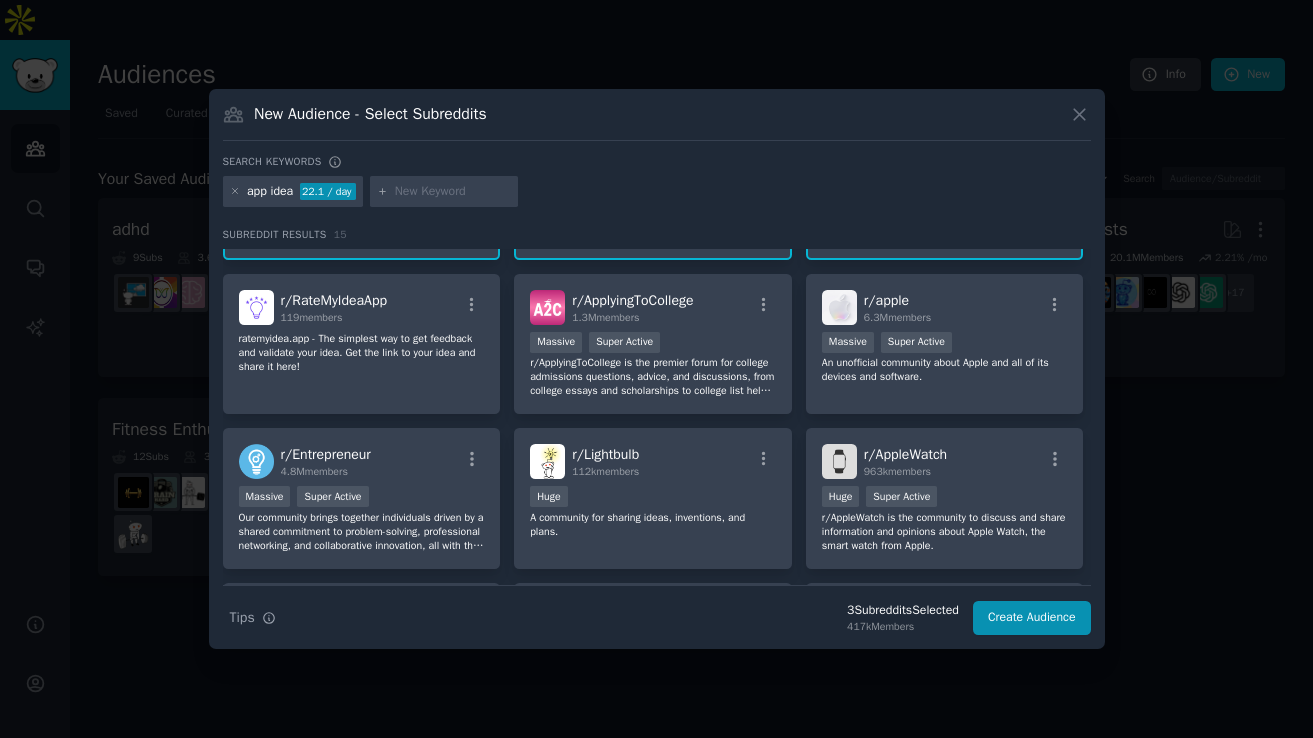 scroll, scrollTop: 136, scrollLeft: 0, axis: vertical 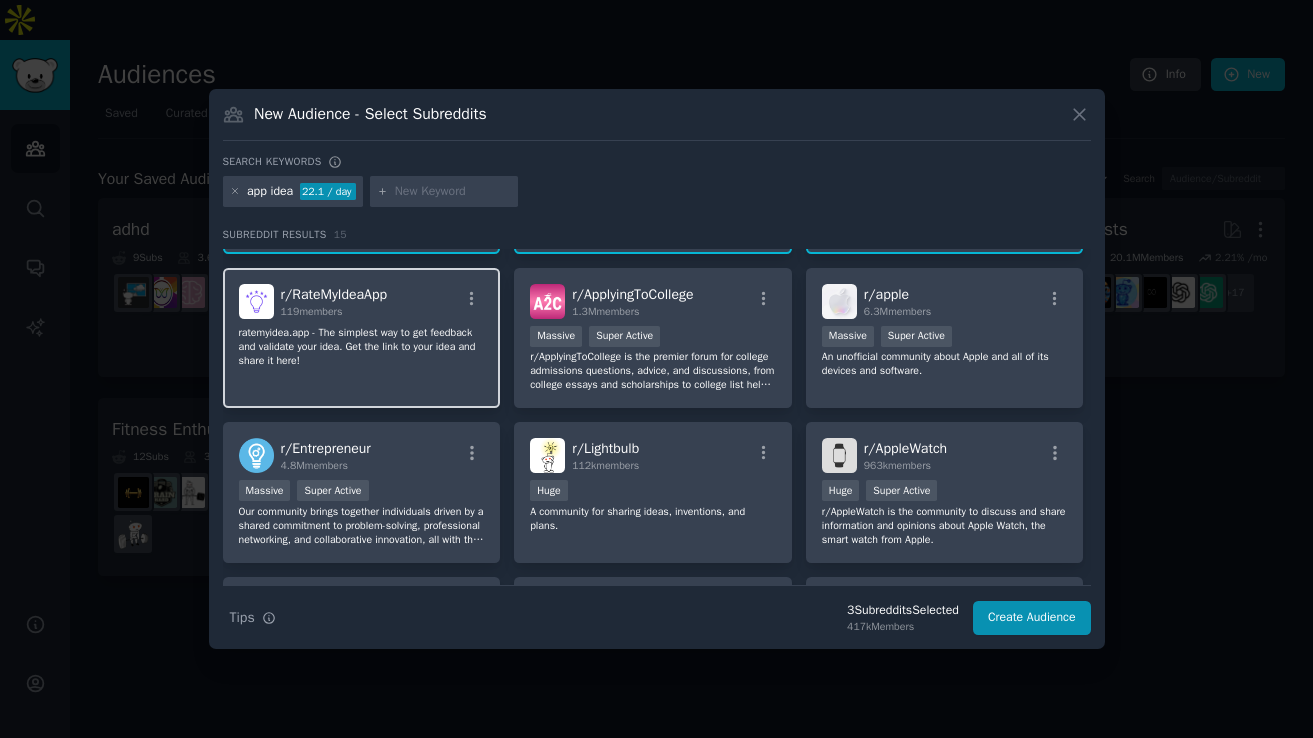 click on "r/ RateMyIdeaApp 119 members ratemyidea.app - The simplest way to get feedback and validate your idea. Get the link to your idea and share it here!" at bounding box center [362, 338] 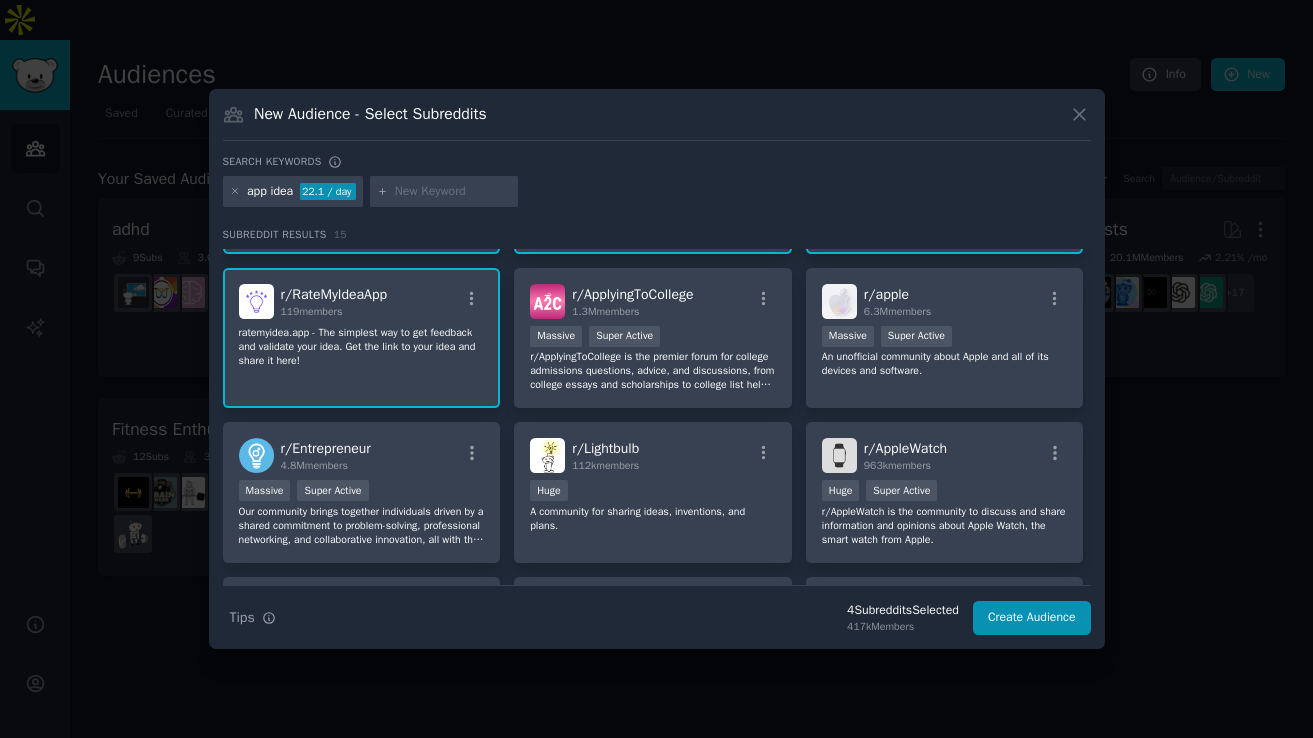 scroll, scrollTop: 194, scrollLeft: 0, axis: vertical 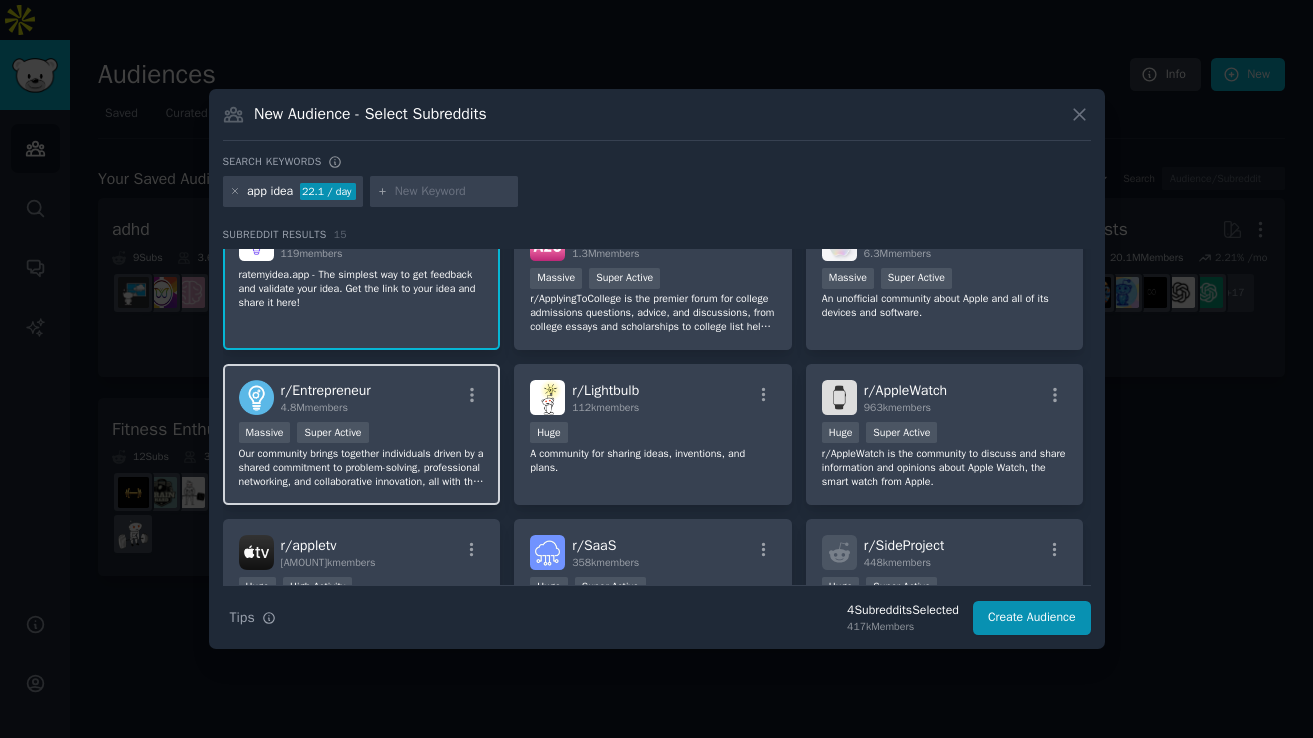 click at bounding box center (472, 398) 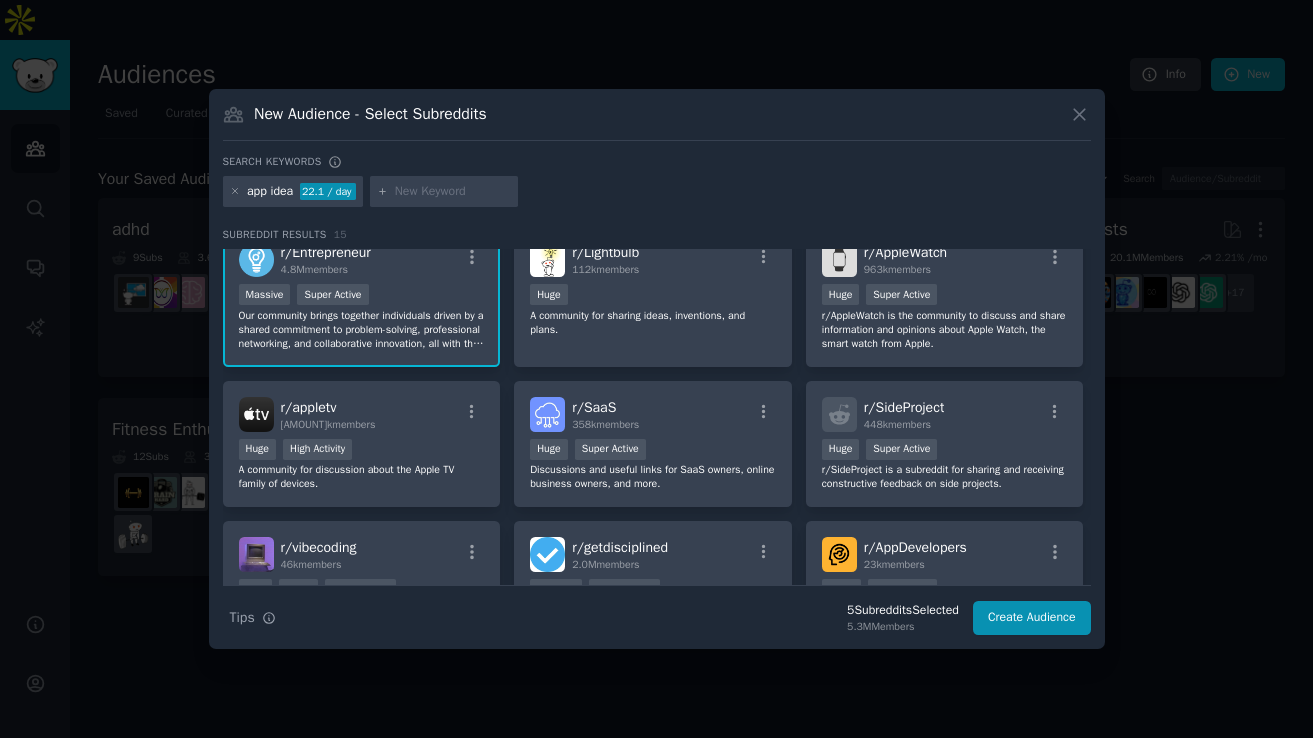 scroll, scrollTop: 352, scrollLeft: 0, axis: vertical 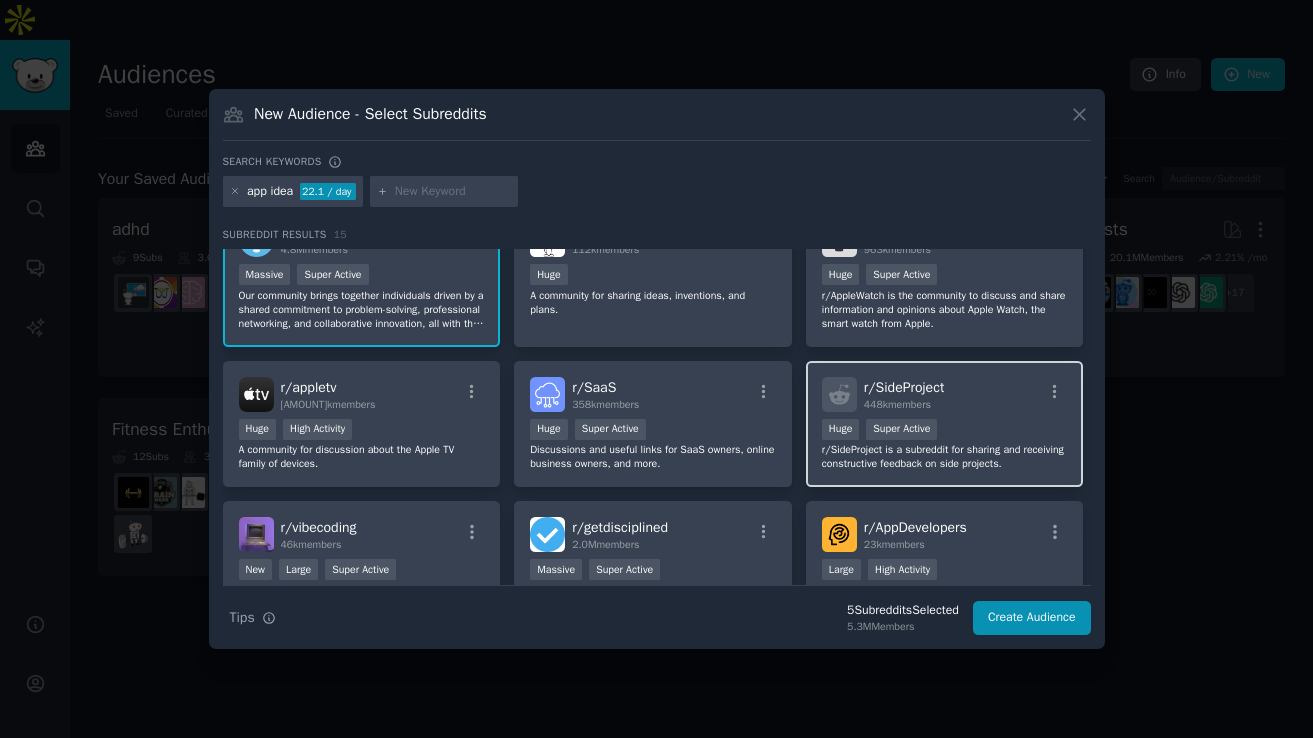 click on "r/SideProject is a subreddit for sharing and receiving constructive feedback on side projects." at bounding box center [945, 457] 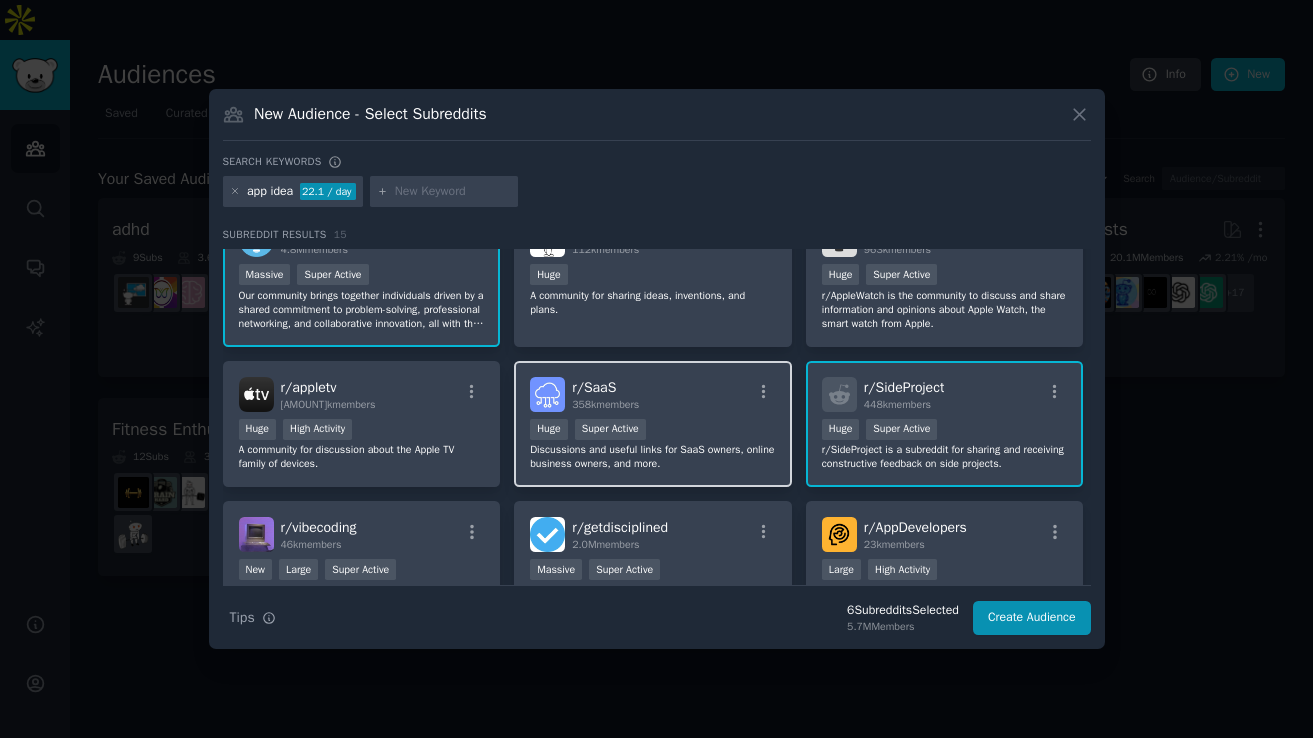 click on "Discussions and useful links for SaaS owners, online business owners, and more." at bounding box center (653, 457) 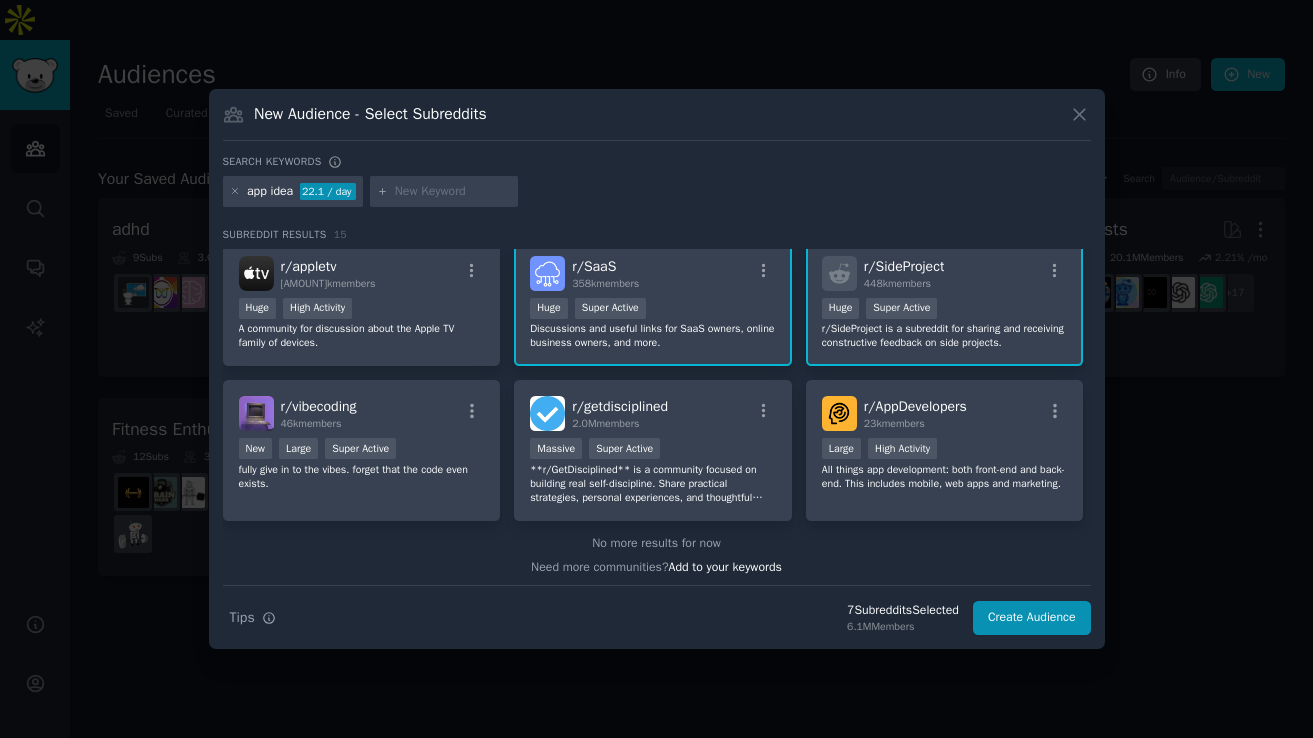 scroll, scrollTop: 481, scrollLeft: 0, axis: vertical 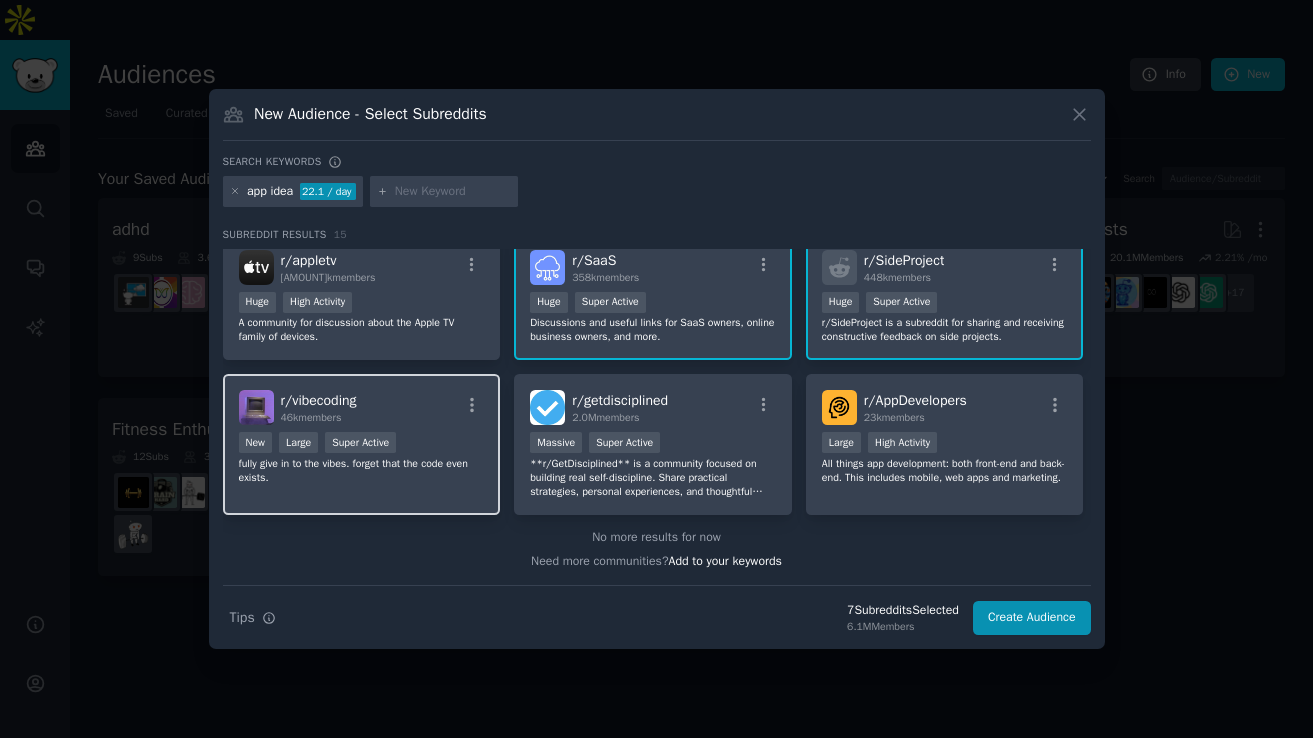 click on "fully give in to the vibes. forget that the code even exists." at bounding box center [362, 471] 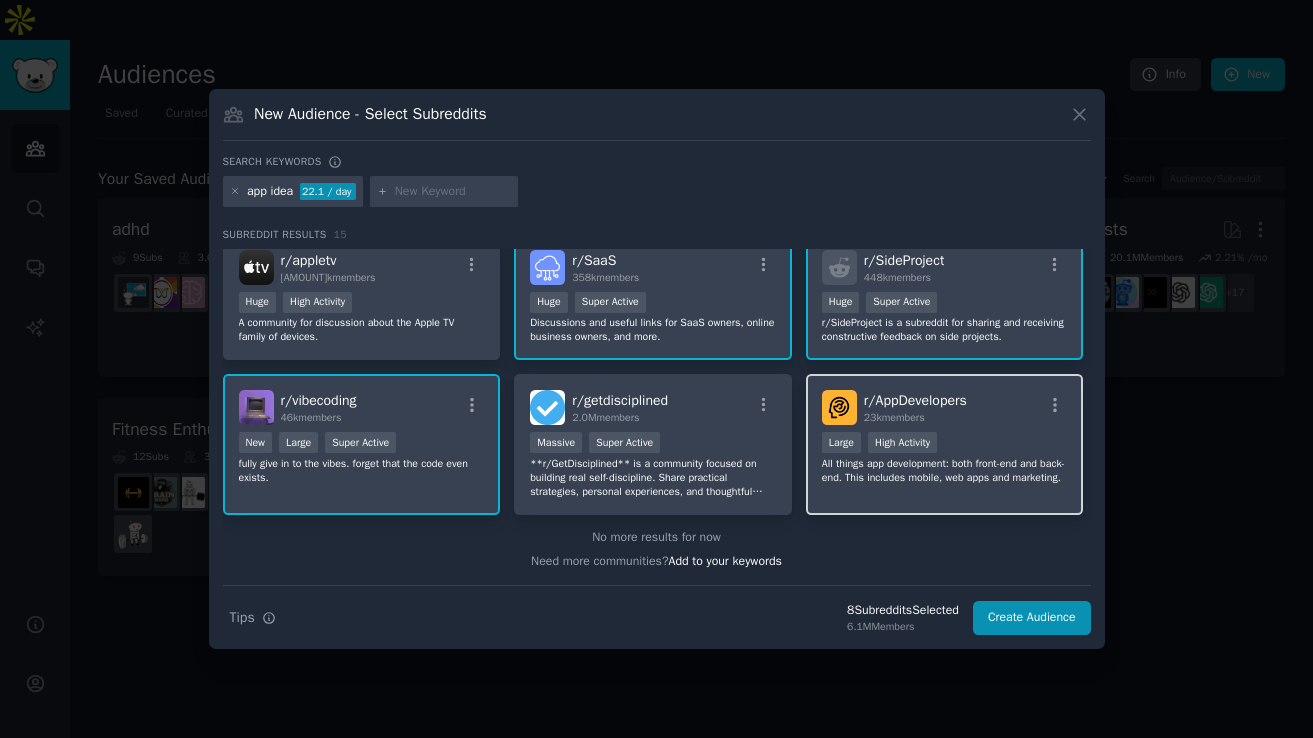 scroll, scrollTop: 492, scrollLeft: 0, axis: vertical 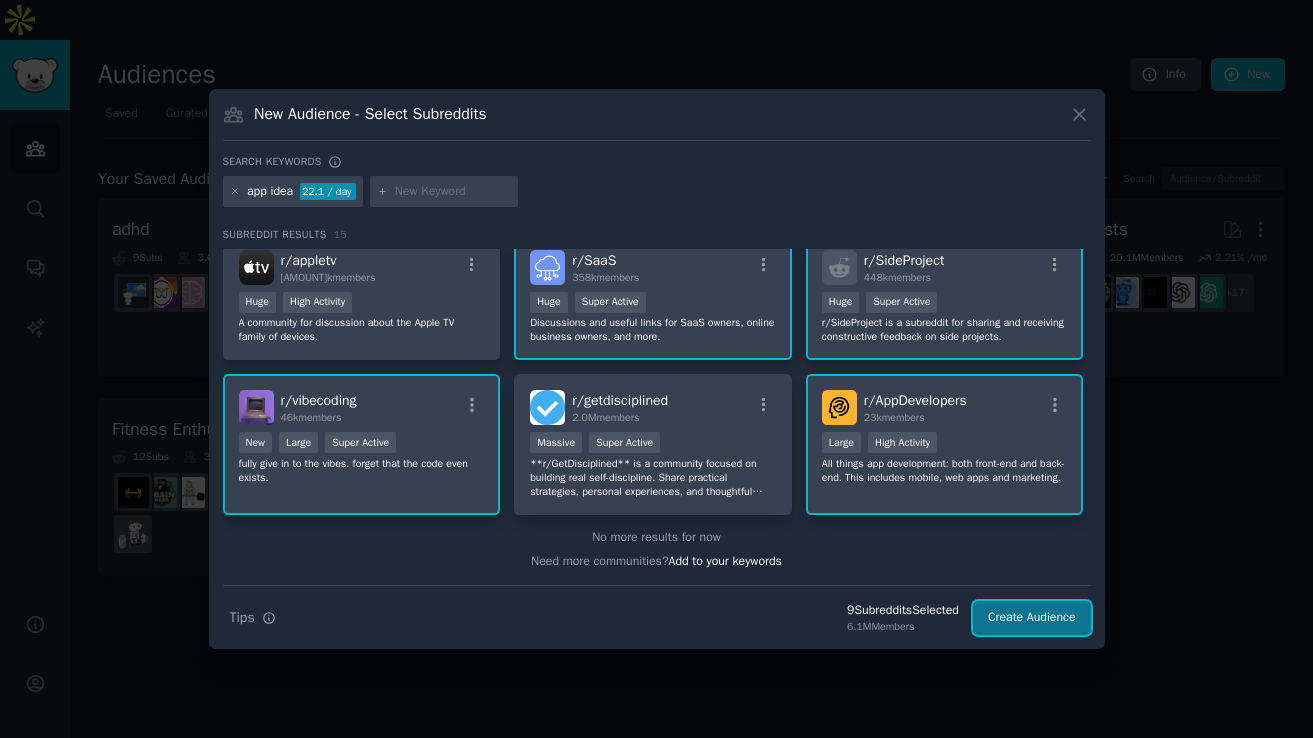 click on "Create Audience" at bounding box center [1032, 618] 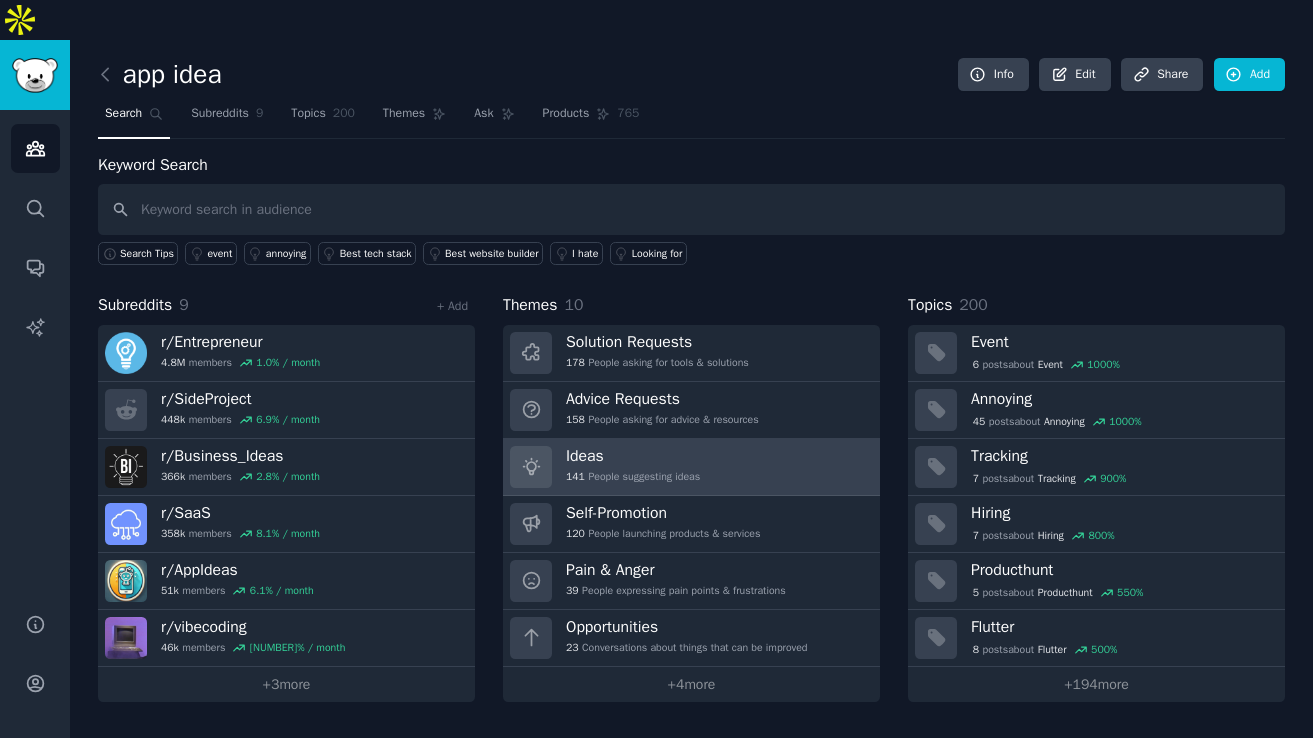 click on "141 People suggesting ideas" at bounding box center [633, 477] 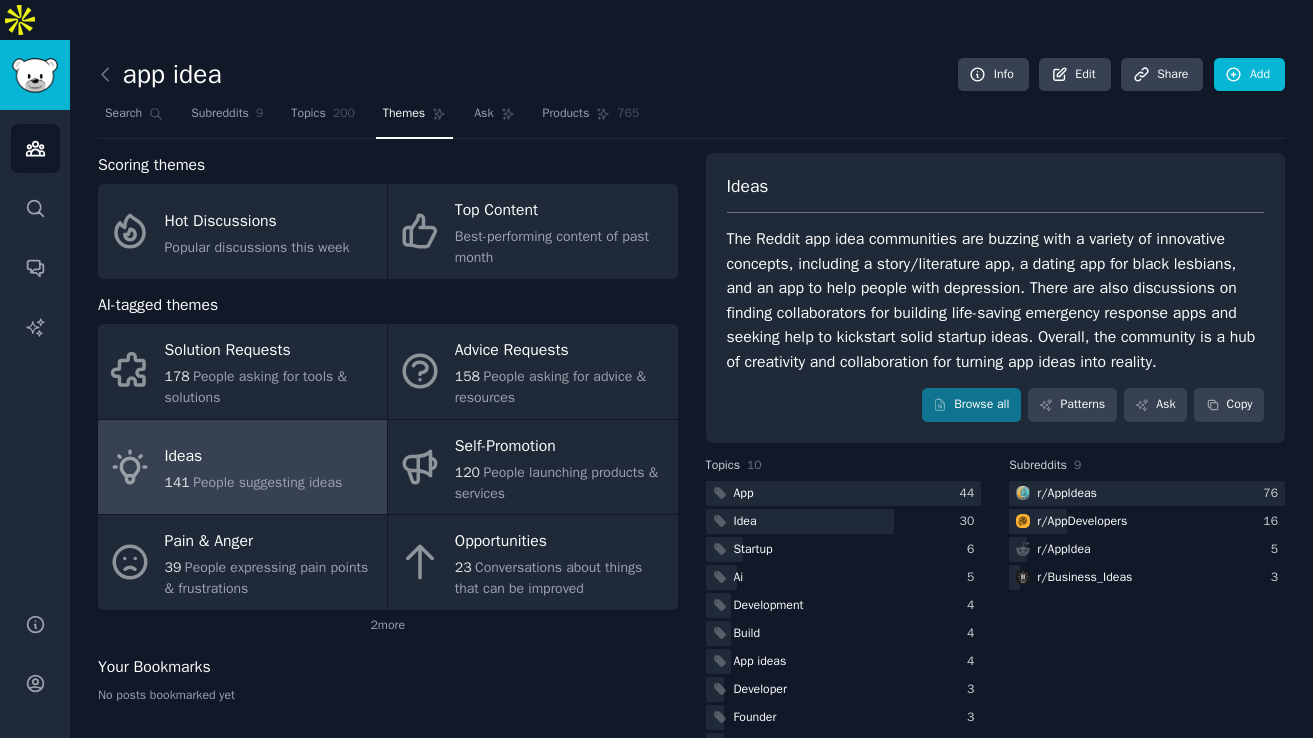 scroll, scrollTop: 11, scrollLeft: 0, axis: vertical 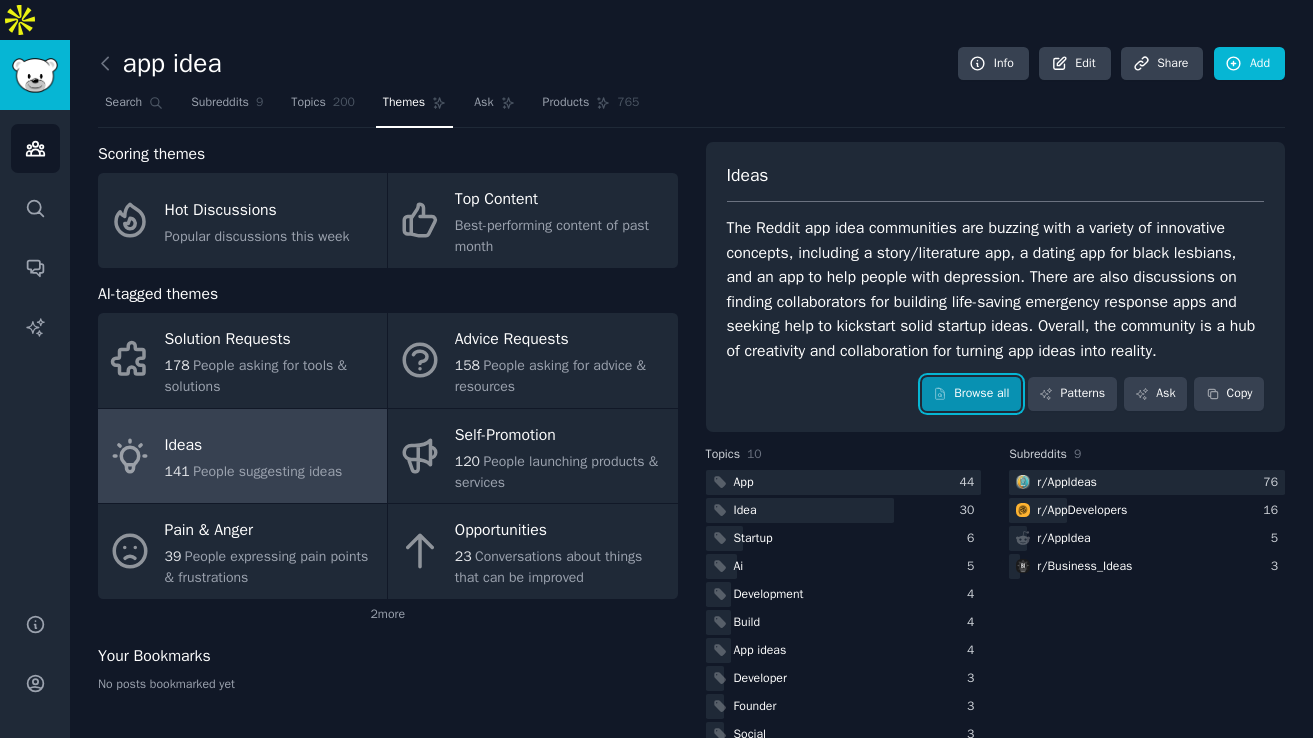 click on "Browse all" at bounding box center (971, 394) 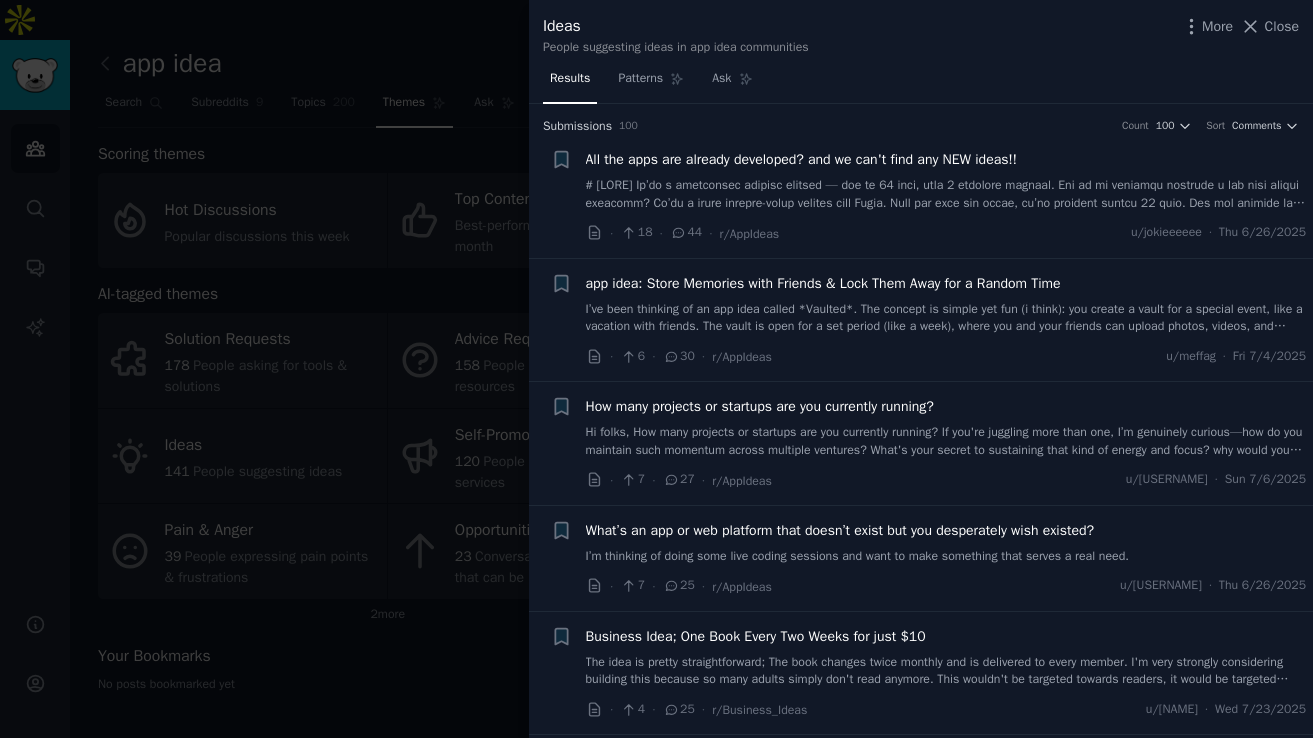 click at bounding box center (946, 194) 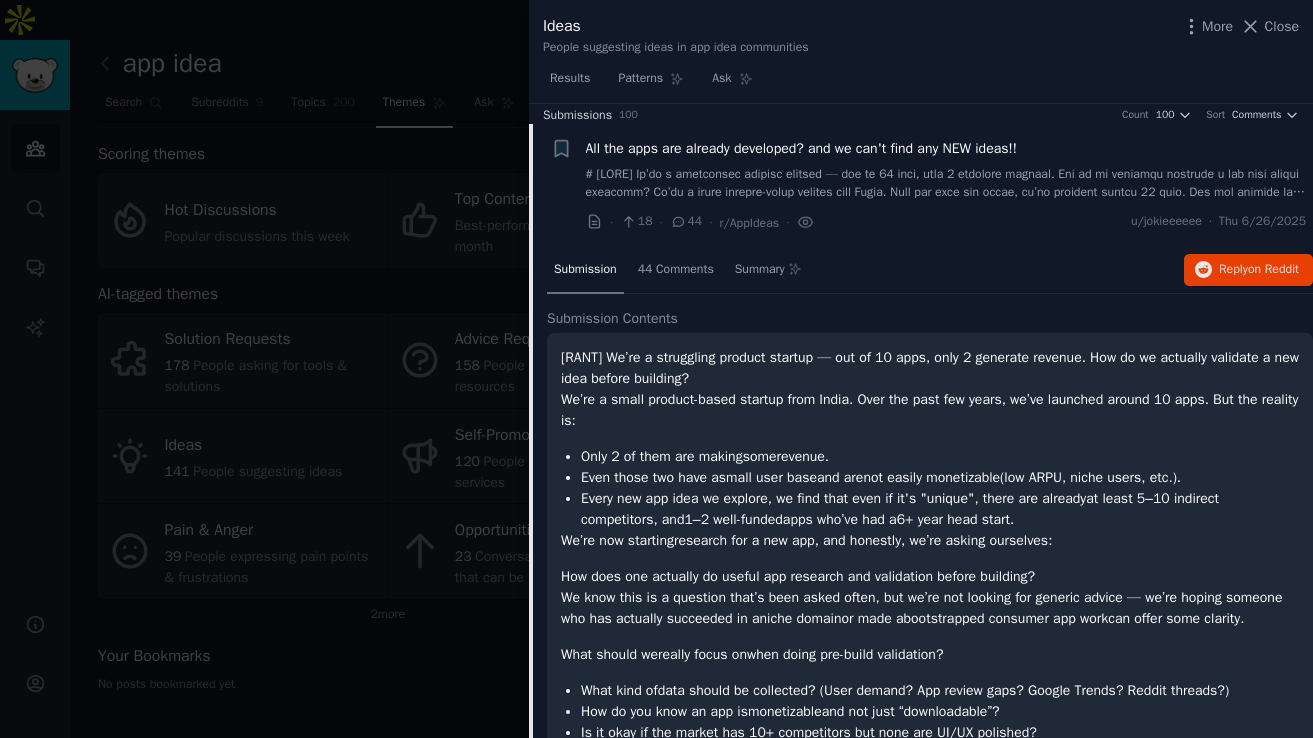 scroll, scrollTop: 0, scrollLeft: 0, axis: both 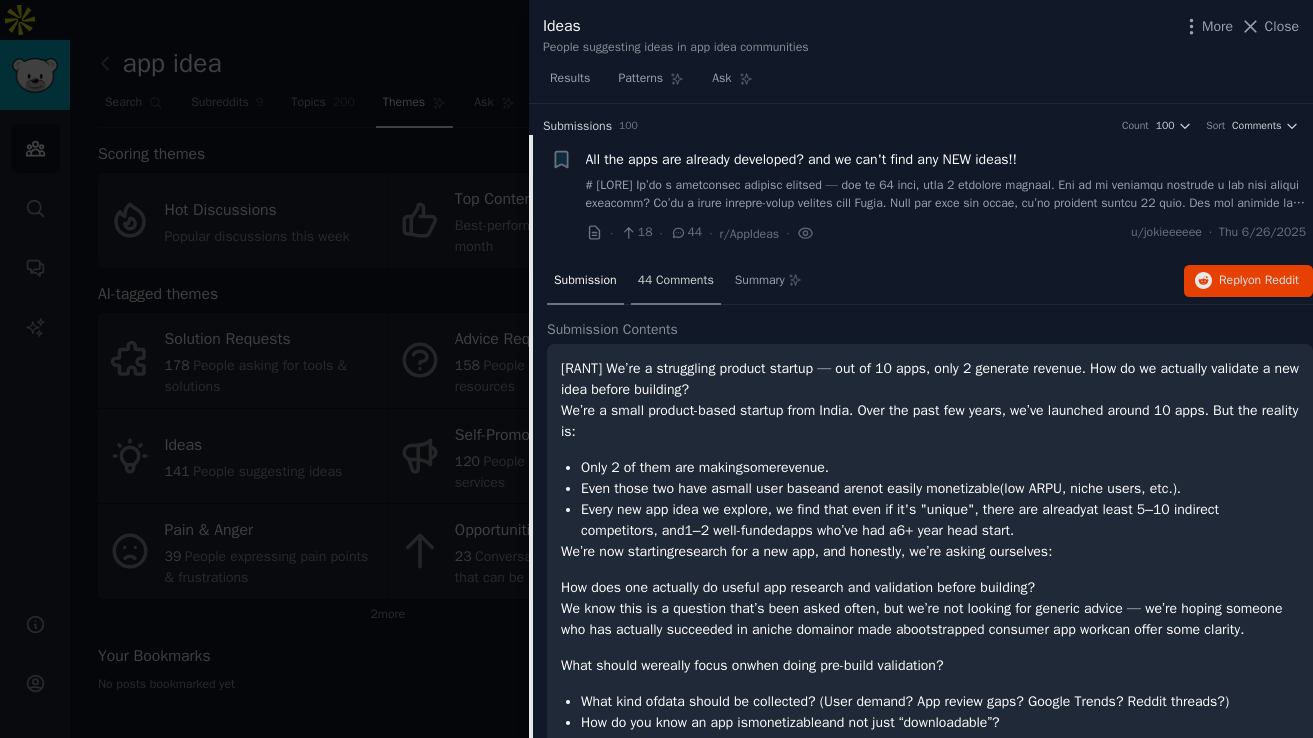 click on "44 Comments" at bounding box center [676, 282] 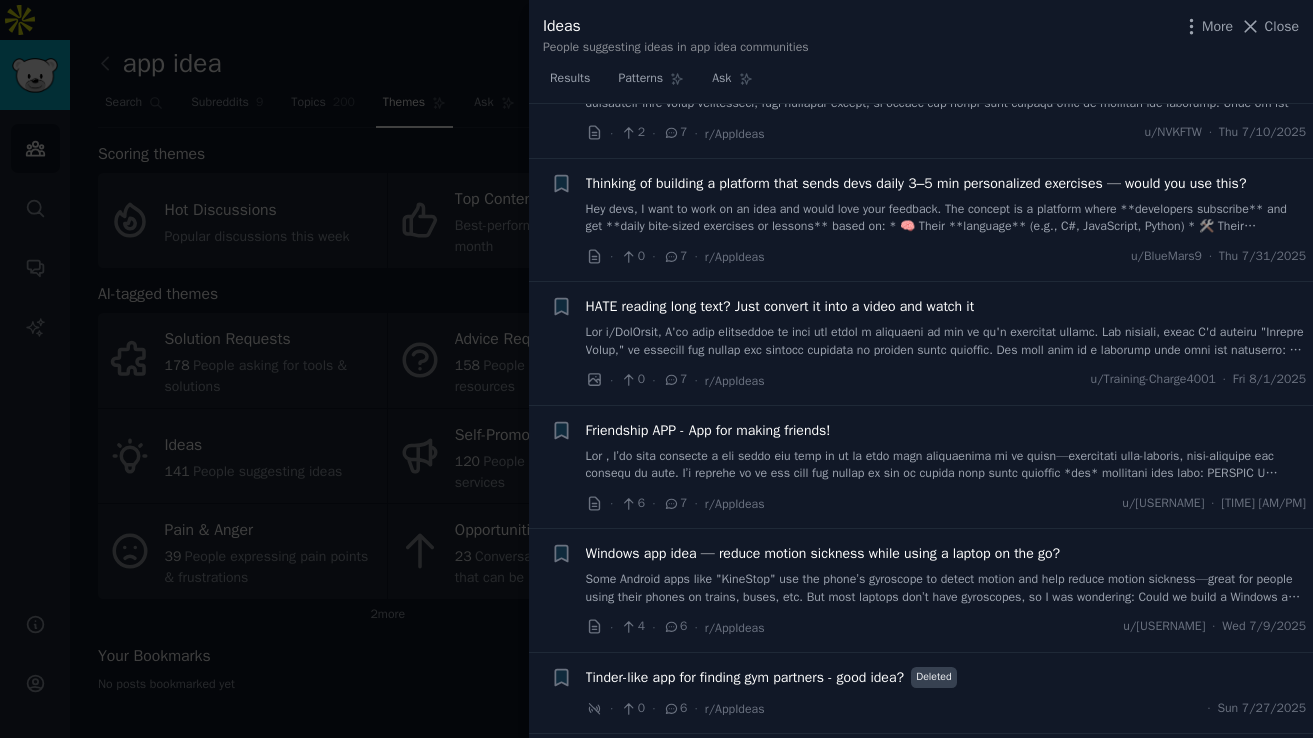 scroll, scrollTop: 5437, scrollLeft: 0, axis: vertical 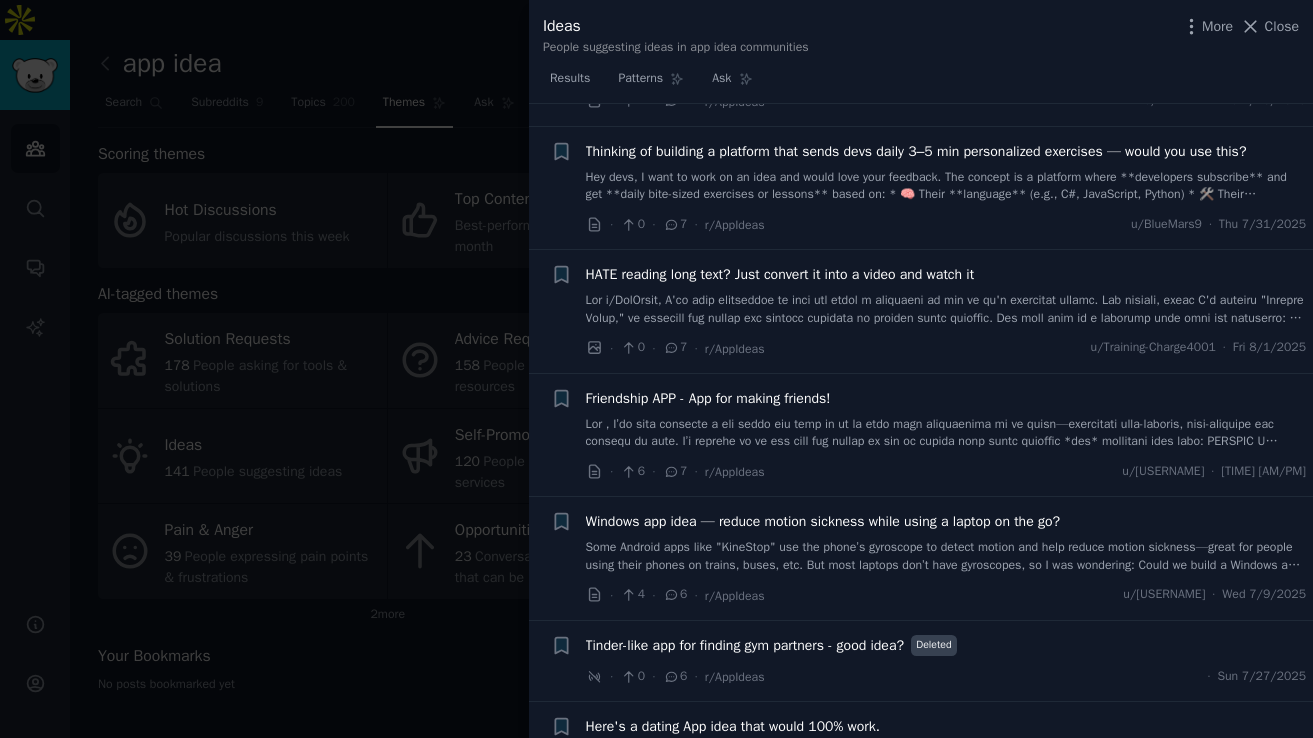 click at bounding box center [656, 369] 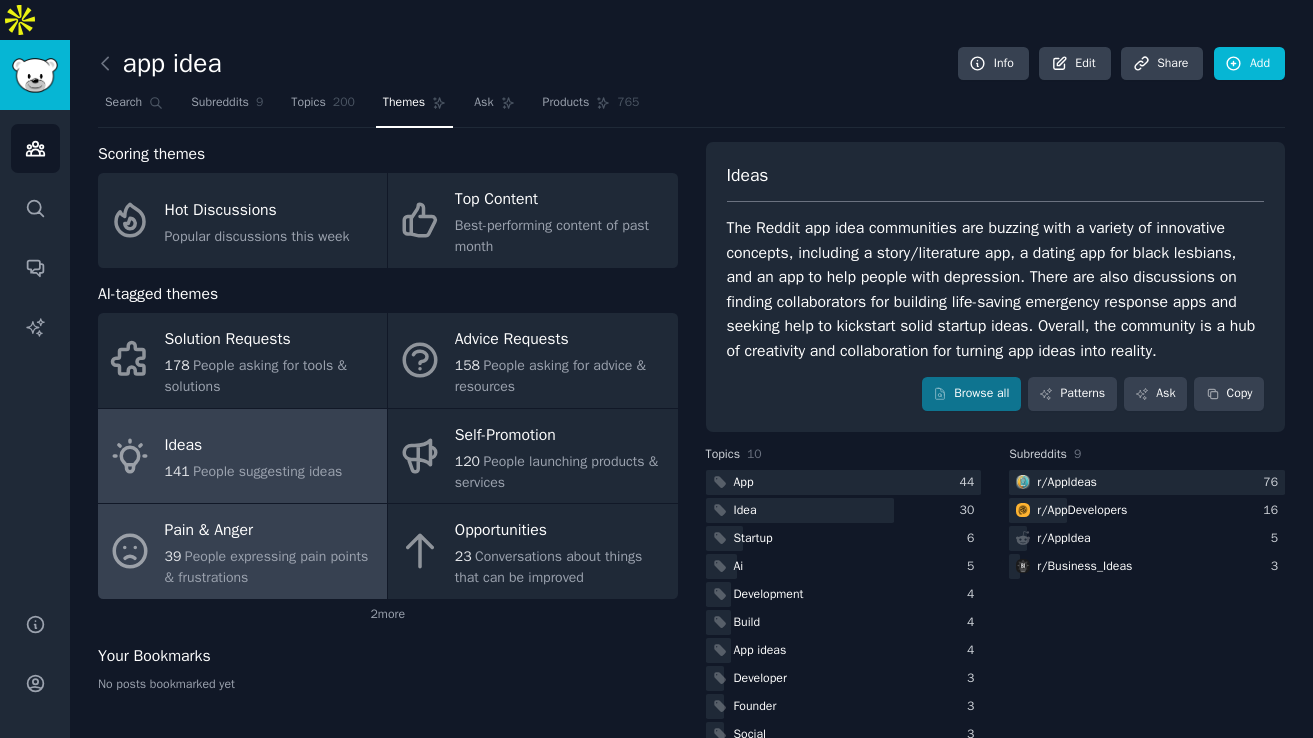 click on "[NUMBER] People expressing pain points & frustrations" at bounding box center (271, 567) 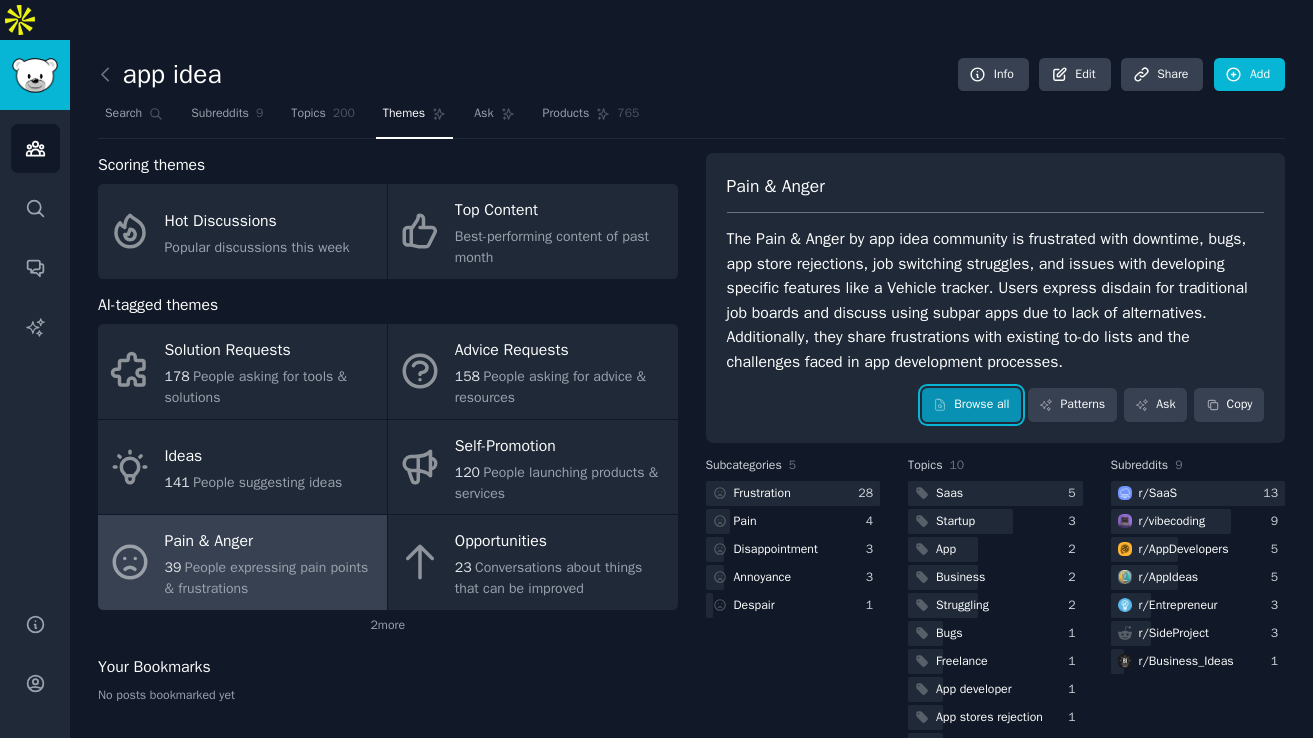 click on "Browse all" at bounding box center [971, 405] 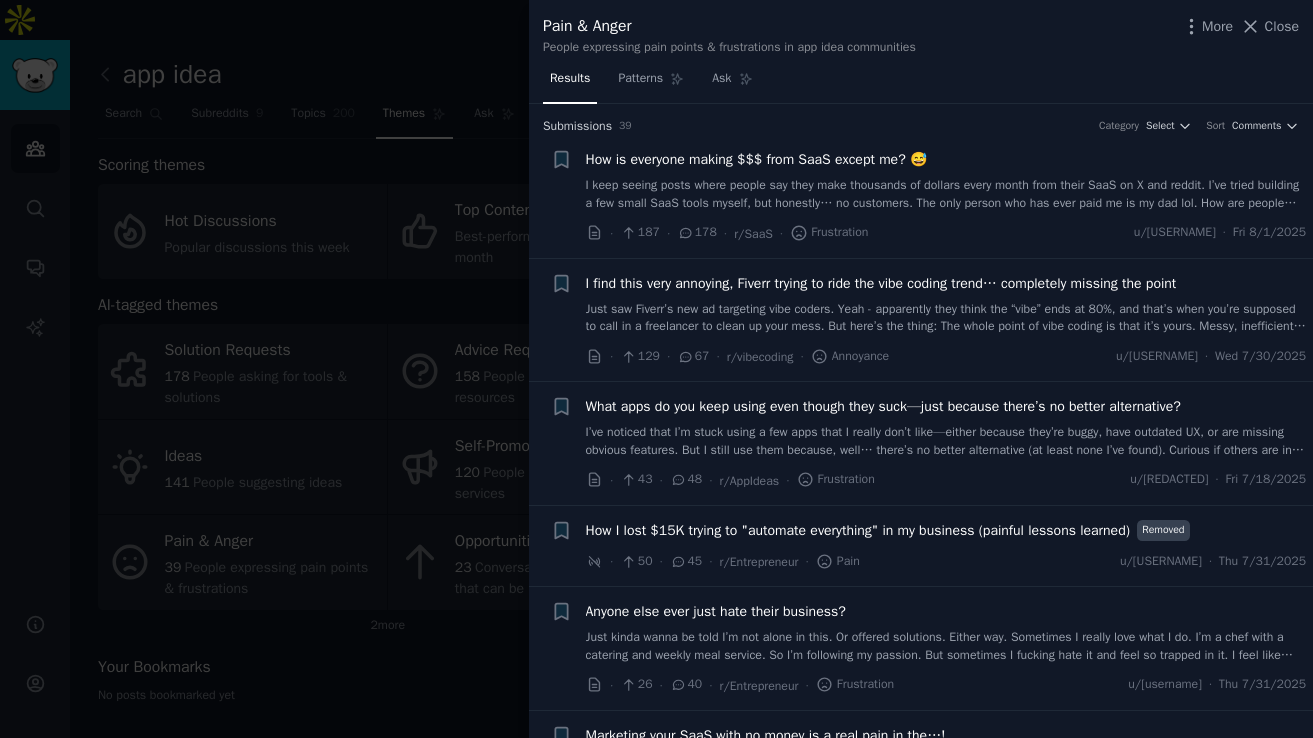 click on "I keep seeing posts where people say they make thousands of dollars every month from their SaaS on X and reddit.
I’ve tried building a few small SaaS tools myself, but honestly… no customers. The only person who has ever paid me is my dad lol.
How are people actually getting users and making so much money from SaaS?
Is it just marketing skills, or am I missing something big here?
Would love some honest advice or stories from people who’ve been through this." at bounding box center (946, 194) 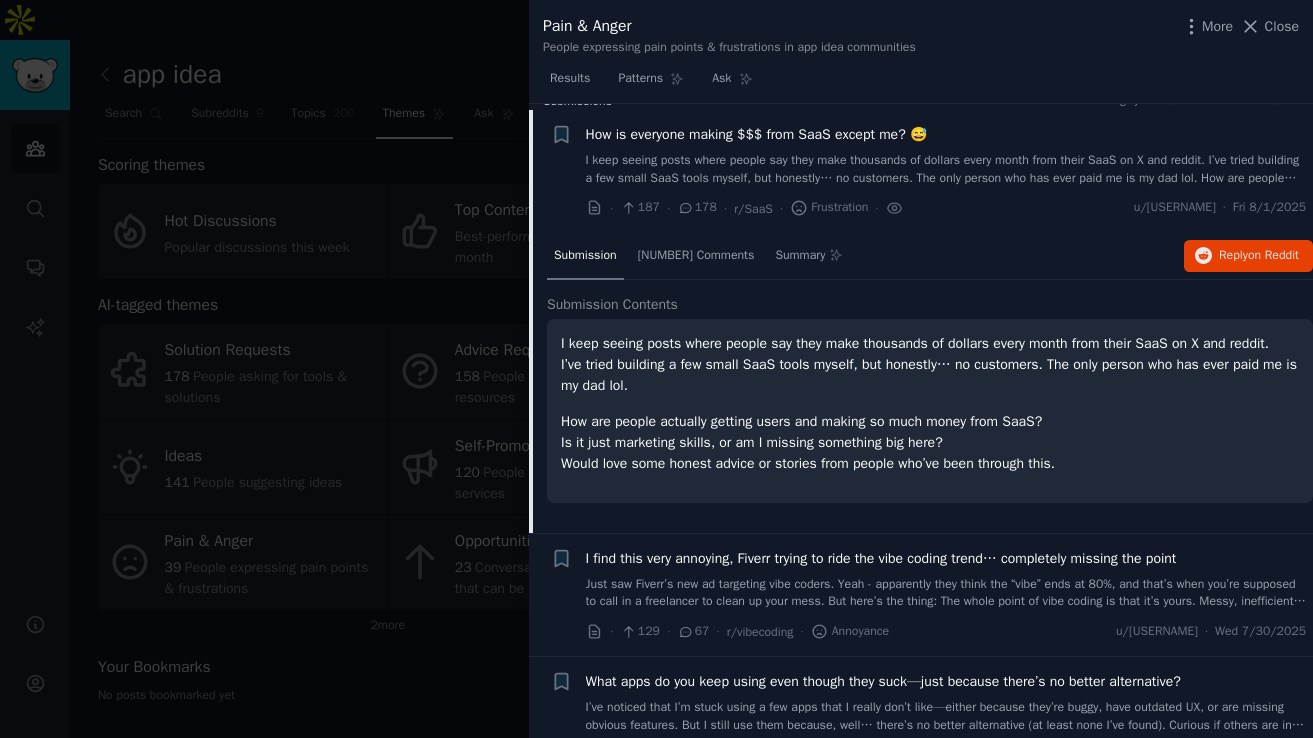 scroll, scrollTop: 31, scrollLeft: 0, axis: vertical 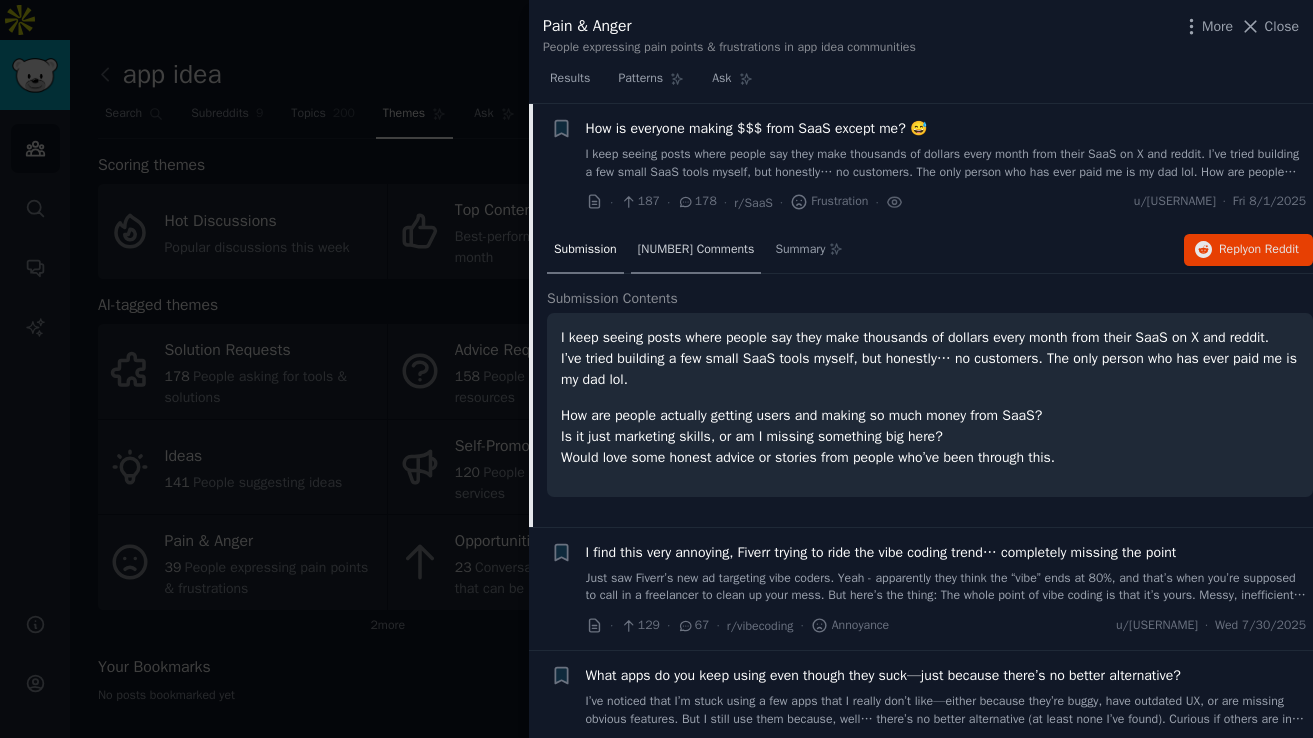 click on "[NUMBER] Comments" at bounding box center [696, 251] 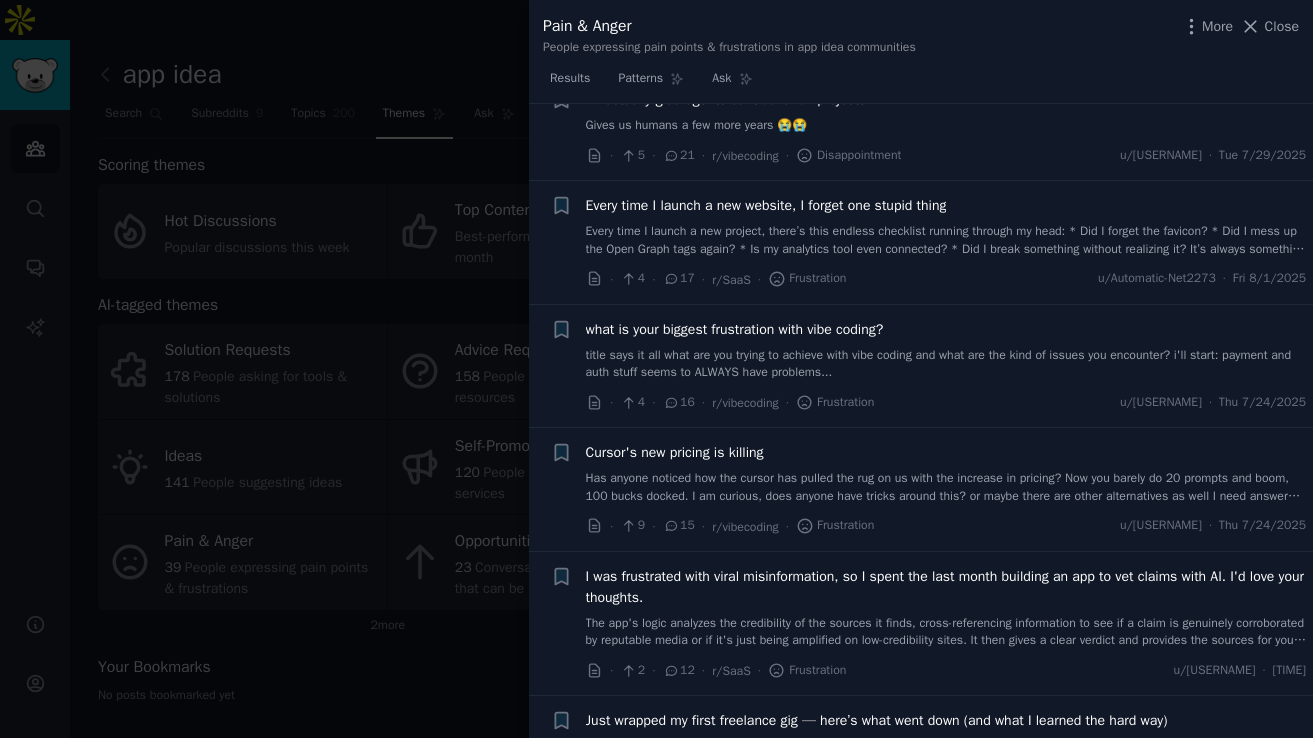 scroll, scrollTop: 7690, scrollLeft: 0, axis: vertical 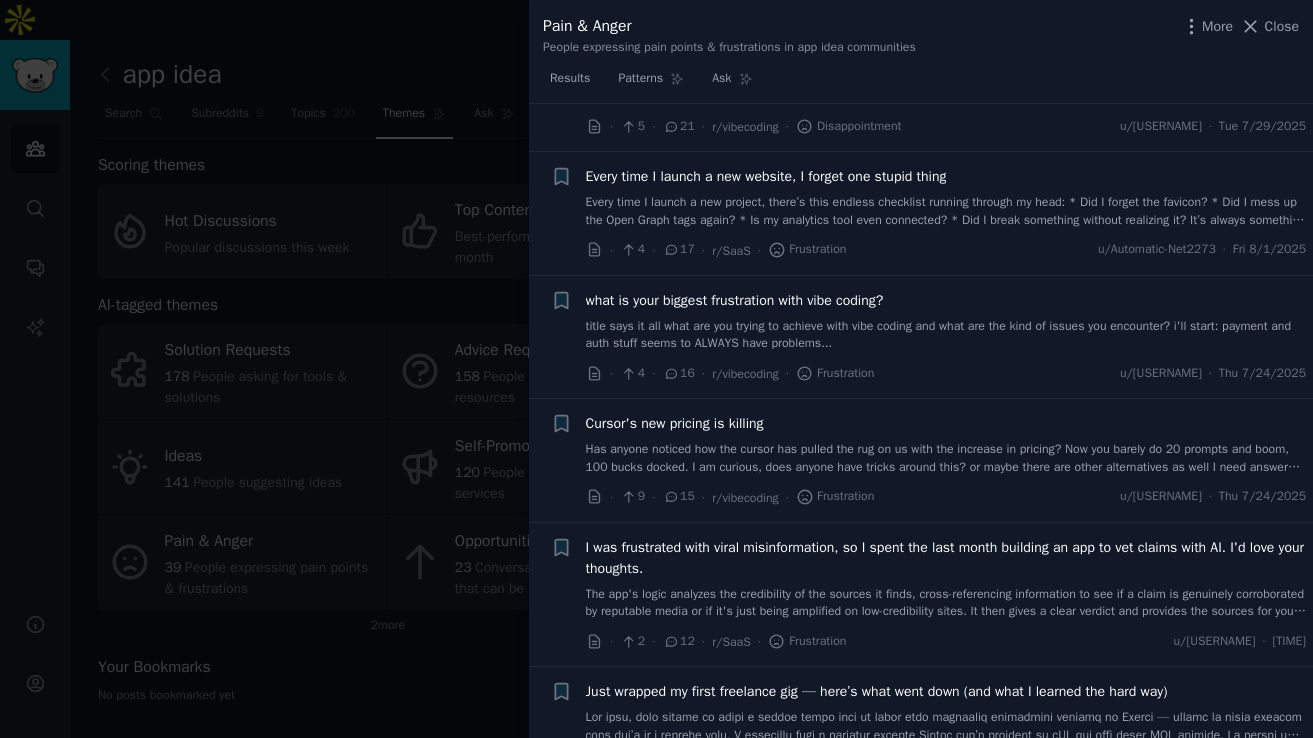 click 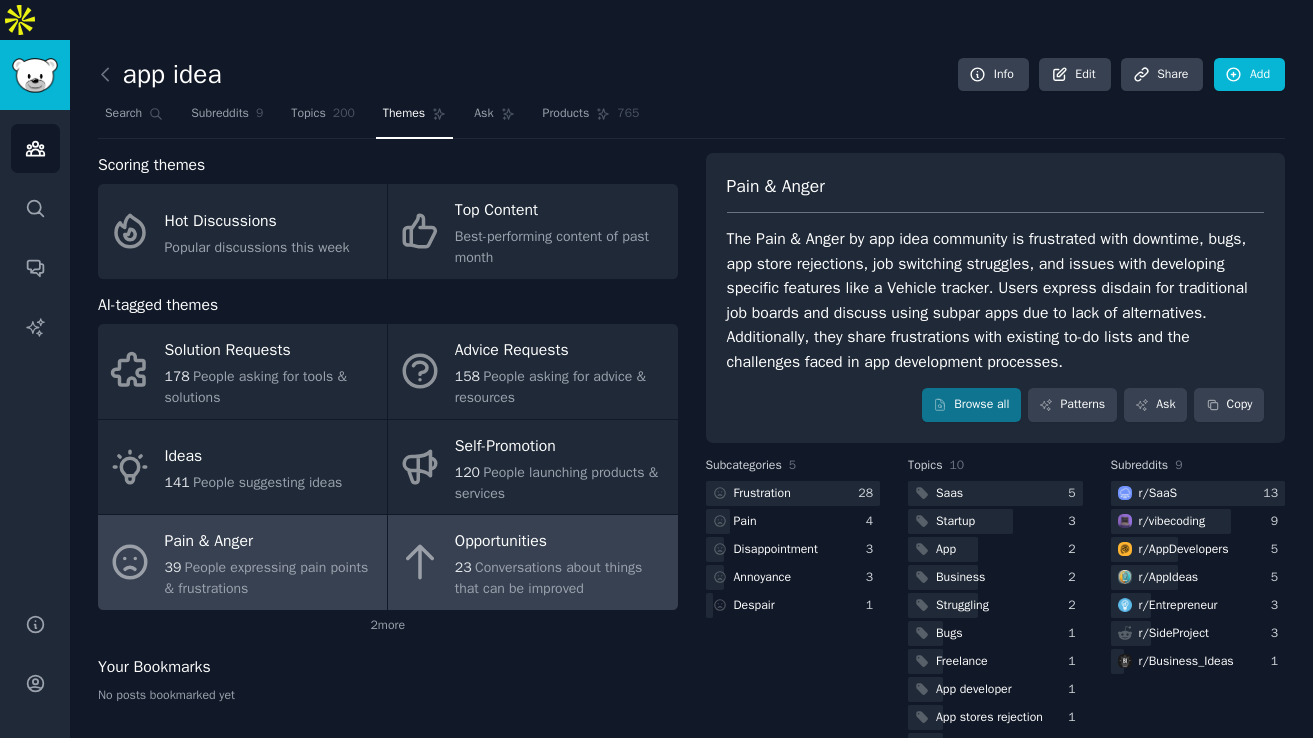 click on "[NUMBER] Conversations about things that can be improved" at bounding box center (561, 578) 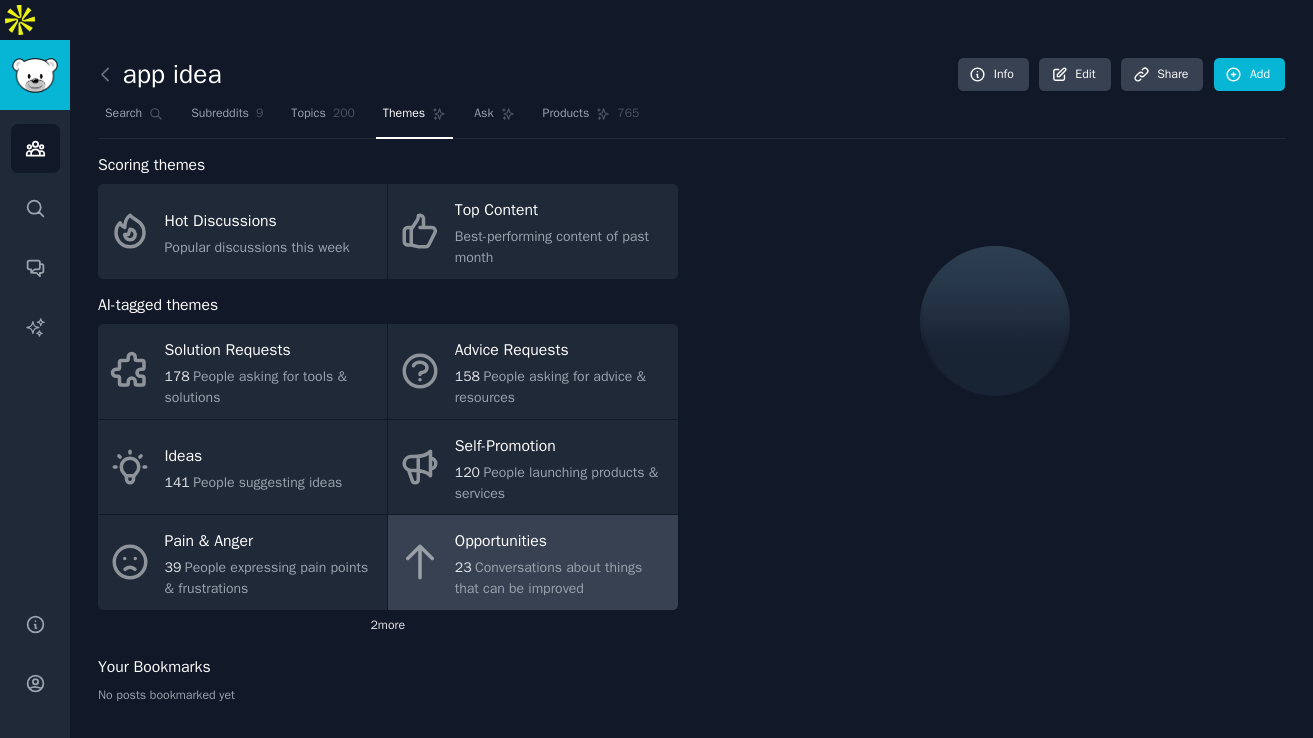 click on "2  more" 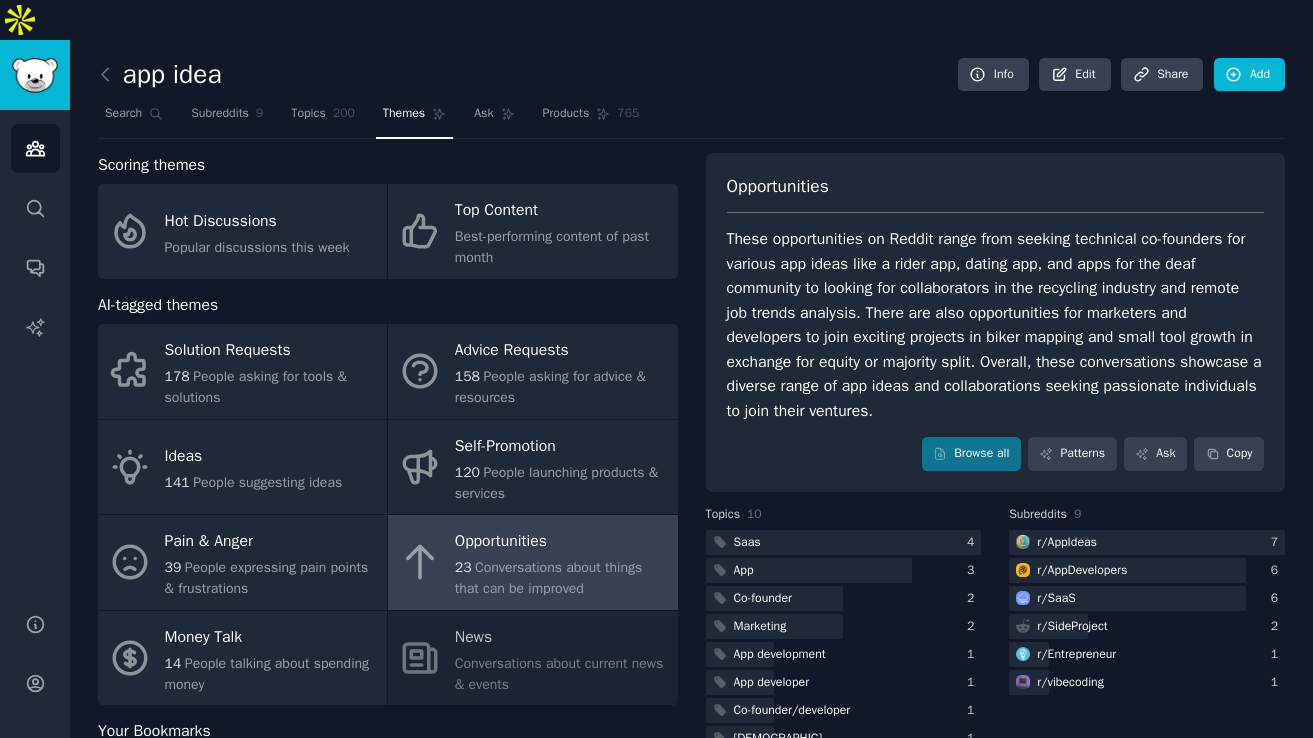 scroll, scrollTop: 60, scrollLeft: 0, axis: vertical 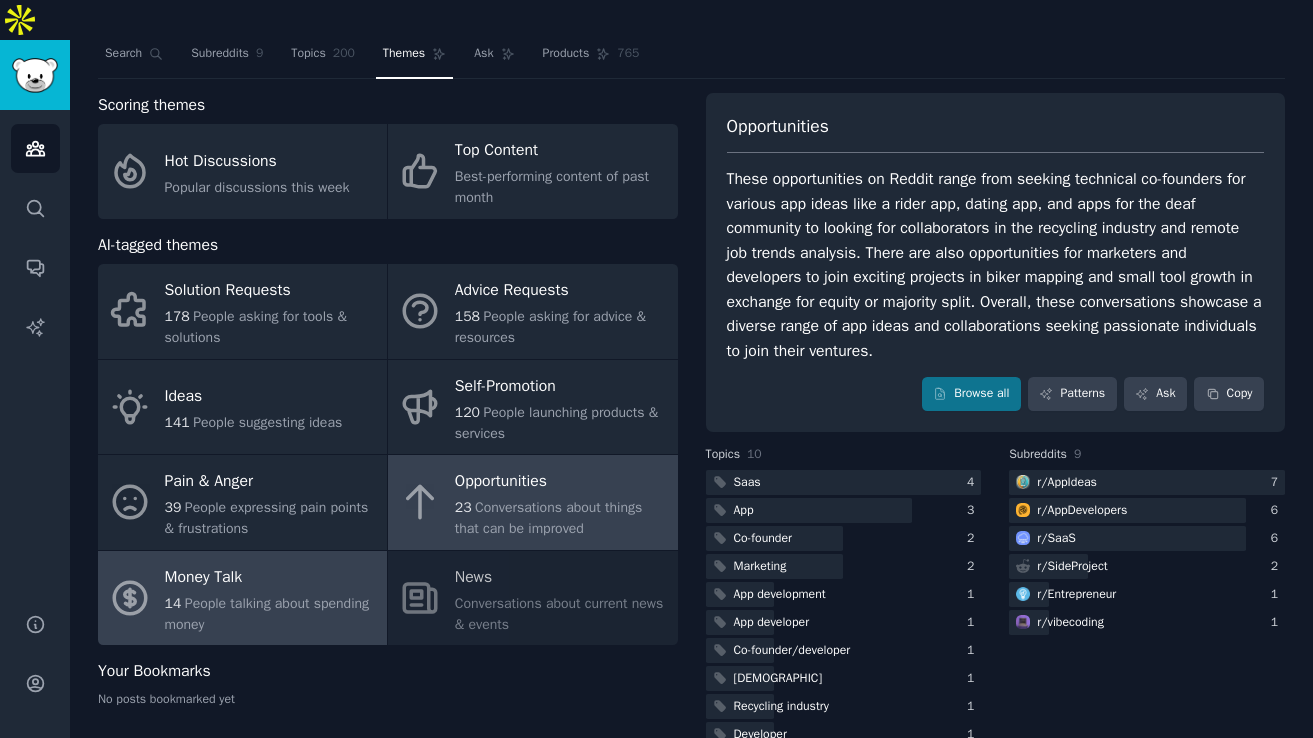 click on "Money Talk" at bounding box center [271, 577] 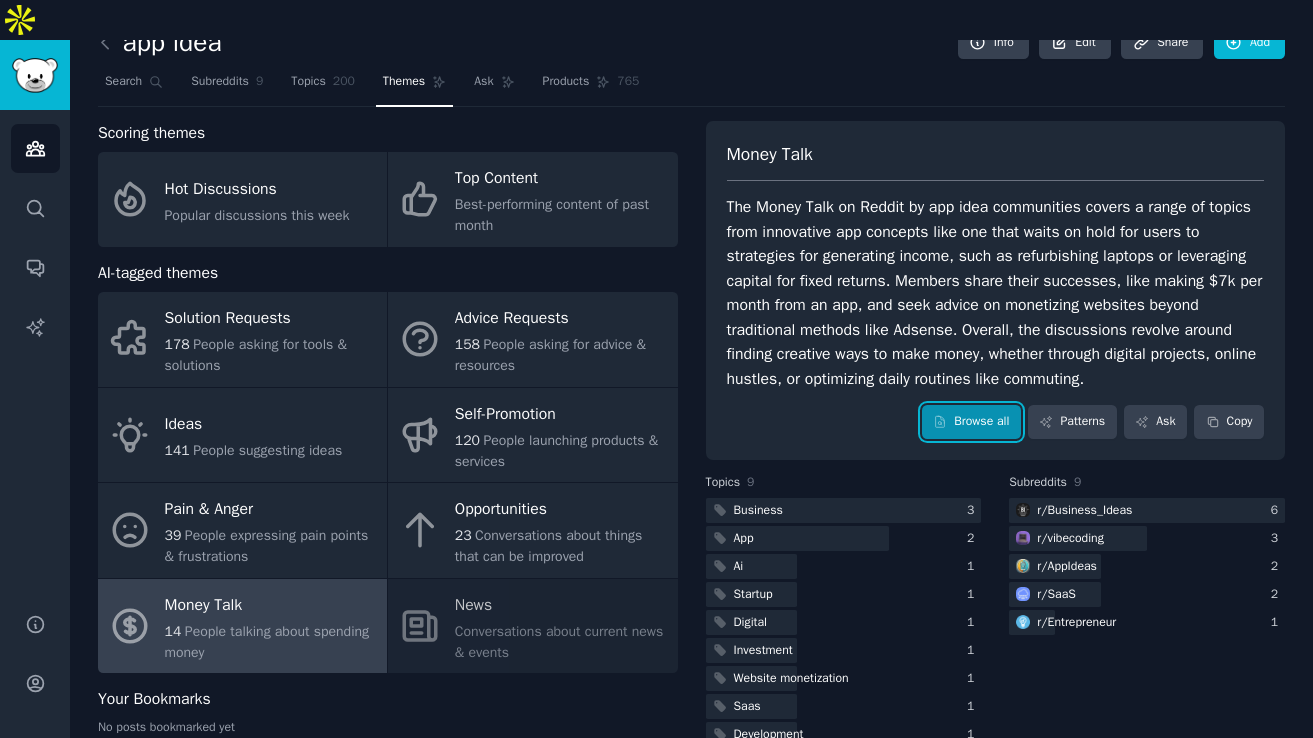 click on "Browse all" at bounding box center (971, 422) 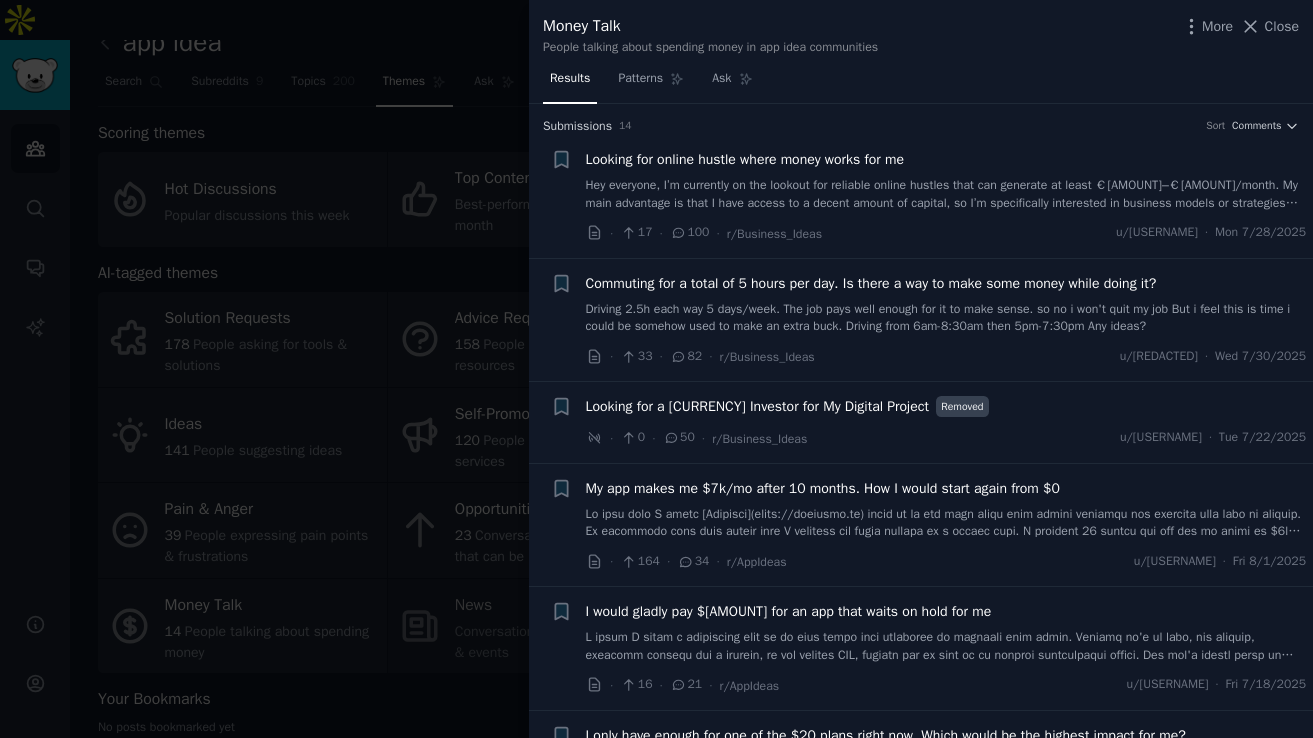 click on "Driving 2.5h each way 5 days/week.
The job pays well enough for it to make sense. so no i won't quit my job
But i feel this is time i could be somehow used to make an extra buck.
Driving from 6am-8:30am then 5pm-7:30pm
Any ideas?" at bounding box center (946, 318) 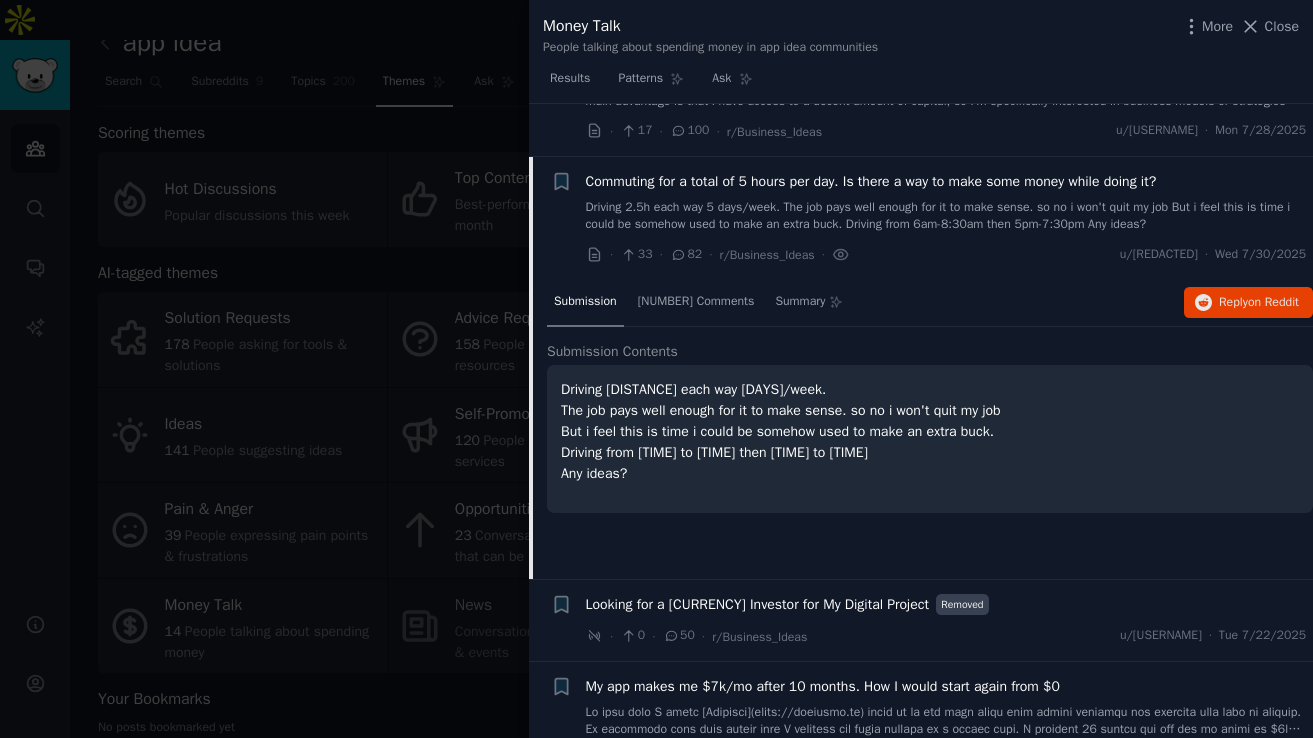 scroll, scrollTop: 155, scrollLeft: 0, axis: vertical 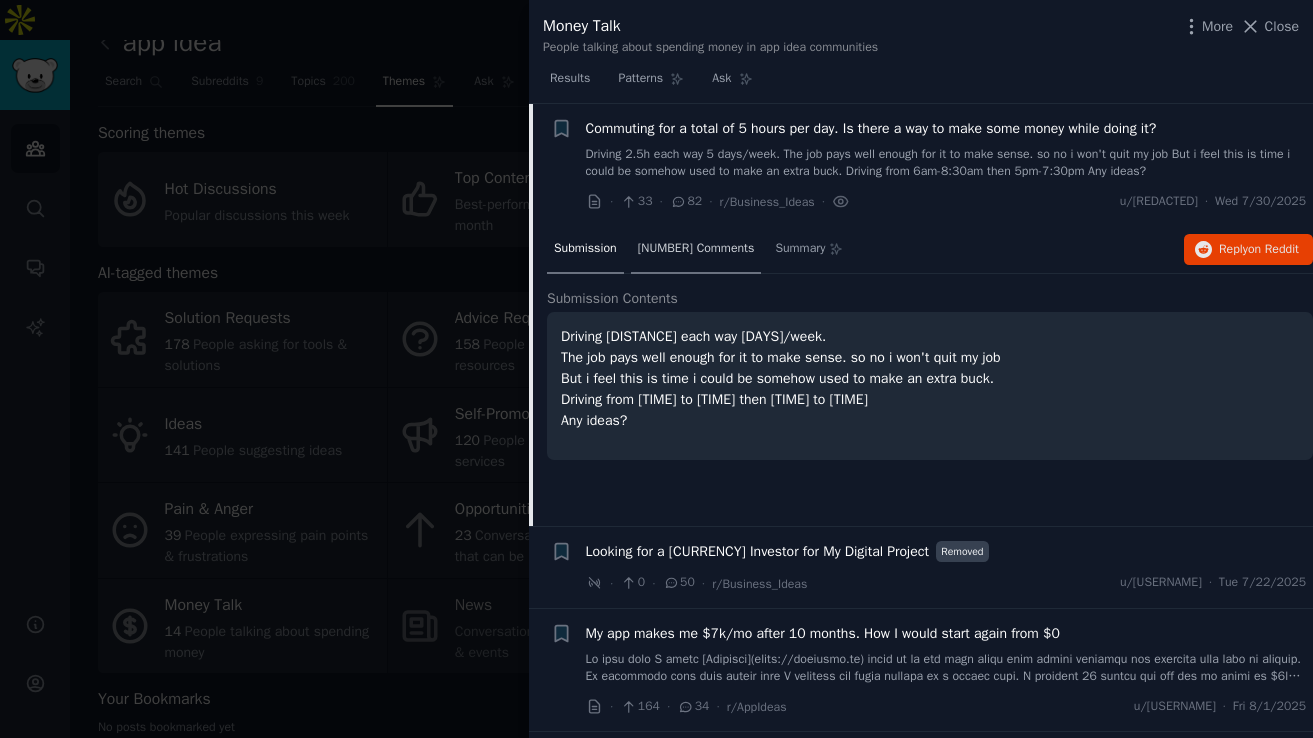 click on "[NUMBER] Comments" at bounding box center (696, 249) 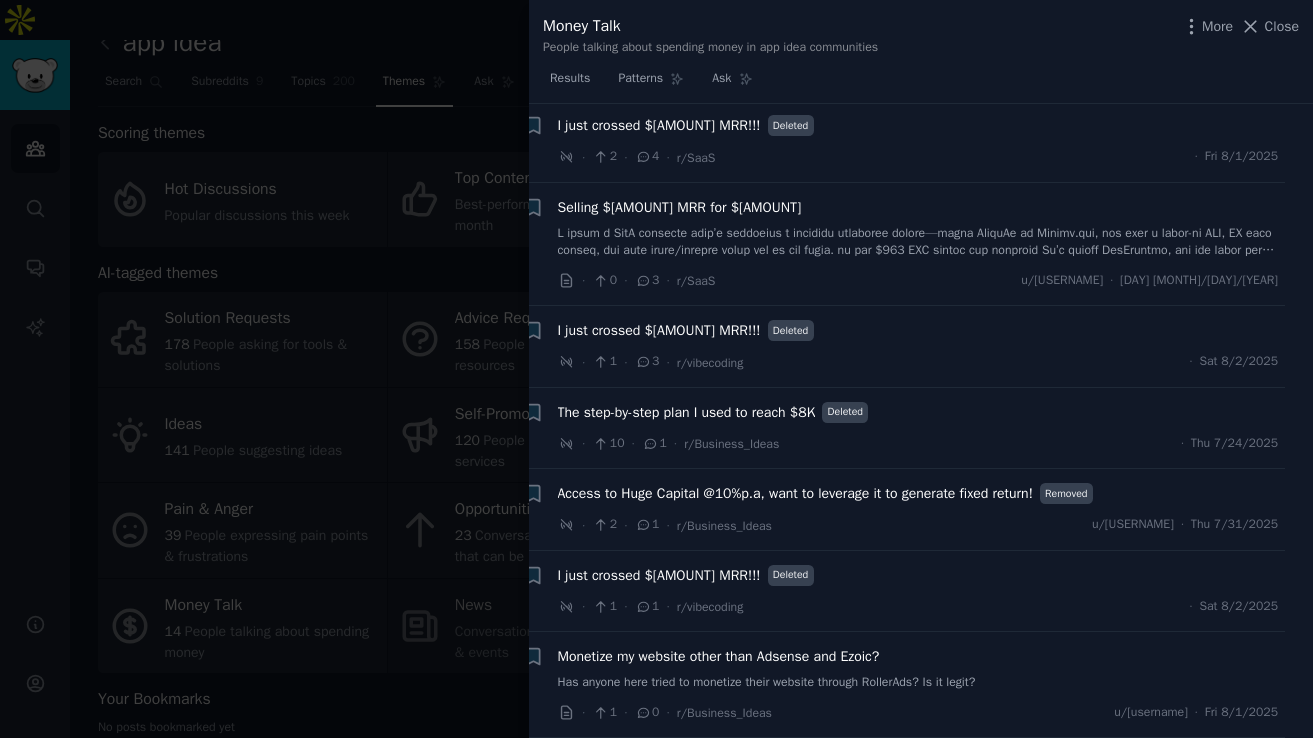 scroll, scrollTop: 3940, scrollLeft: 0, axis: vertical 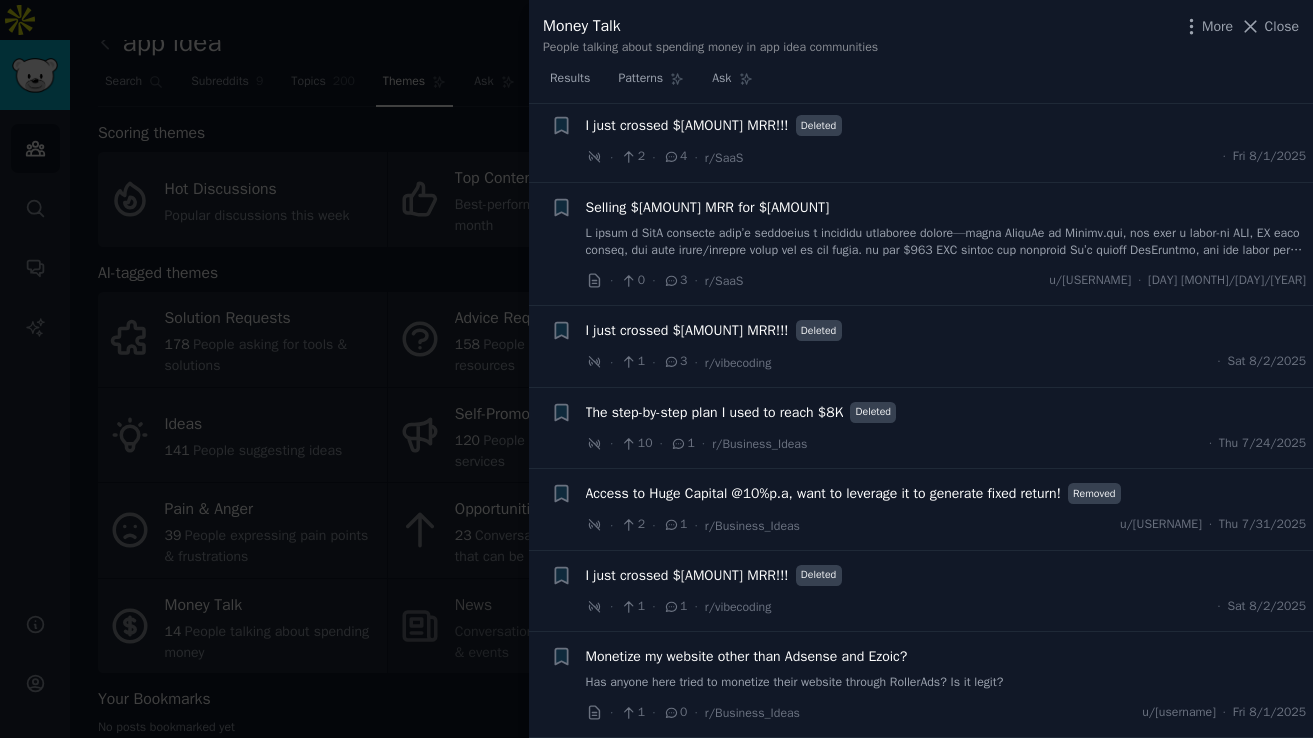 click at bounding box center (656, 369) 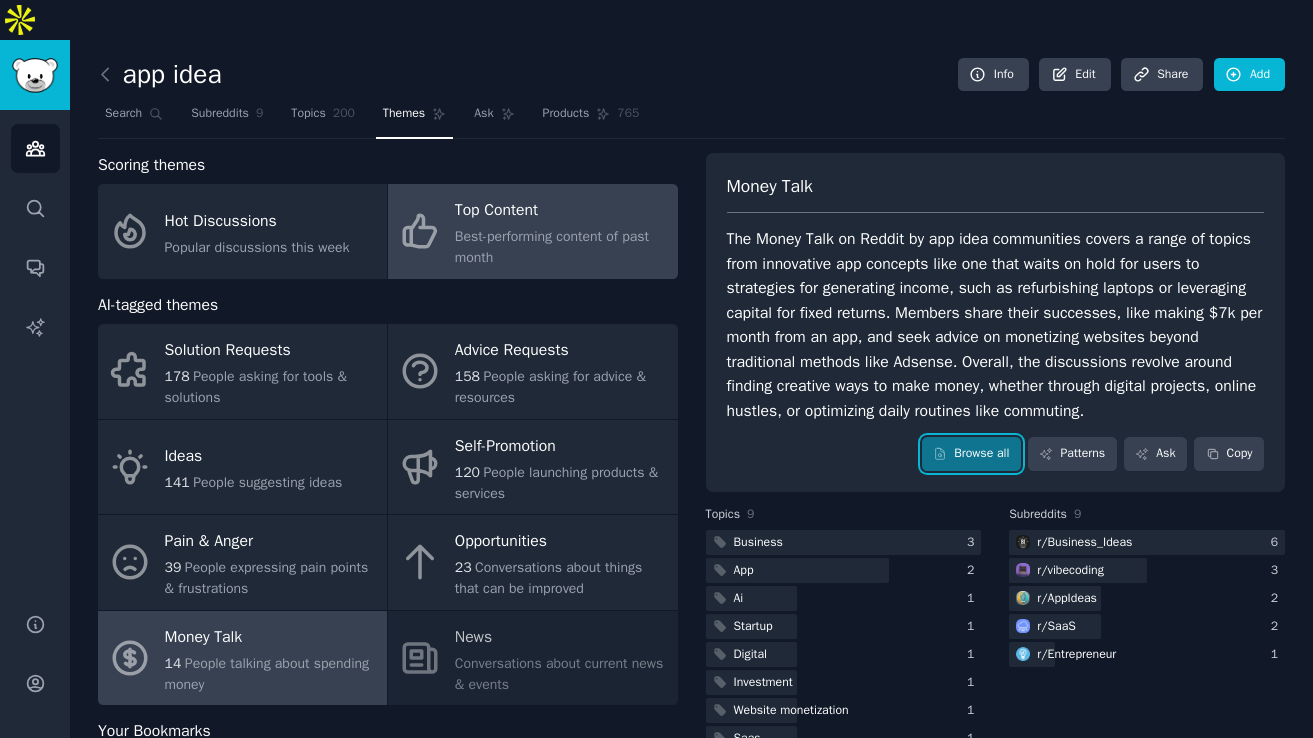 scroll, scrollTop: 2, scrollLeft: 0, axis: vertical 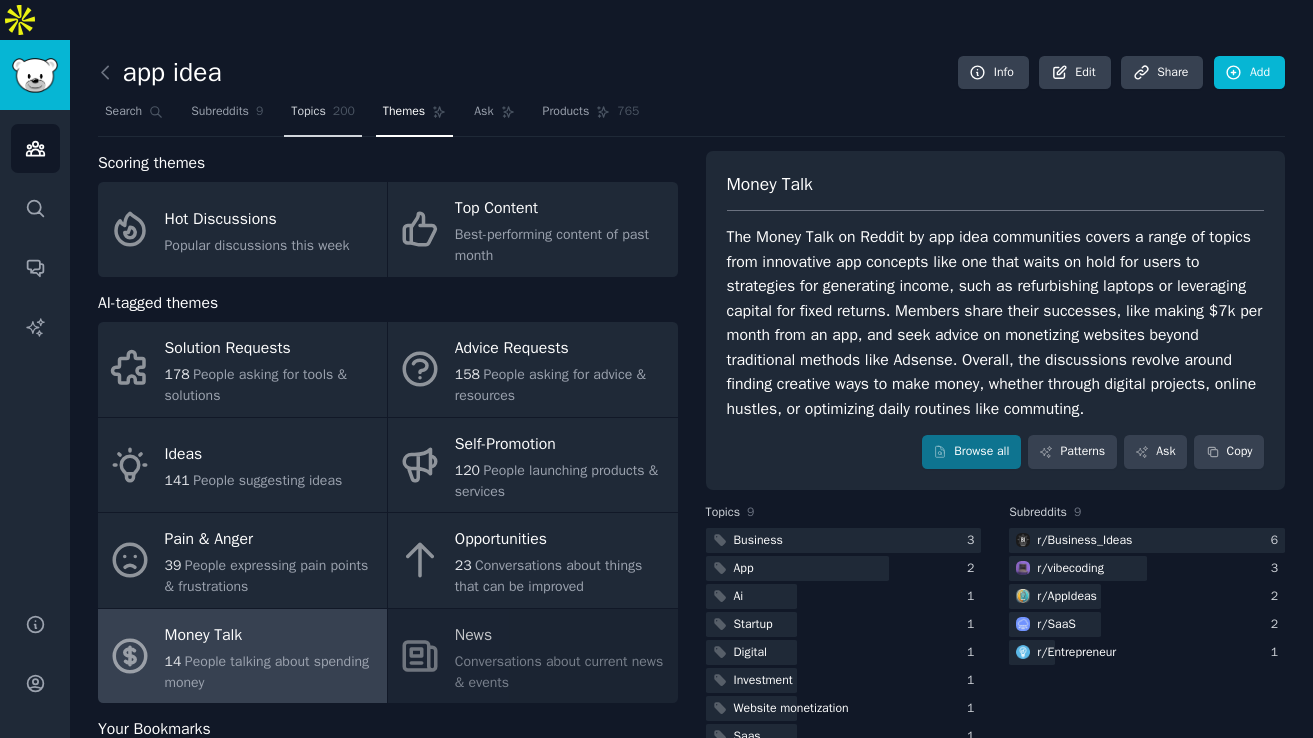 click on "Topics 200" at bounding box center [323, 116] 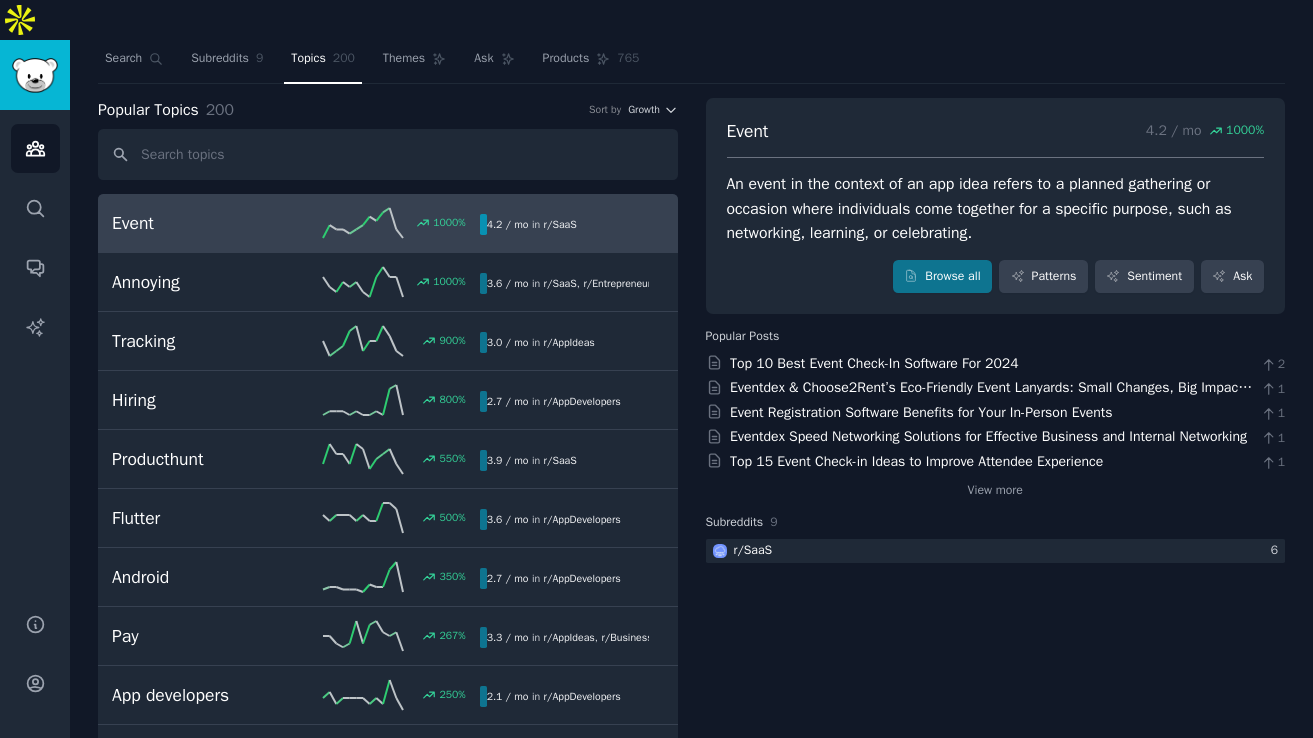 scroll, scrollTop: 59, scrollLeft: 0, axis: vertical 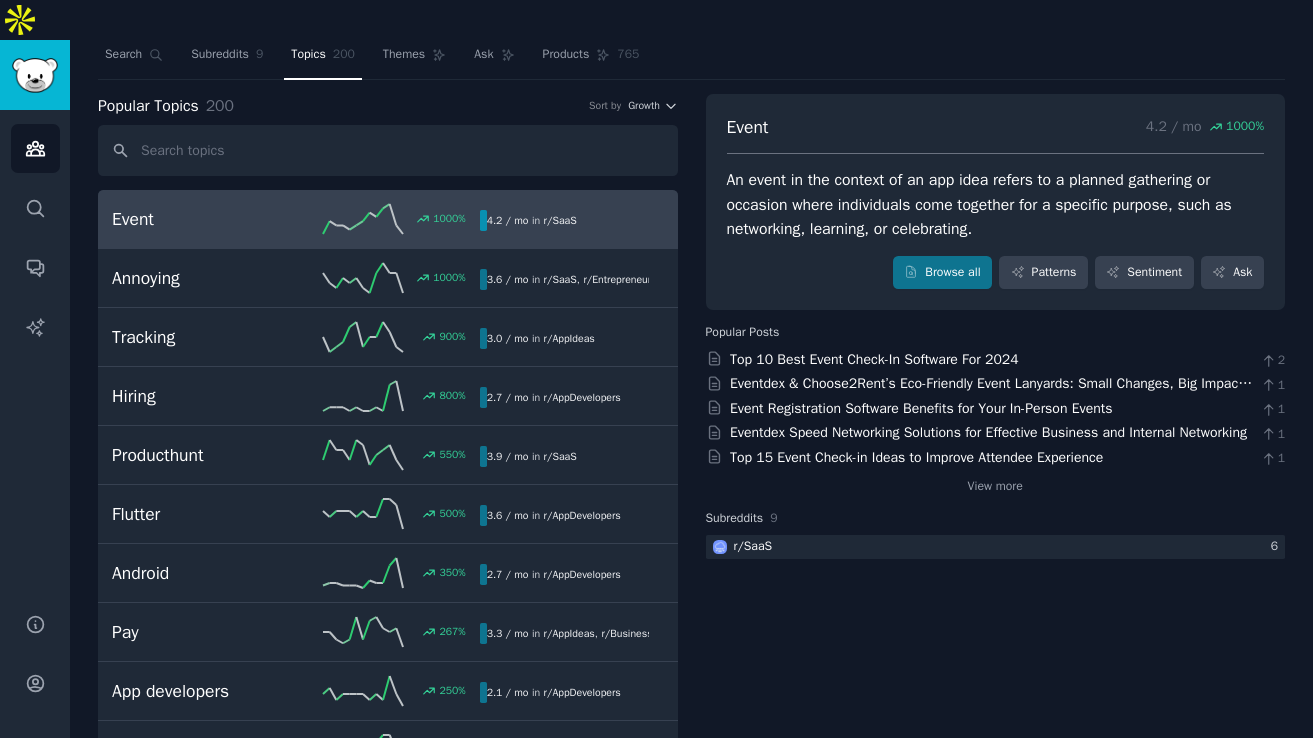 click 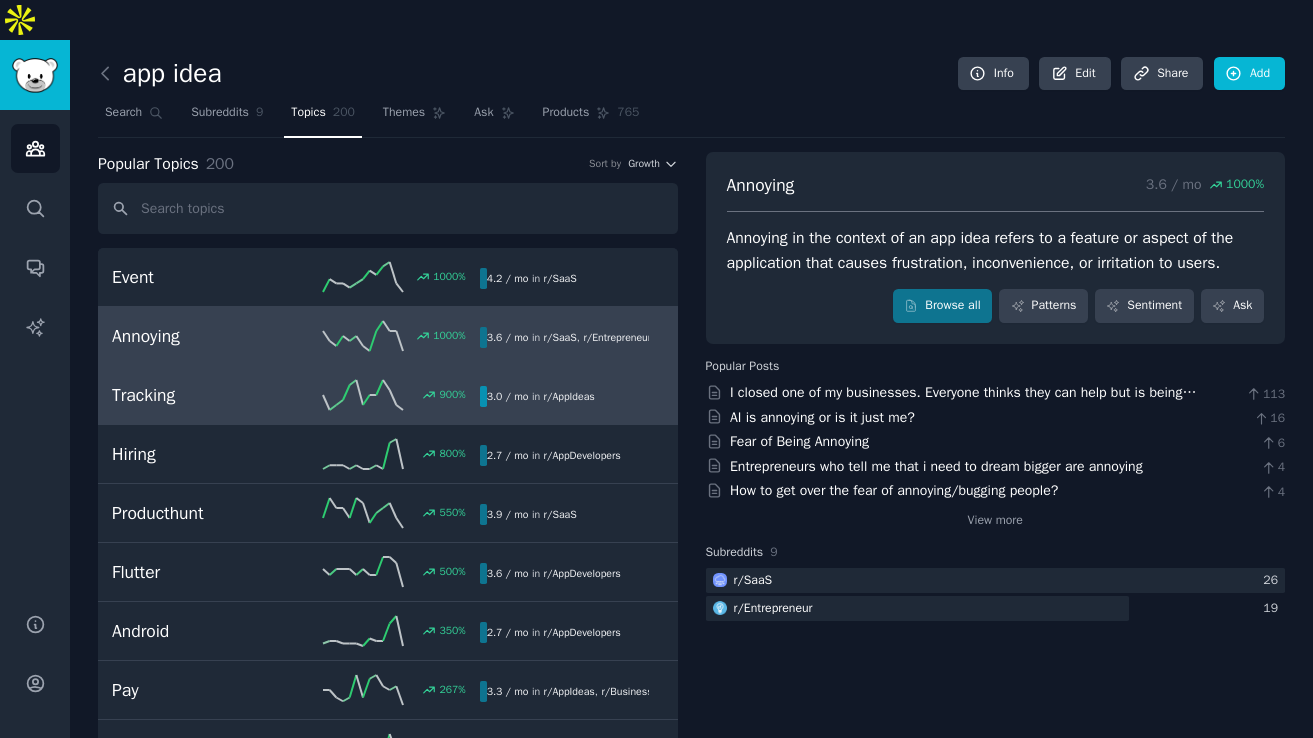 scroll, scrollTop: 0, scrollLeft: 0, axis: both 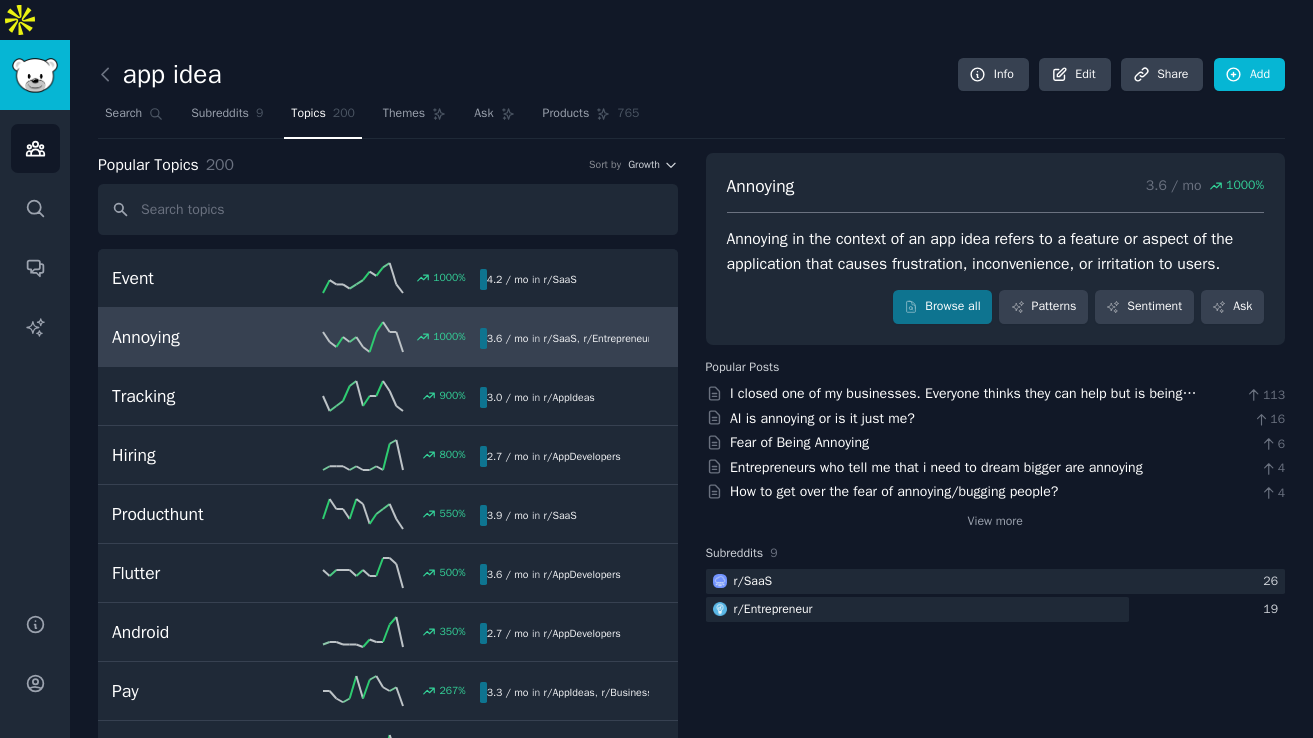 click on "Annoying [PERCENTAGE] / [NUMBER] % Annoying in the context of an app idea refers to a feature or aspect of the application that causes frustration, inconvenience, or irritation to users. Browse all Patterns Sentiment Ask" at bounding box center [996, 249] 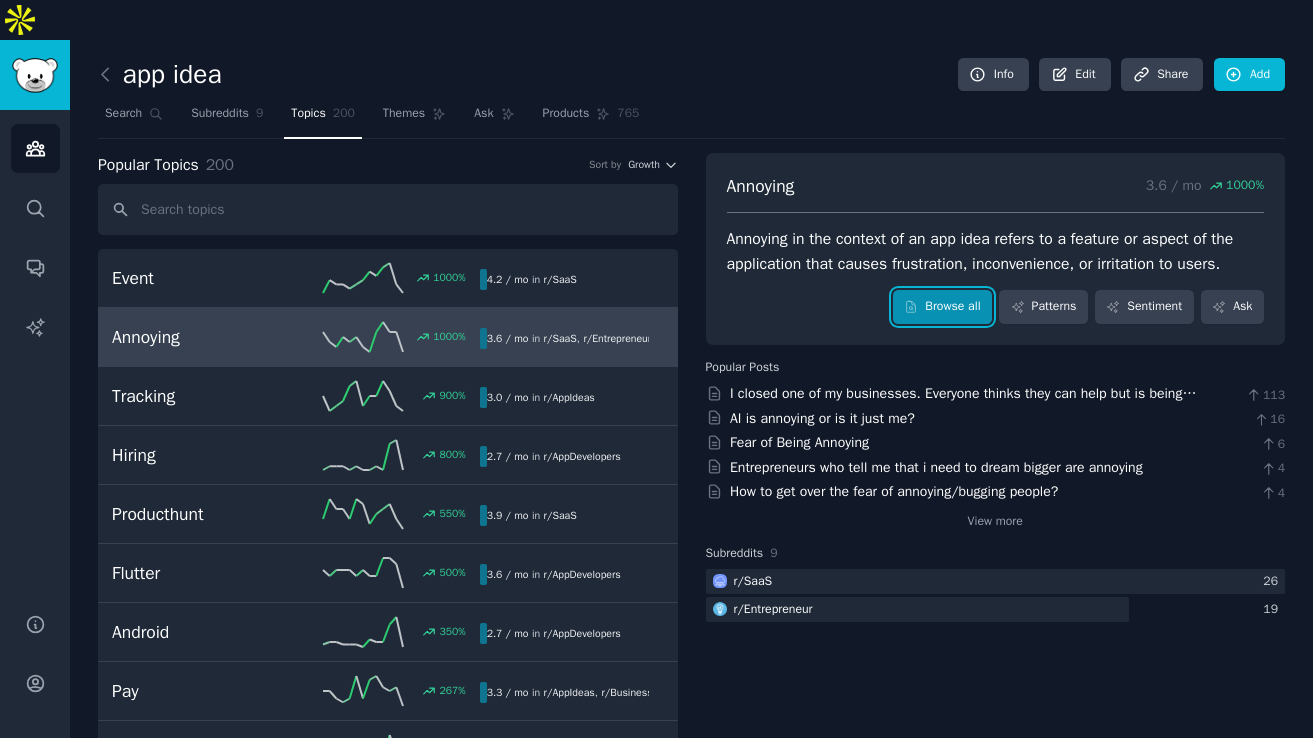 click on "Browse all" at bounding box center (942, 307) 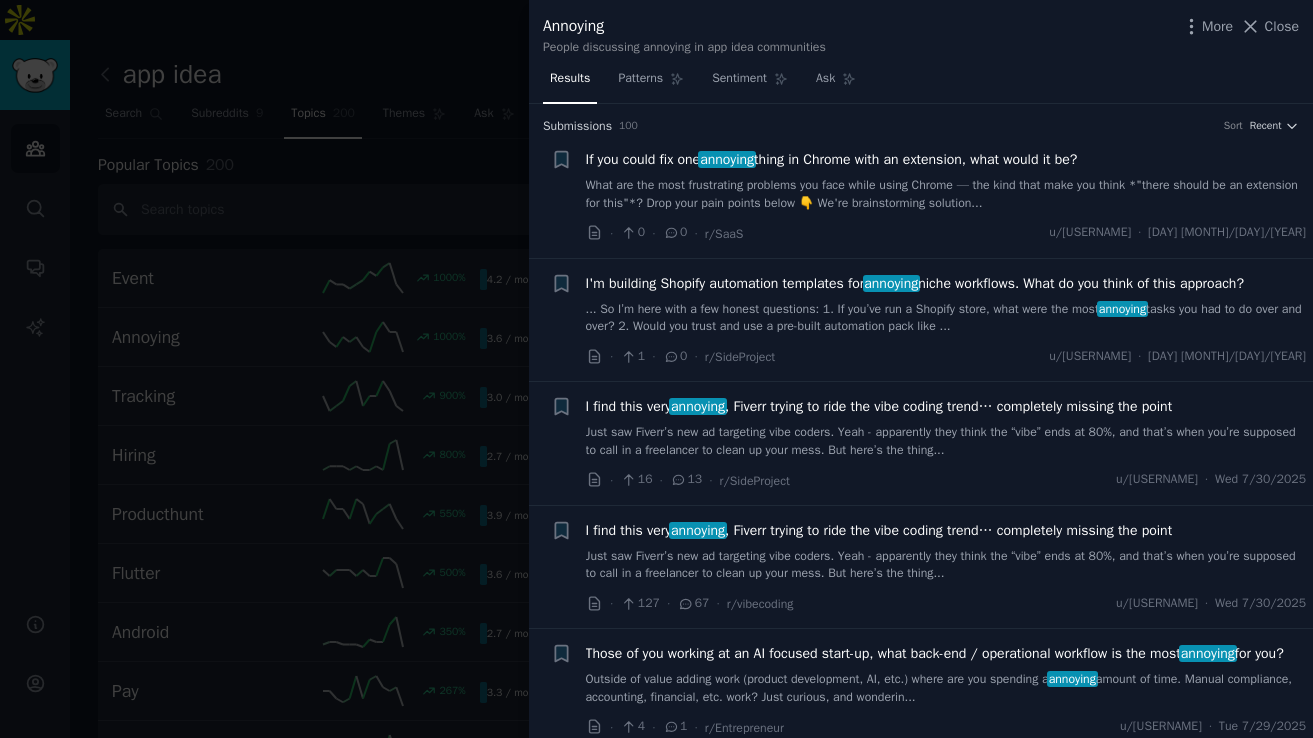 click at bounding box center [656, 369] 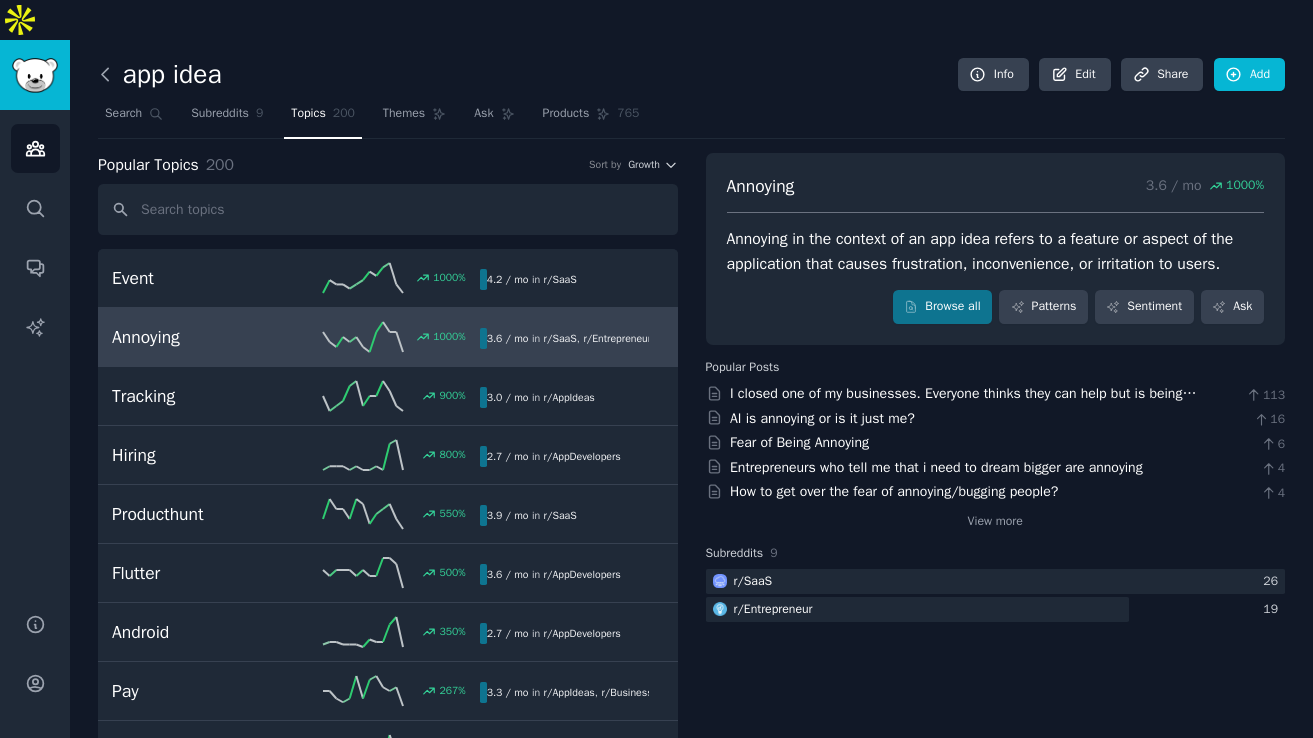 click 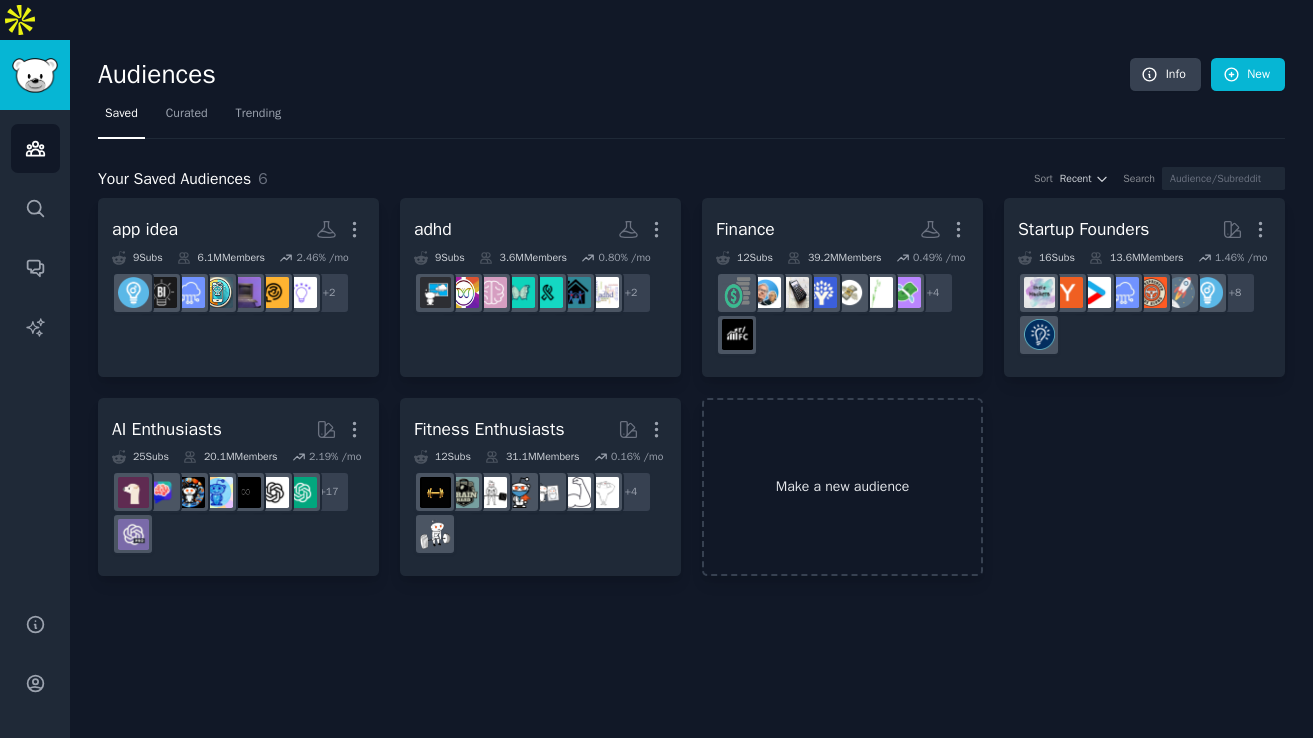 click on "Make a new audience" at bounding box center (842, 487) 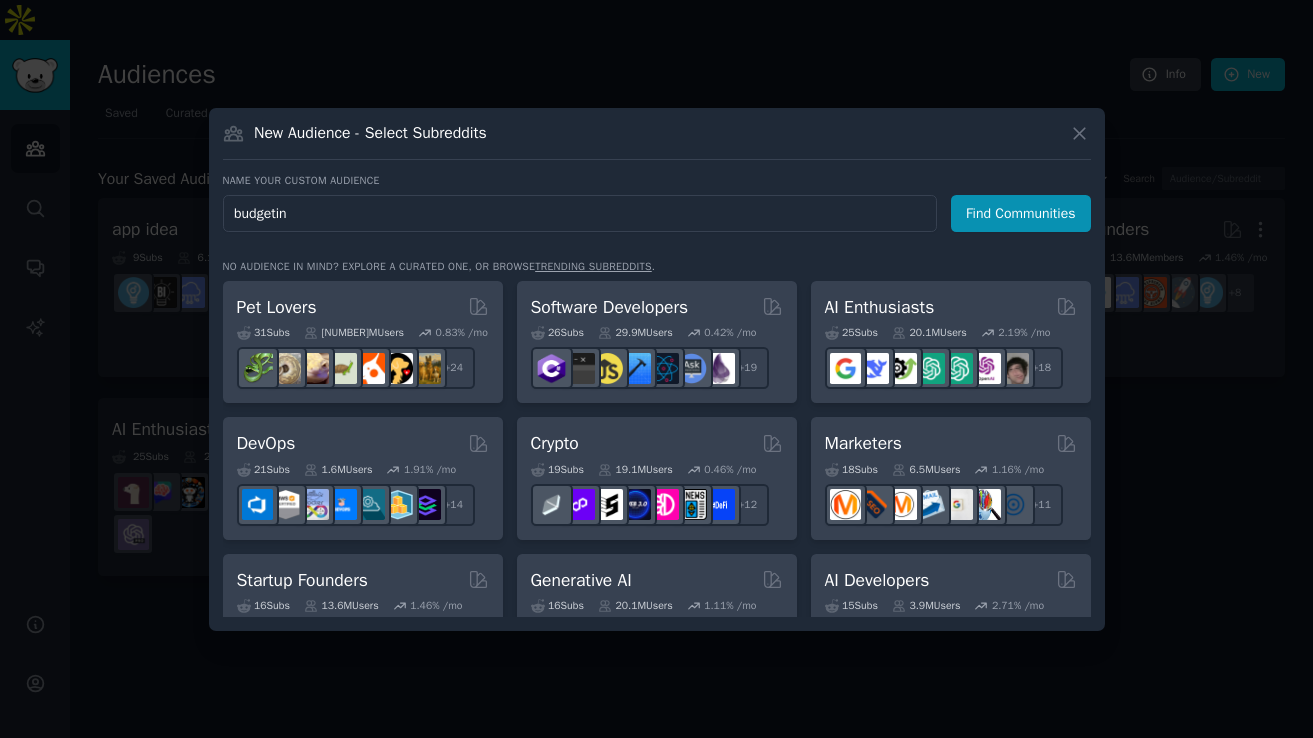 type on "budgeting" 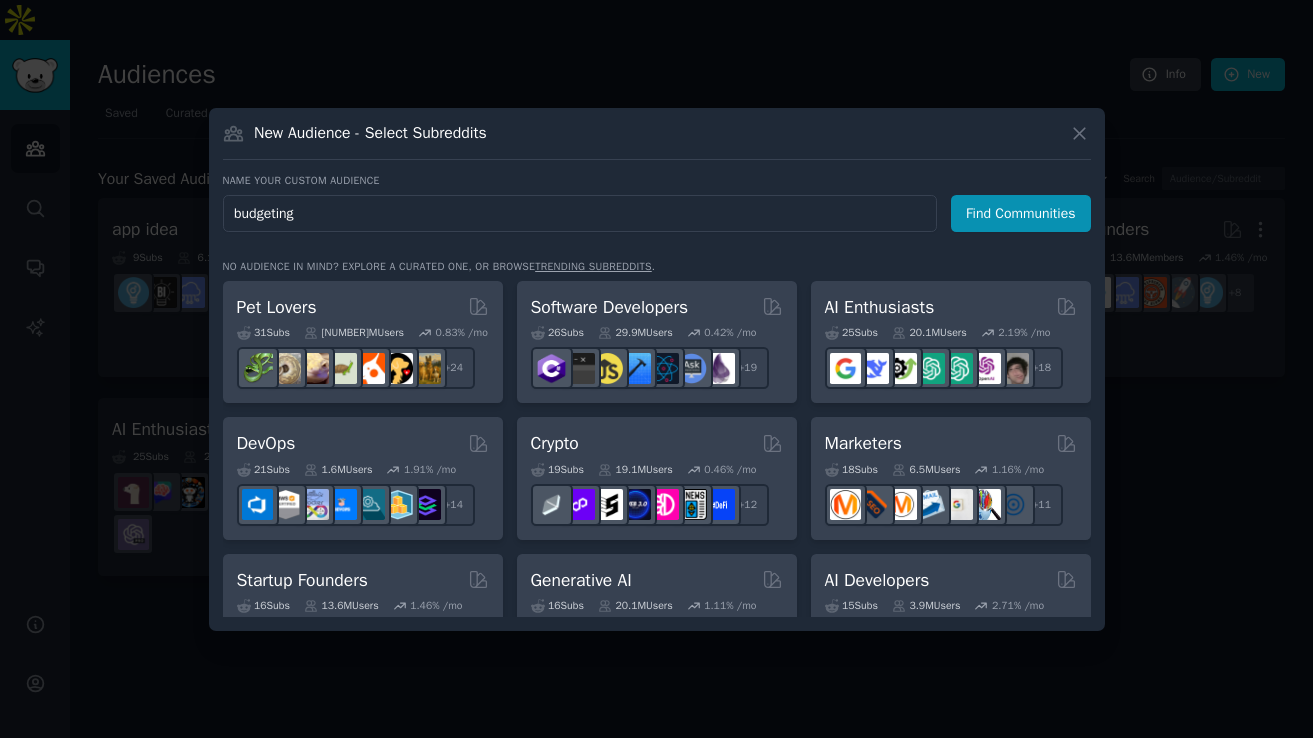 click on "Find Communities" at bounding box center [1021, 213] 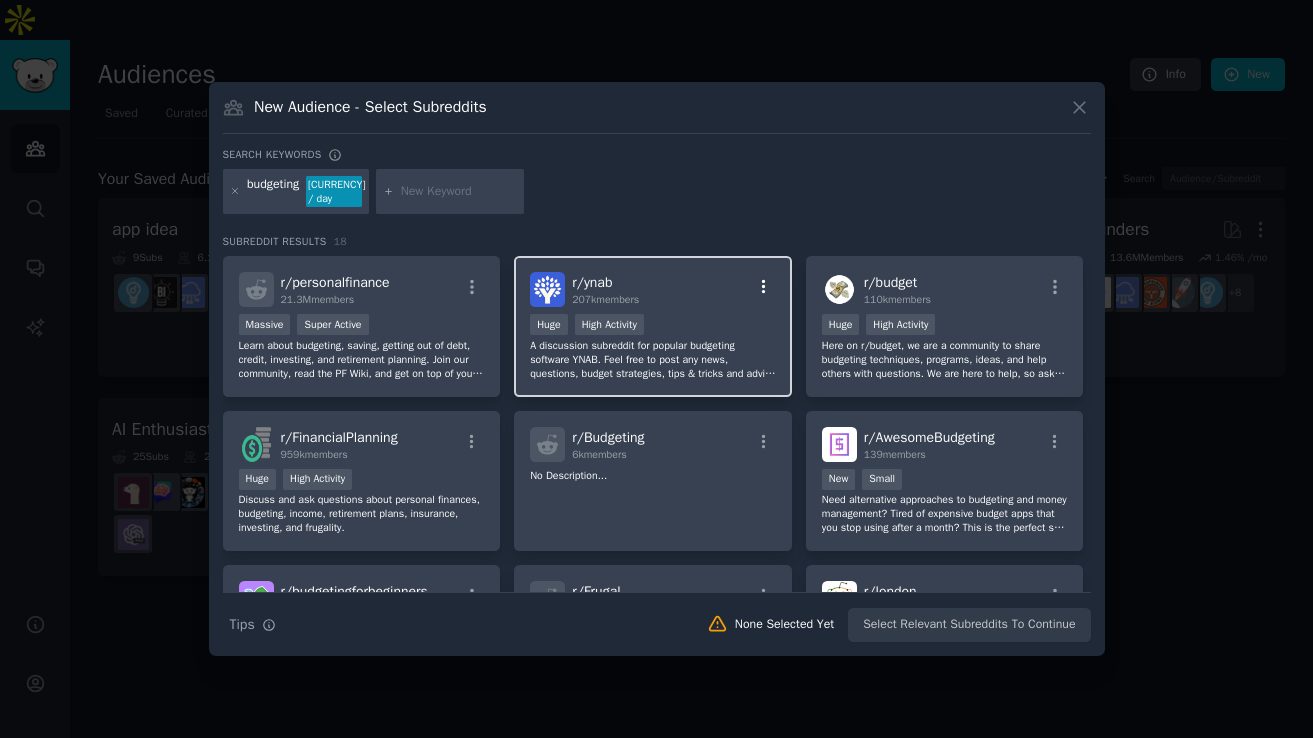 click 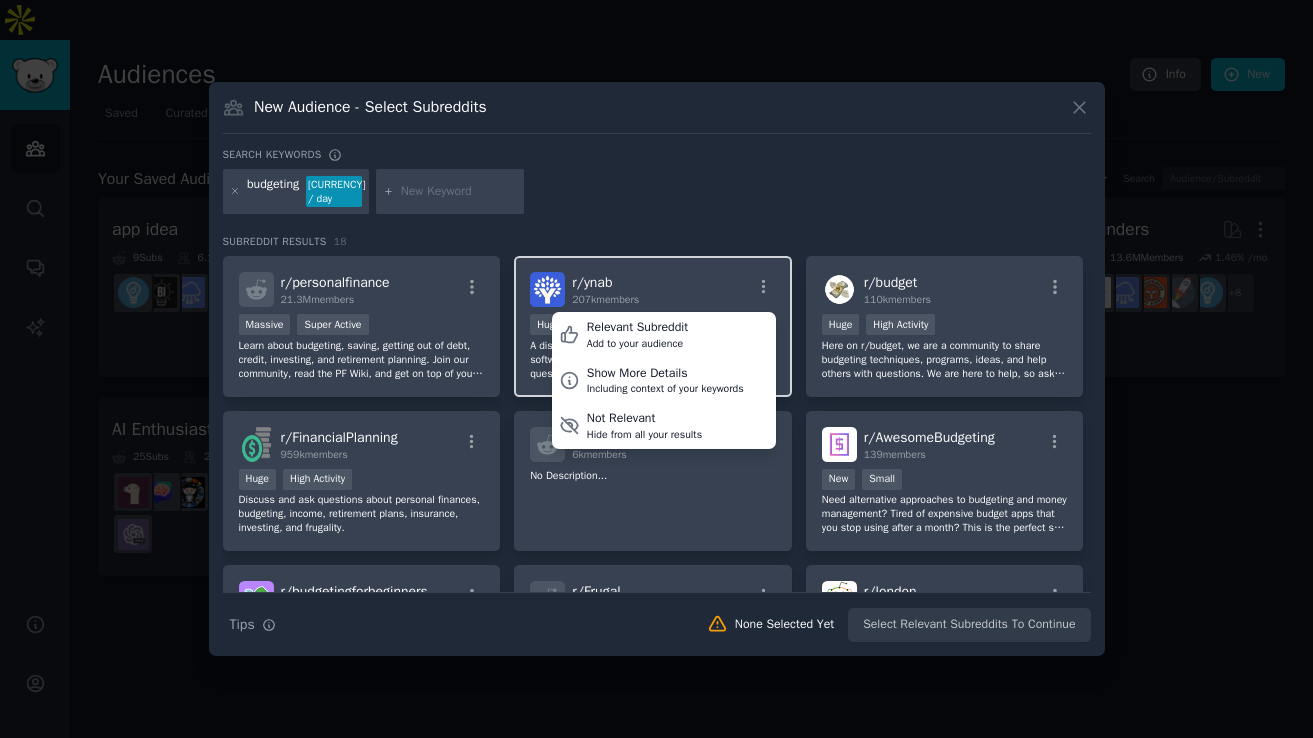 click on "r/ ynab 207k  members Relevant Subreddit Add to your audience Show More Details Including context of your keywords Not Relevant Hide from all your results >= 80th percentile for submissions / day Huge High Activity A discussion subreddit for popular budgeting software YNAB. Feel free to post any news, questions, budget strategies, tips & tricks and advice related to YNAB.
Related to personal finance, budgeting, money and financial matters." at bounding box center [653, 326] 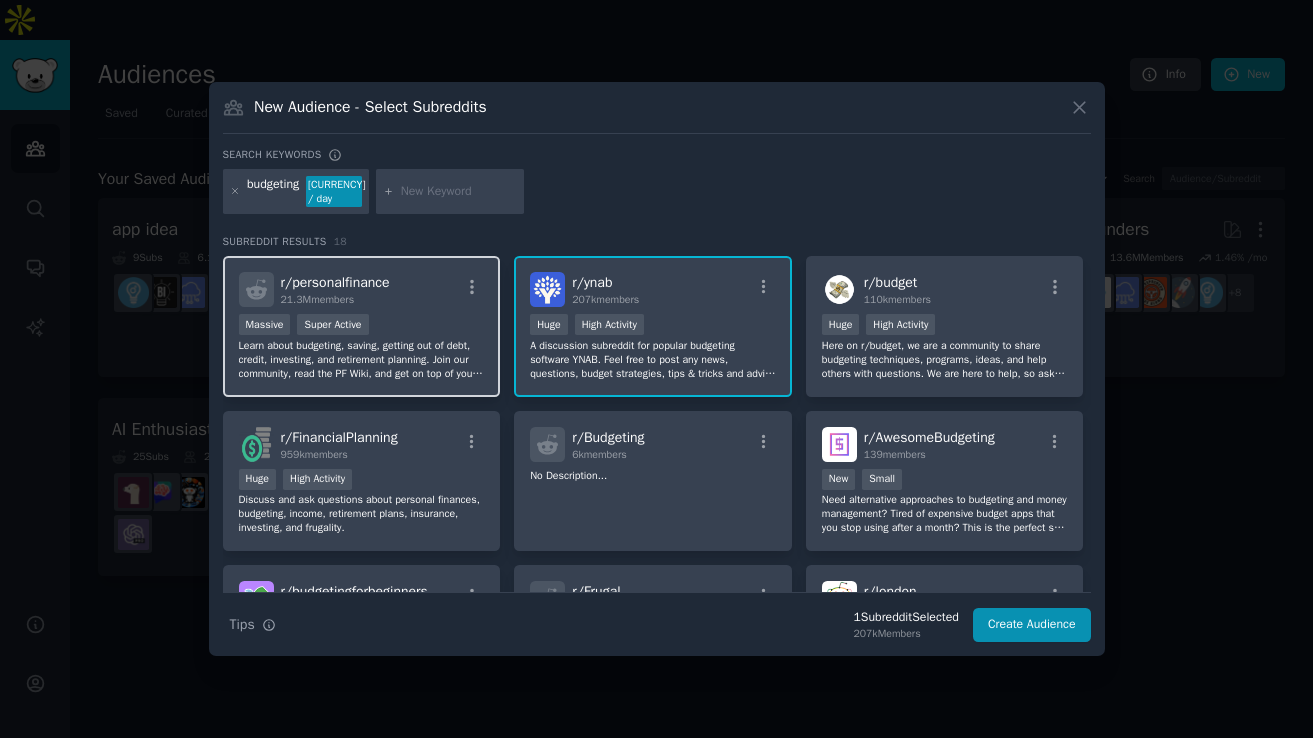 click on "r/ personalfinance 21.3M  members" at bounding box center [362, 289] 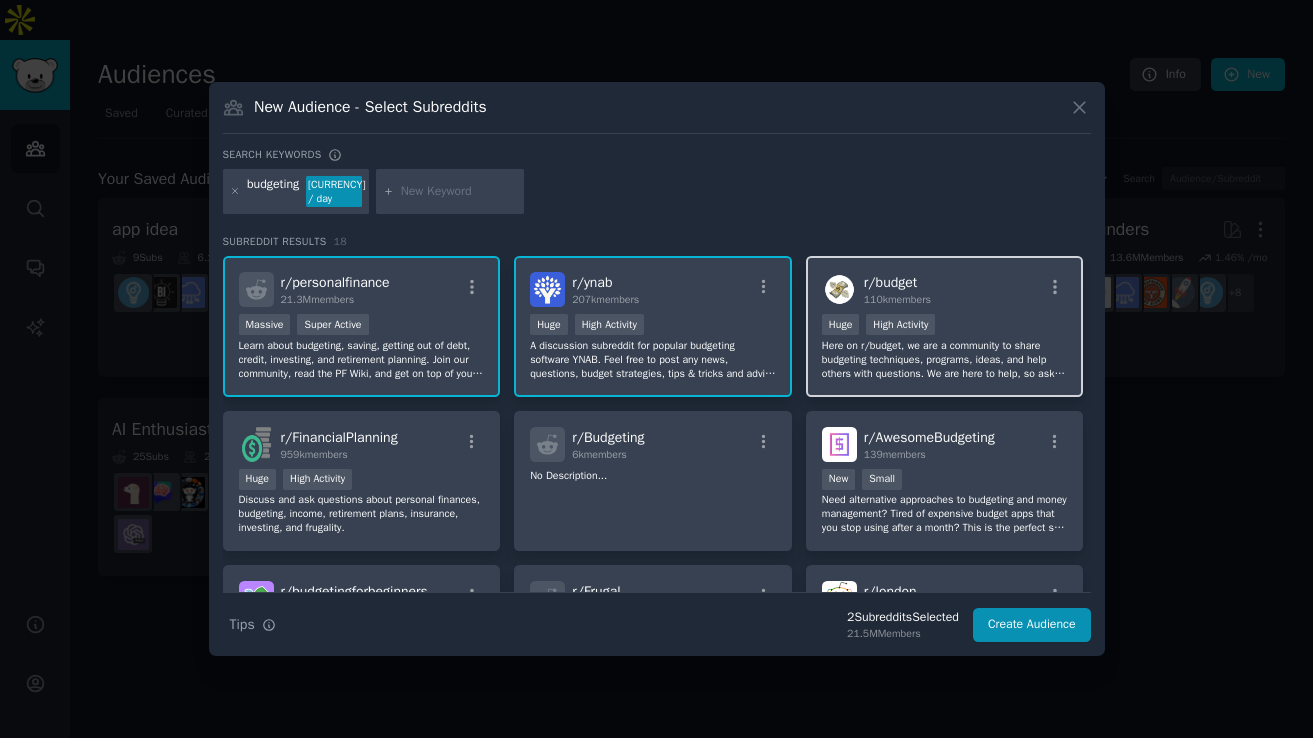 click on "r/ budget" at bounding box center [890, 282] 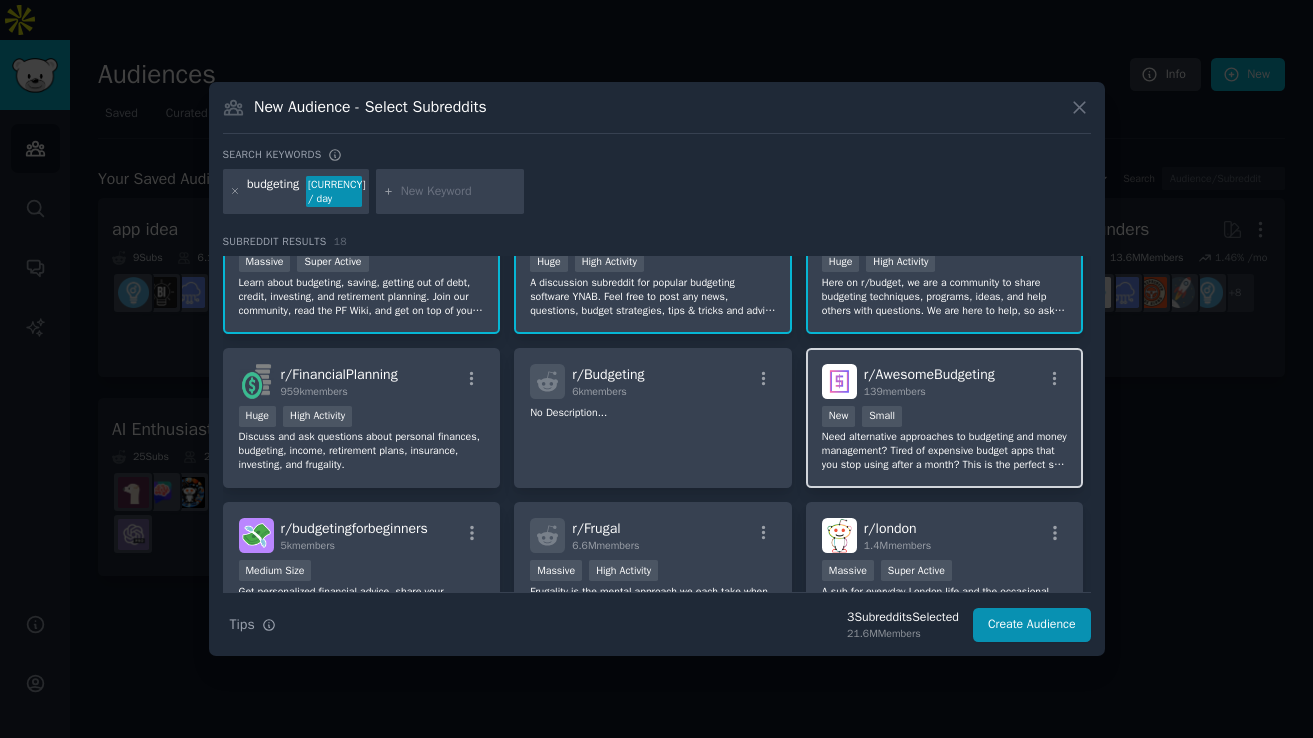 scroll, scrollTop: 84, scrollLeft: 0, axis: vertical 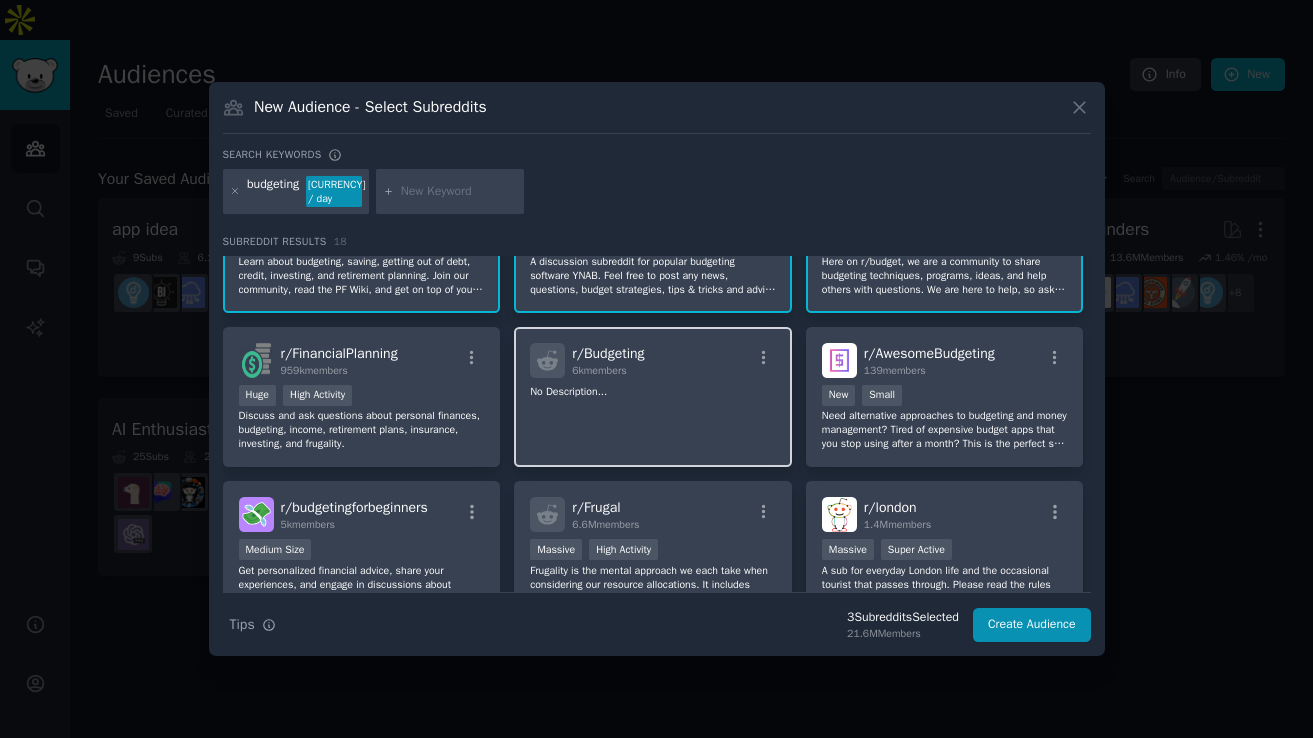 click on "r/[COMMUNITY] [NUMBER] members No Description..." at bounding box center [653, 397] 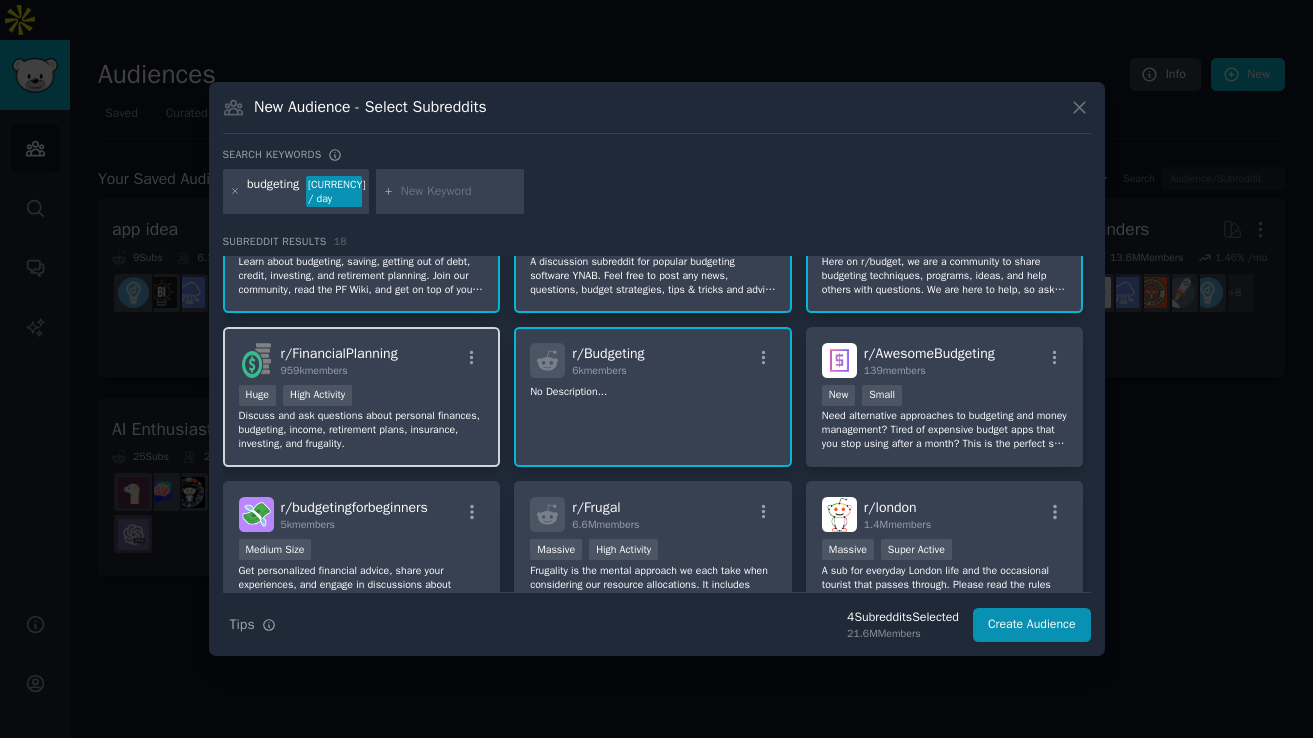 click on "Discuss and ask questions about personal finances, budgeting, income, retirement plans, insurance, investing, and frugality." at bounding box center (362, 430) 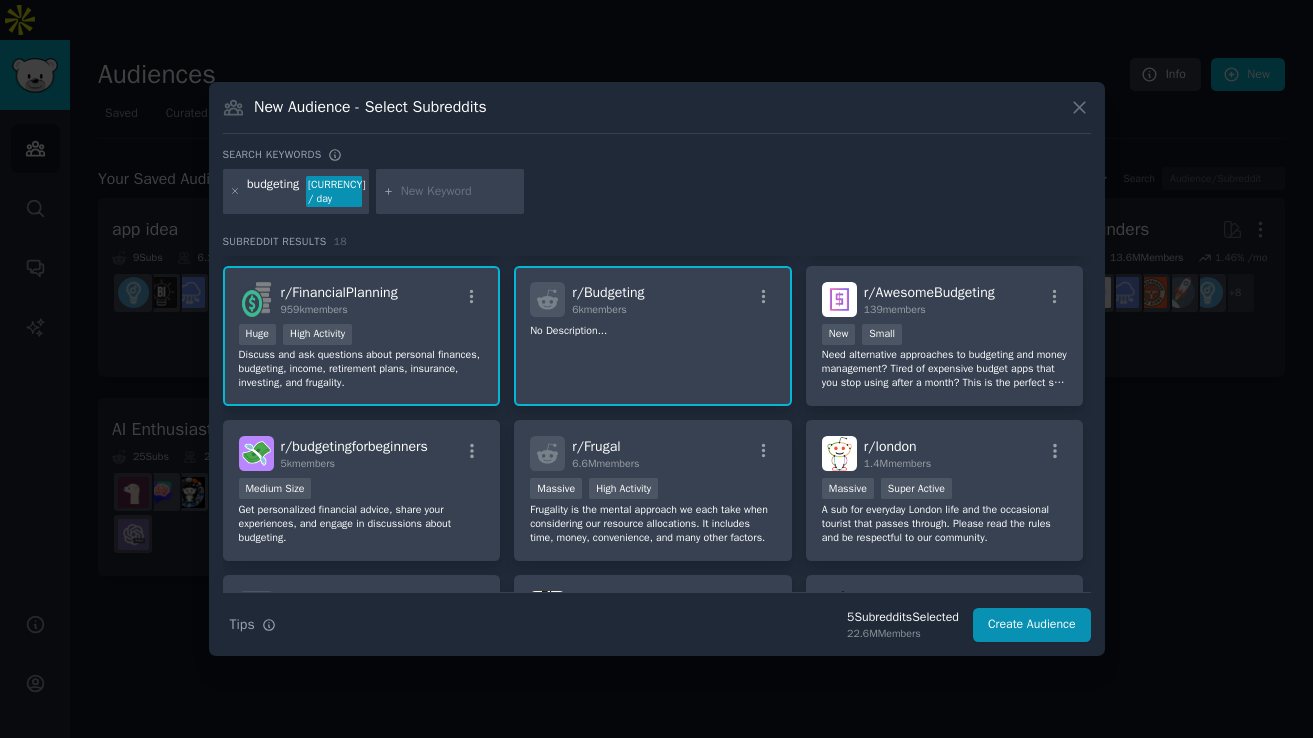scroll, scrollTop: 186, scrollLeft: 0, axis: vertical 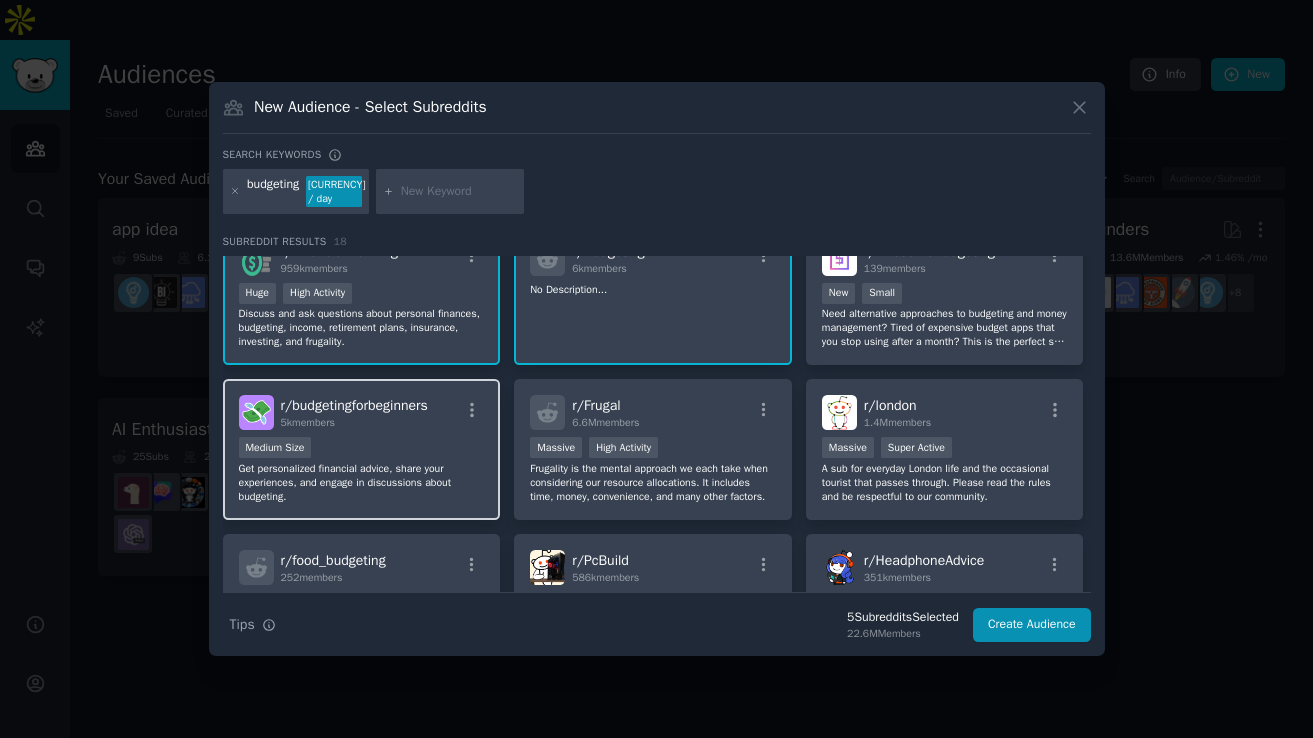 click on "Medium Size" at bounding box center (362, 449) 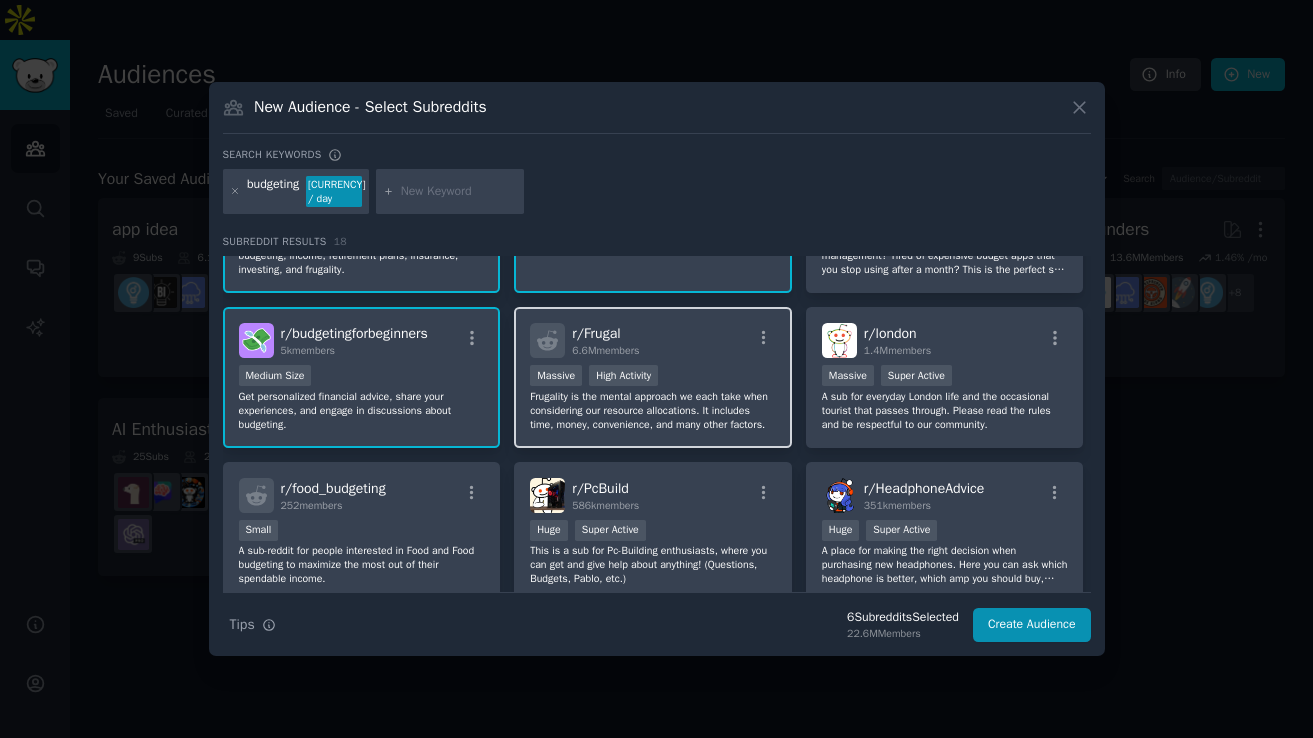 scroll, scrollTop: 353, scrollLeft: 0, axis: vertical 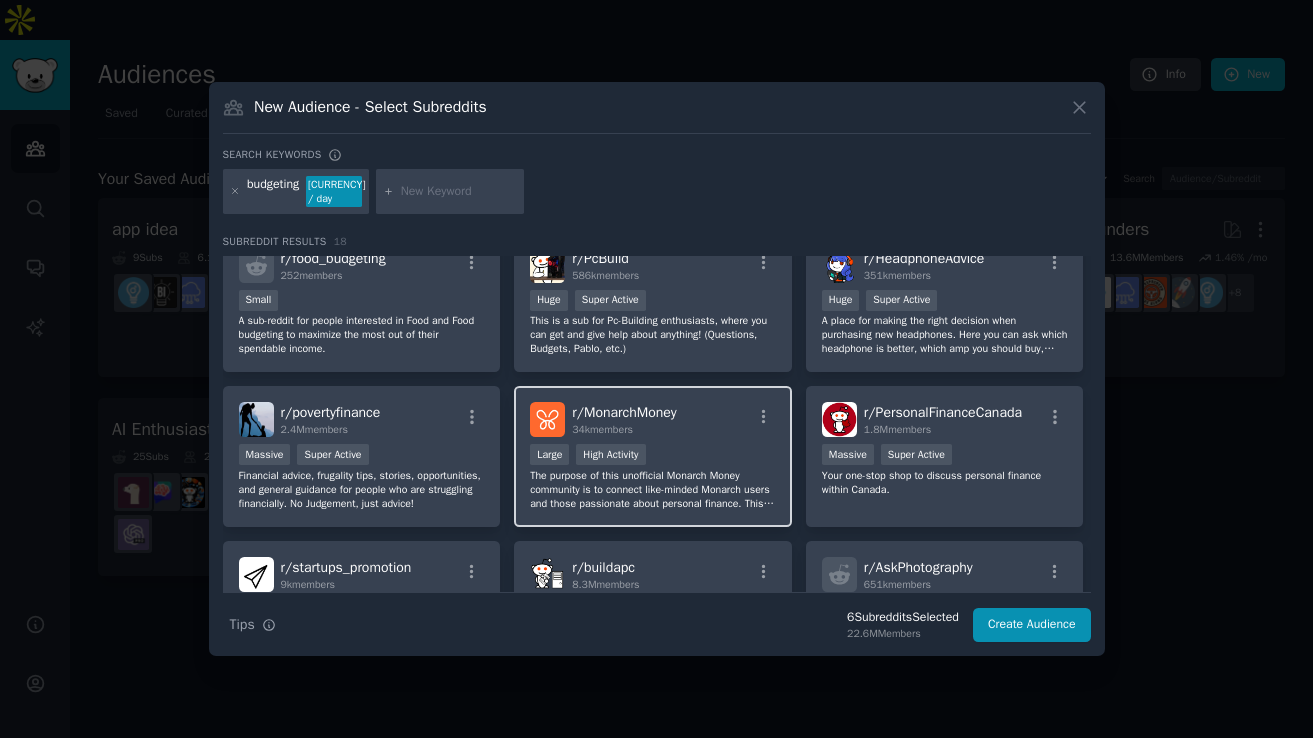 click on "r/ MonarchMoney 34k  members Large High Activity The purpose of this unofficial Monarch Money community is to connect like-minded Monarch users and those passionate about personal finance. This is a space for you to exchange ideas, provide feedback, and submit feature requests. All suggestions to improve the Monarch experience are welcome! We only ask that you keep it constructive." at bounding box center (653, 456) 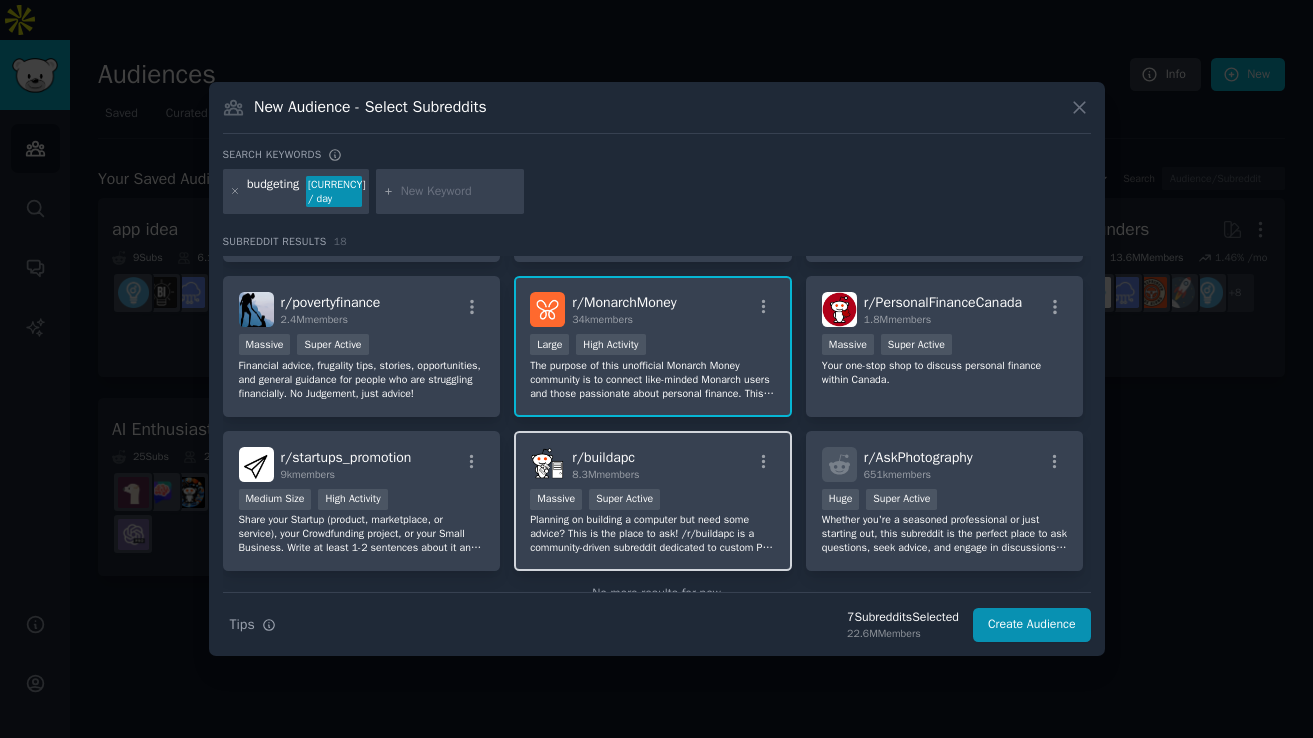scroll, scrollTop: 647, scrollLeft: 0, axis: vertical 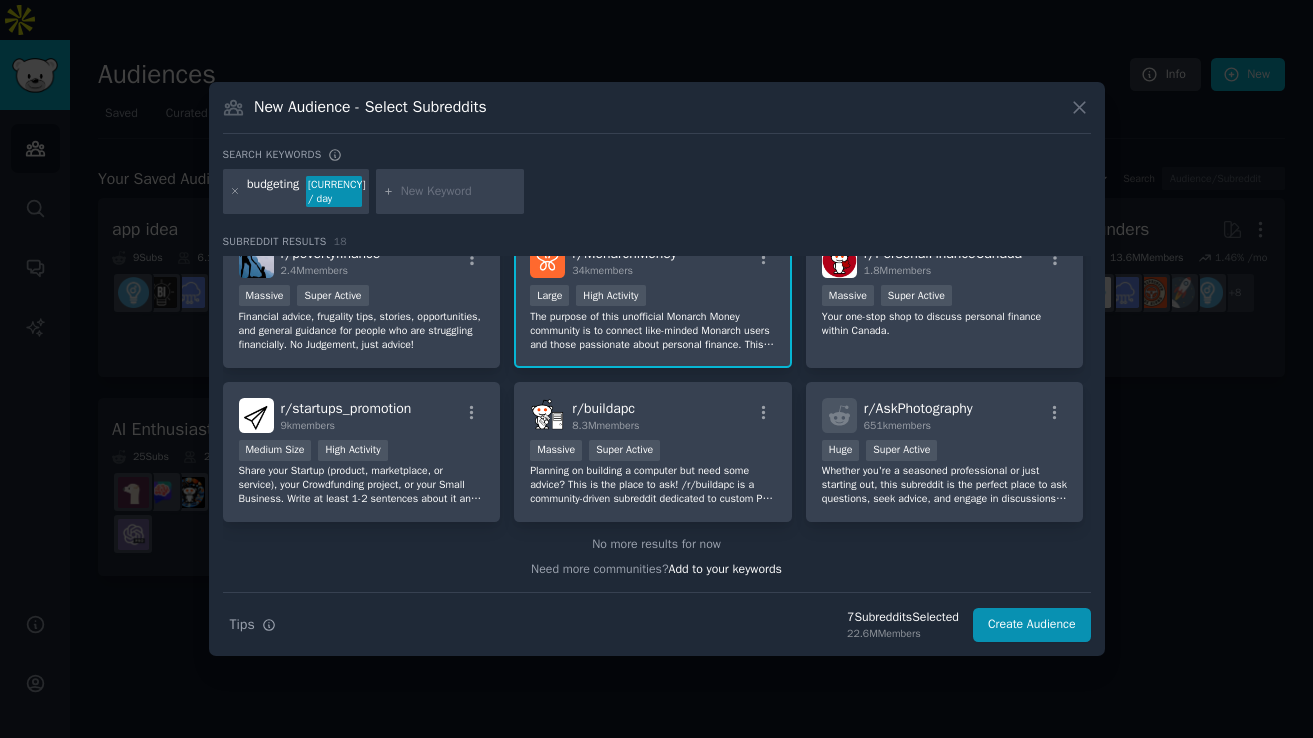 click at bounding box center [459, 192] 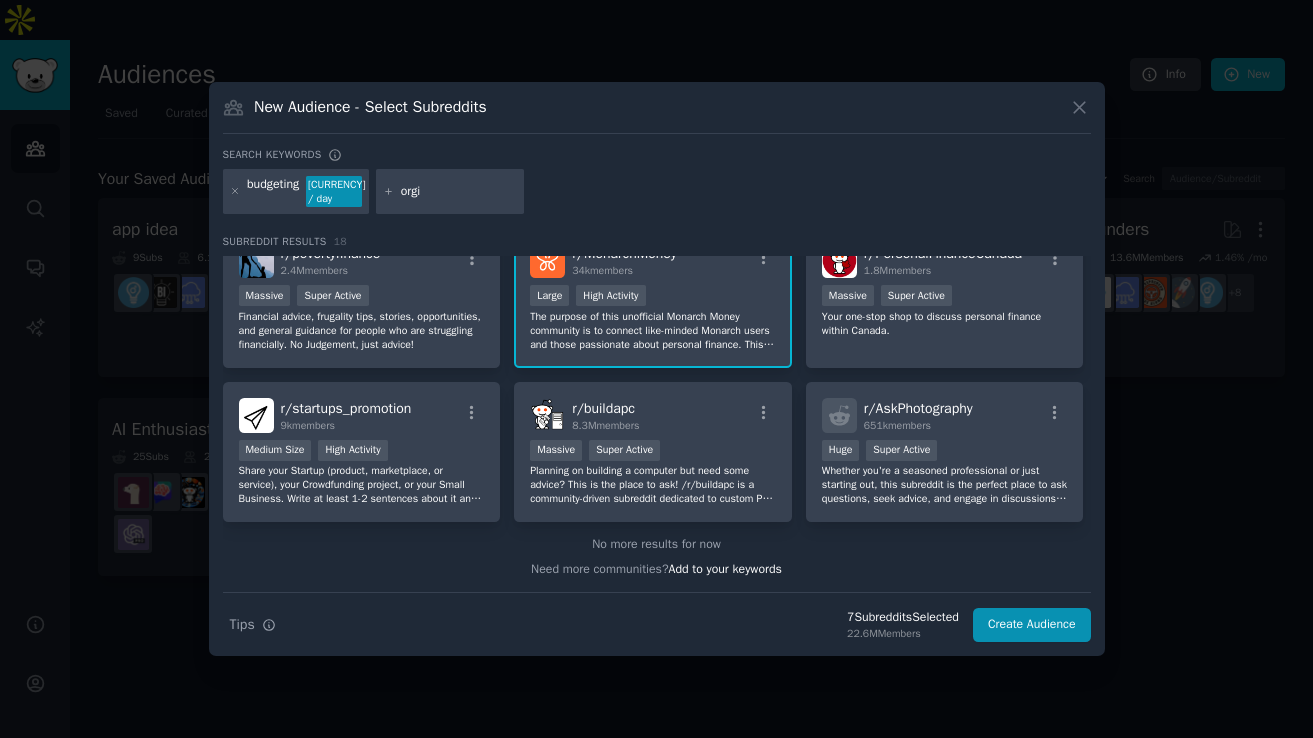 type on "orgin" 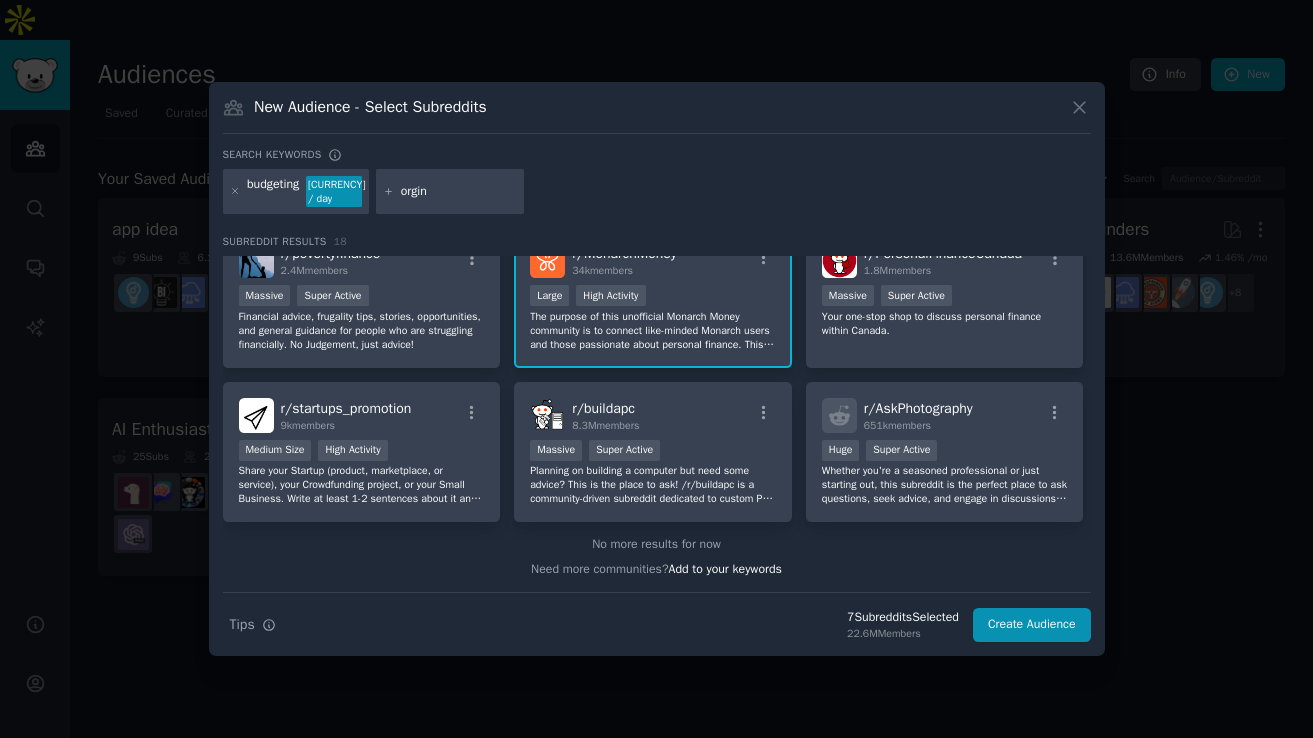 type 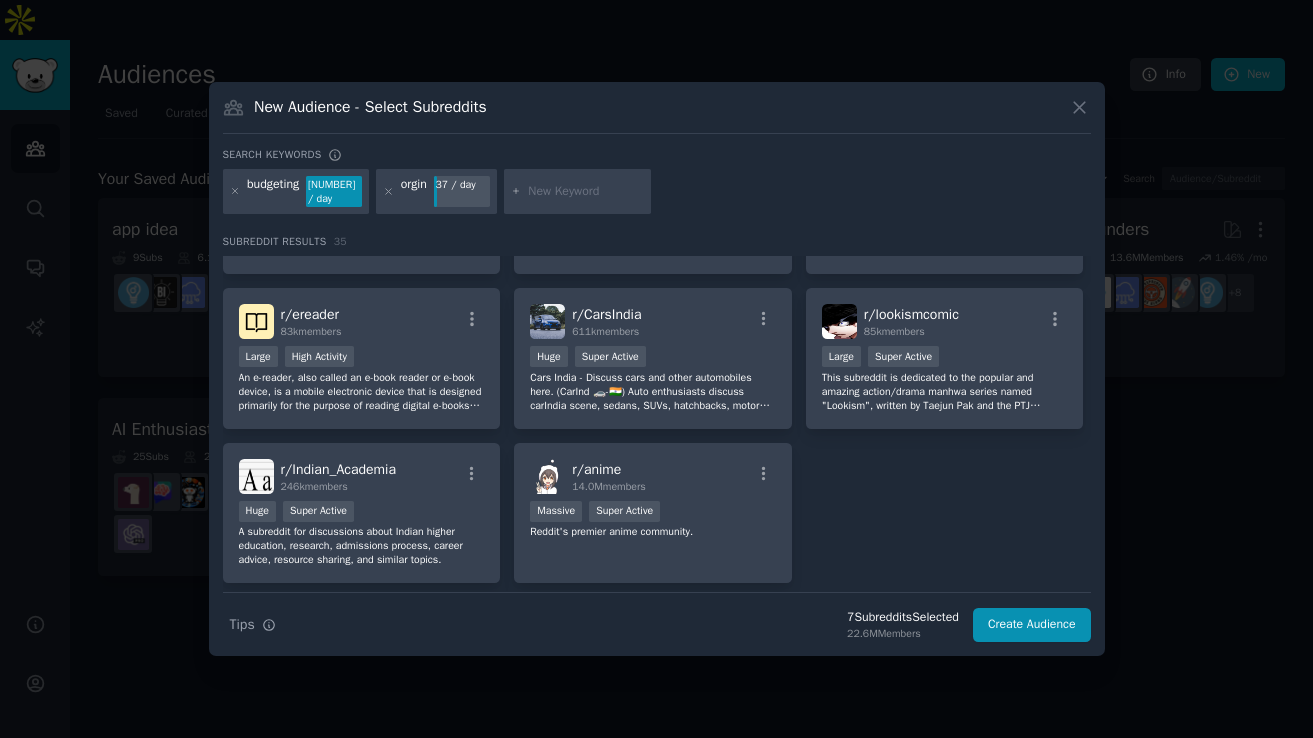 scroll, scrollTop: 1503, scrollLeft: 0, axis: vertical 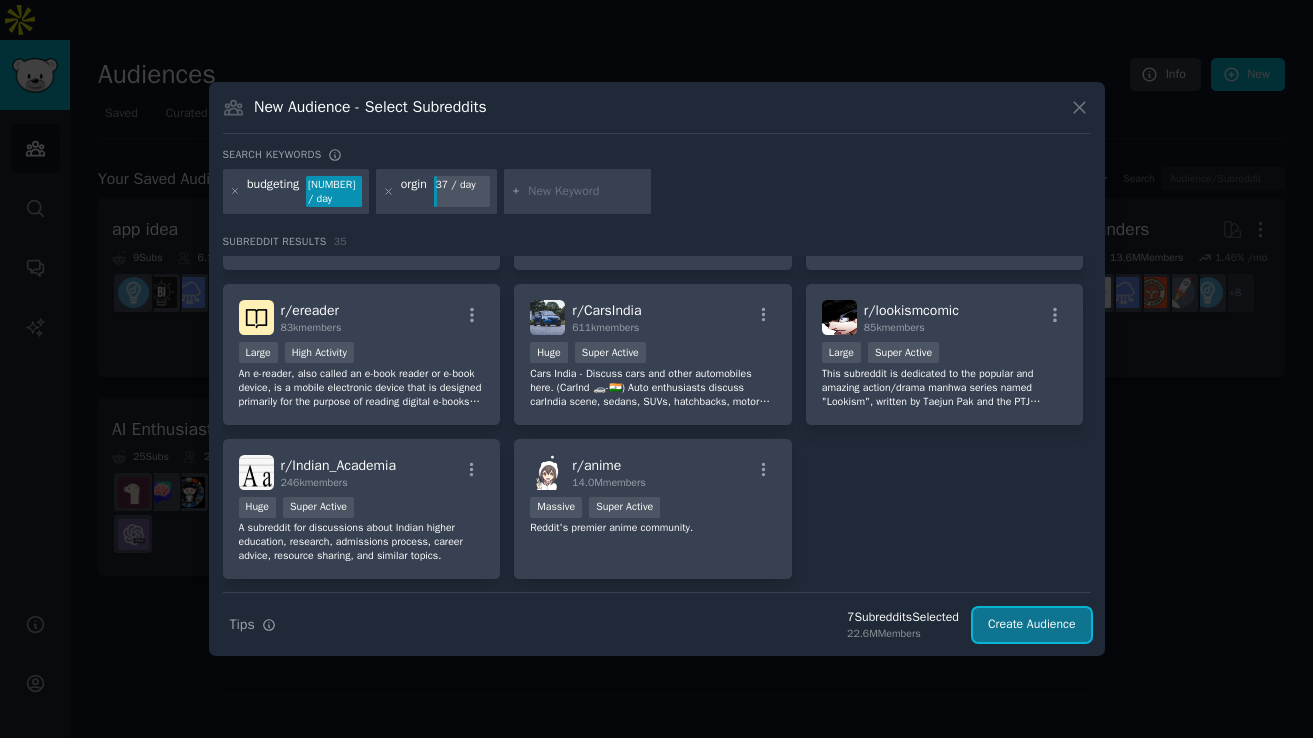 click on "Create Audience" at bounding box center [1032, 625] 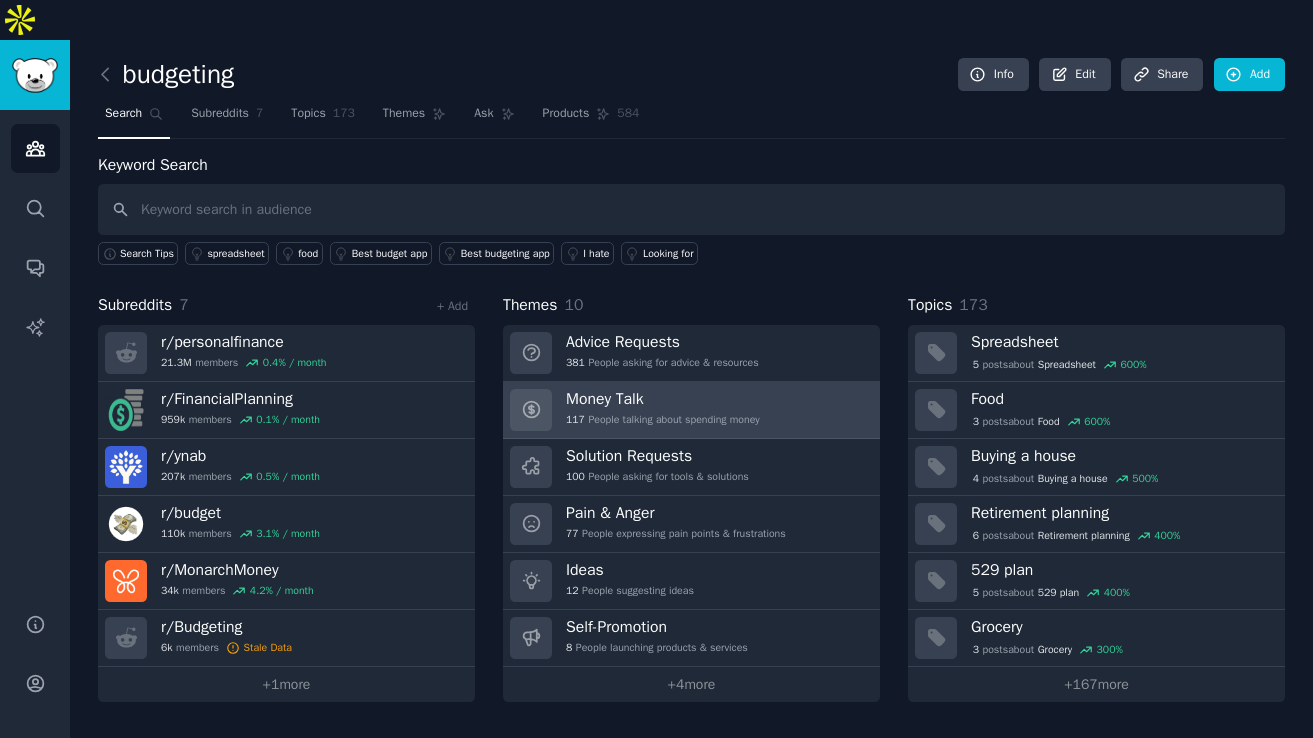click on "Money Talk" at bounding box center (663, 399) 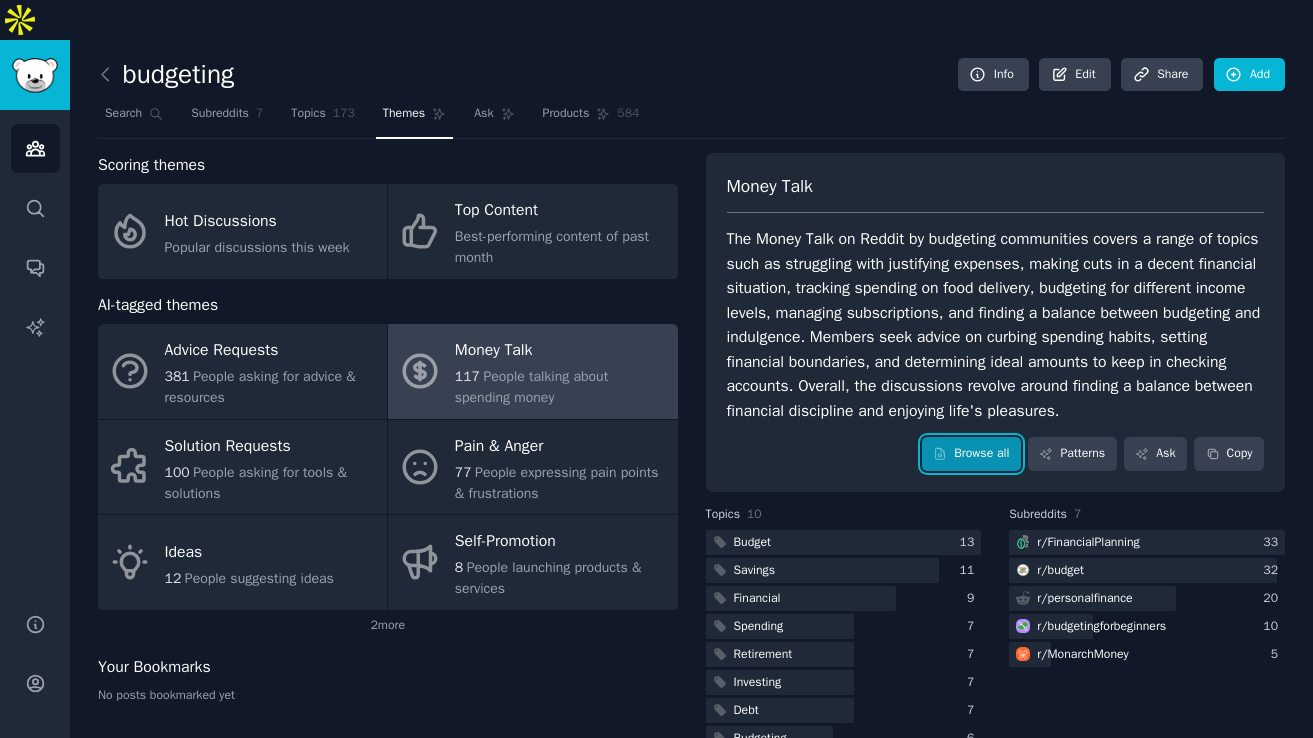 click 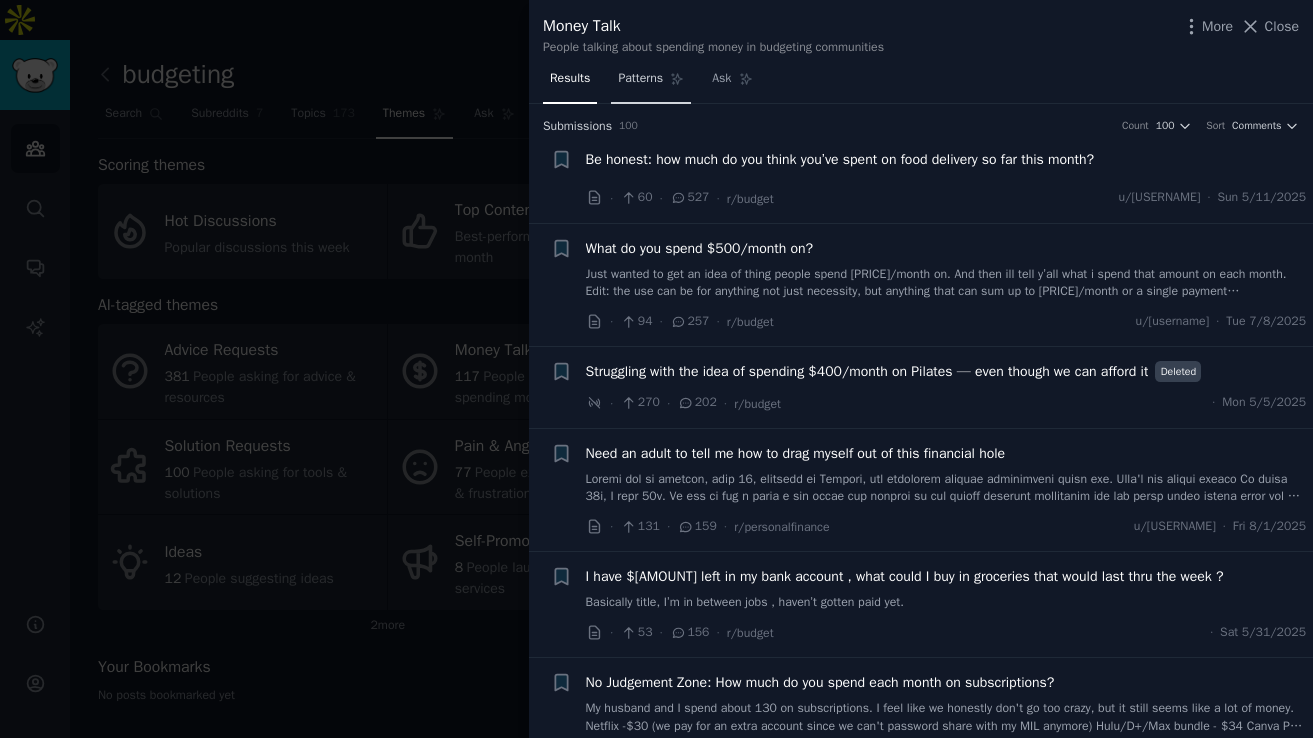 click on "Patterns" at bounding box center (651, 83) 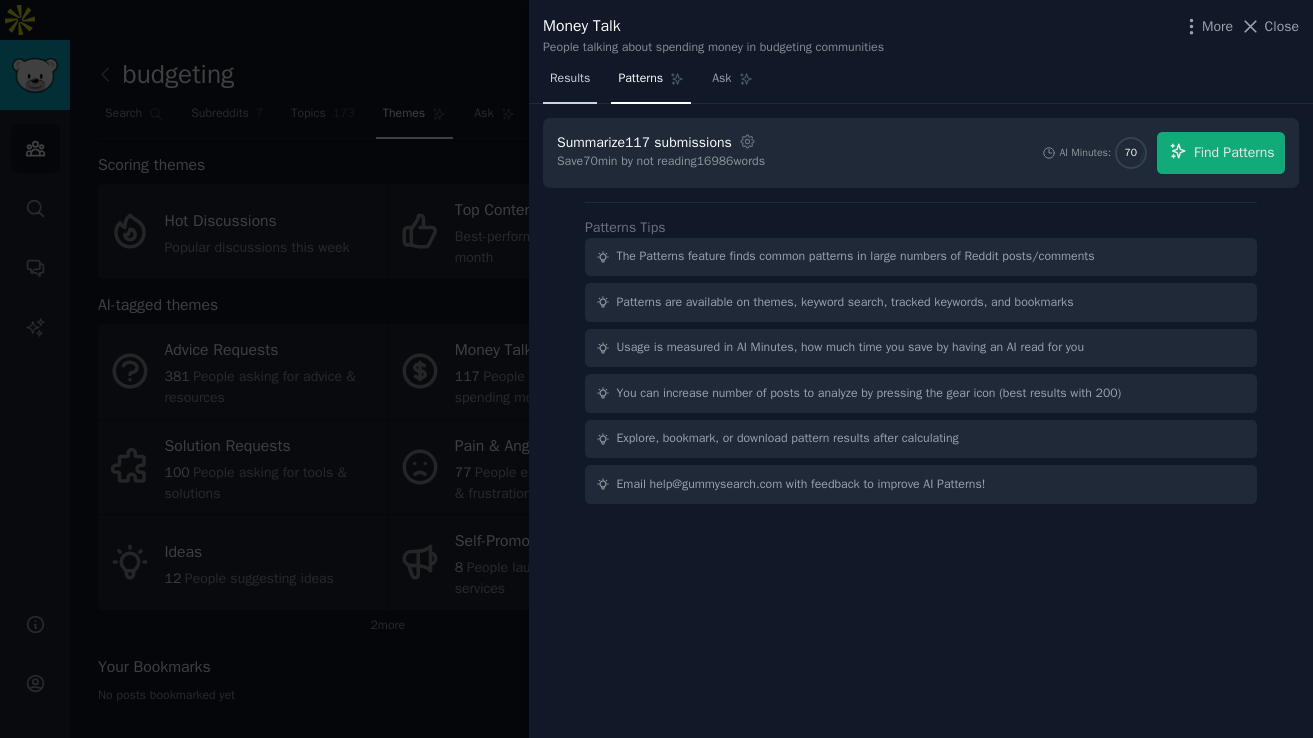 click on "Results" at bounding box center [570, 79] 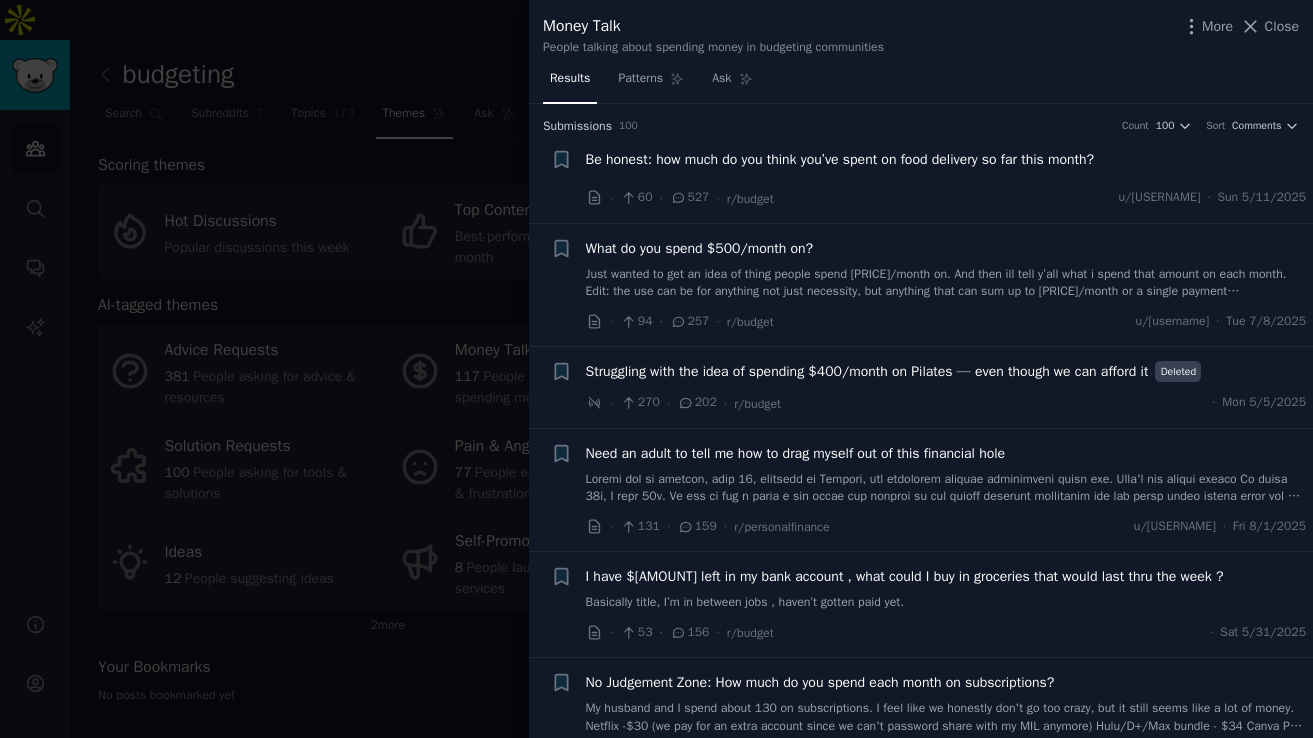 click on "+ Be honest: how much do you think you’ve spent on food delivery so far this month? · [NUMBER] · [NUMBER] · r/budget u/[USERNAME] · [DAY] [MONTH]/[DAY]/[YEAR]" at bounding box center [921, 179] 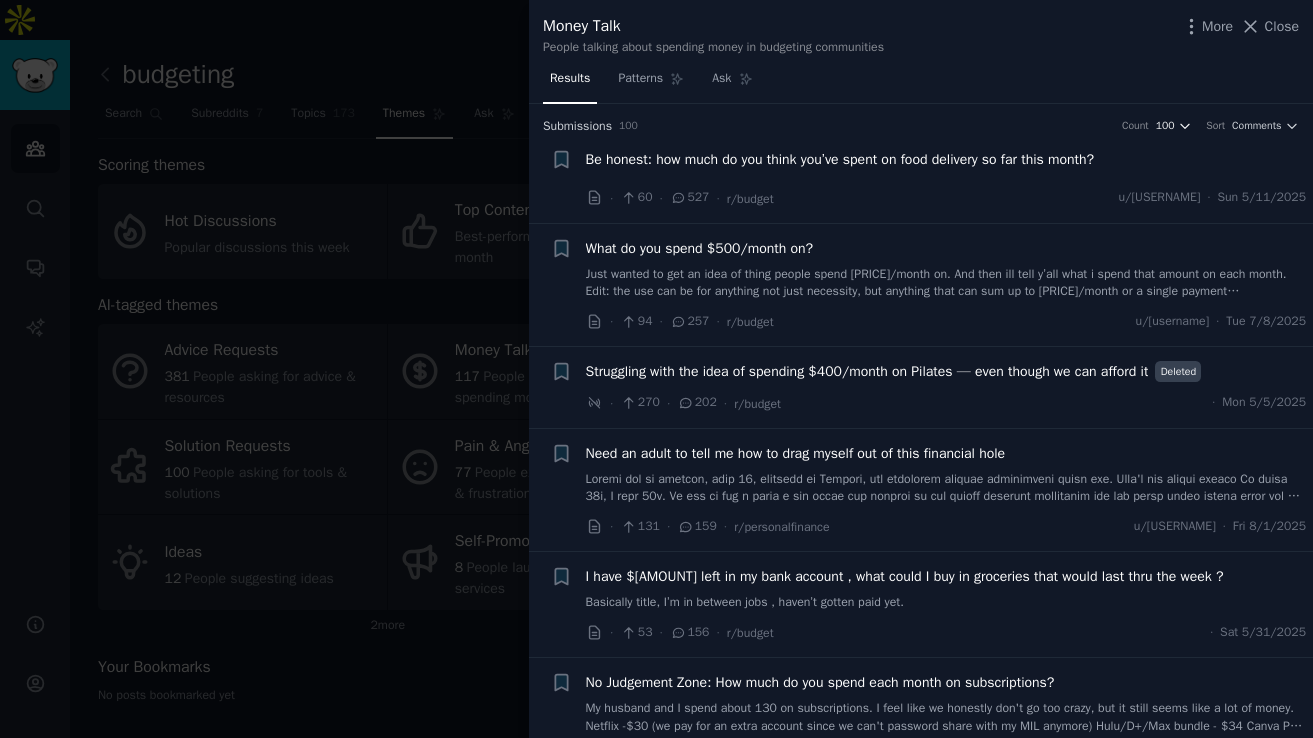 click 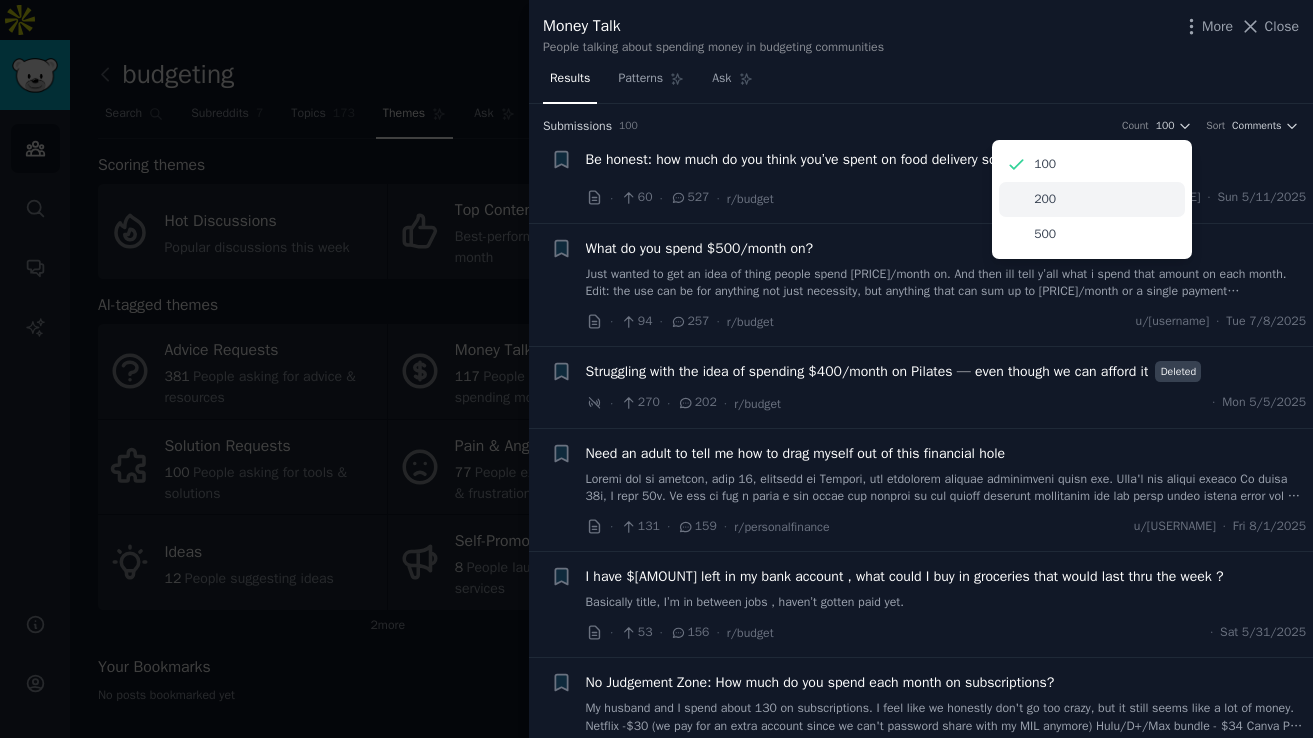 click on "200" at bounding box center (1092, 199) 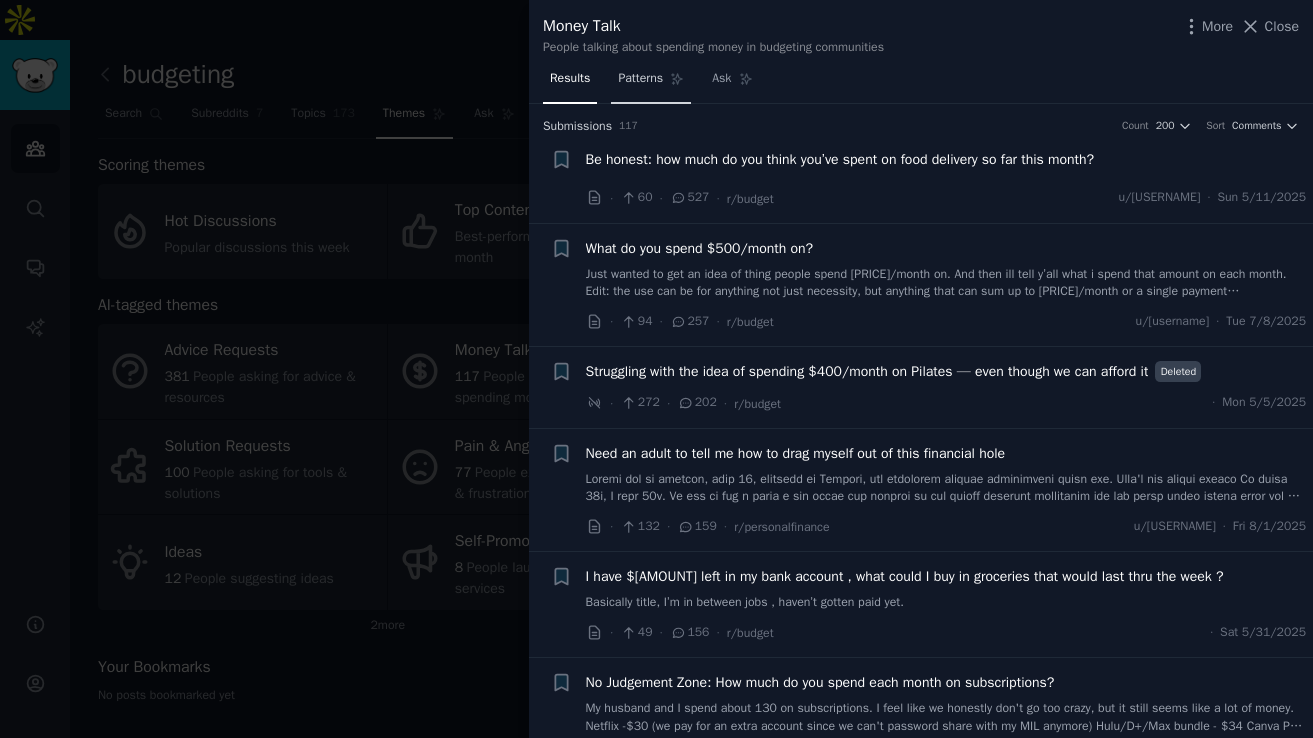 click on "Patterns" at bounding box center (640, 79) 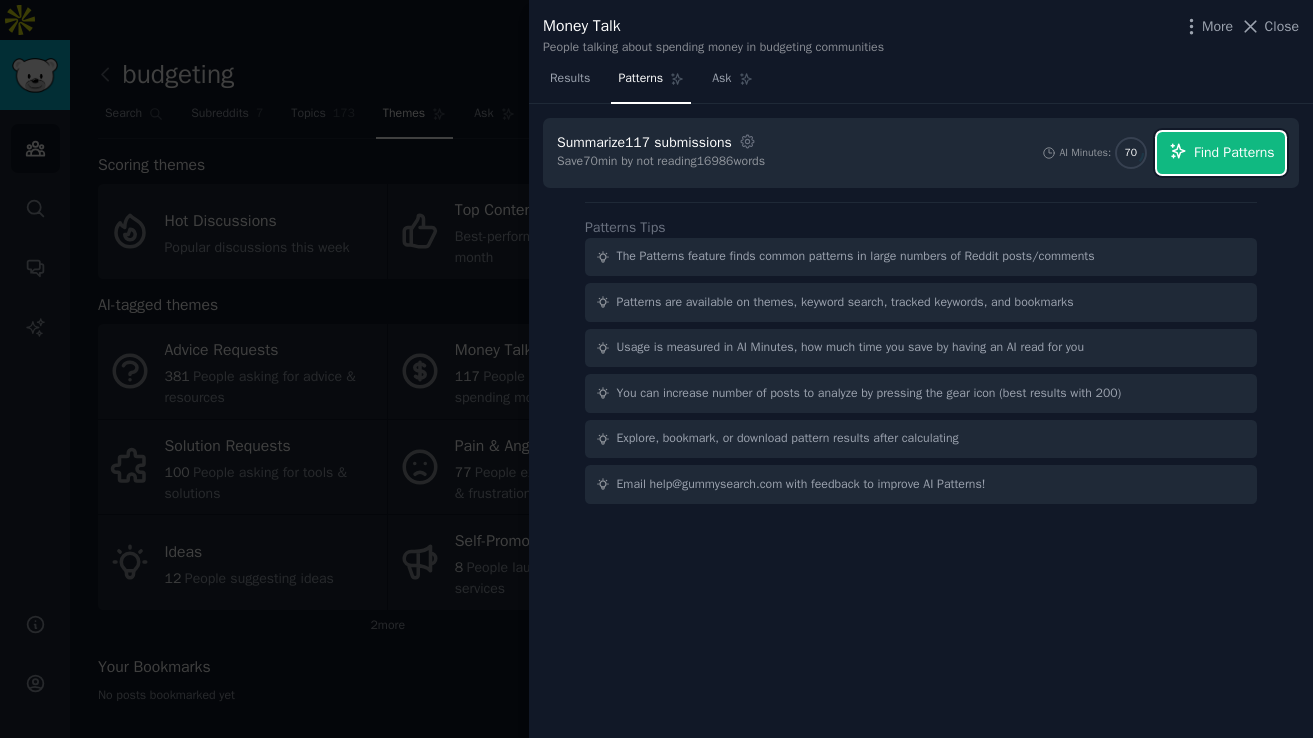 click 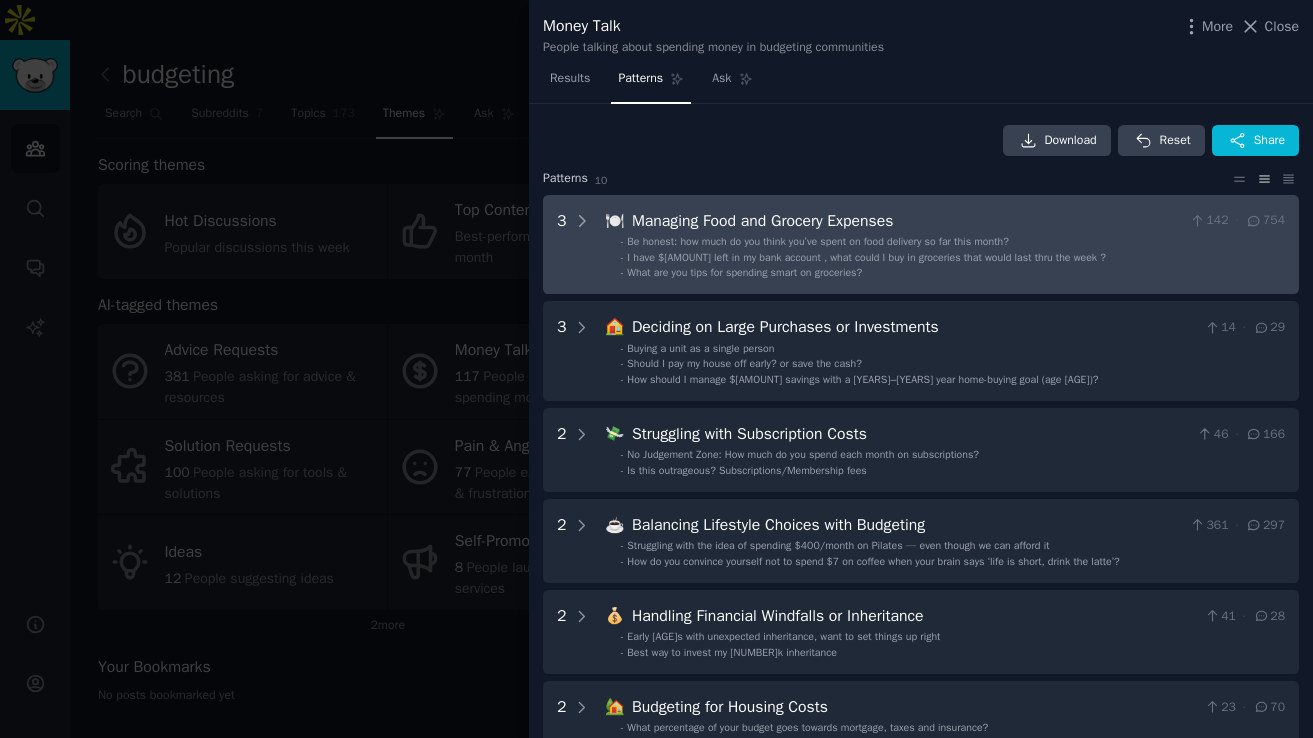 click on "- What are you tips for spending smart on groceries?" at bounding box center (953, 273) 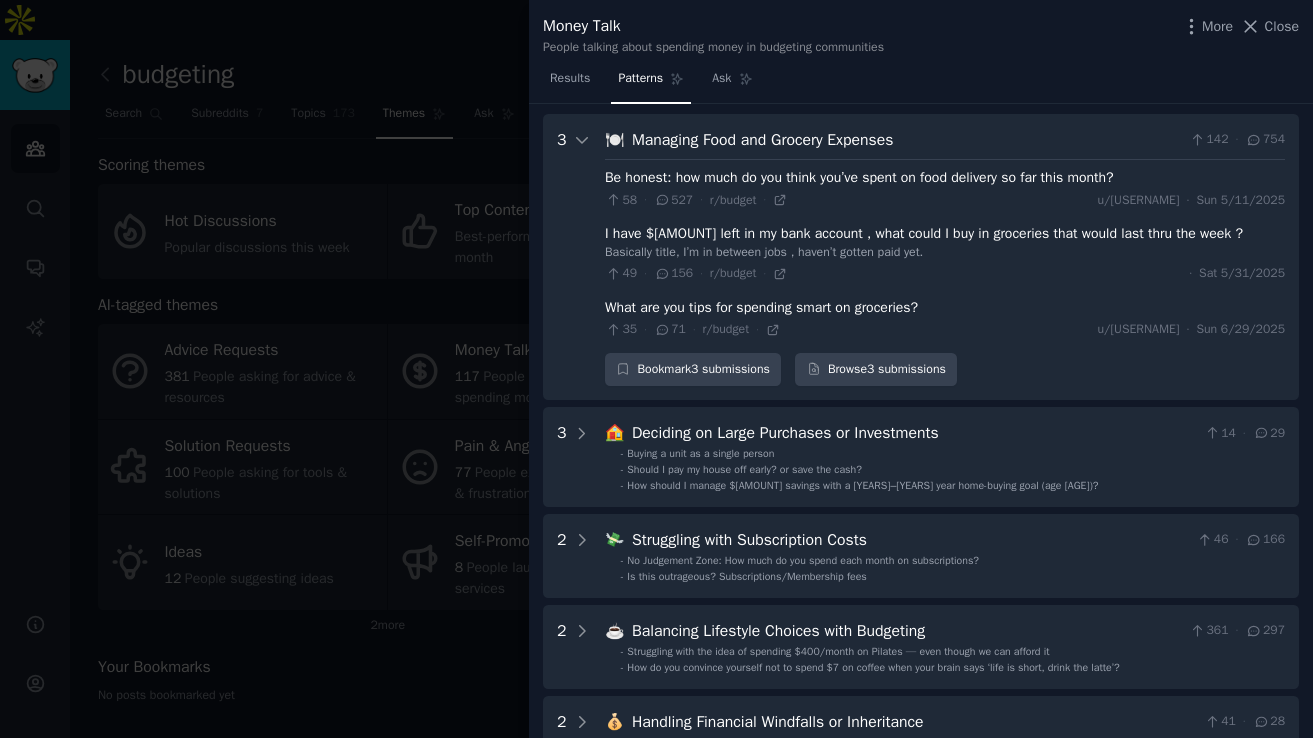 scroll, scrollTop: 91, scrollLeft: 0, axis: vertical 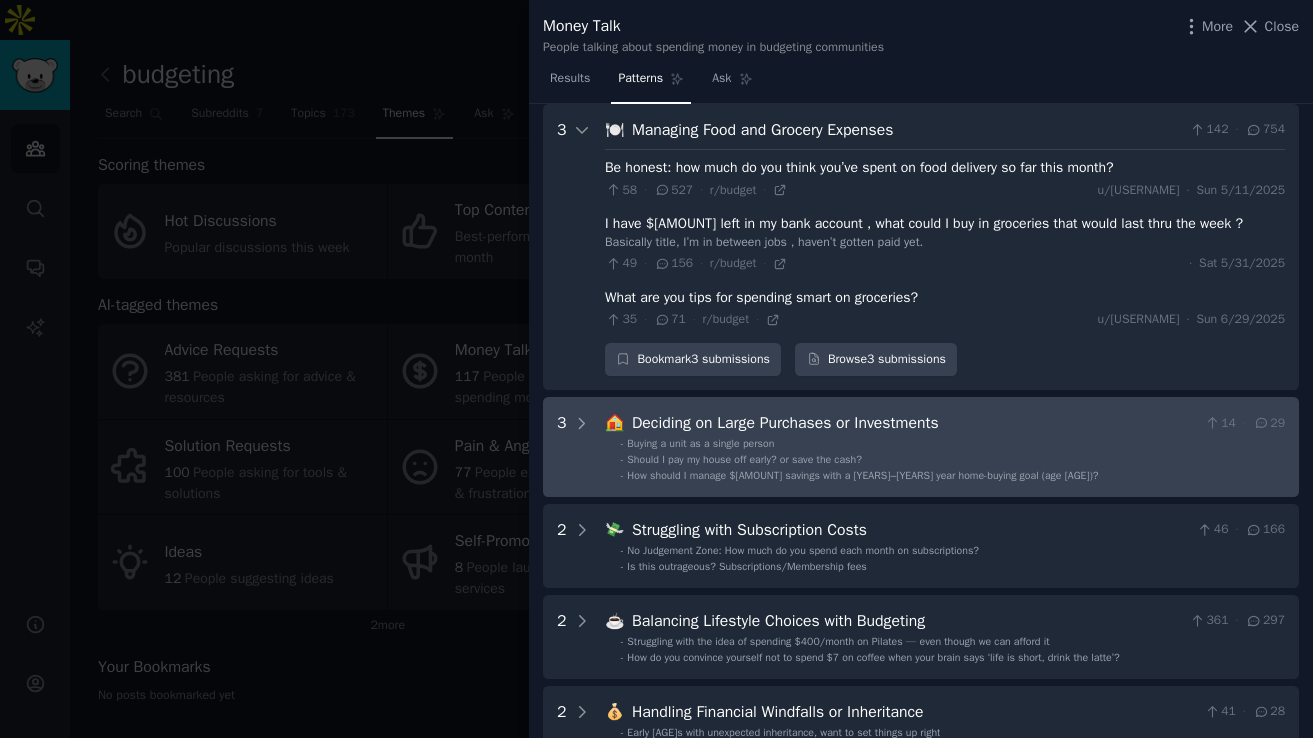 click on "Buying a unit as a single person" at bounding box center [700, 443] 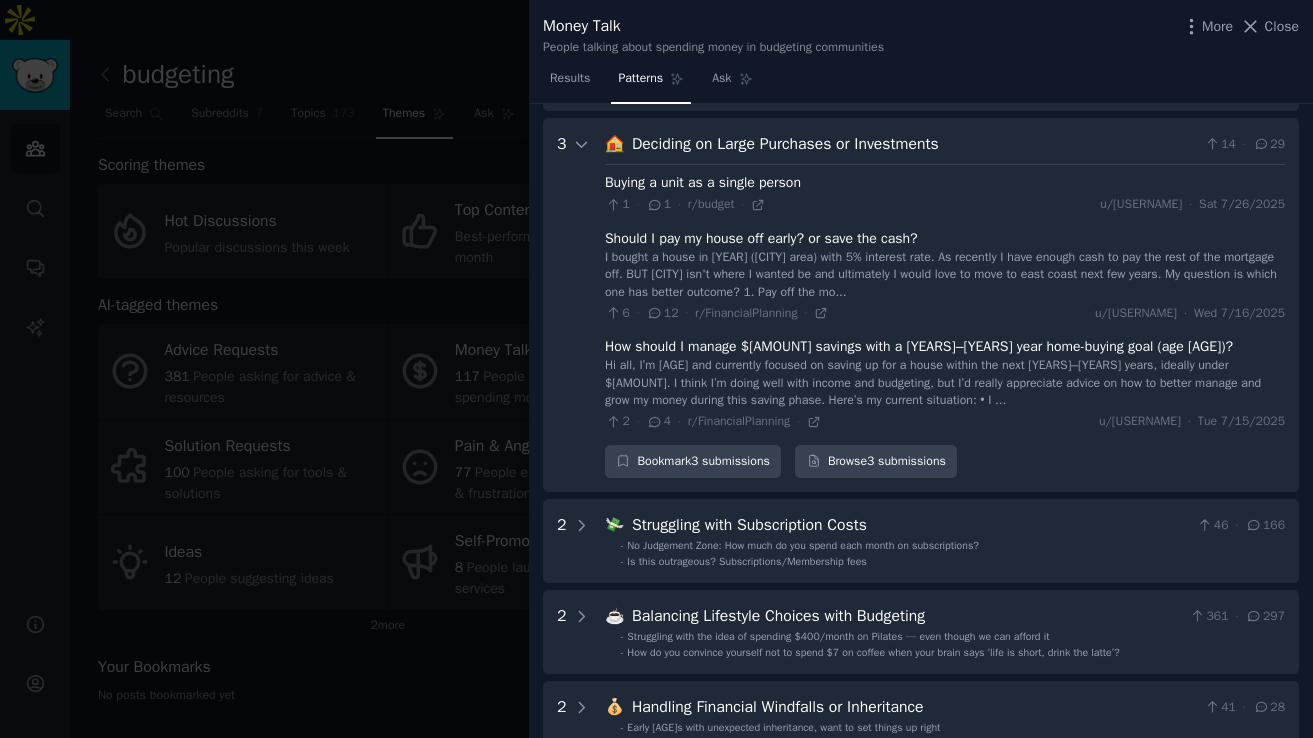scroll, scrollTop: 384, scrollLeft: 0, axis: vertical 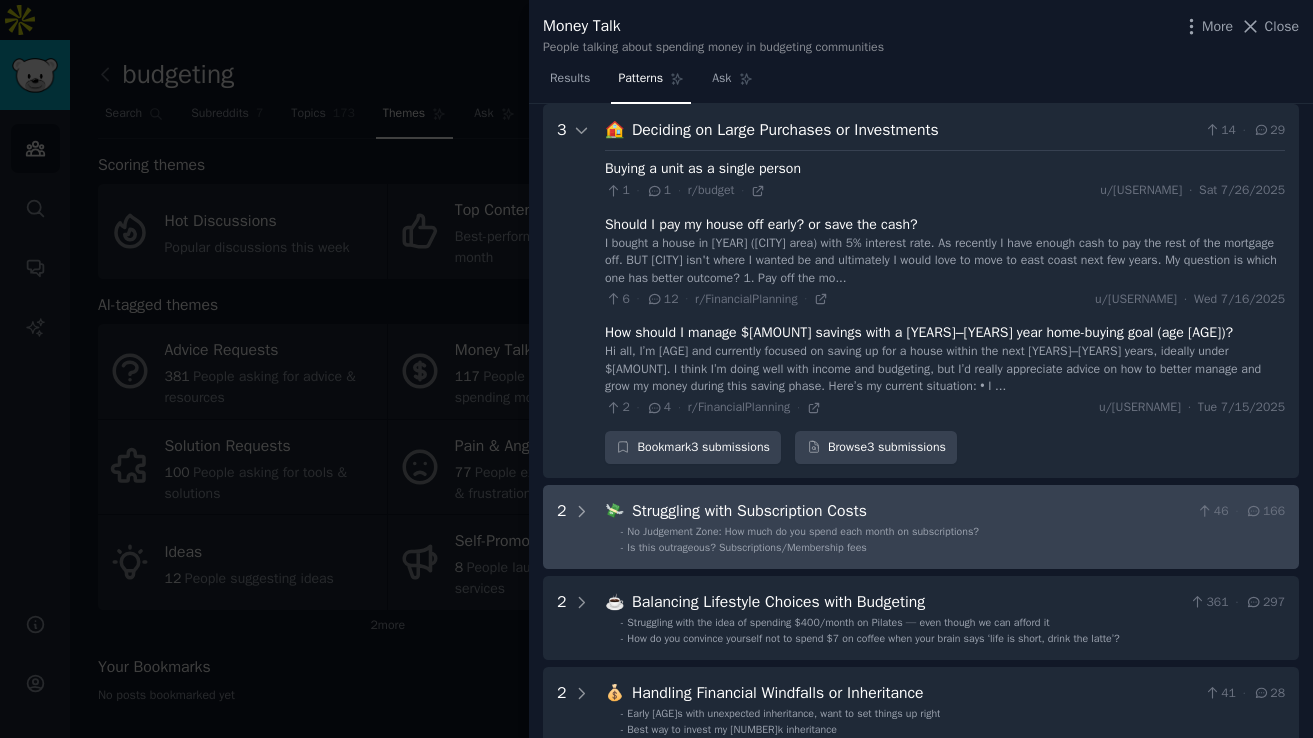 click on "Struggling with Subscription Costs" at bounding box center (910, 511) 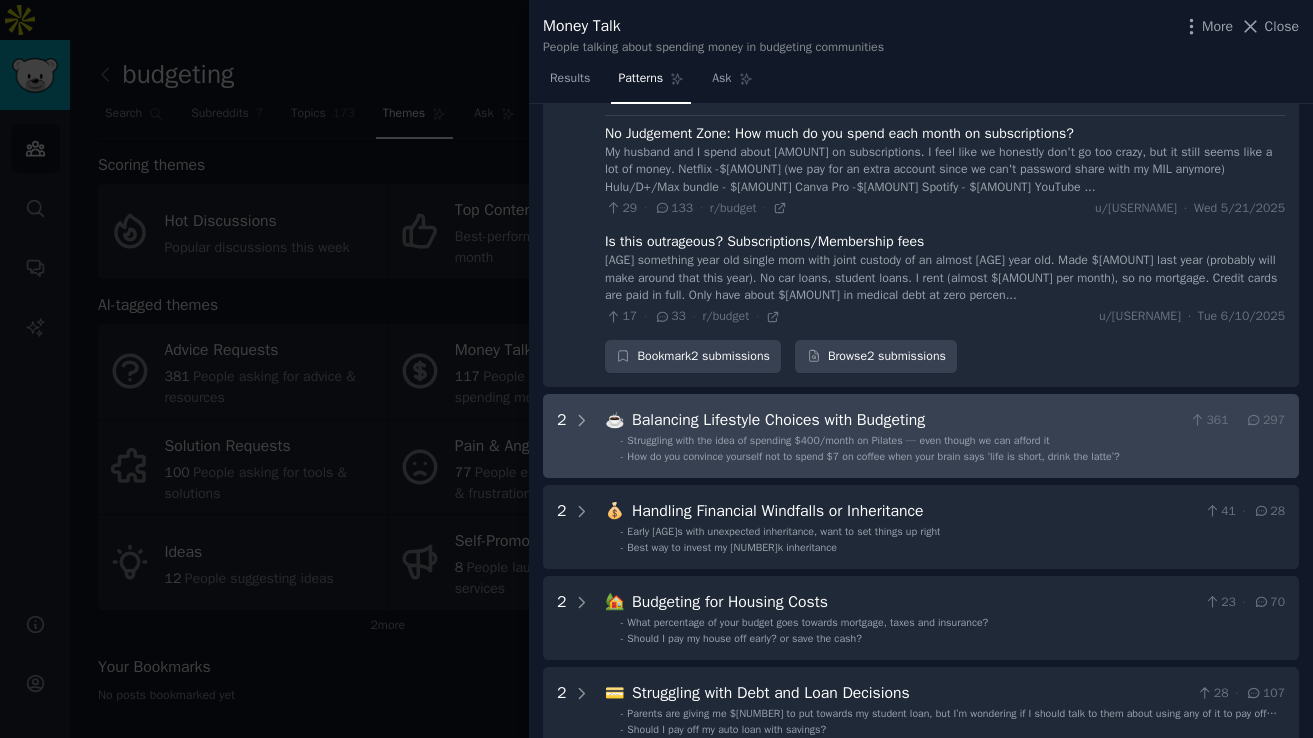 click on "Struggling with the idea of spending $400/month on Pilates — even though we can afford it" at bounding box center [838, 440] 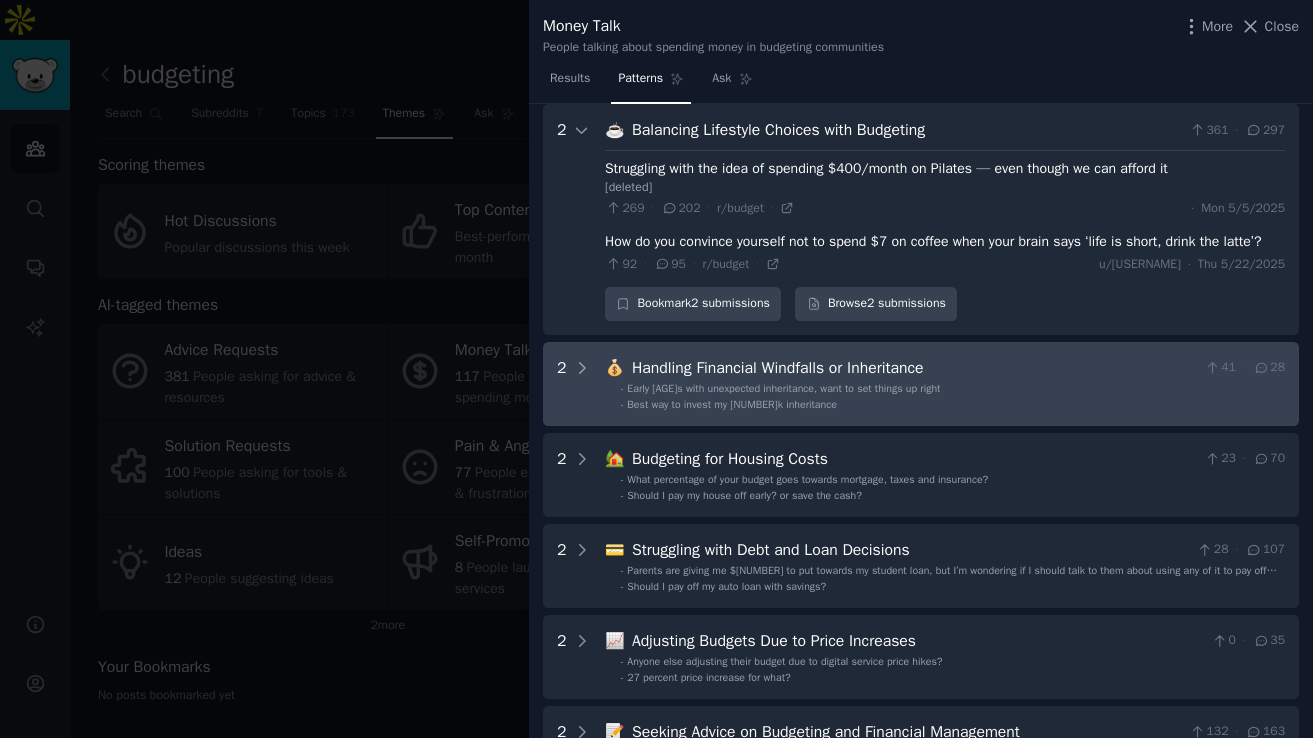 click on "Handling Financial Windfalls or Inheritance" at bounding box center (914, 368) 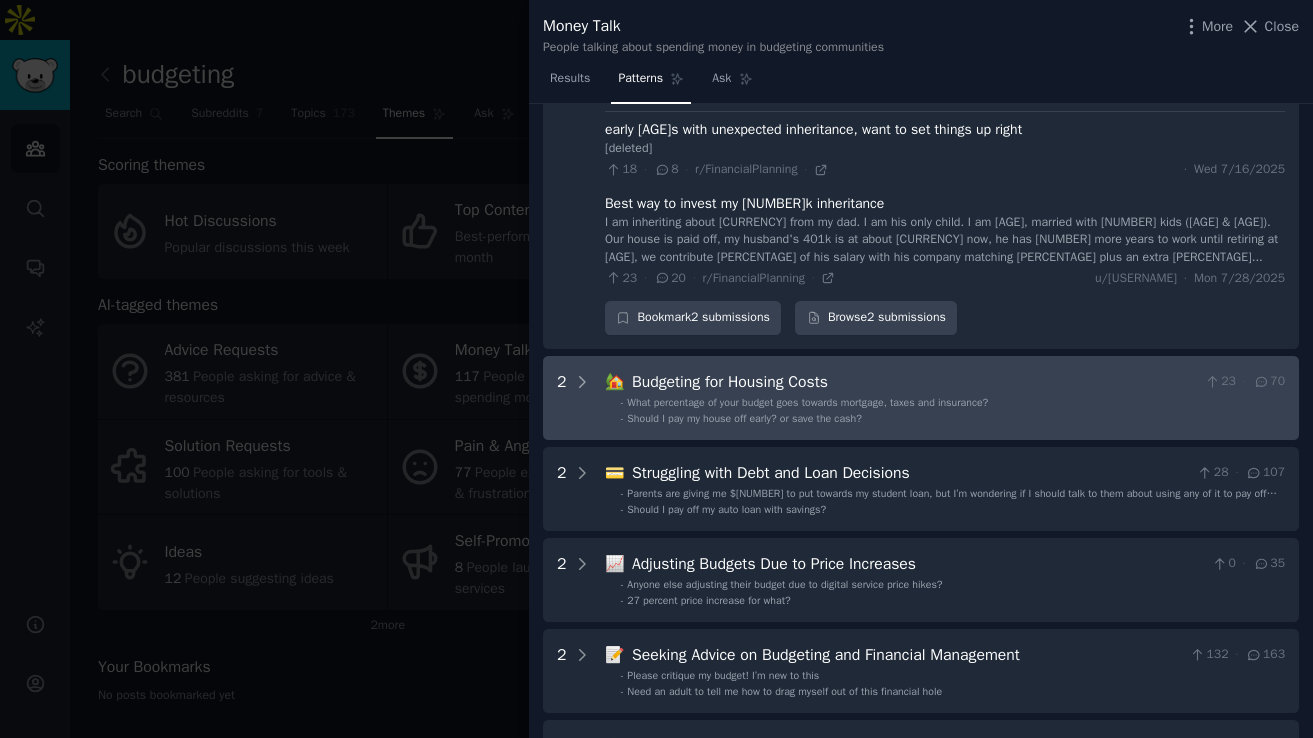 click on "Budgeting for Housing Costs" at bounding box center [914, 382] 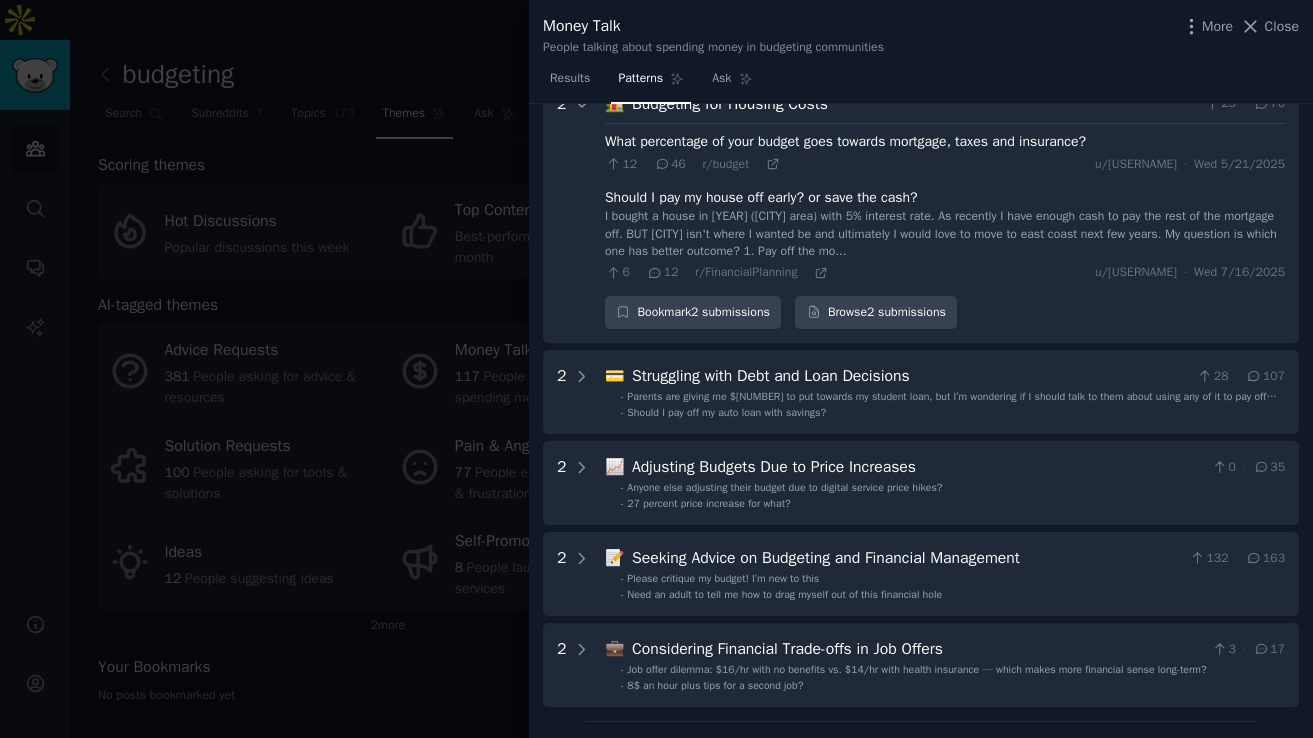 click on "Parents are giving me $[NUMBER] to put towards my student loan, but I’m wondering if I should talk to them about using any of it to pay off credit card debt ?" at bounding box center (952, 403) 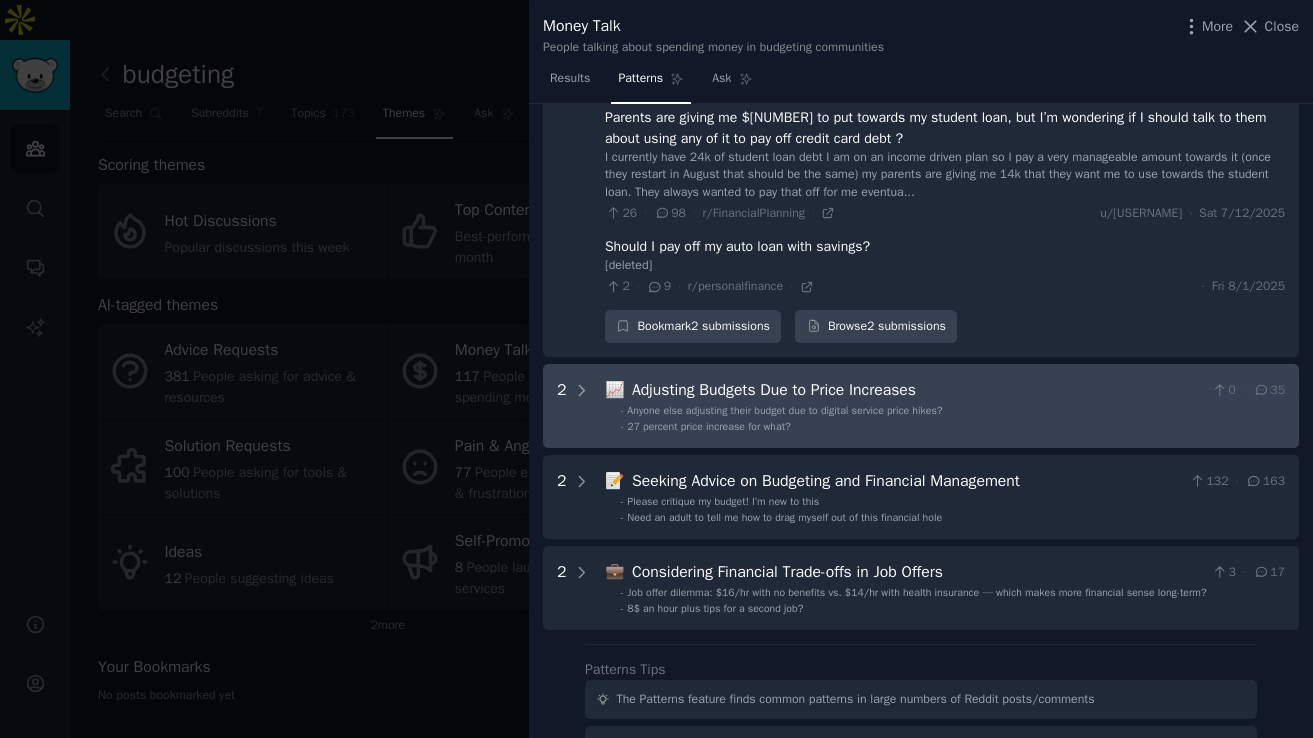click on "27 percent price increase for what?" at bounding box center [708, 426] 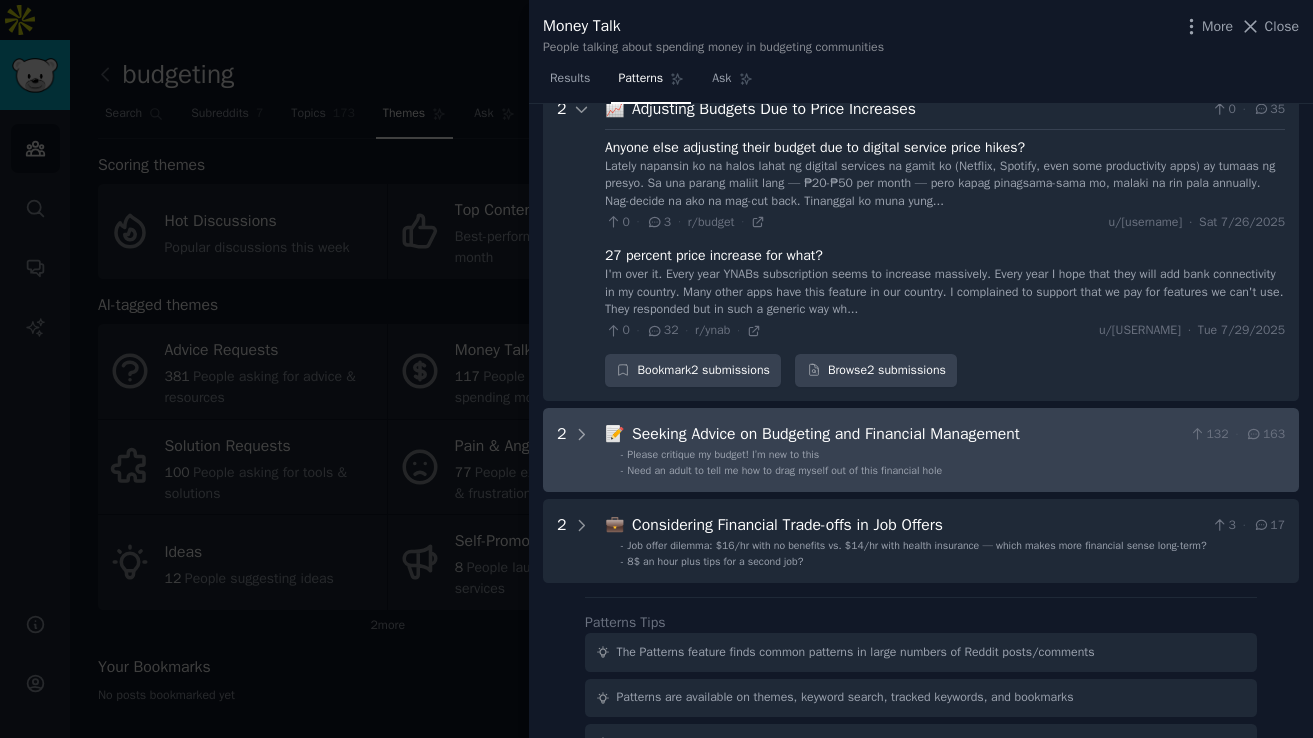 click on "Seeking Advice on Budgeting and Financial Management" at bounding box center (907, 434) 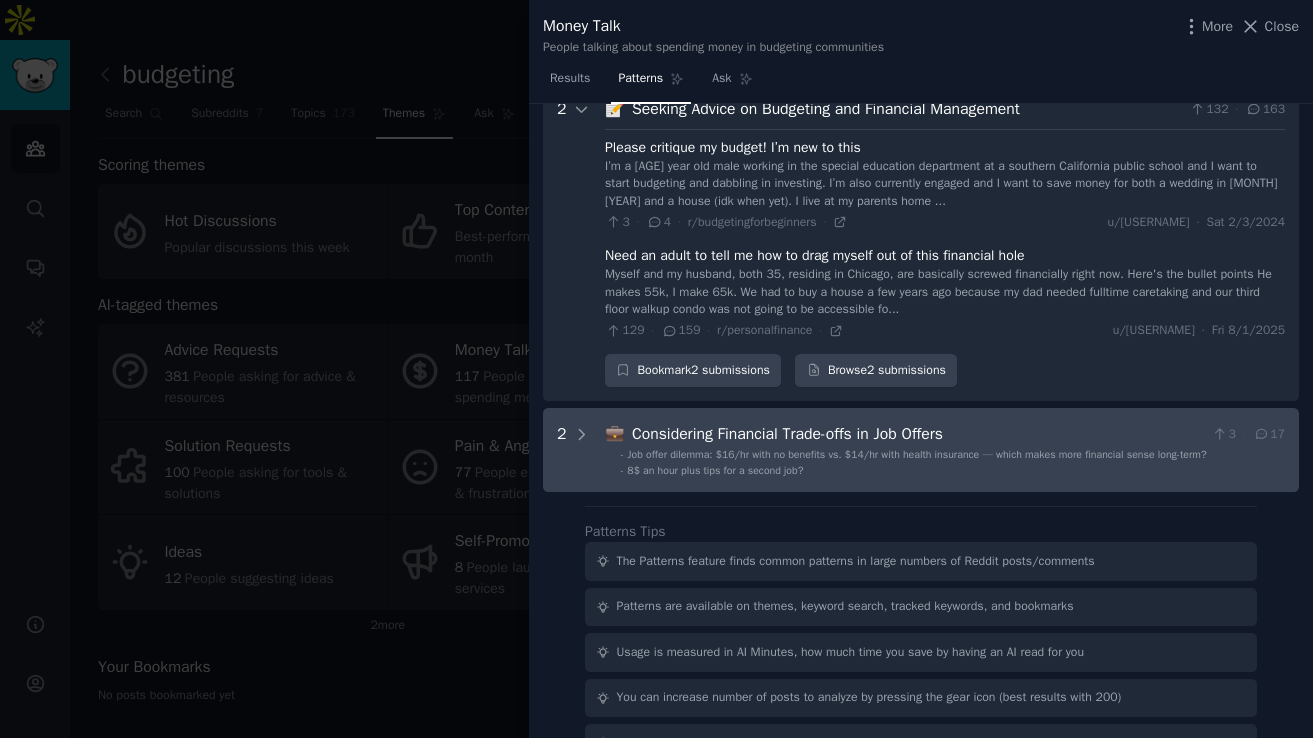 click on "[NUMBER] 💼 Considering Financial Trade-offs in Job Offers [NUMBER] · [NUMBER] - Job offer dilemma: [PRICE]/hr with no benefits vs. [PRICE]/hr with health insurance — which makes more financial sense long-term? - [PRICE]$ an hour plus tips for a second job?" at bounding box center (921, 450) 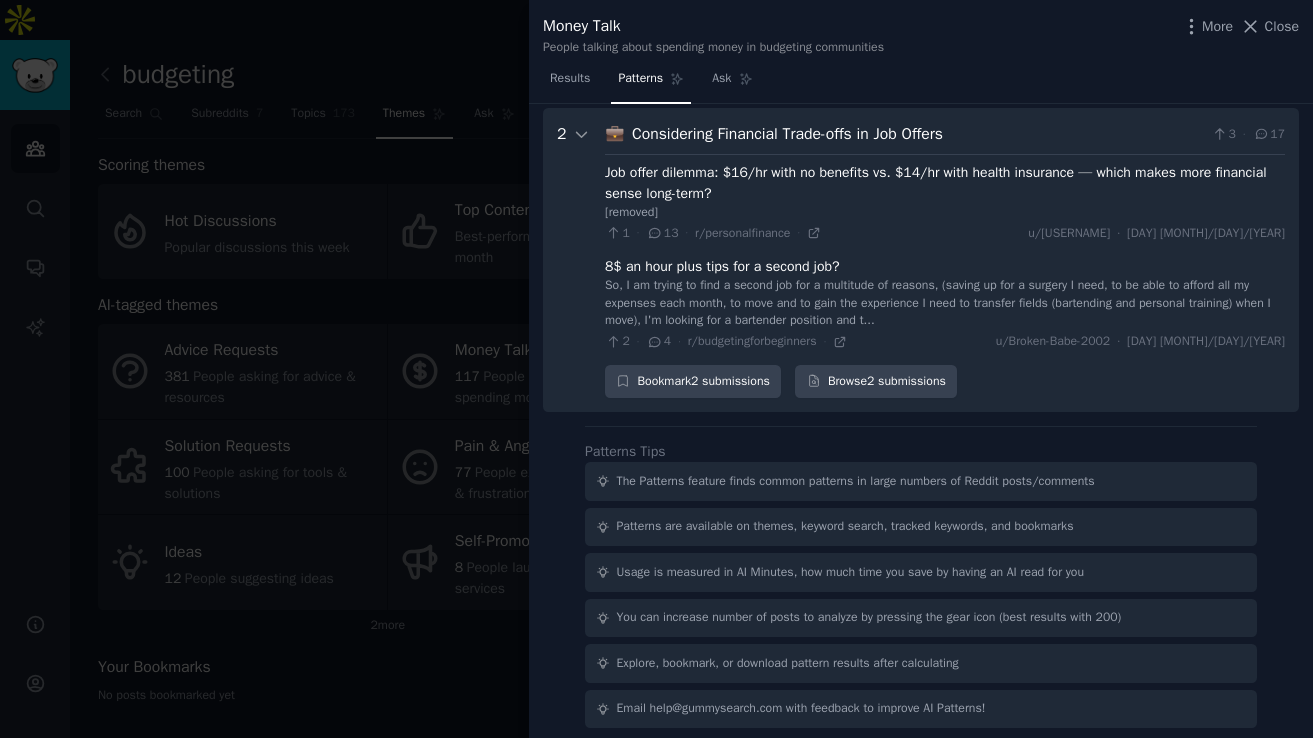 scroll, scrollTop: 2872, scrollLeft: 0, axis: vertical 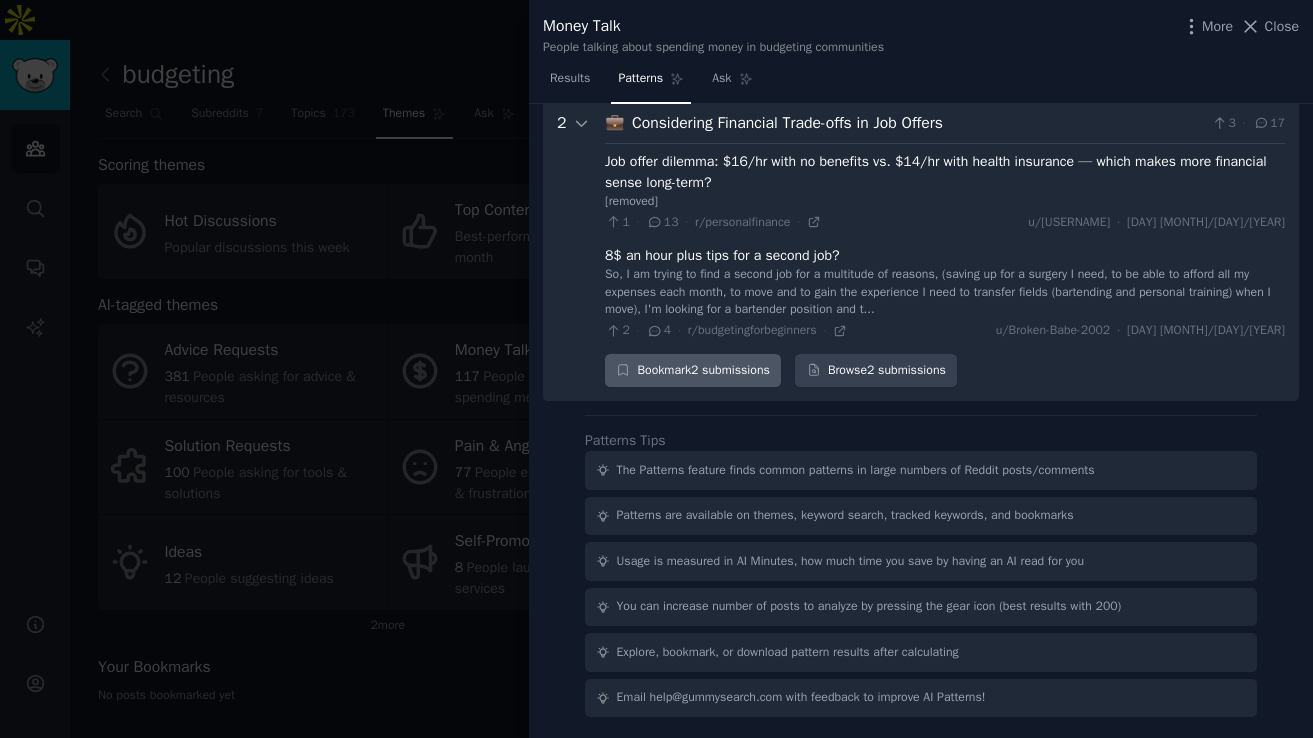 click on "Bookmark 2 submissions" at bounding box center (693, 371) 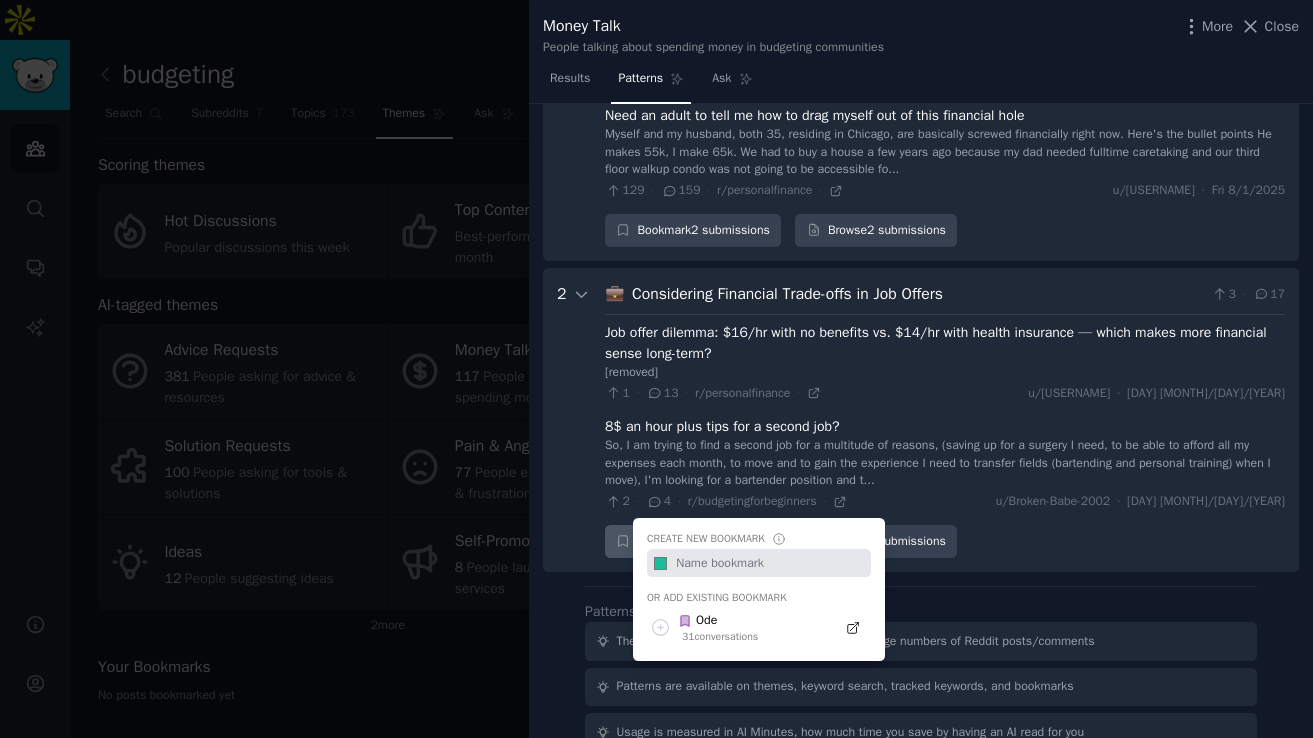 scroll, scrollTop: 2797, scrollLeft: 0, axis: vertical 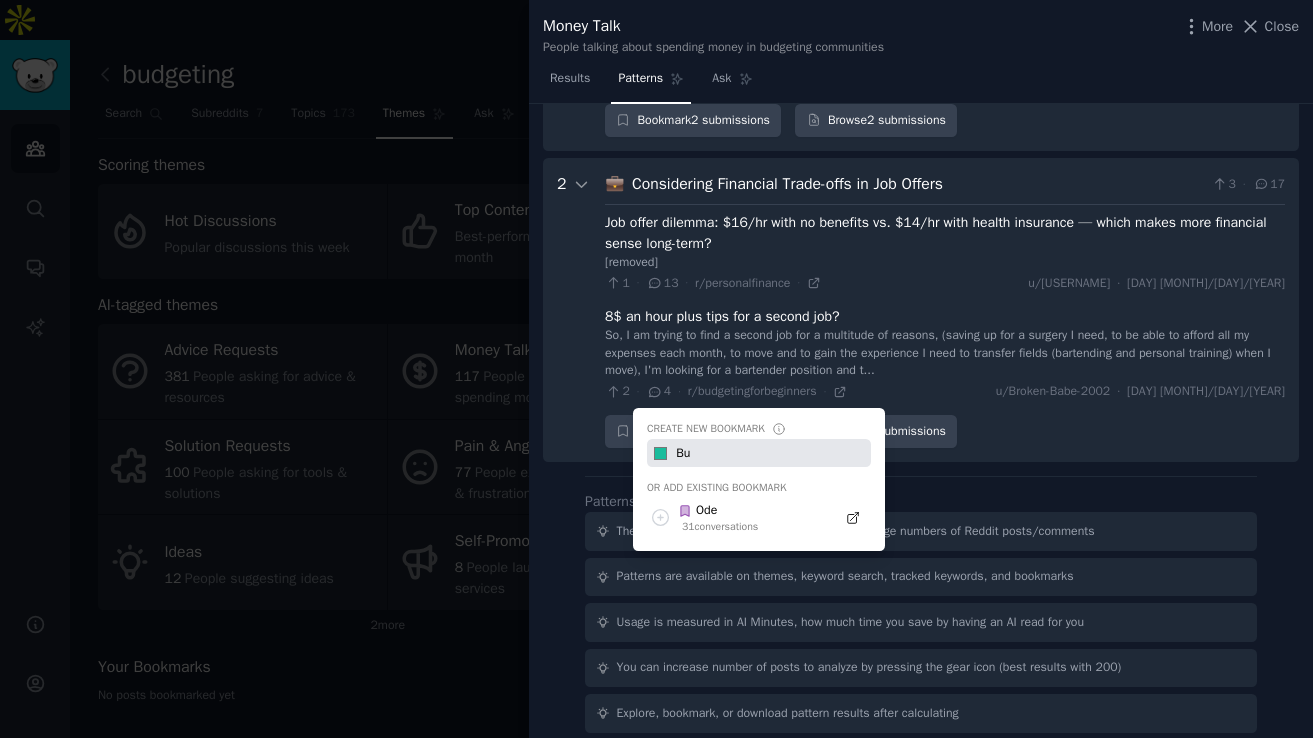 type on "B" 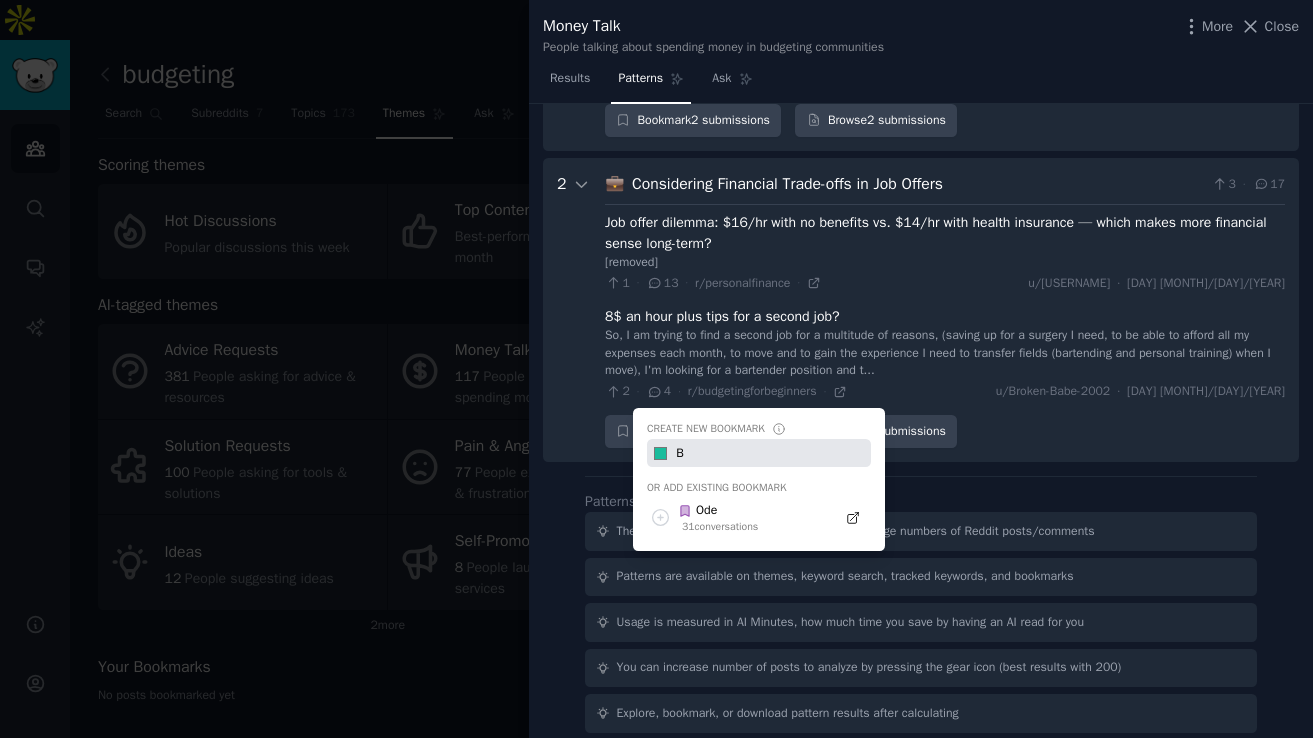 type 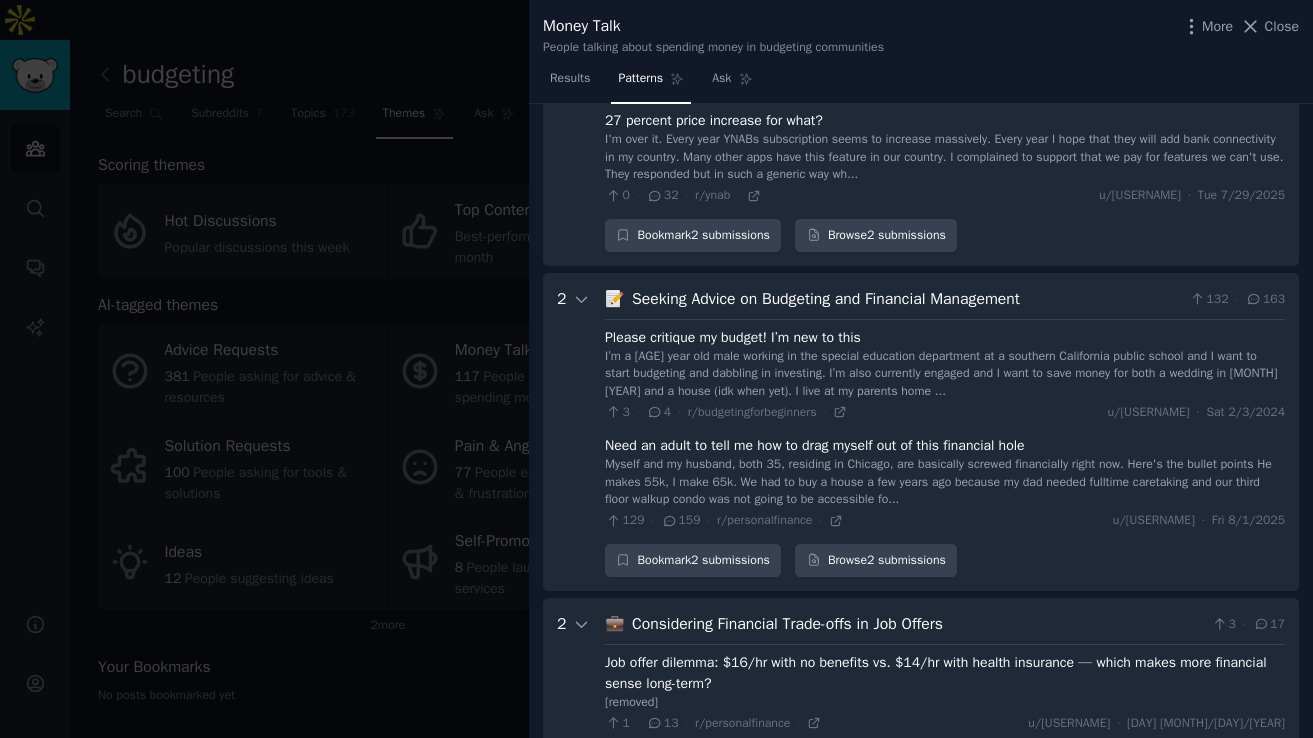 scroll, scrollTop: 2358, scrollLeft: 0, axis: vertical 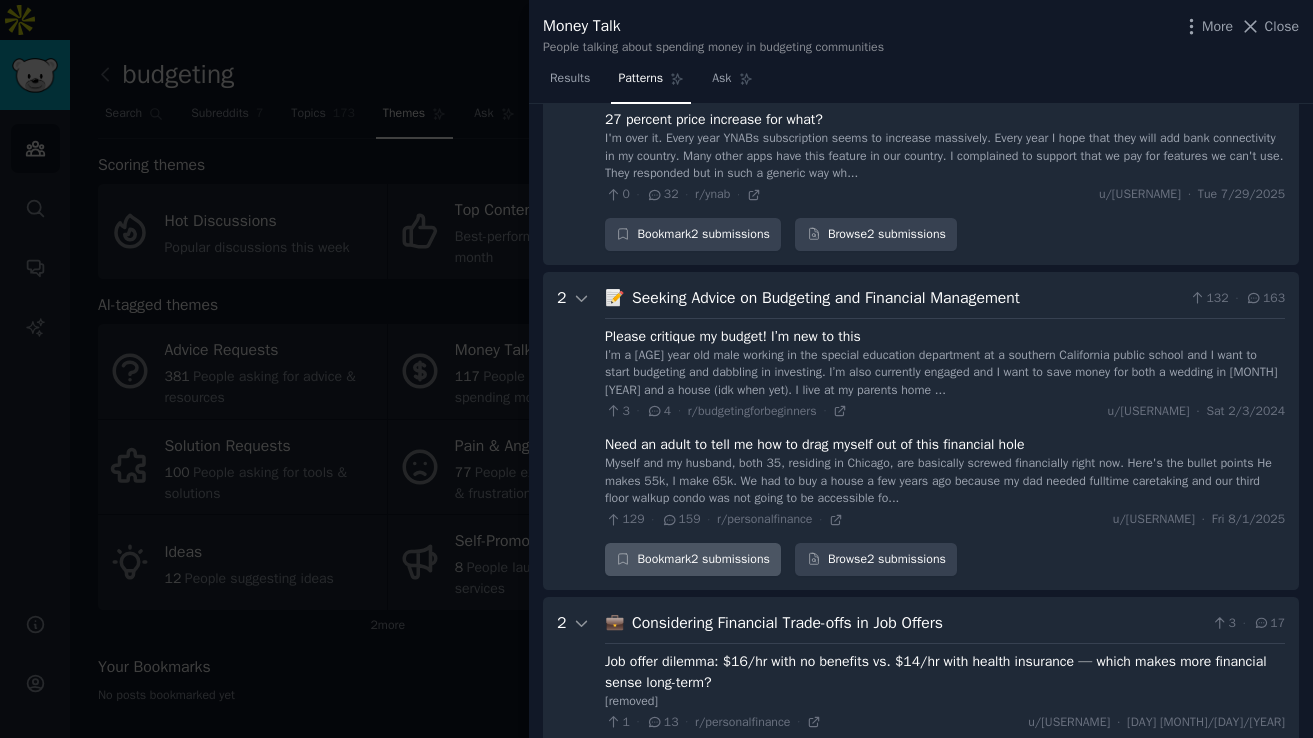 click on "Bookmark 2 submissions" at bounding box center [693, 560] 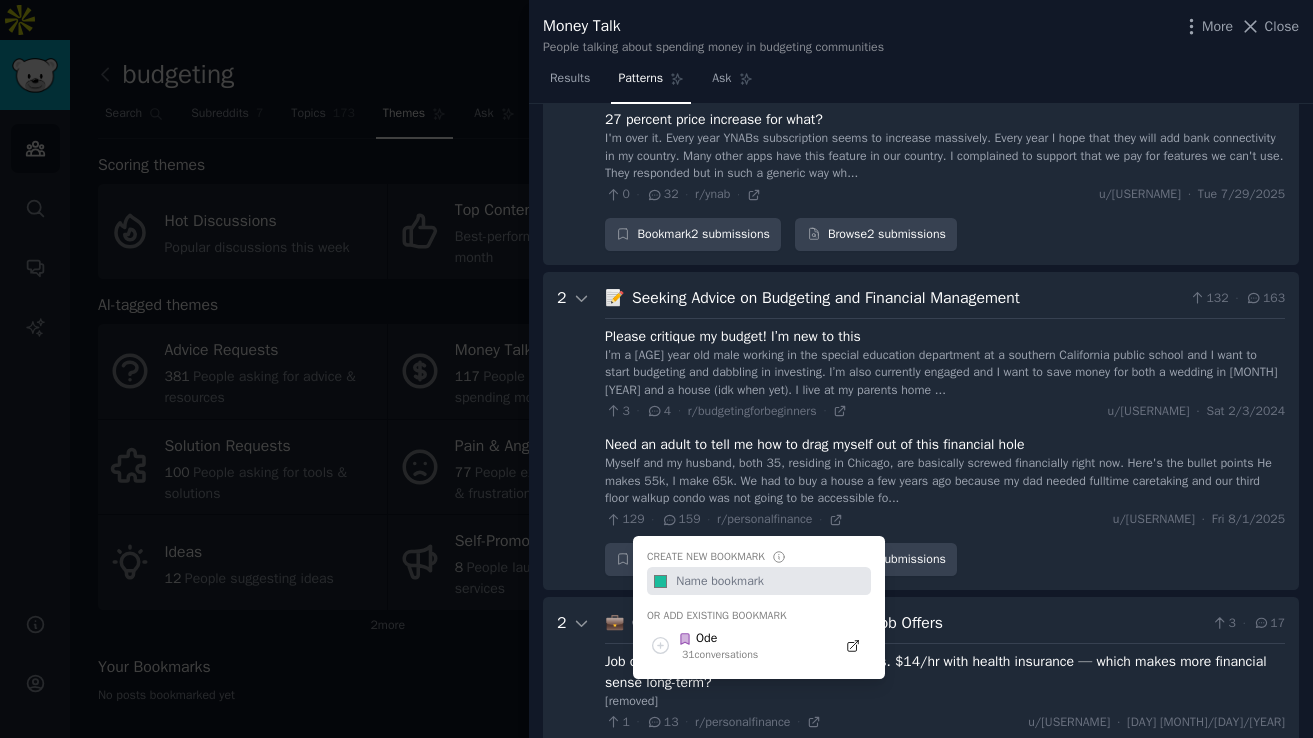 type on "B" 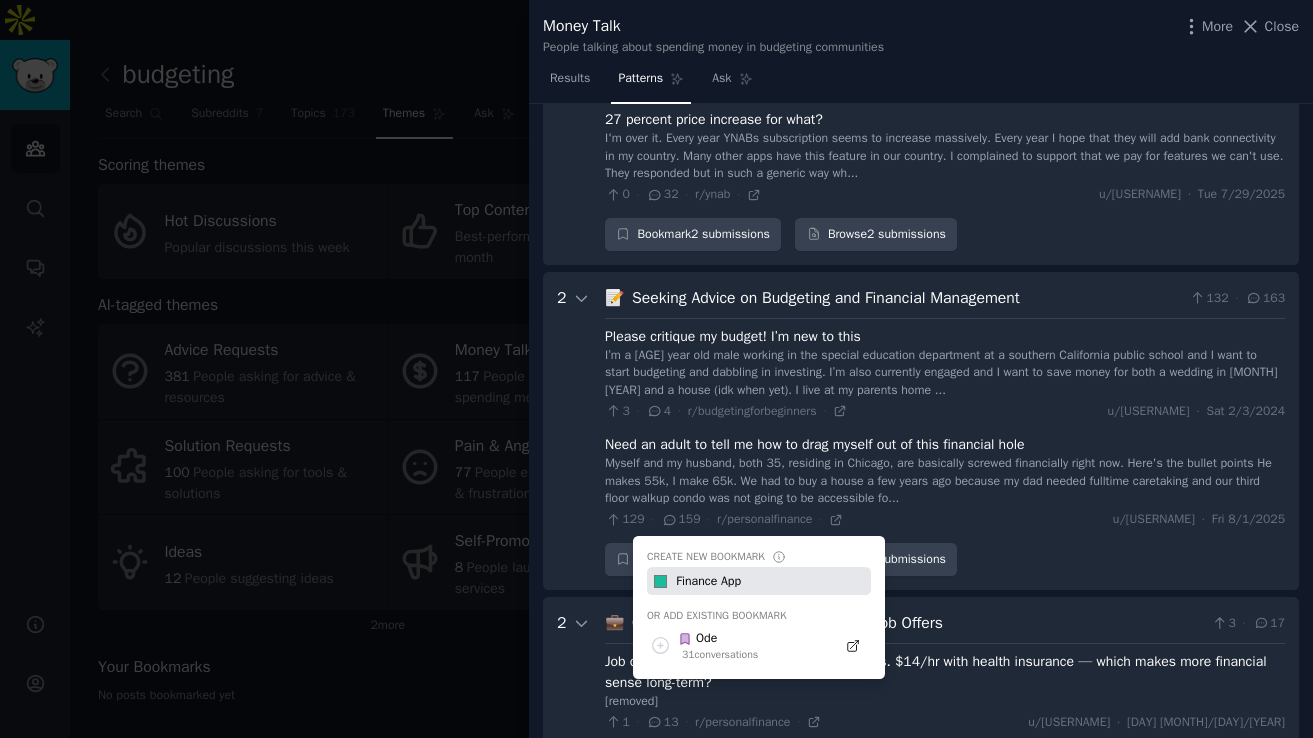type on "Finance App" 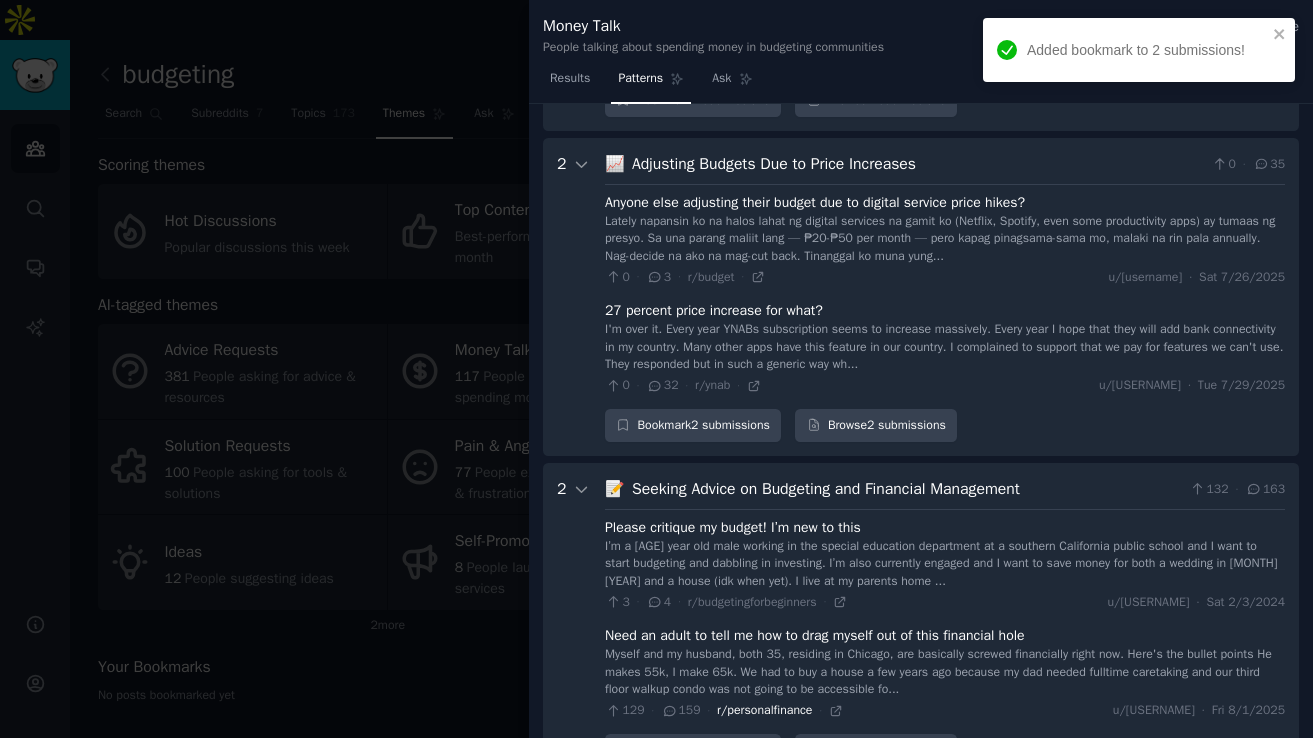 scroll, scrollTop: 2128, scrollLeft: 0, axis: vertical 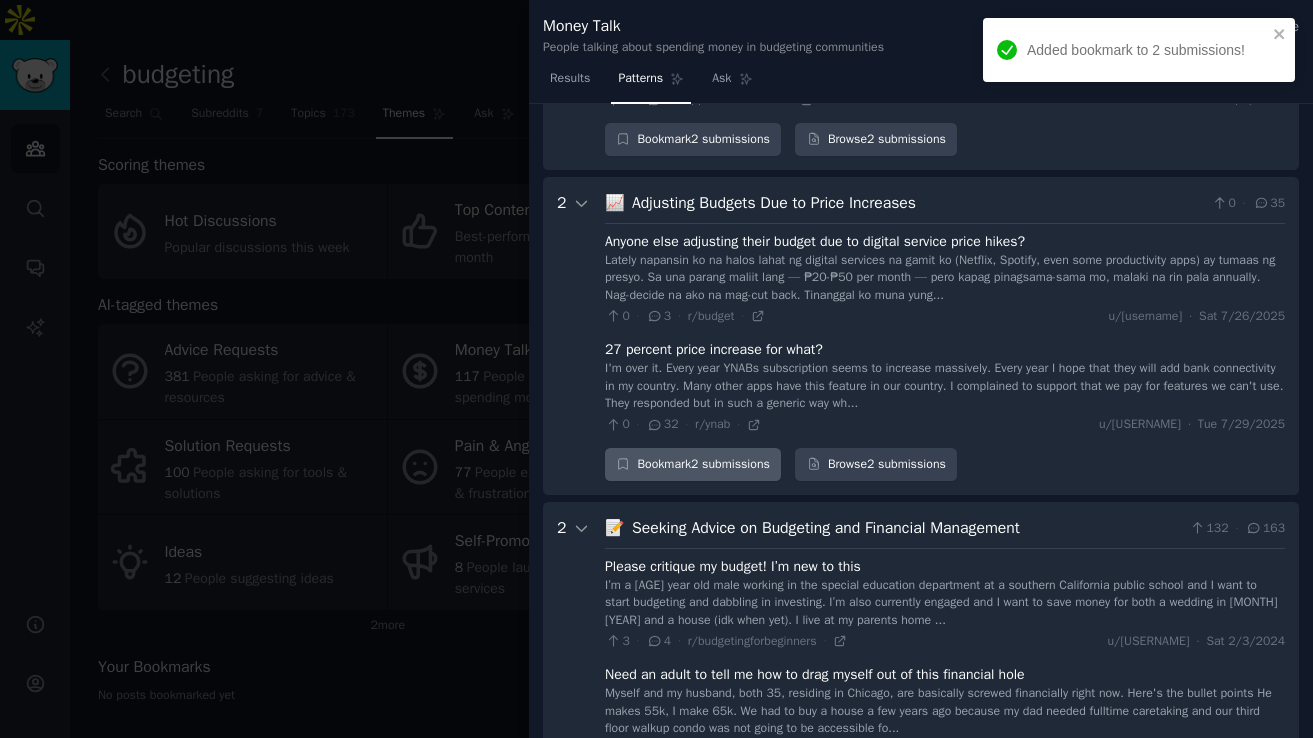 click on "Bookmark 2 submissions" at bounding box center [693, 465] 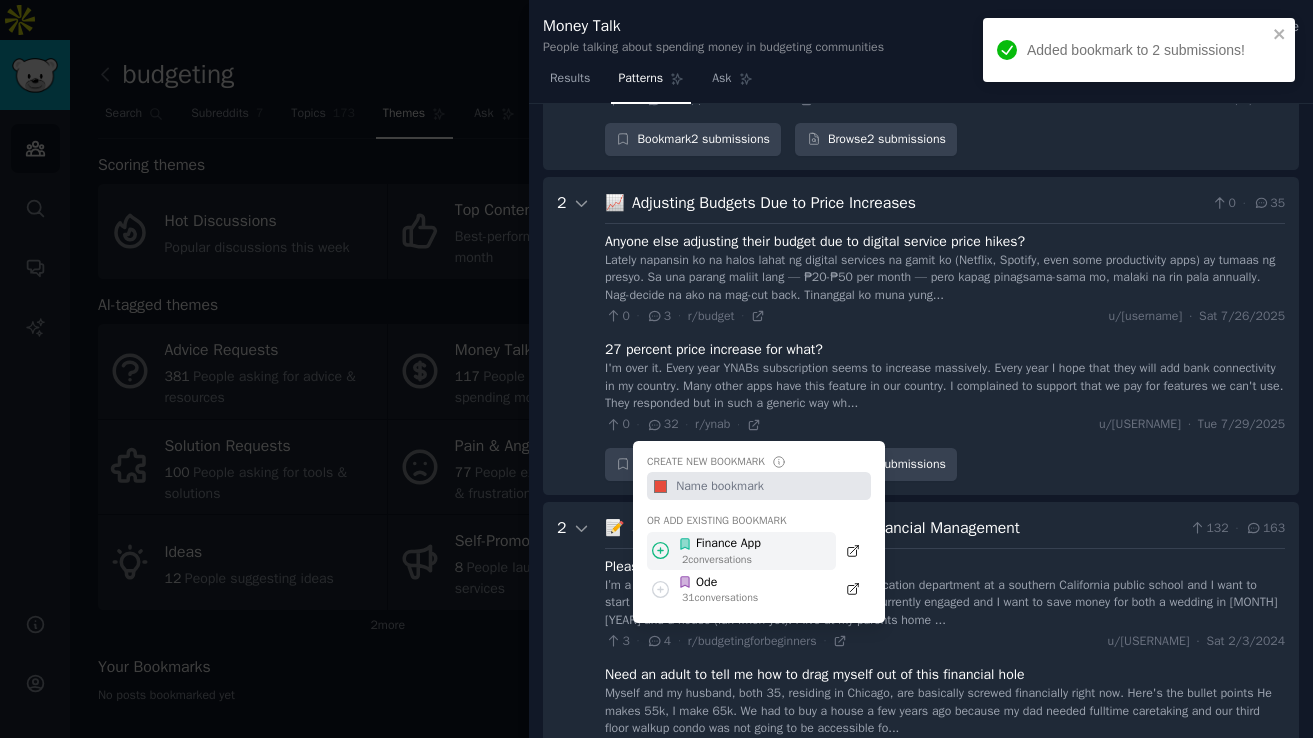 click on "Finance App" at bounding box center (719, 544) 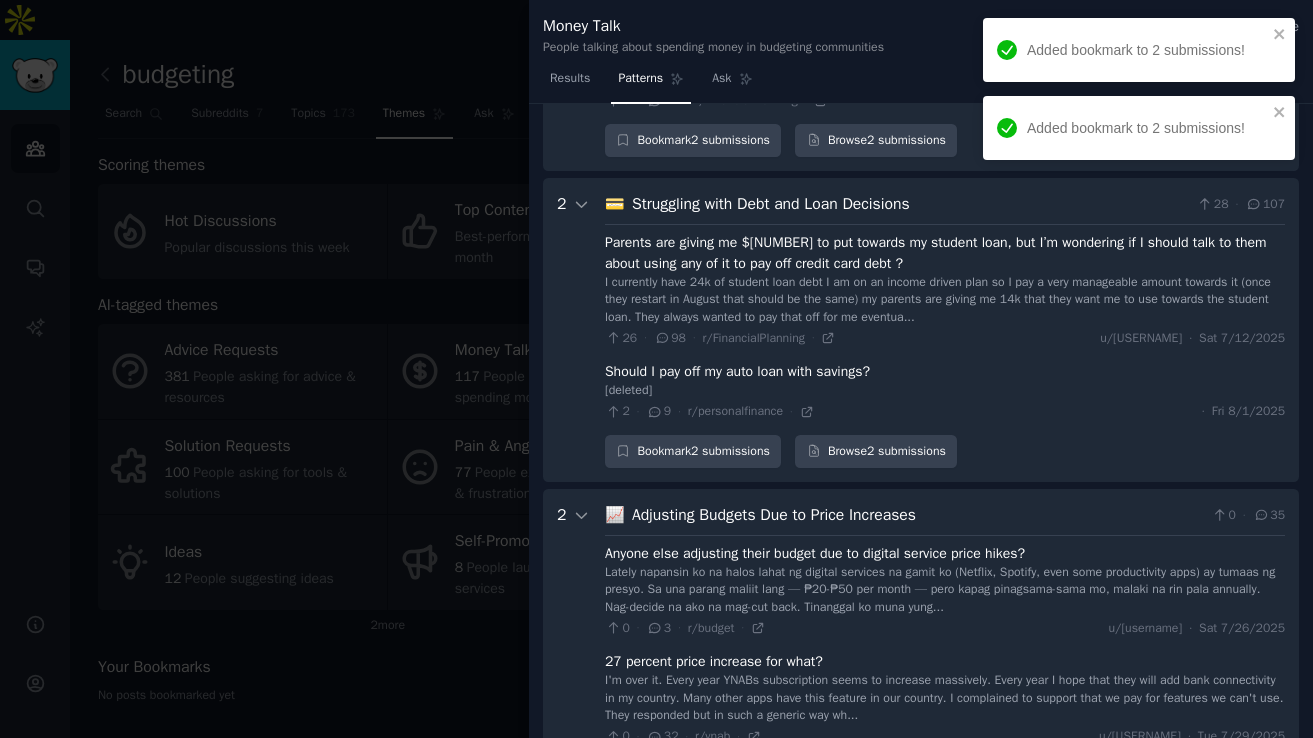 scroll, scrollTop: 1815, scrollLeft: 0, axis: vertical 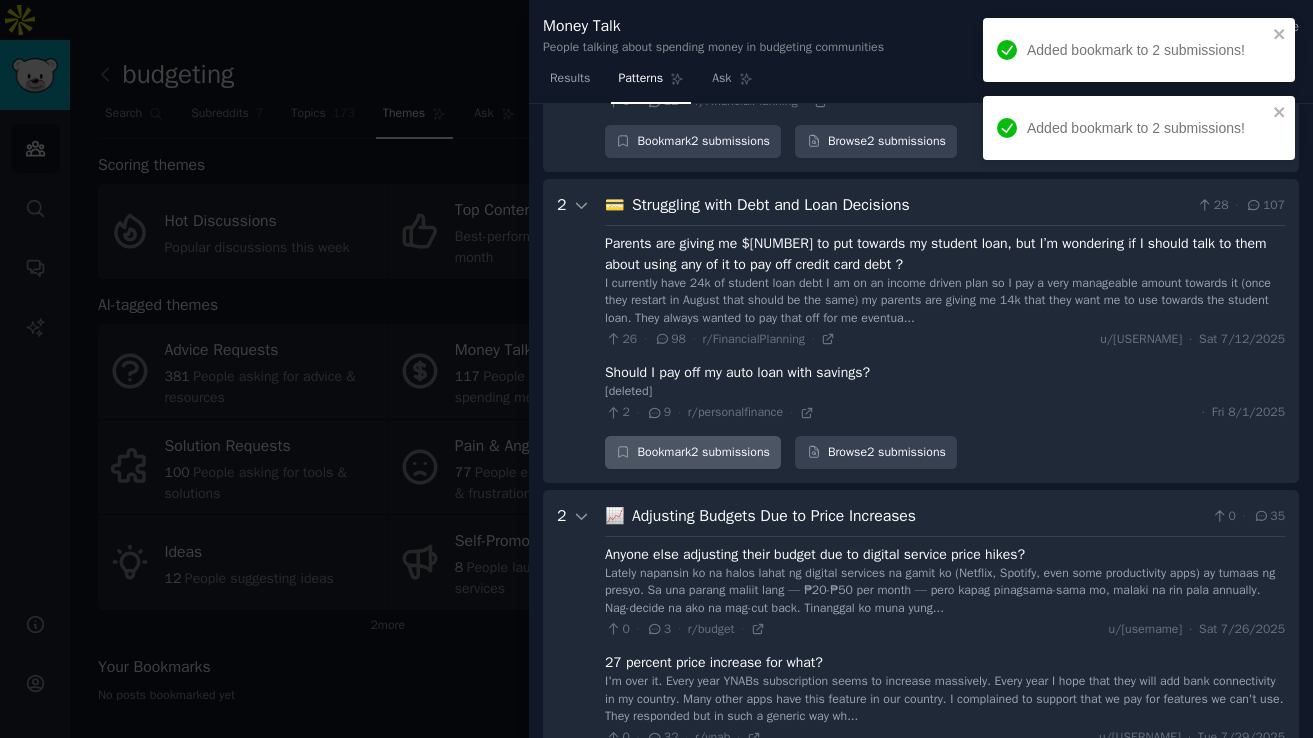 click on "Bookmark 2 submissions" at bounding box center [693, 453] 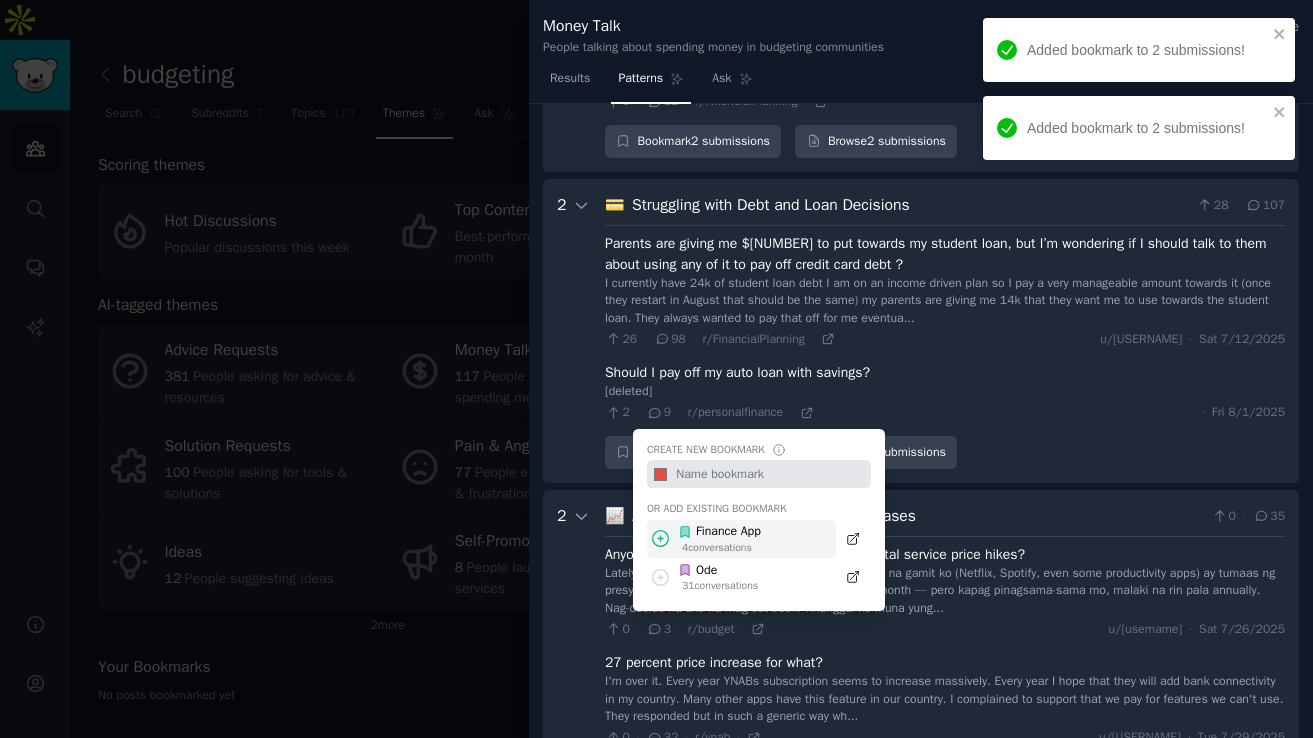 click on "Finance App" at bounding box center (719, 532) 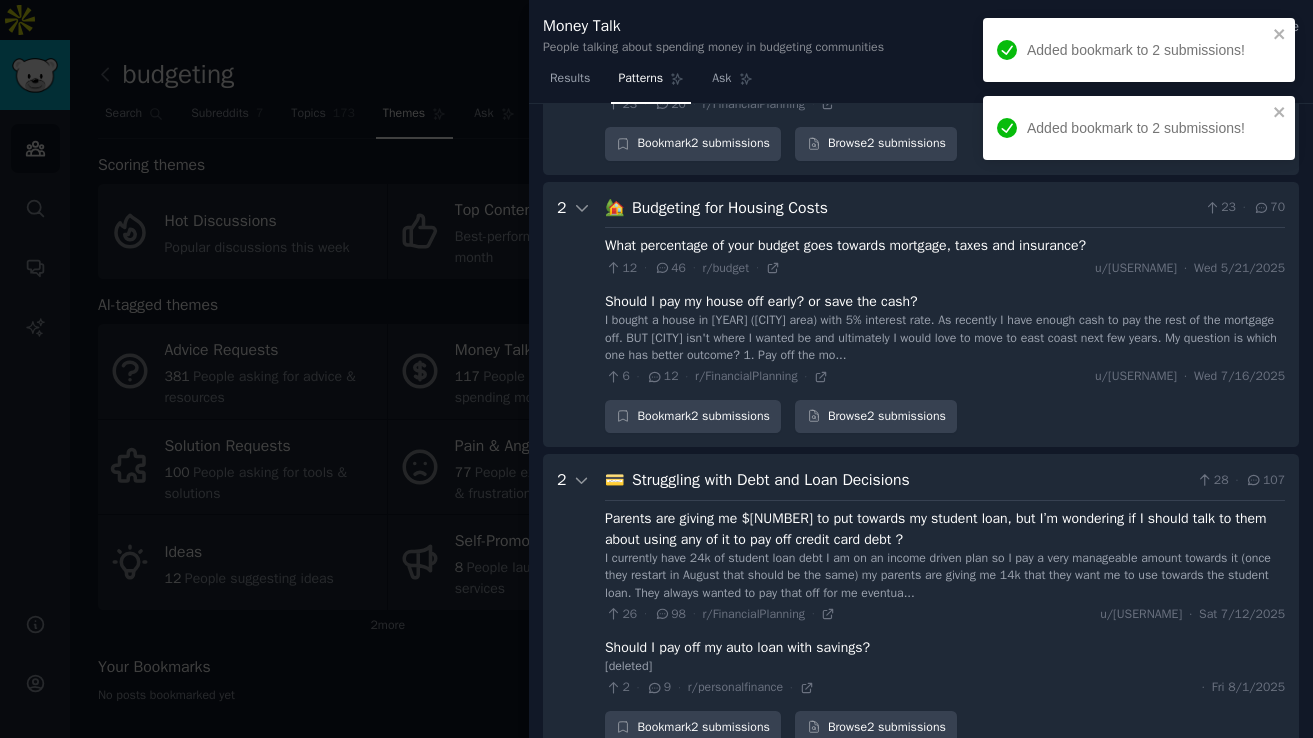 scroll, scrollTop: 1534, scrollLeft: 0, axis: vertical 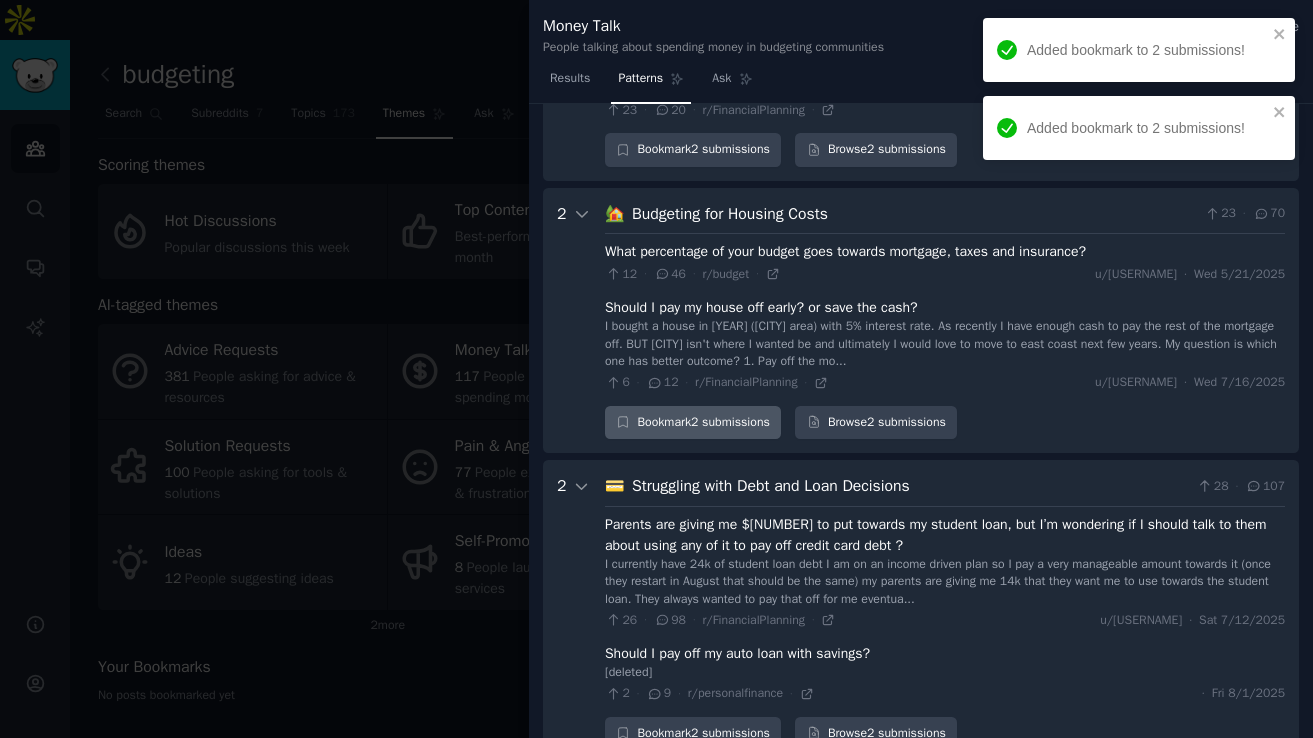 click on "Bookmark 2 submissions" at bounding box center (693, 423) 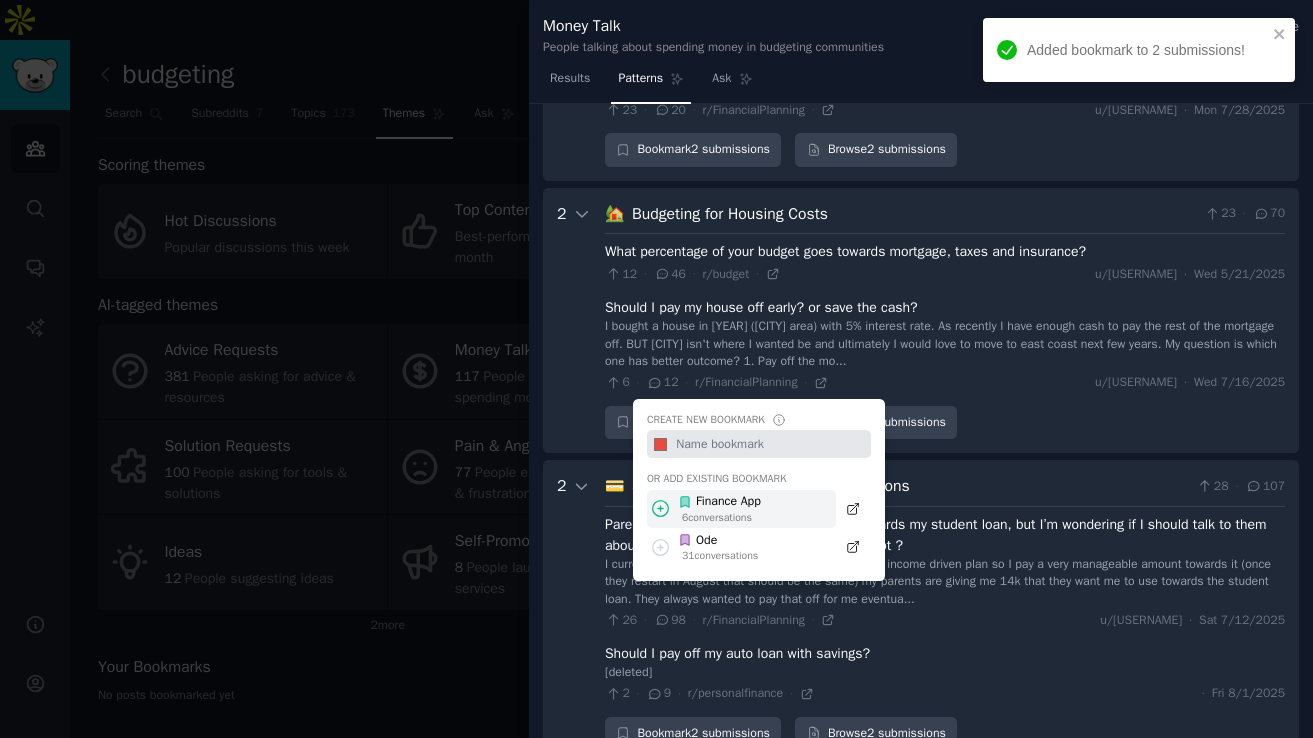 click on "Finance App" at bounding box center [719, 502] 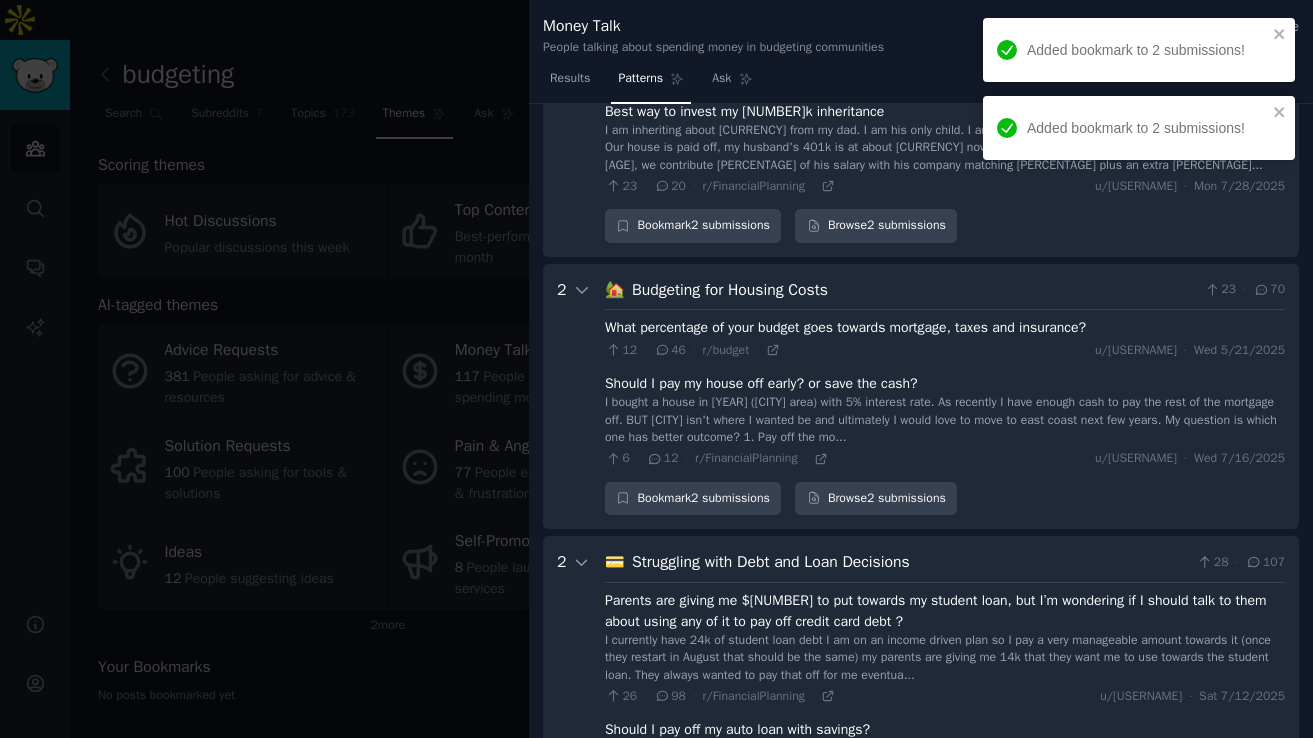 scroll, scrollTop: 1431, scrollLeft: 0, axis: vertical 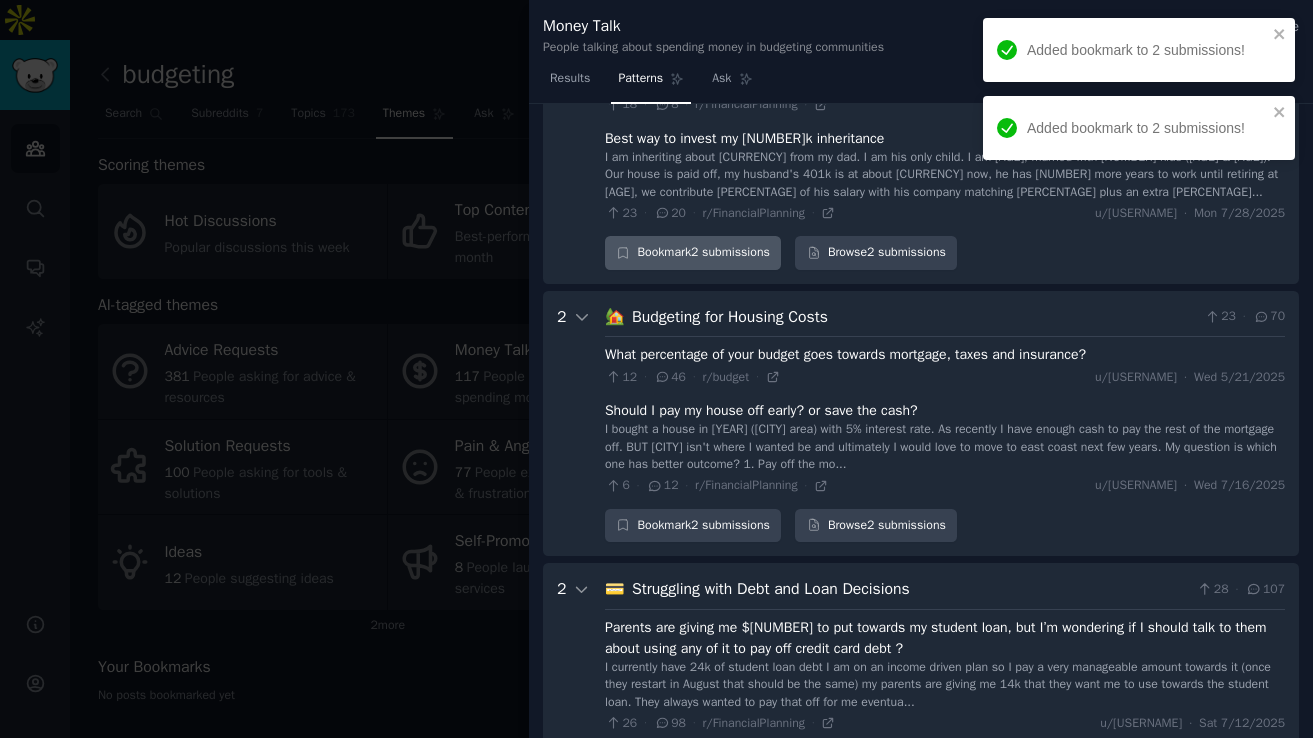 click on "Bookmark 2 submissions" at bounding box center (693, 253) 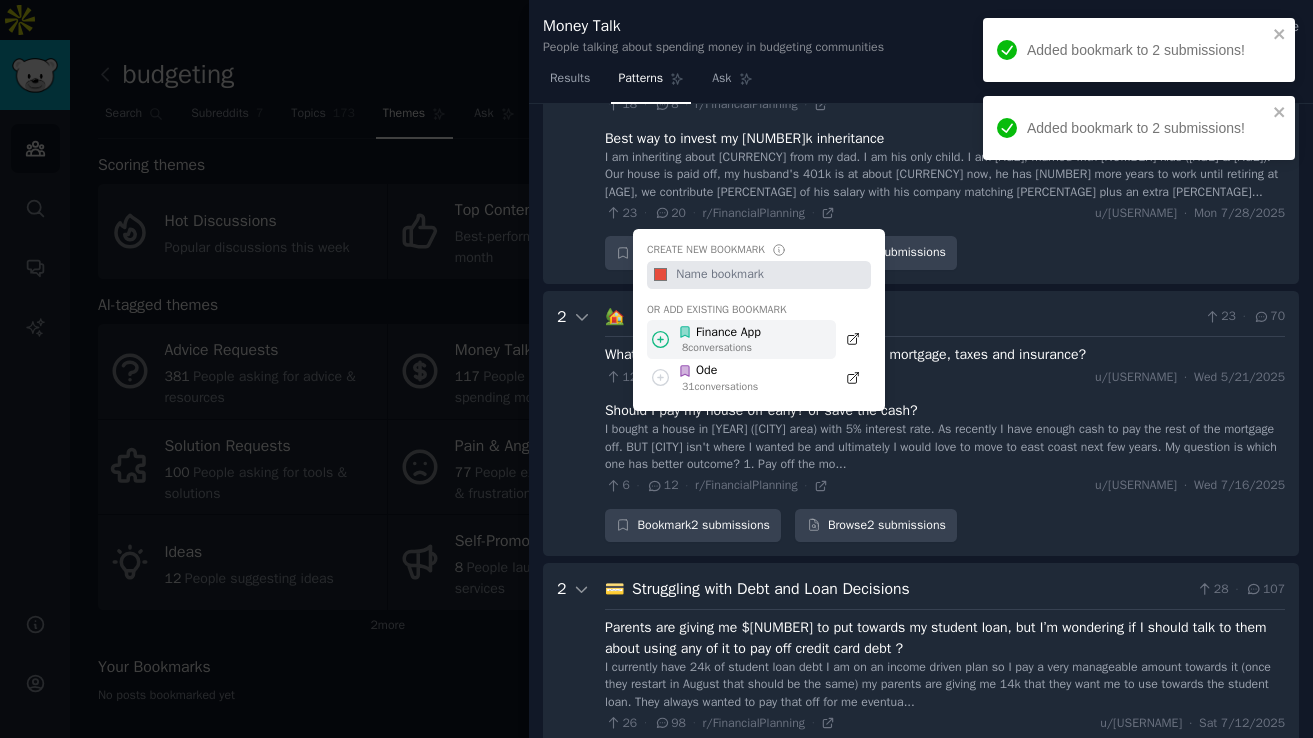 click on "Finance App" at bounding box center (719, 333) 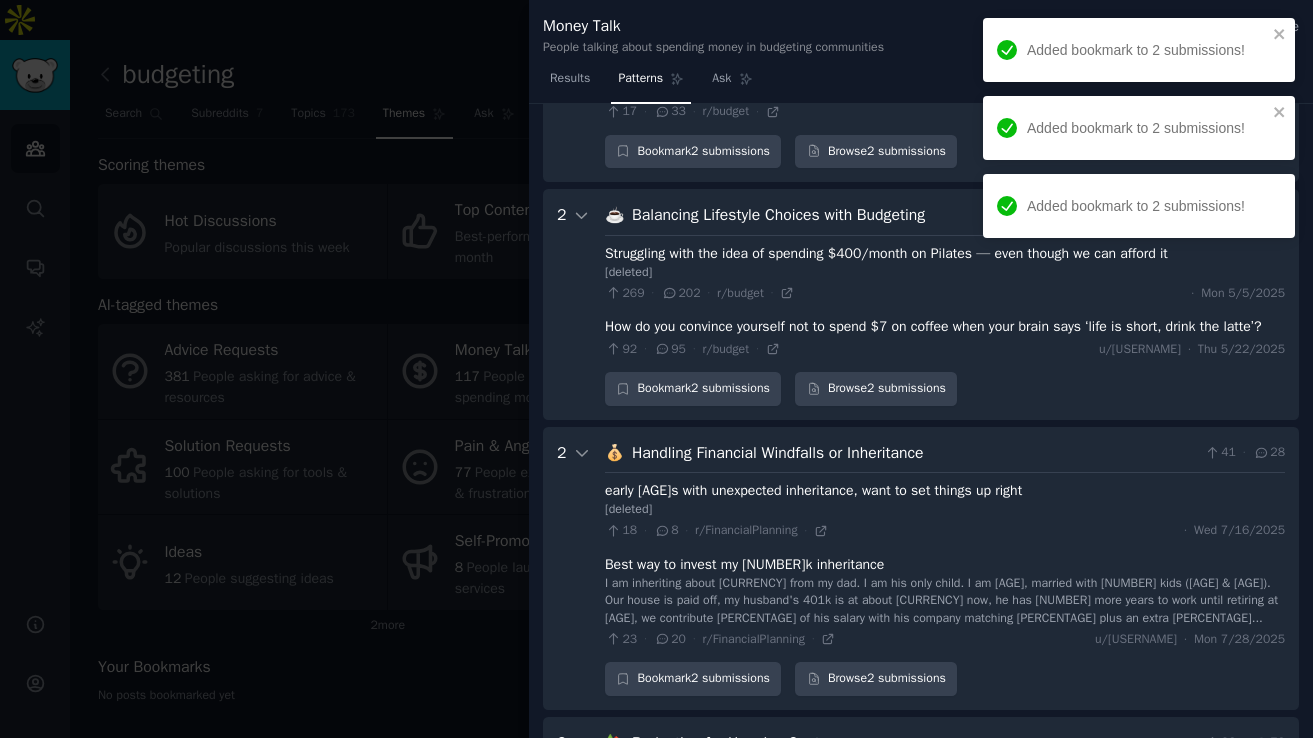 scroll, scrollTop: 988, scrollLeft: 0, axis: vertical 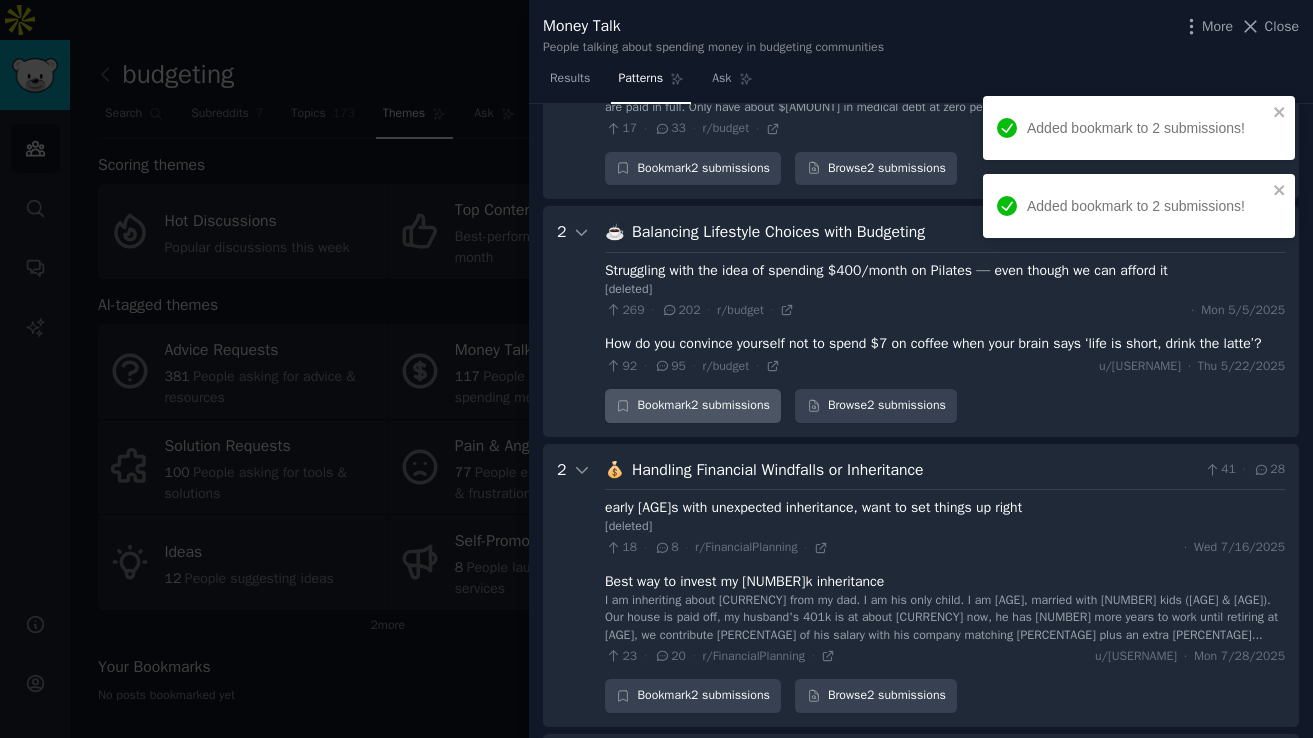 click on "Bookmark 2 submissions" at bounding box center (693, 406) 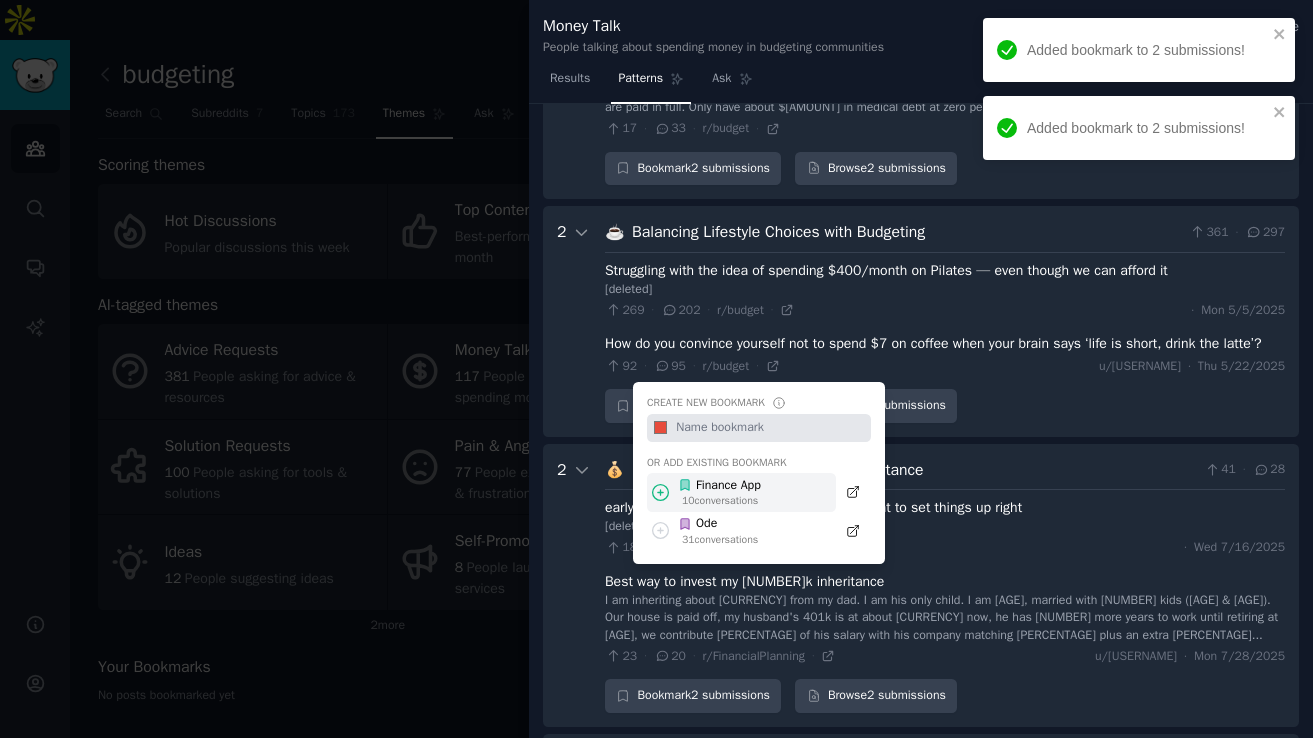 click on "Finance App" at bounding box center (719, 486) 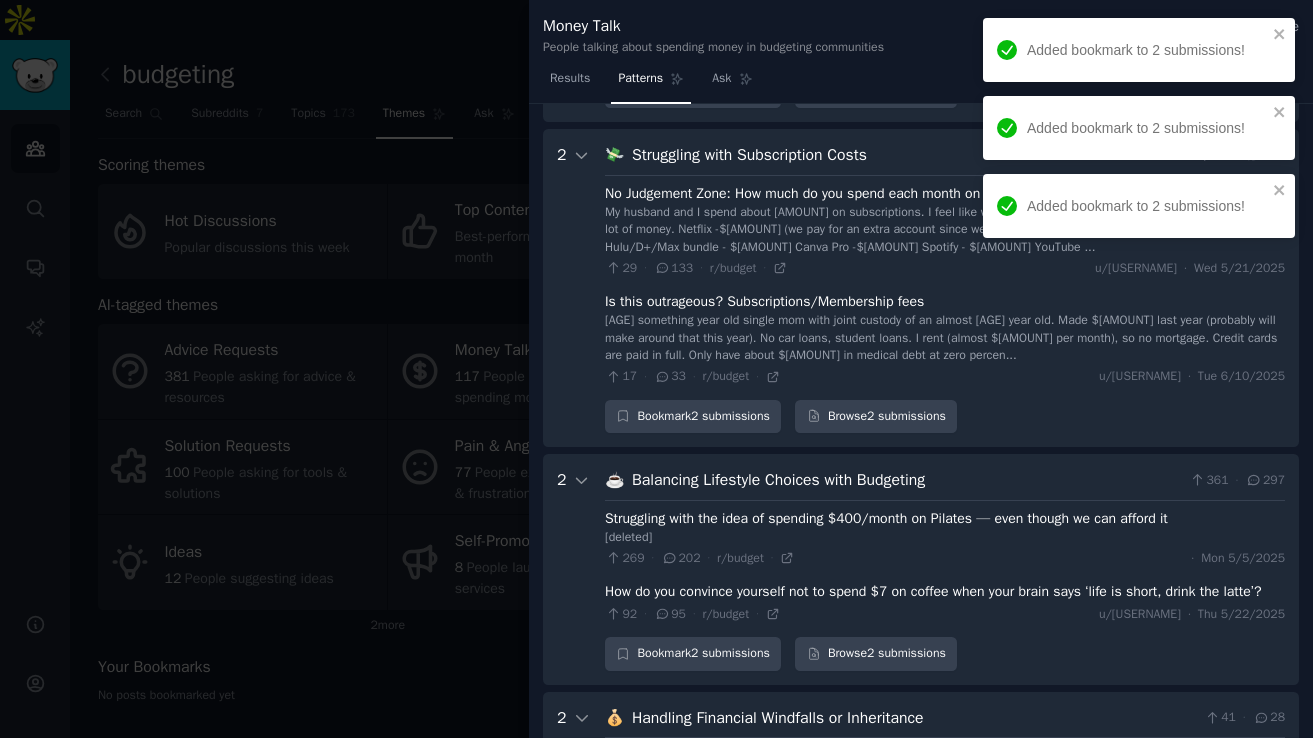 scroll, scrollTop: 723, scrollLeft: 0, axis: vertical 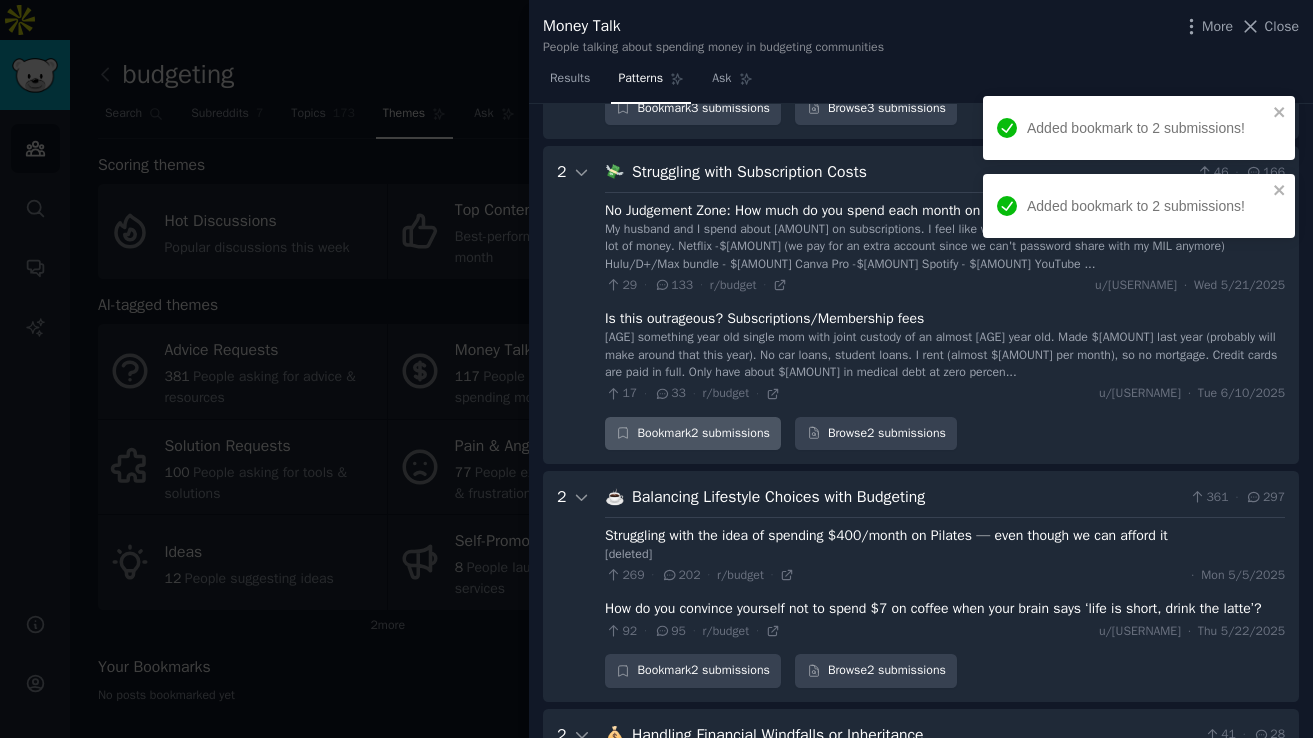 click on "Bookmark 2 submissions" at bounding box center [693, 434] 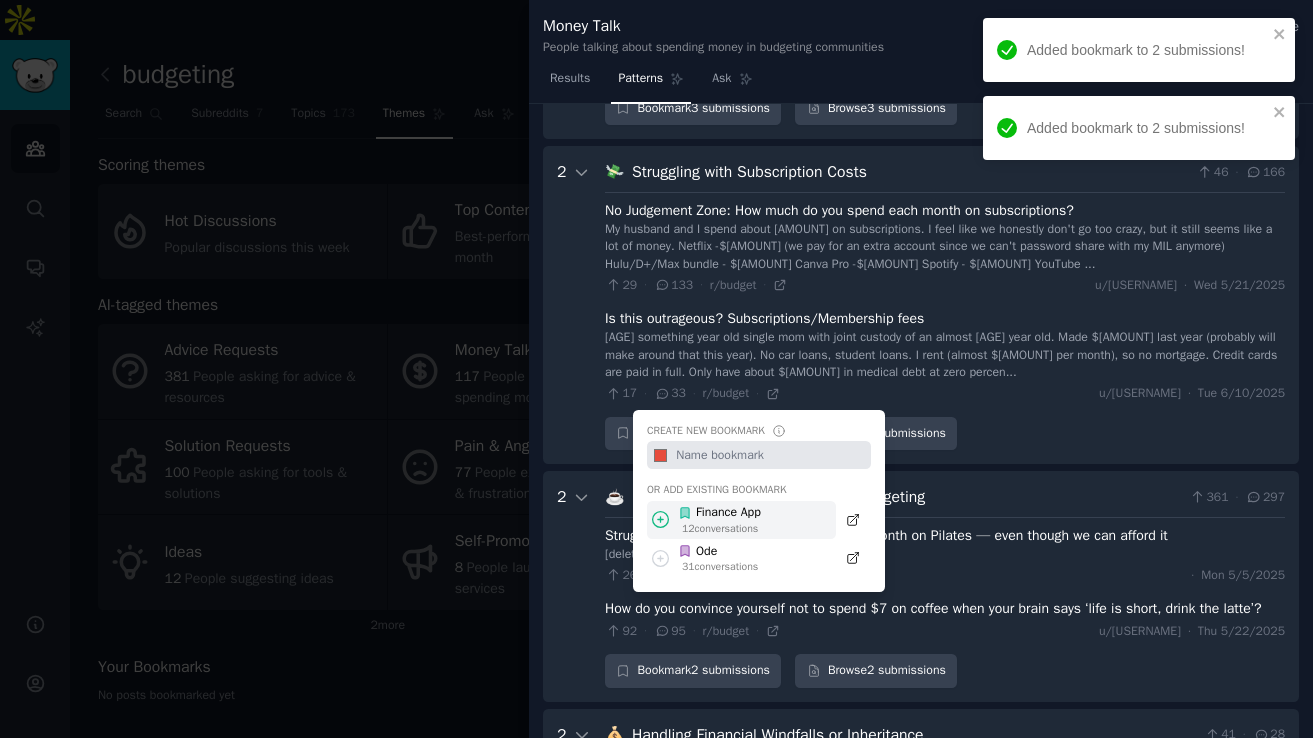 click on "Finance App" at bounding box center [719, 513] 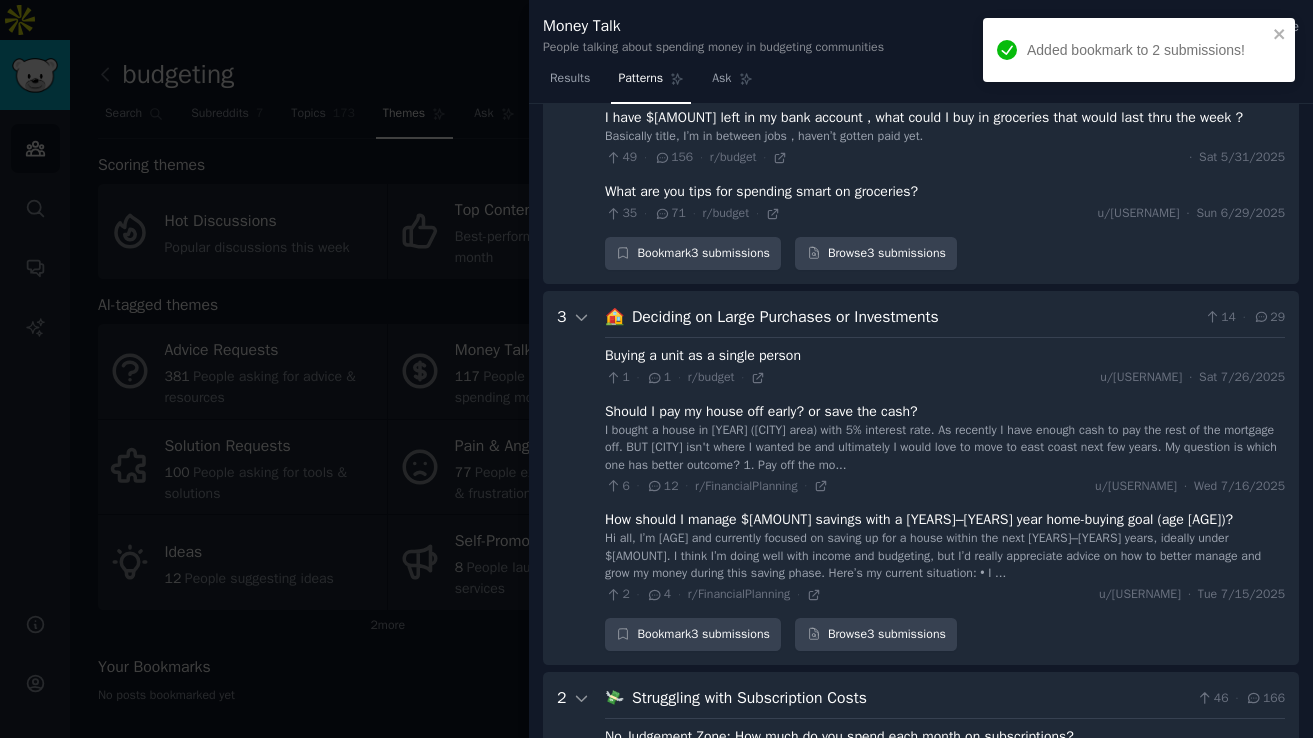 scroll, scrollTop: 200, scrollLeft: 0, axis: vertical 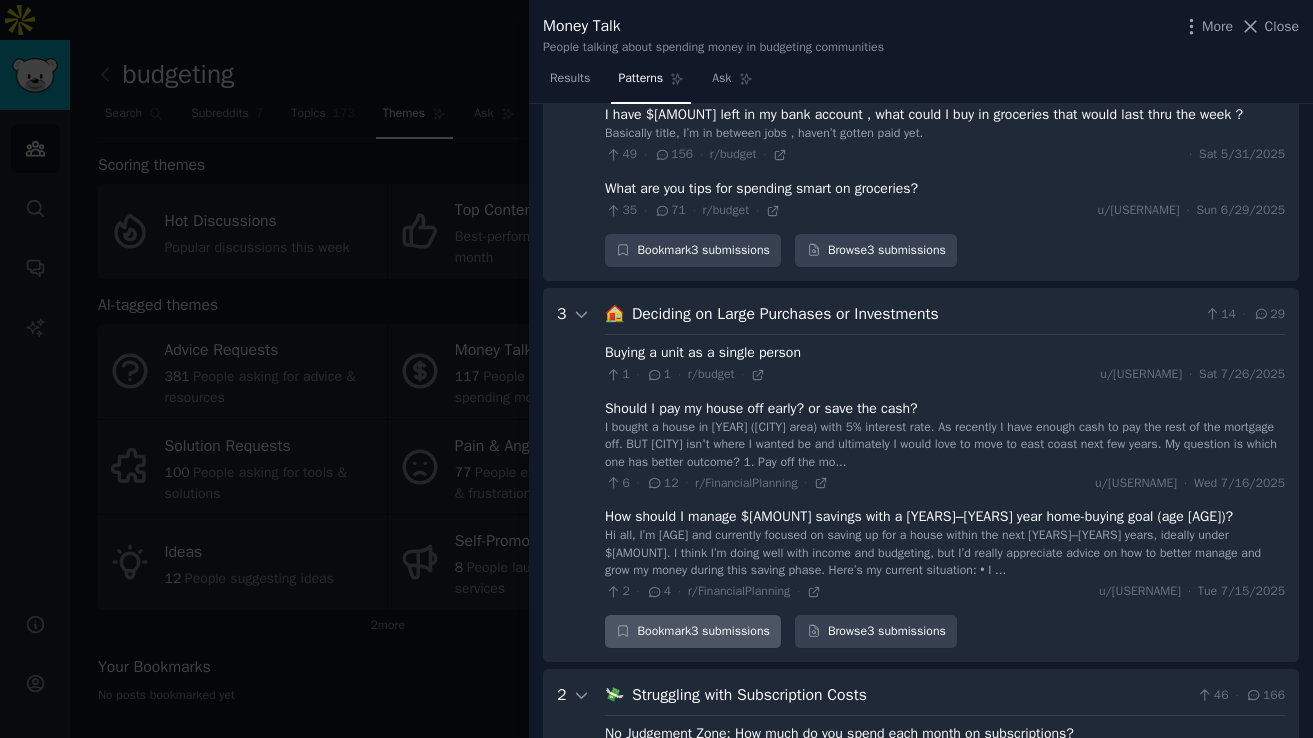click on "Bookmark [NUMBER] submissions" at bounding box center [693, 632] 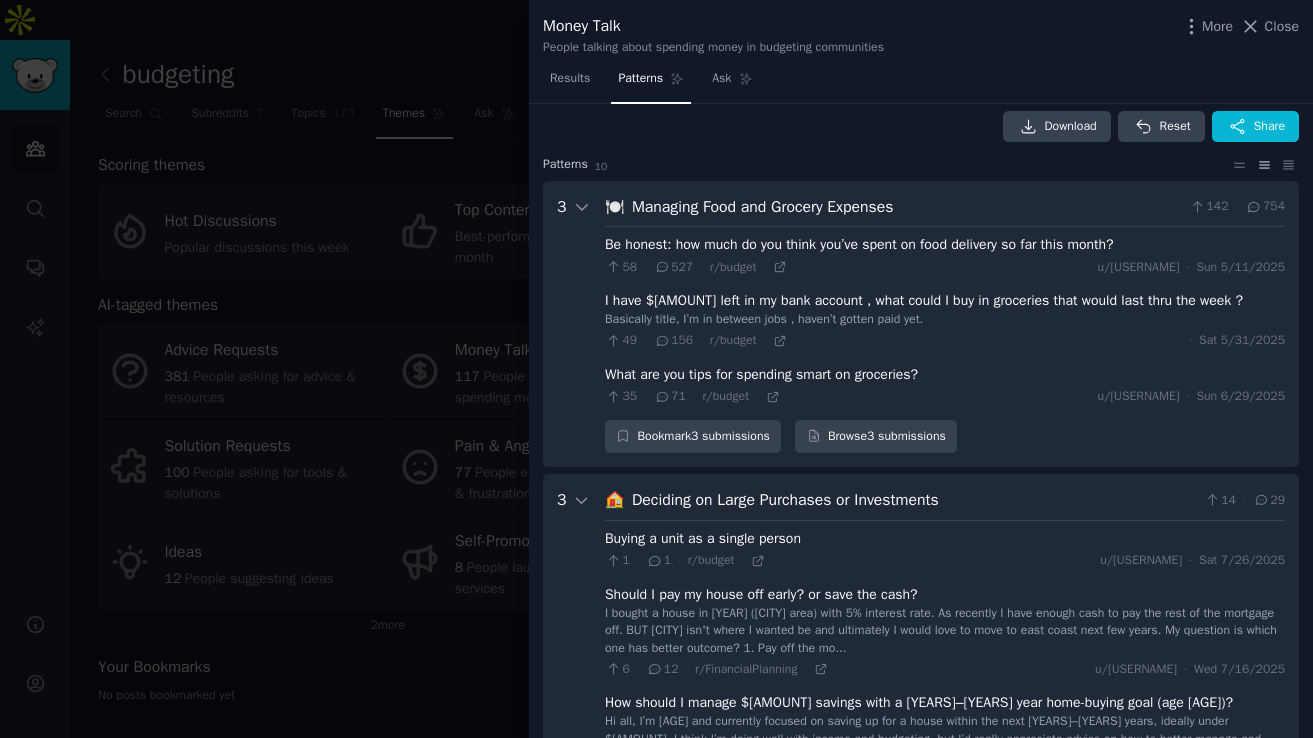 scroll, scrollTop: 0, scrollLeft: 0, axis: both 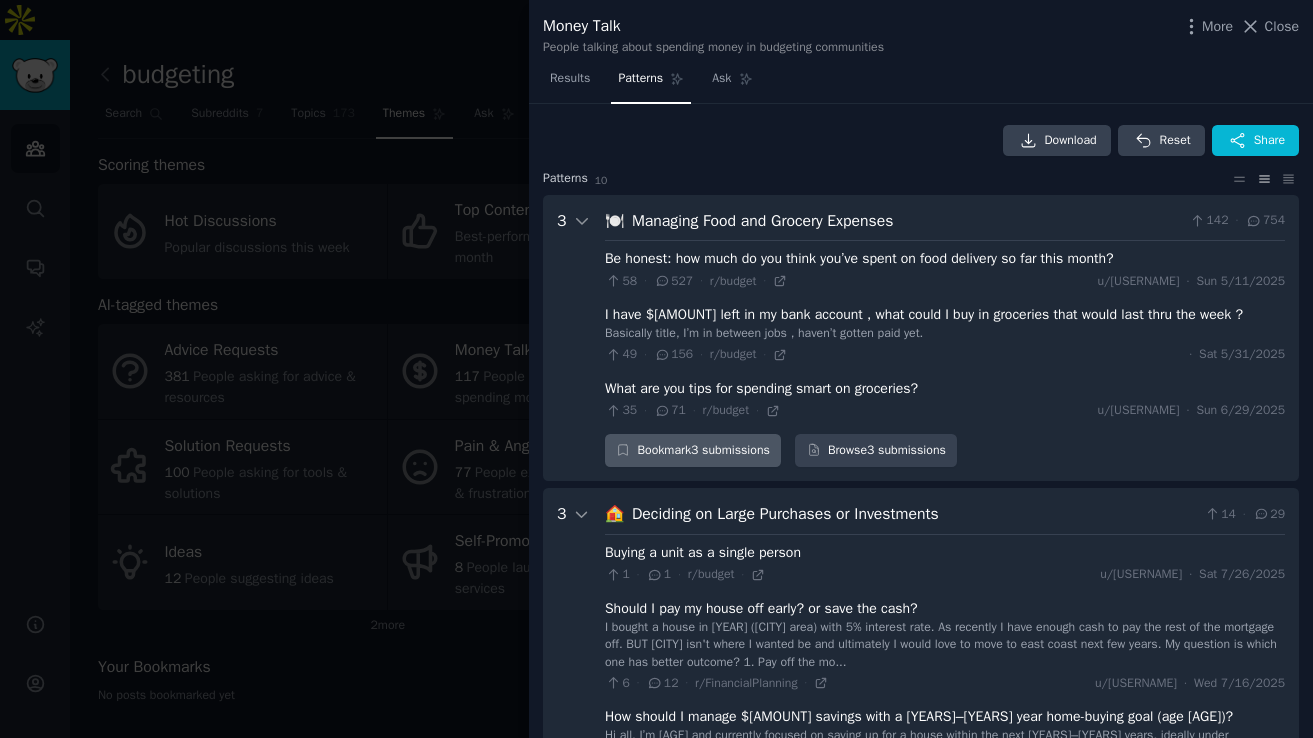 click on "Bookmark [NUMBER] submissions" at bounding box center [693, 451] 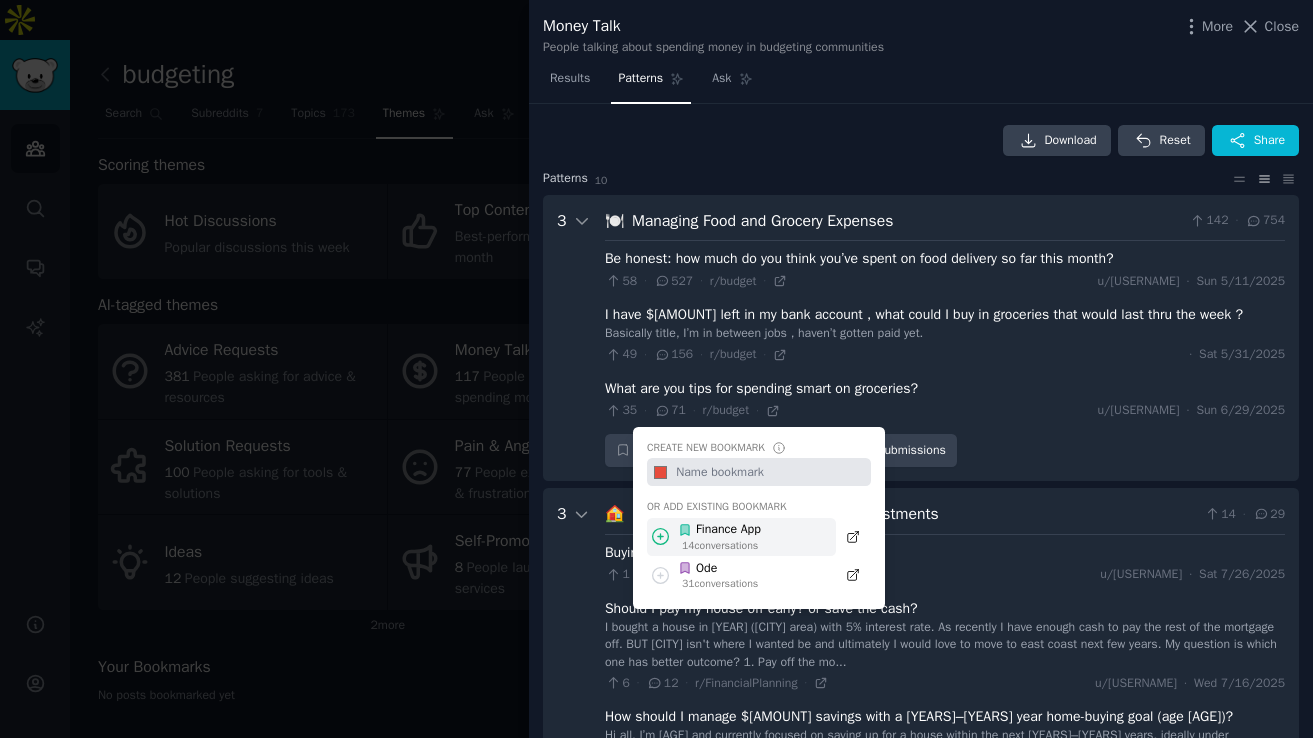 click on "Finance App" at bounding box center (719, 530) 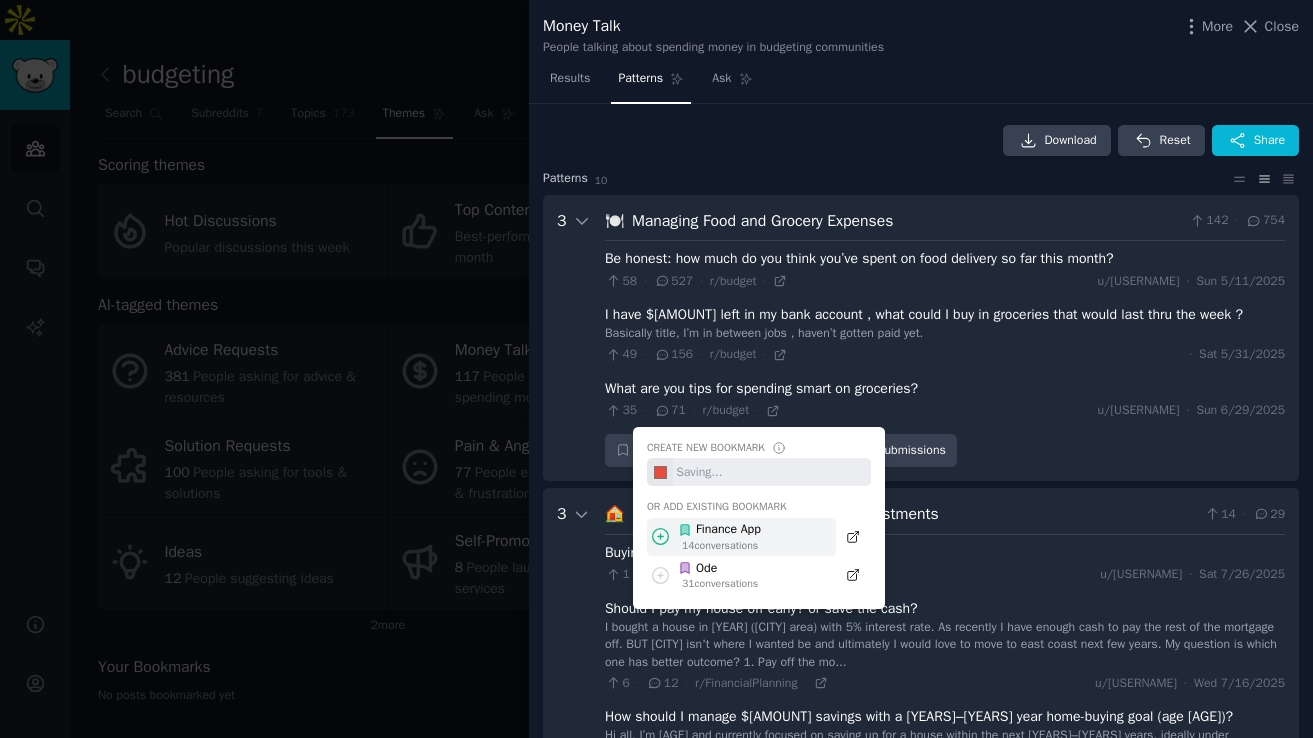 click on "Finance App" at bounding box center [719, 530] 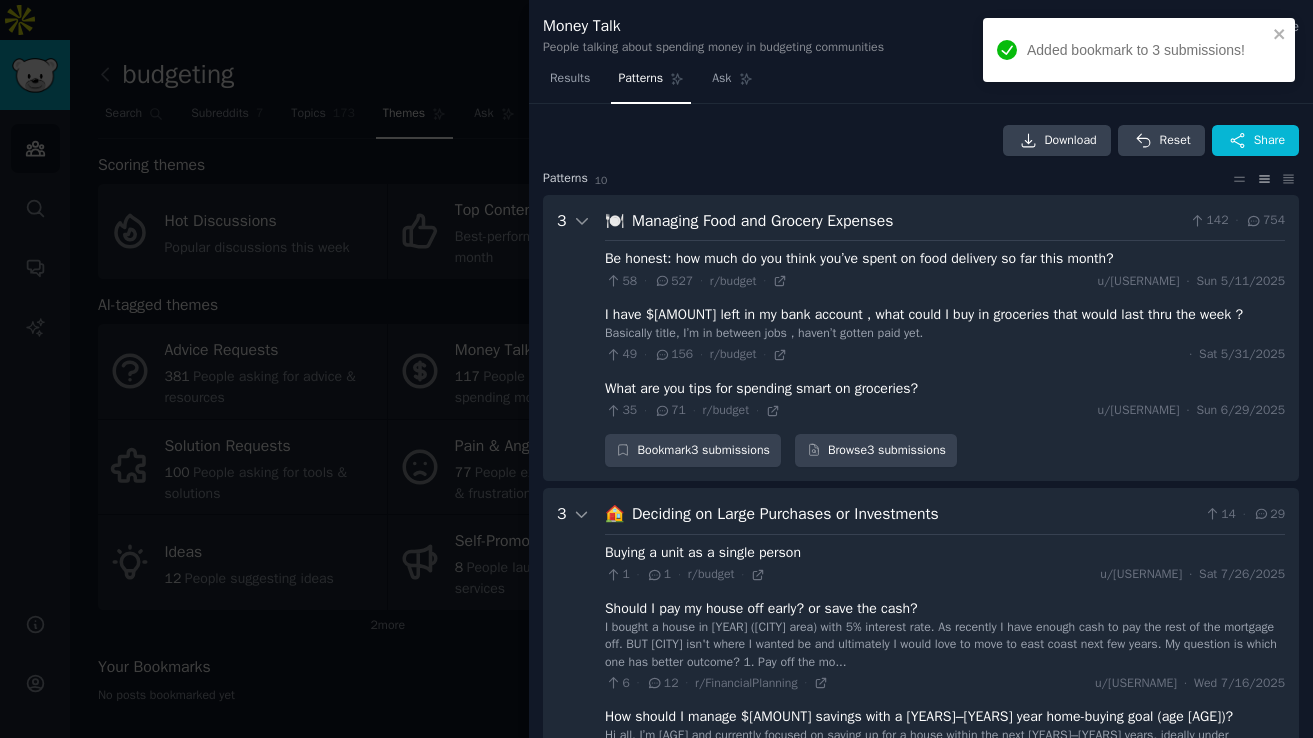 click on "Download Reset Share Pattern s 10 3 🍽️ Managing Food and Grocery Expenses 142 · 754 Be honest: how much do you think you’ve spent on food delivery so far this month?   58 · 527 · r/budget · u/[USERNAME] · [DAY] [DATE] I have $24 left in my bank account , what could I buy in groceries that would last thru the week ?   Basically title, I’m in between jobs , haven’t gotten paid yet.  49 · 156 · r/budget · · [DAY] [DATE] What are you tips for spending smart on groceries?   35 · 71 · r/budget · u/[USERNAME] · [DAY] [DATE] Bookmark  3   submissions Browse  3   submissions 3 🏠 Deciding on Large Purchases or Investments 14 · 29 Buying a unit as a single person   1 · 1 · r/budget · u/[USERNAME] · [DAY] [DATE] Should I pay my house off early? or save the cash?   6 · 12 · r/FinancialPlanning · u/[USERNAME] · [DAY] [DATE] How should I manage $50k savings with a 4–5 year home-buying goal (age 19)?" at bounding box center (921, 1692) 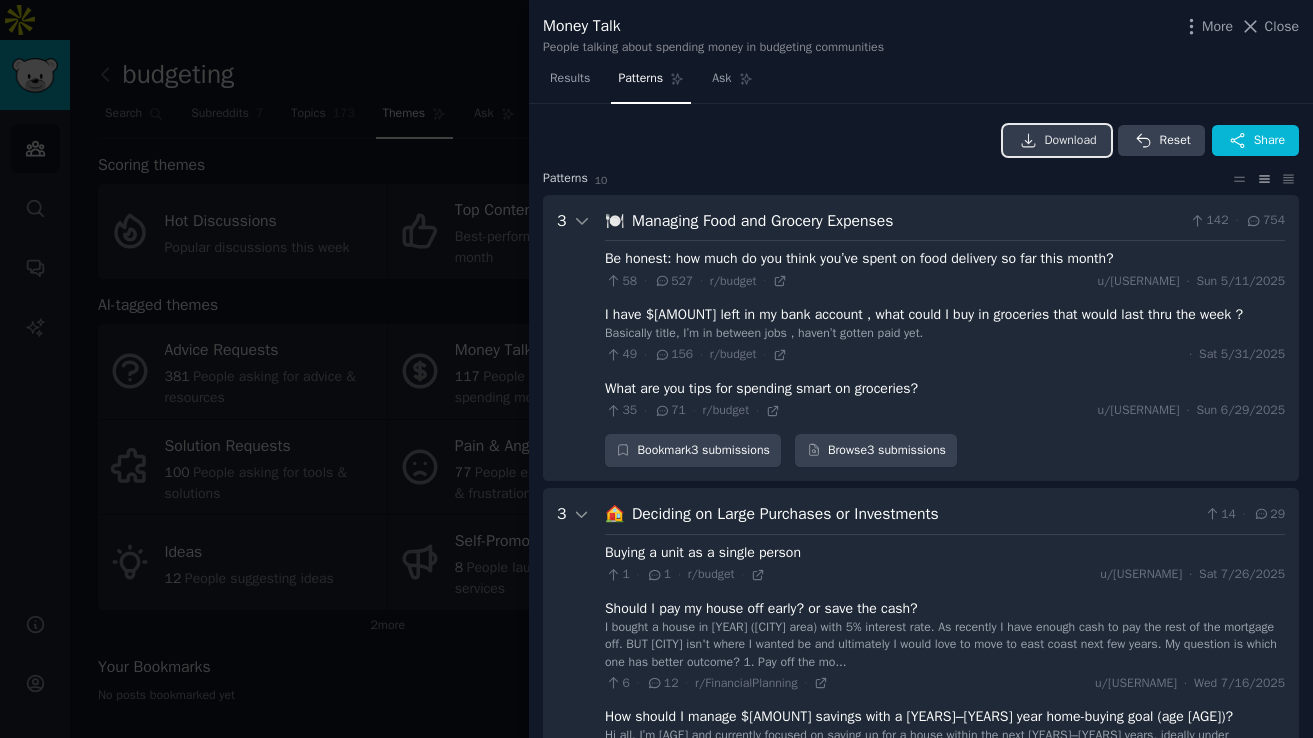 click on "Download" at bounding box center [1071, 141] 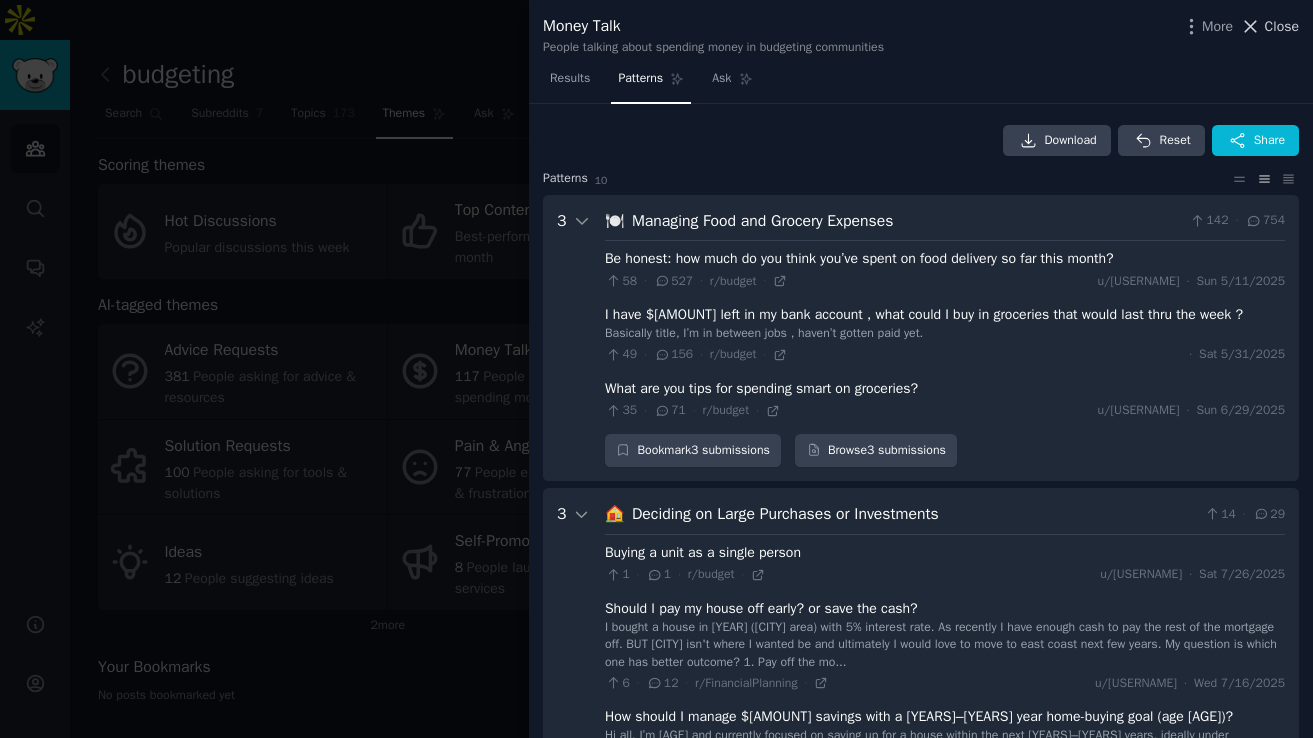 click on "Close" at bounding box center (1282, 26) 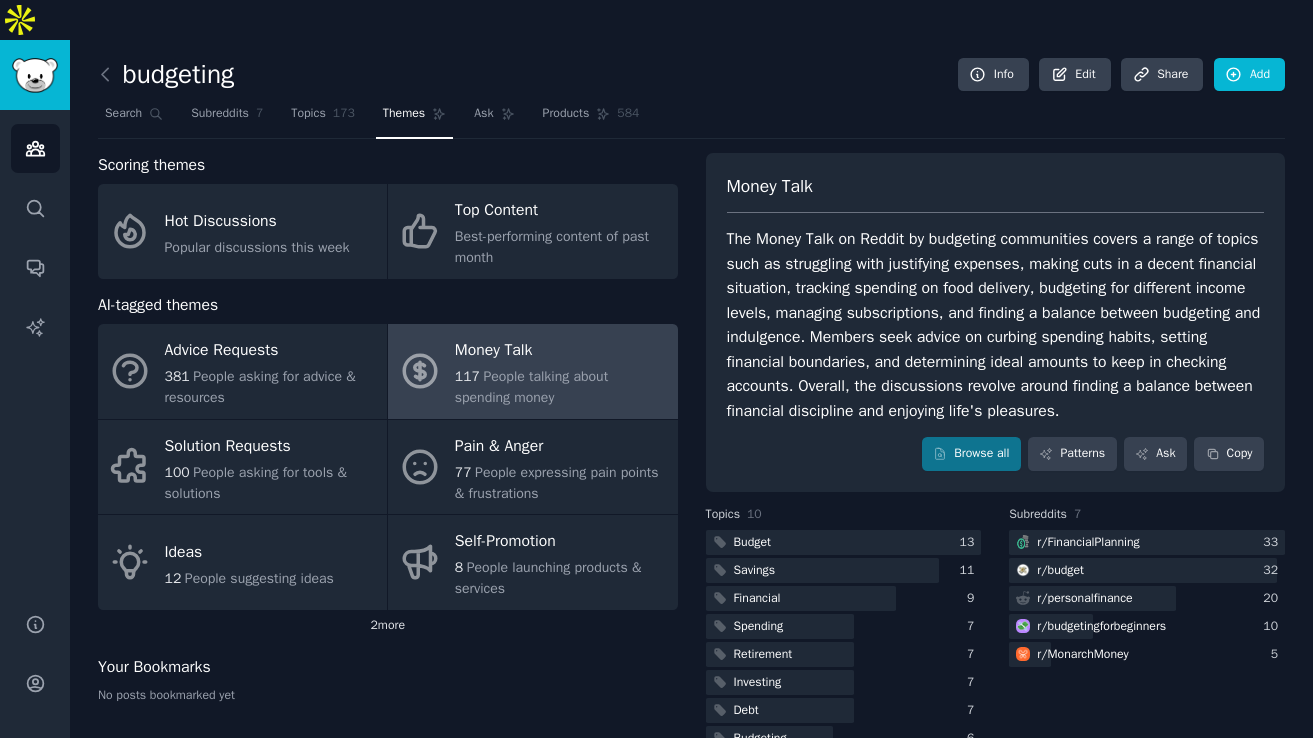 click on "2  more" 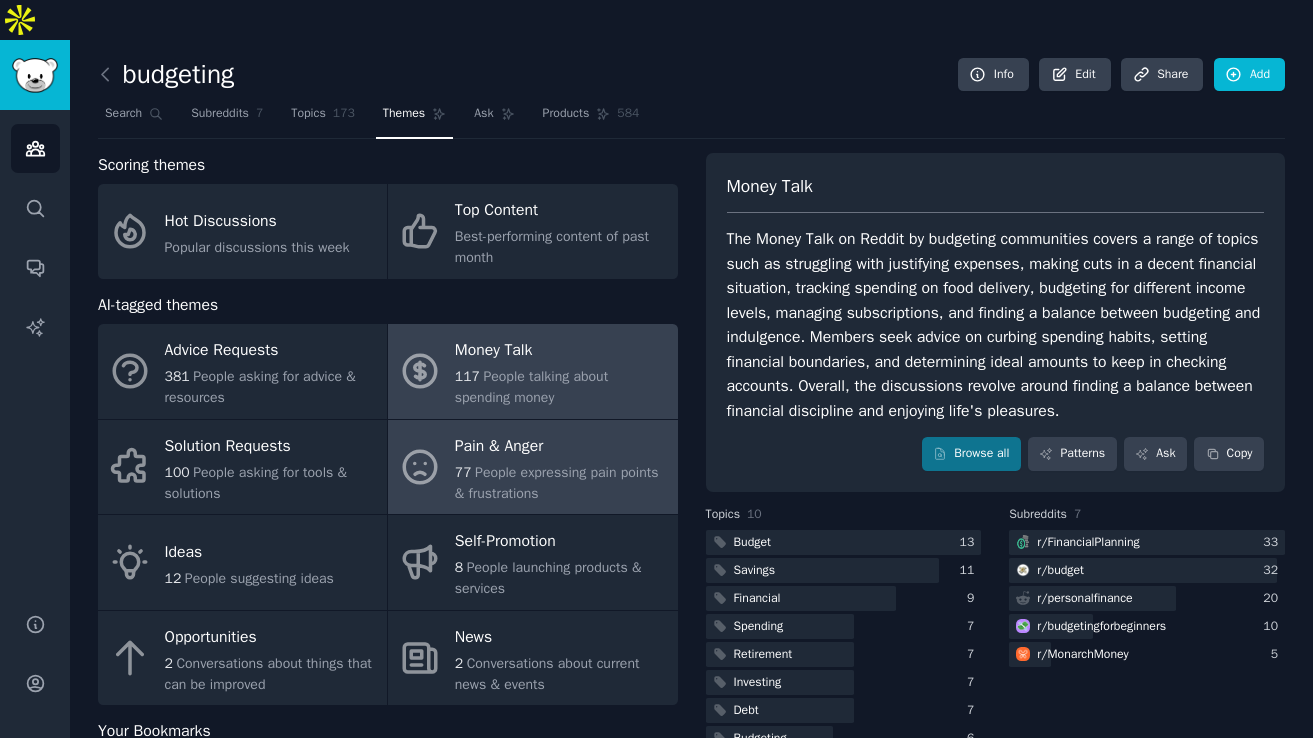 click on "People expressing pain points & frustrations" at bounding box center [557, 483] 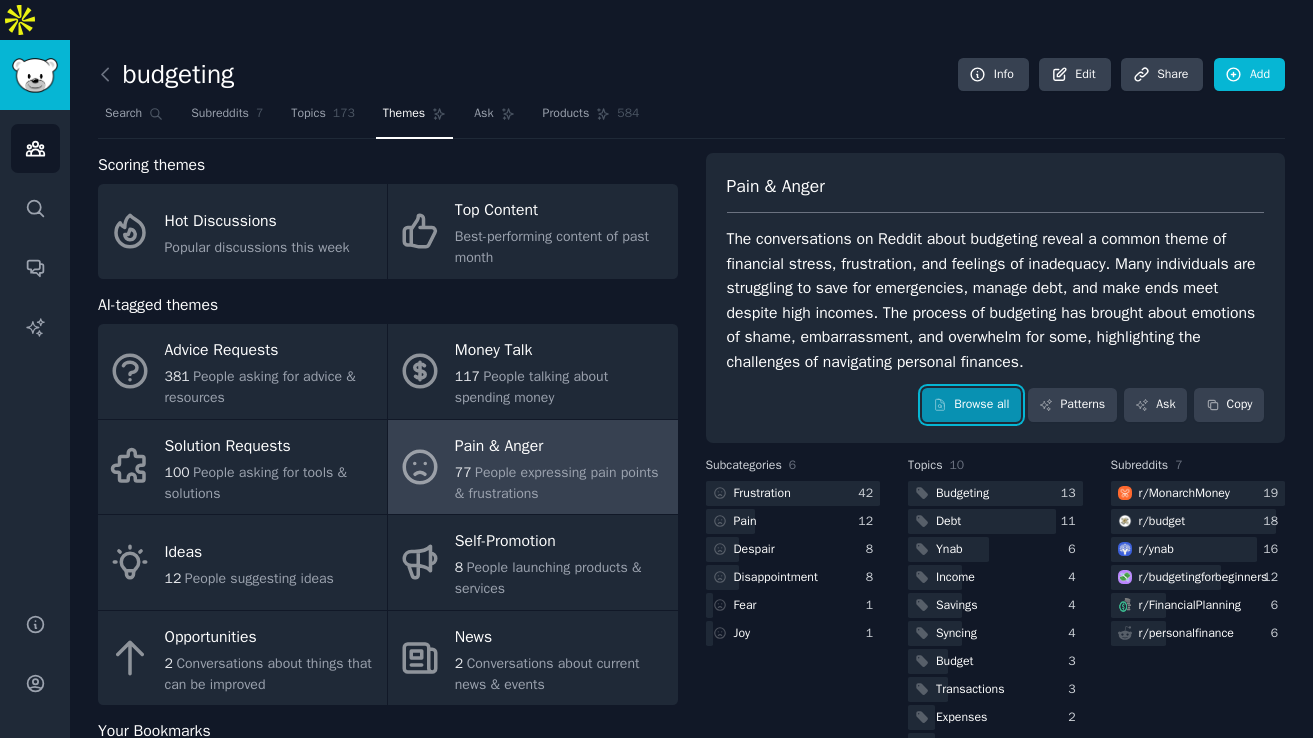 click on "Browse all" at bounding box center (971, 405) 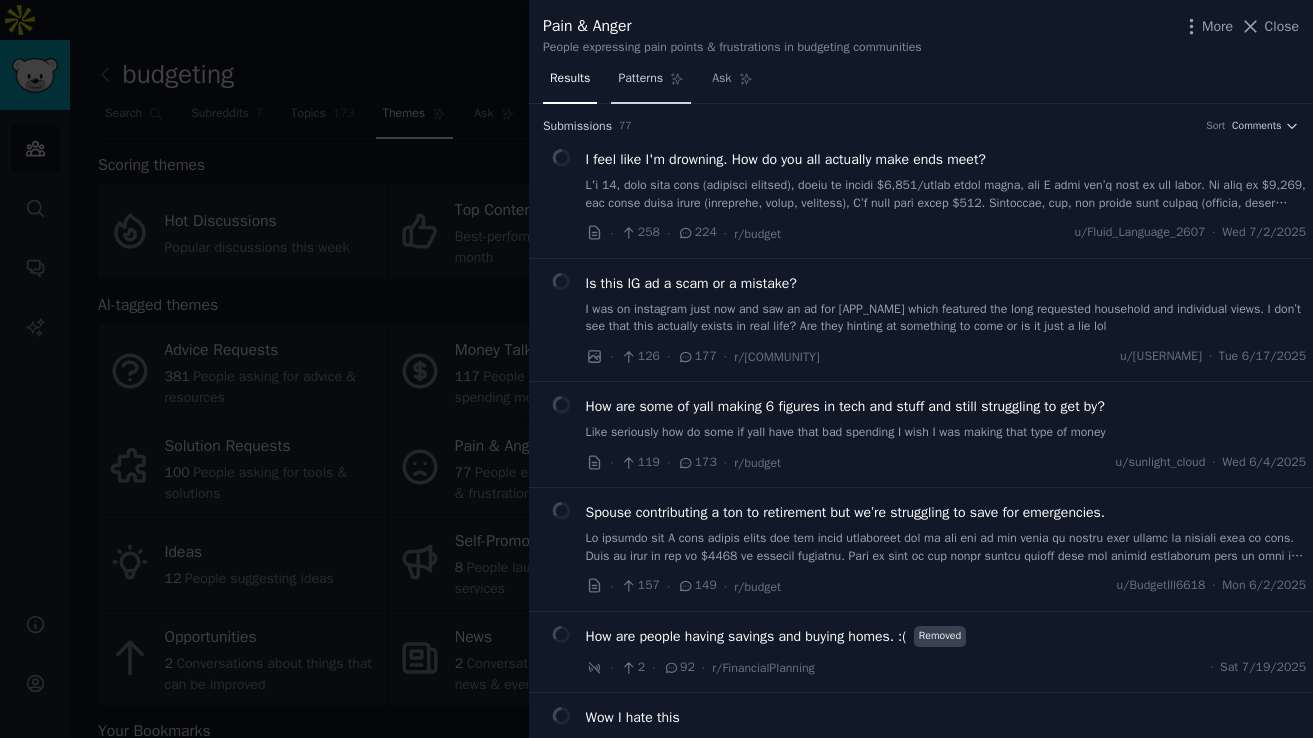 click on "Patterns" at bounding box center [651, 83] 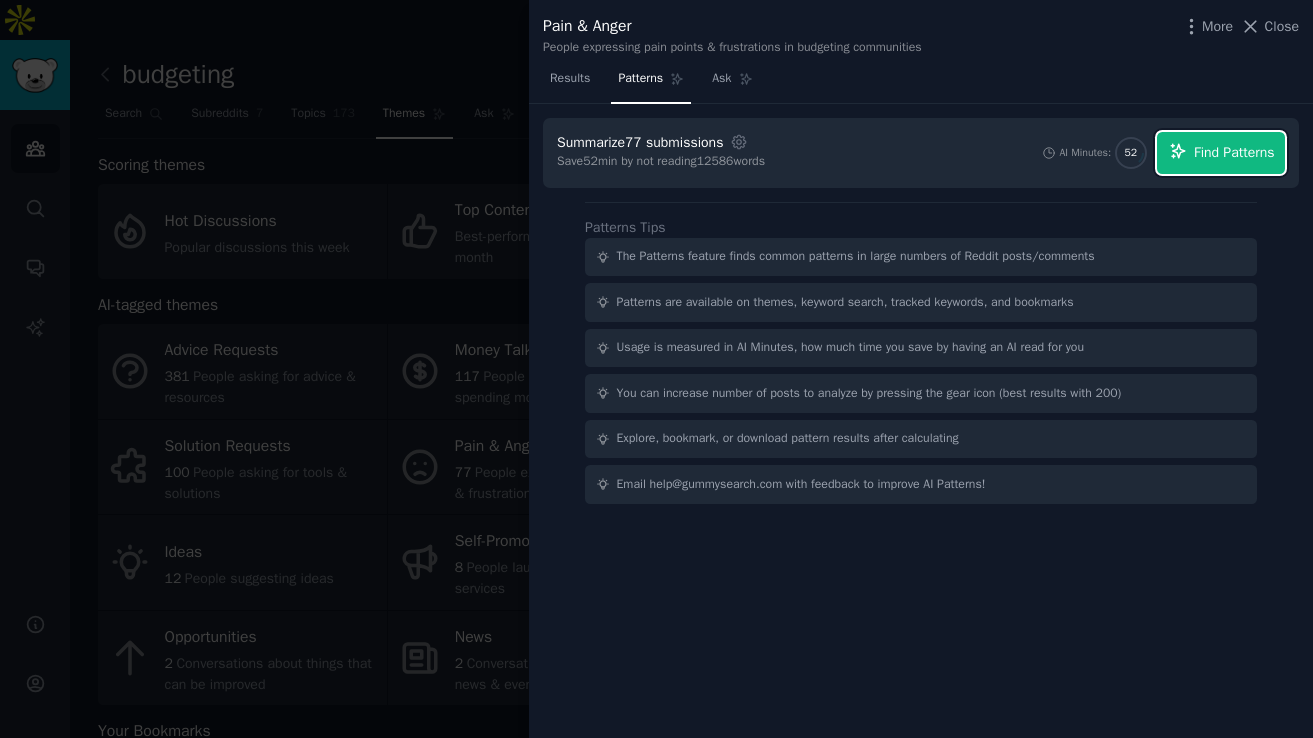 click on "Find Patterns" at bounding box center [1234, 152] 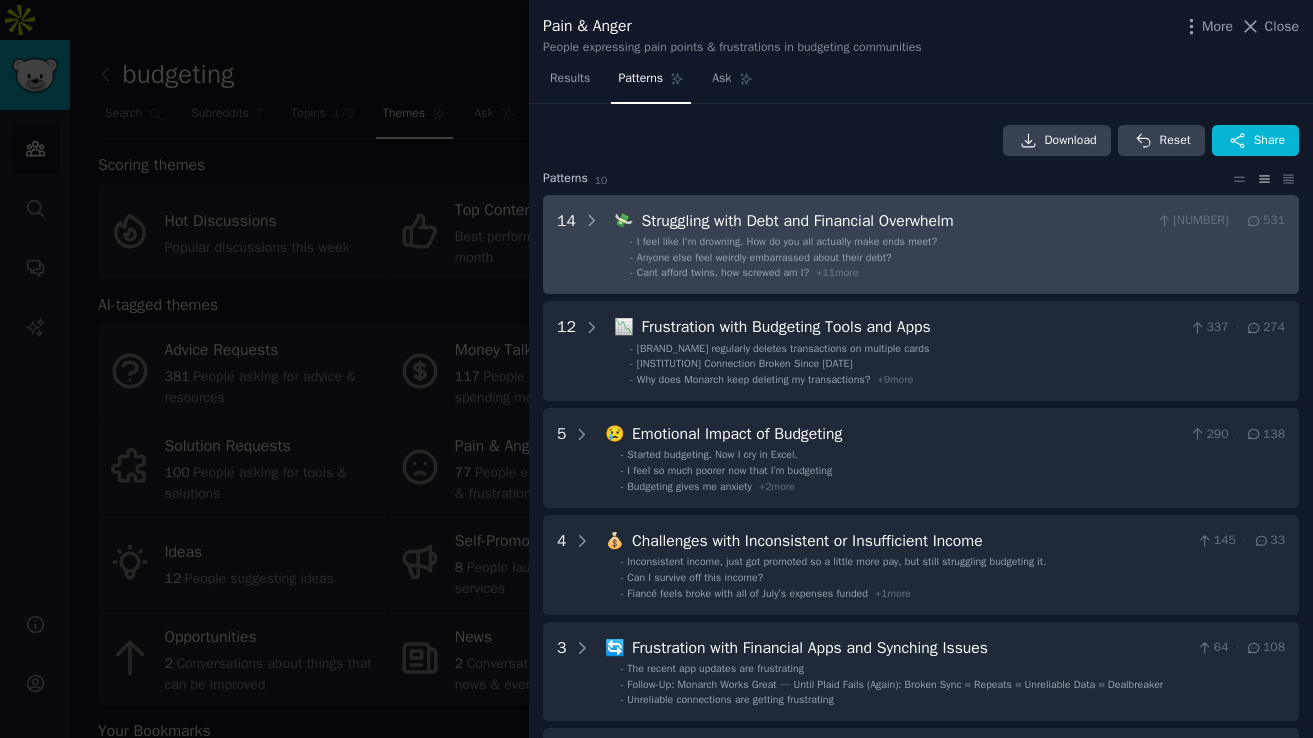 click on "Anyone else feel weirdly embarrassed about their debt?" at bounding box center (764, 257) 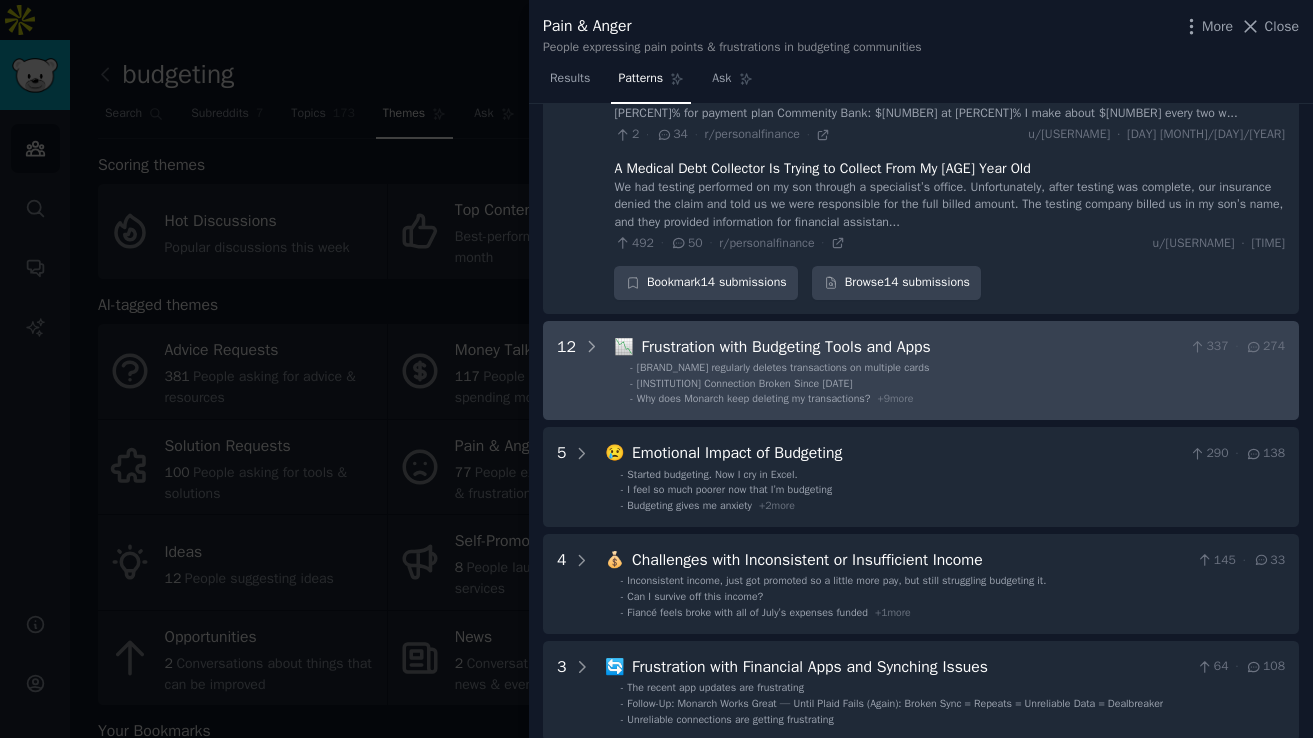 click on "Frustration with Budgeting Tools and Apps" at bounding box center (911, 347) 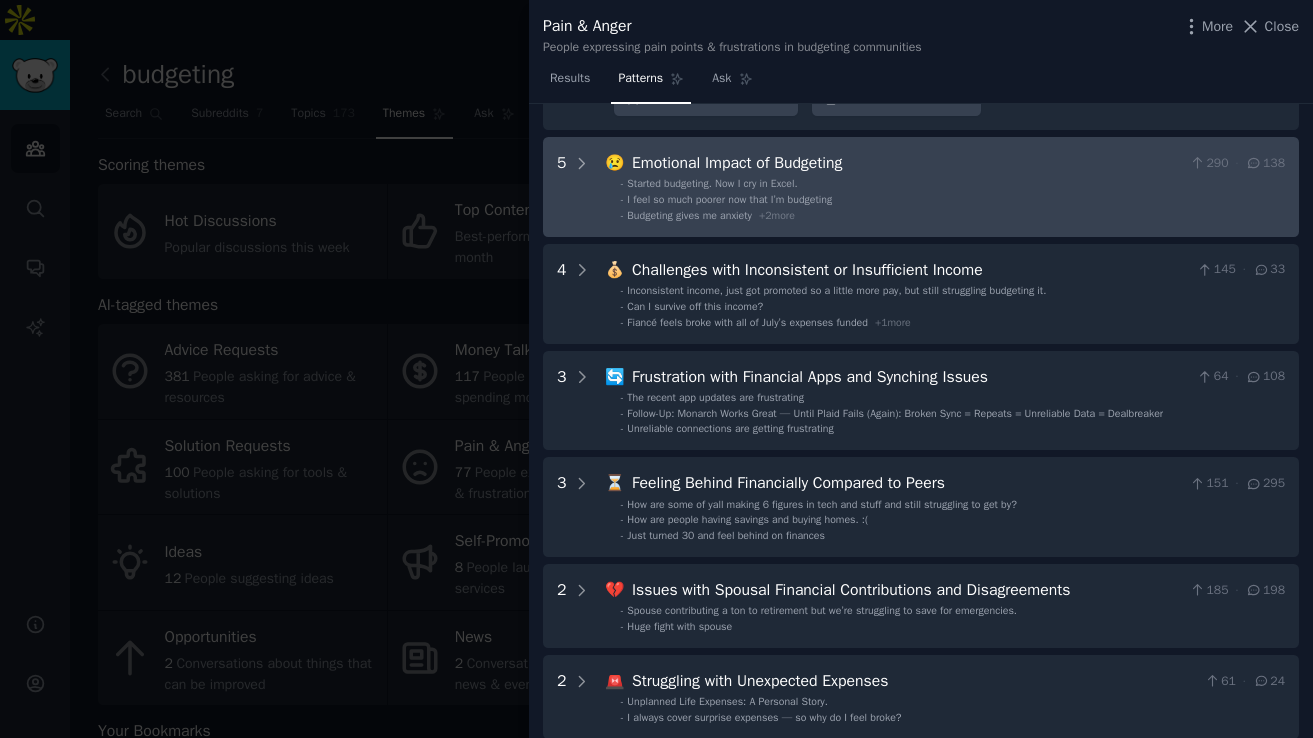 click on "Emotional Impact of Budgeting" at bounding box center [907, 163] 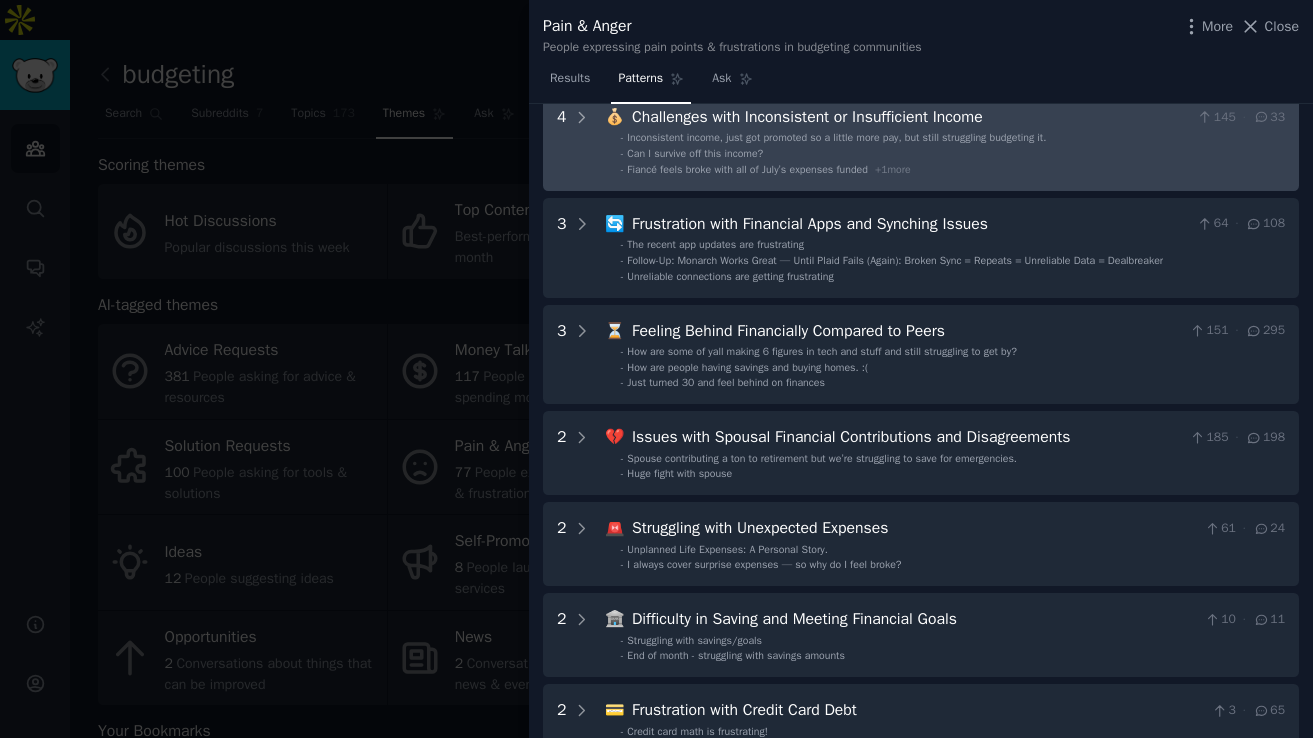 click on "Can I survive off this income?" at bounding box center (695, 153) 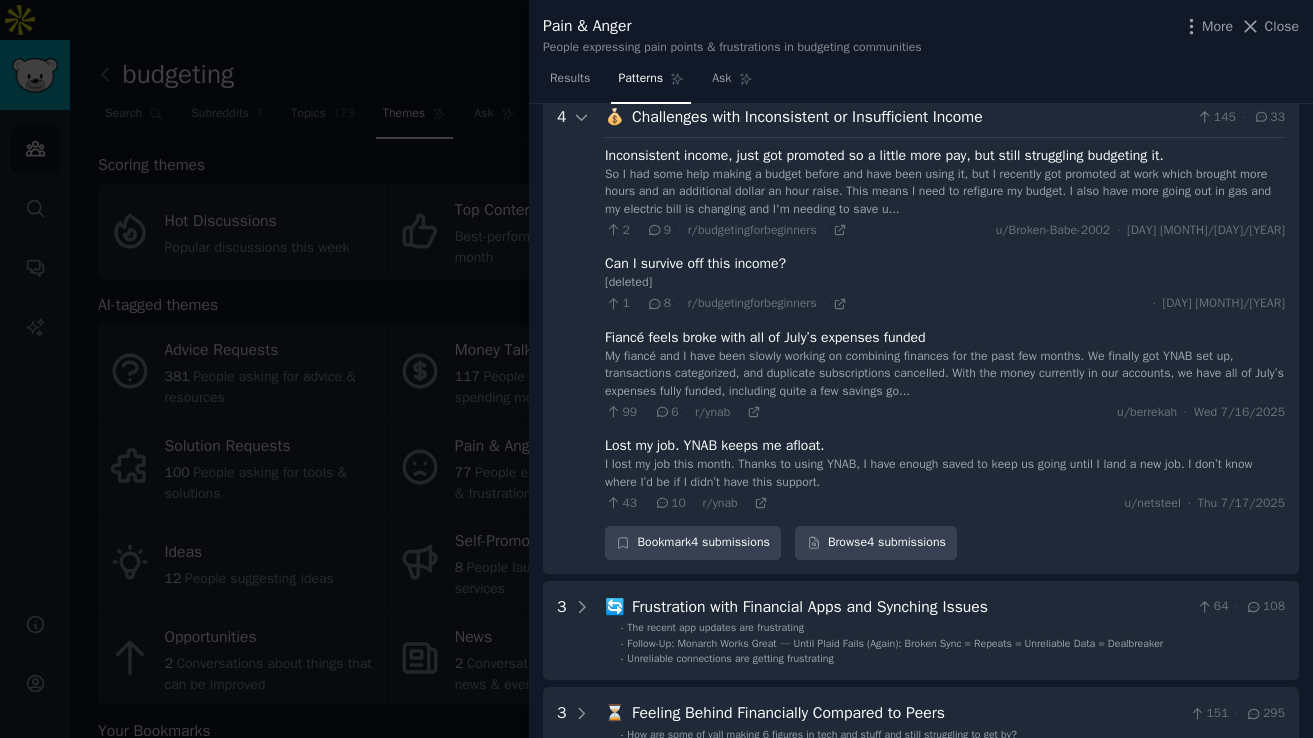 scroll, scrollTop: 3558, scrollLeft: 0, axis: vertical 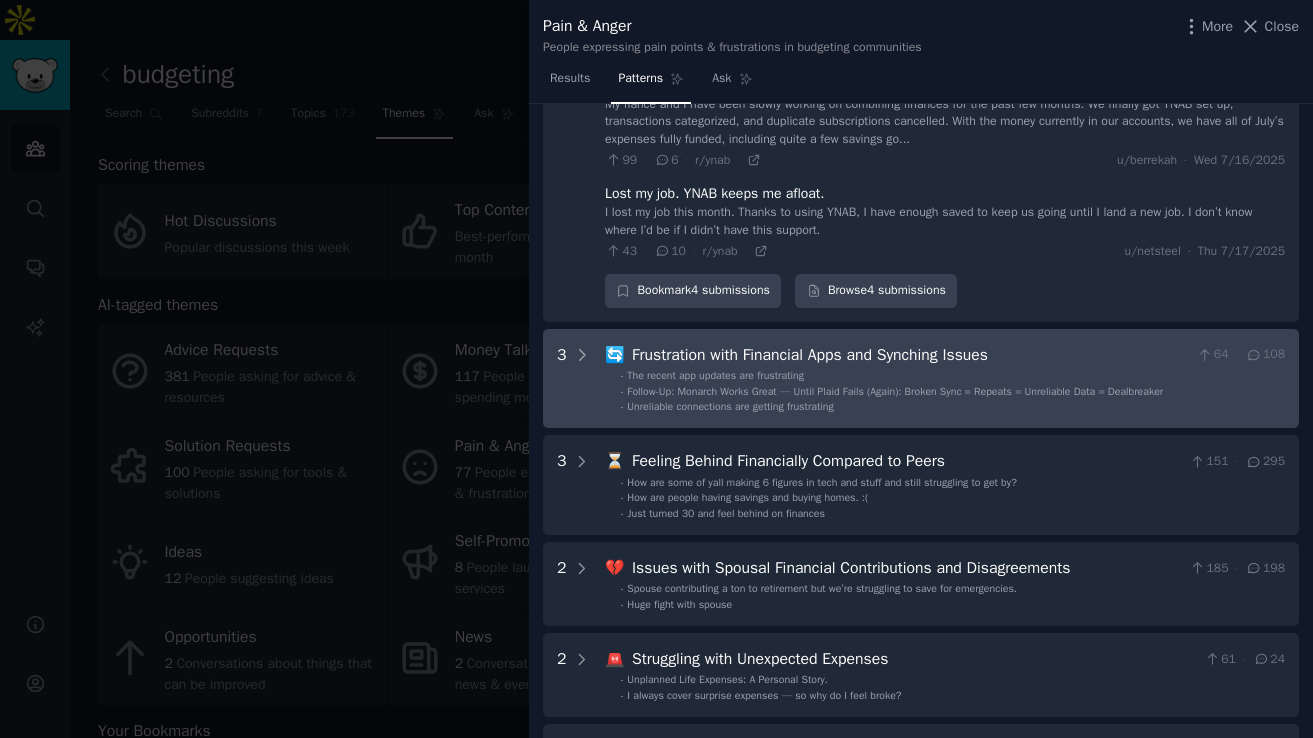 click on "The recent app updates are frustrating" at bounding box center [715, 376] 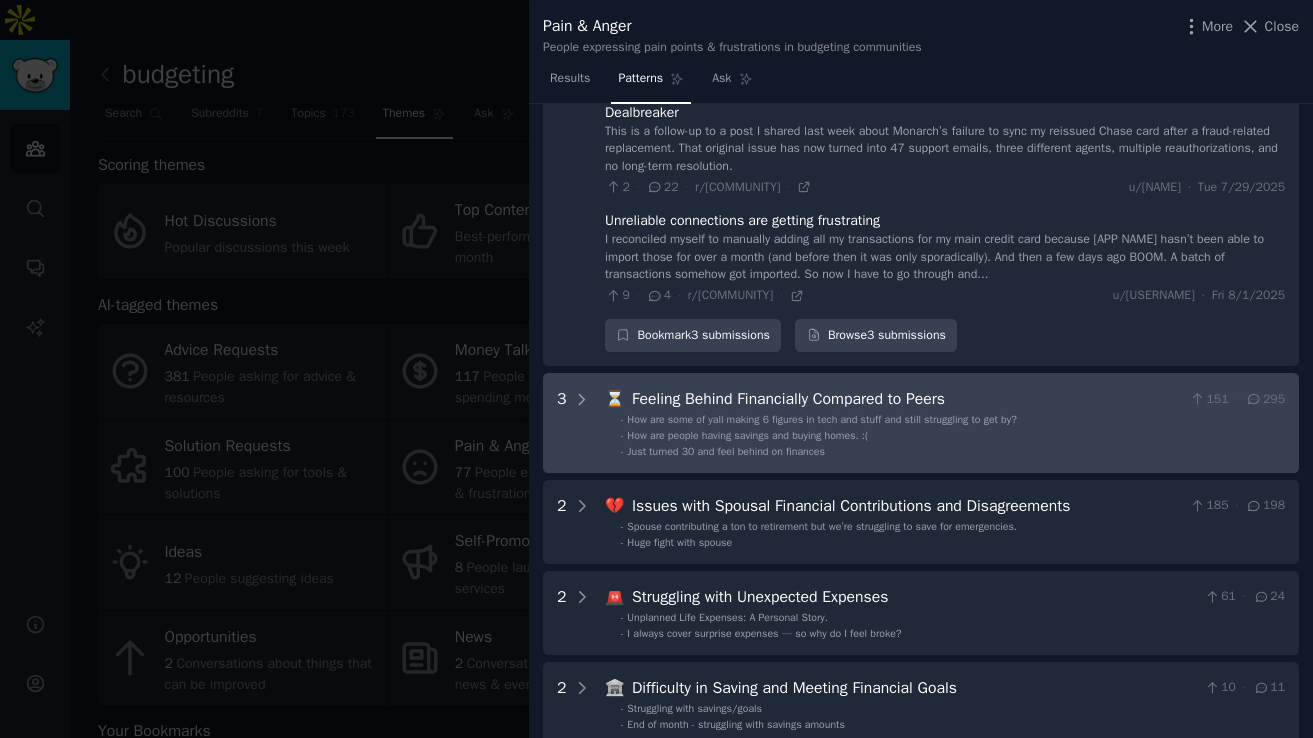 click on "How are some of yall making 6 figures in tech and stuff and still struggling to get by?" at bounding box center [821, 419] 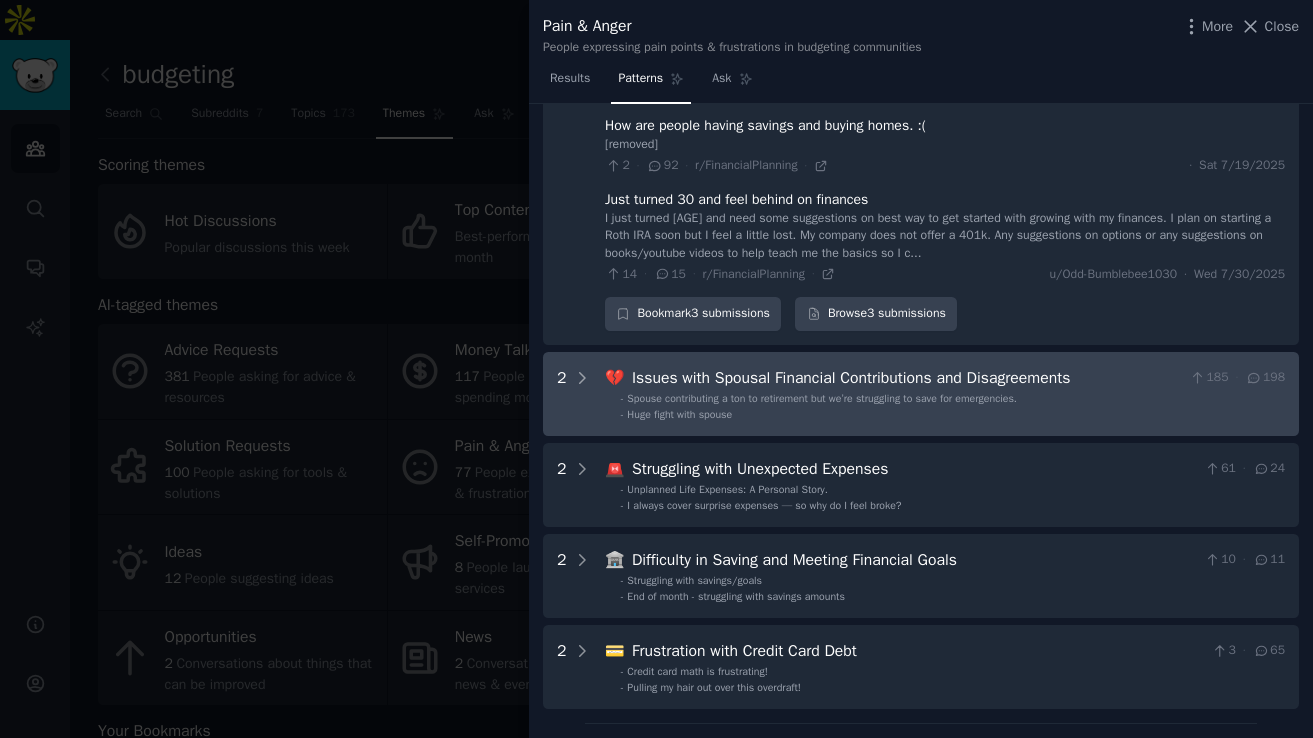 click on "Huge fight with spouse" at bounding box center [679, 414] 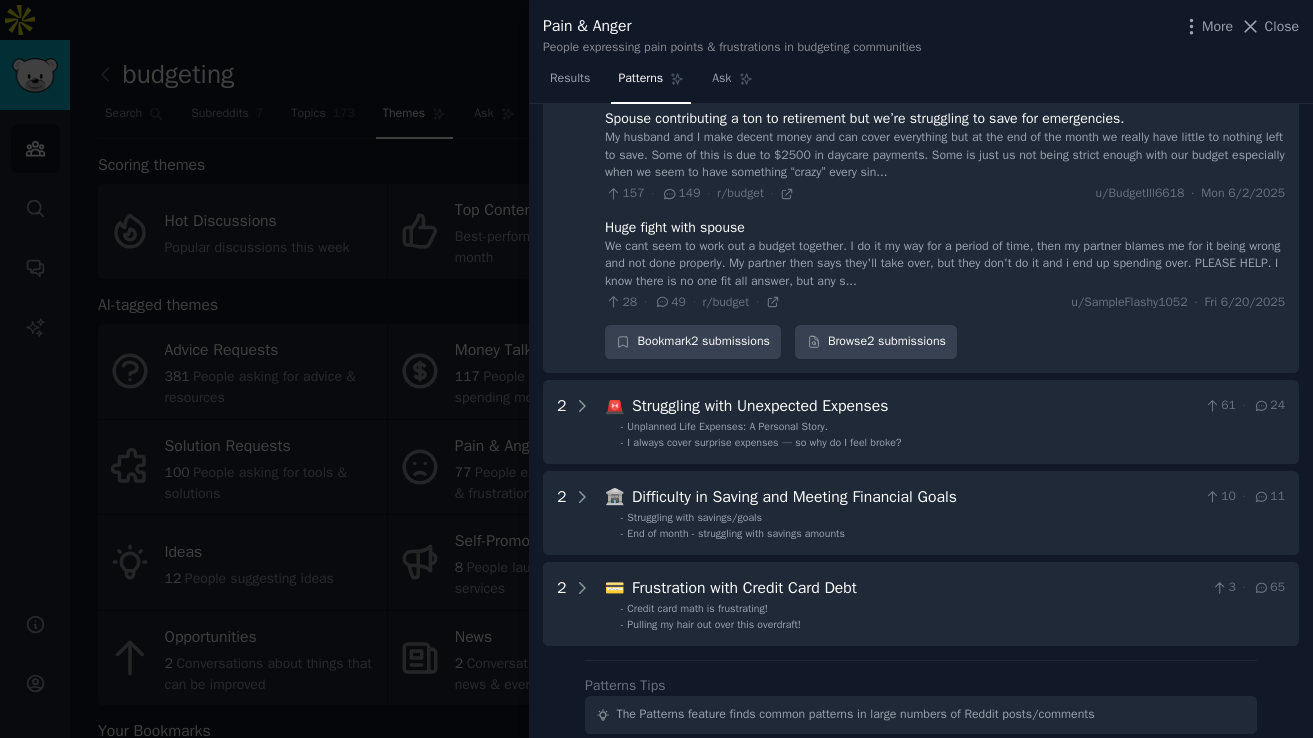click on "Struggling with Unexpected Expenses" at bounding box center (914, 406) 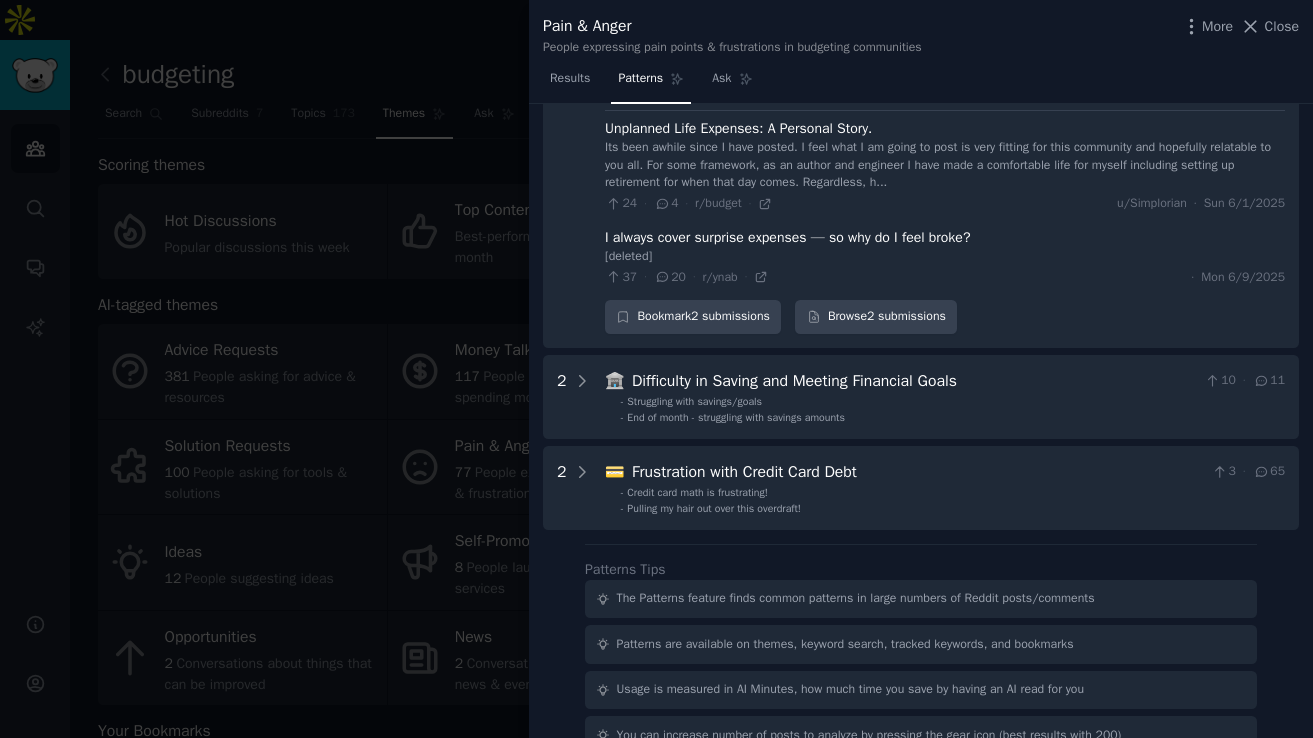 click on "Struggling with savings/goals" at bounding box center [694, 402] 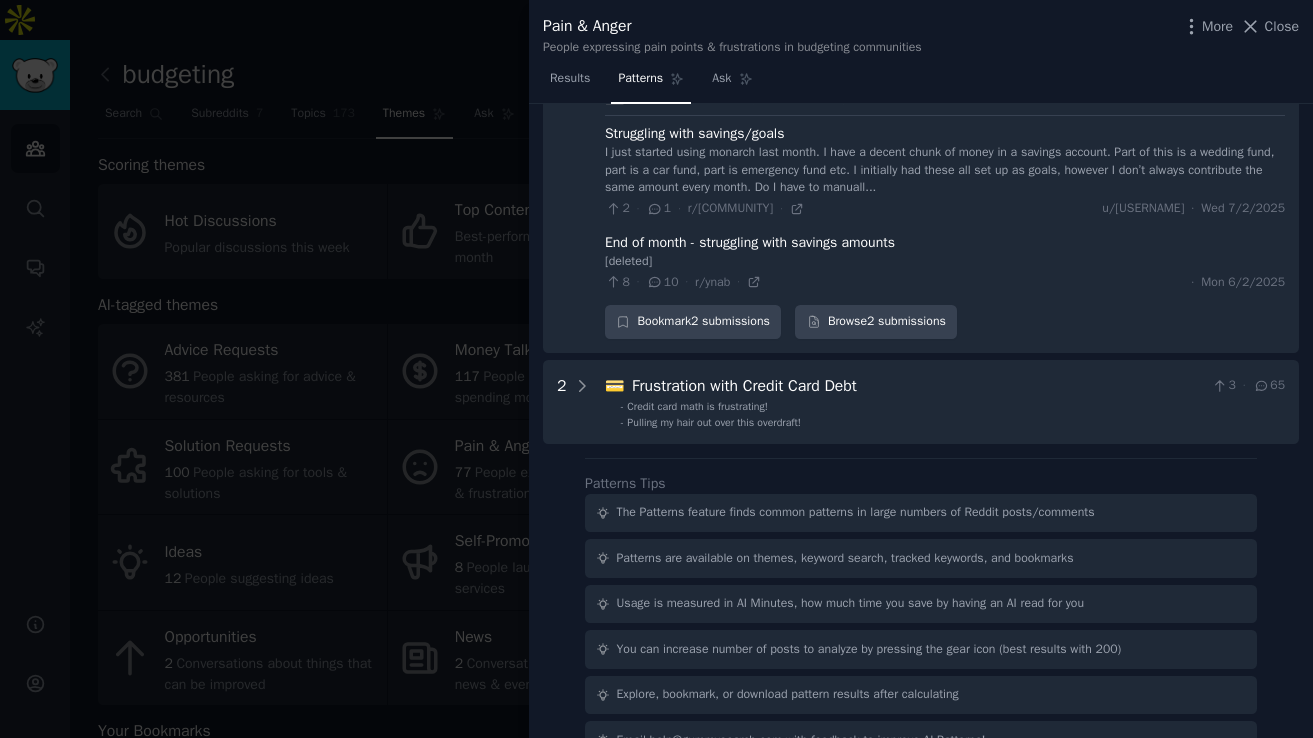 click on "Credit card math is frustrating!" at bounding box center (697, 406) 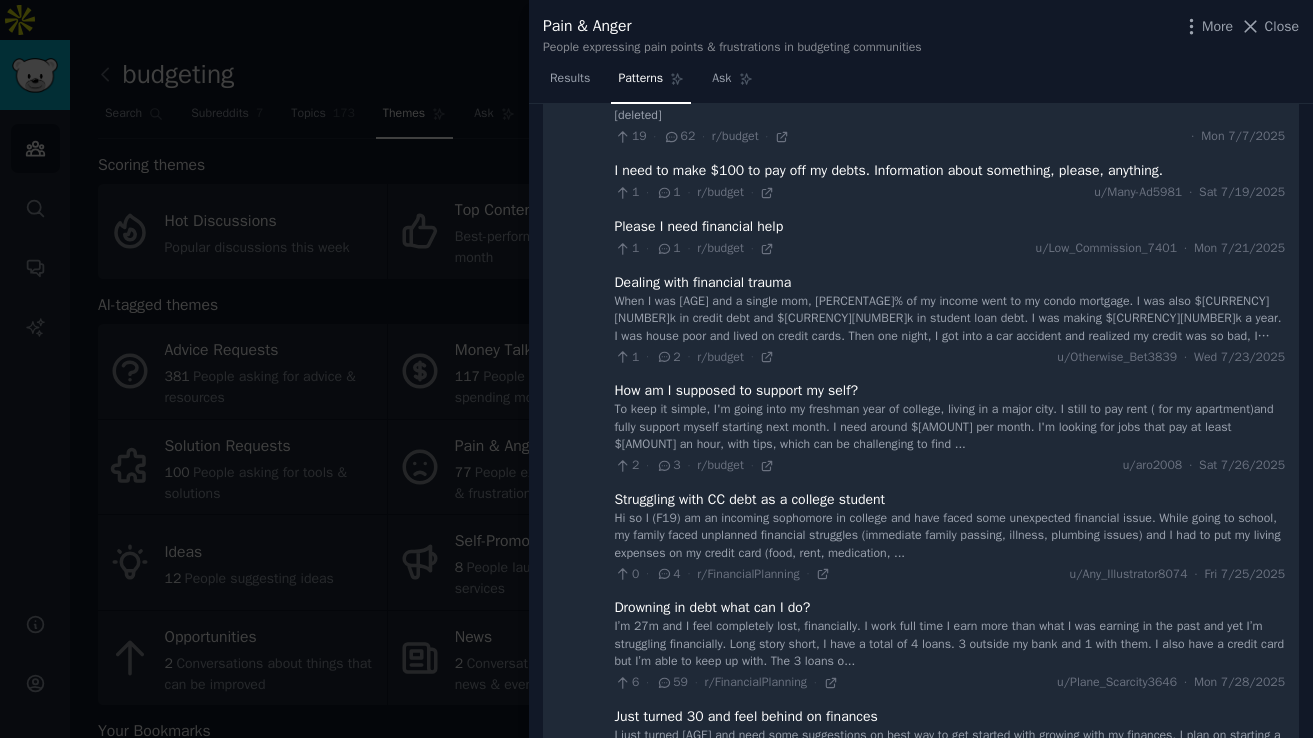 scroll, scrollTop: 0, scrollLeft: 0, axis: both 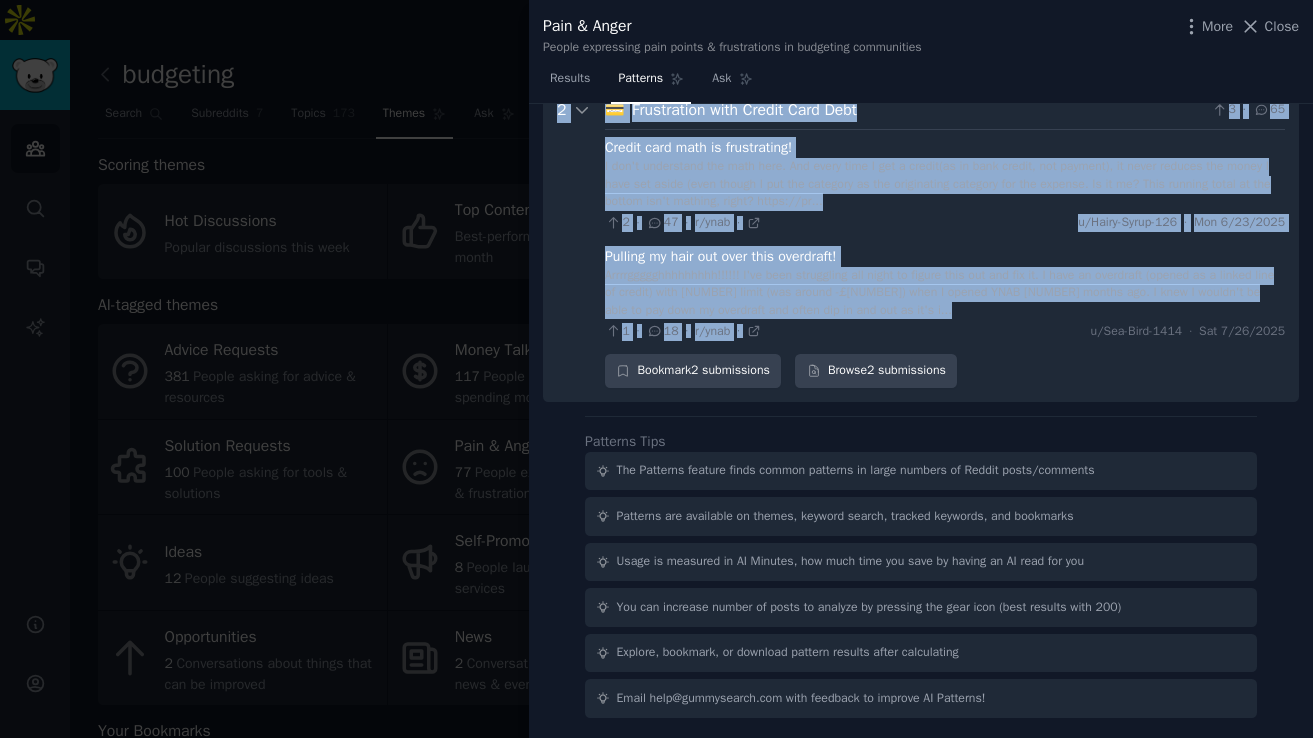 drag, startPoint x: 607, startPoint y: 221, endPoint x: 1059, endPoint y: 327, distance: 464.26285 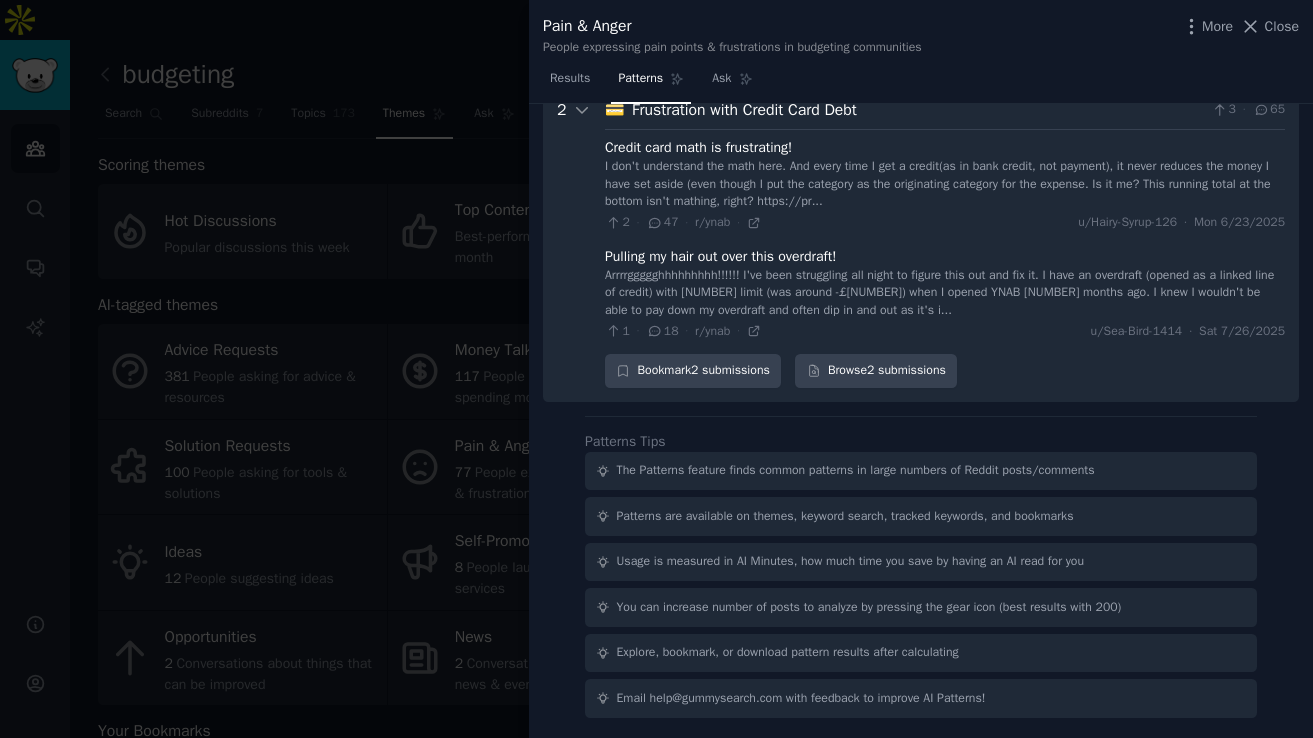 click at bounding box center [656, 369] 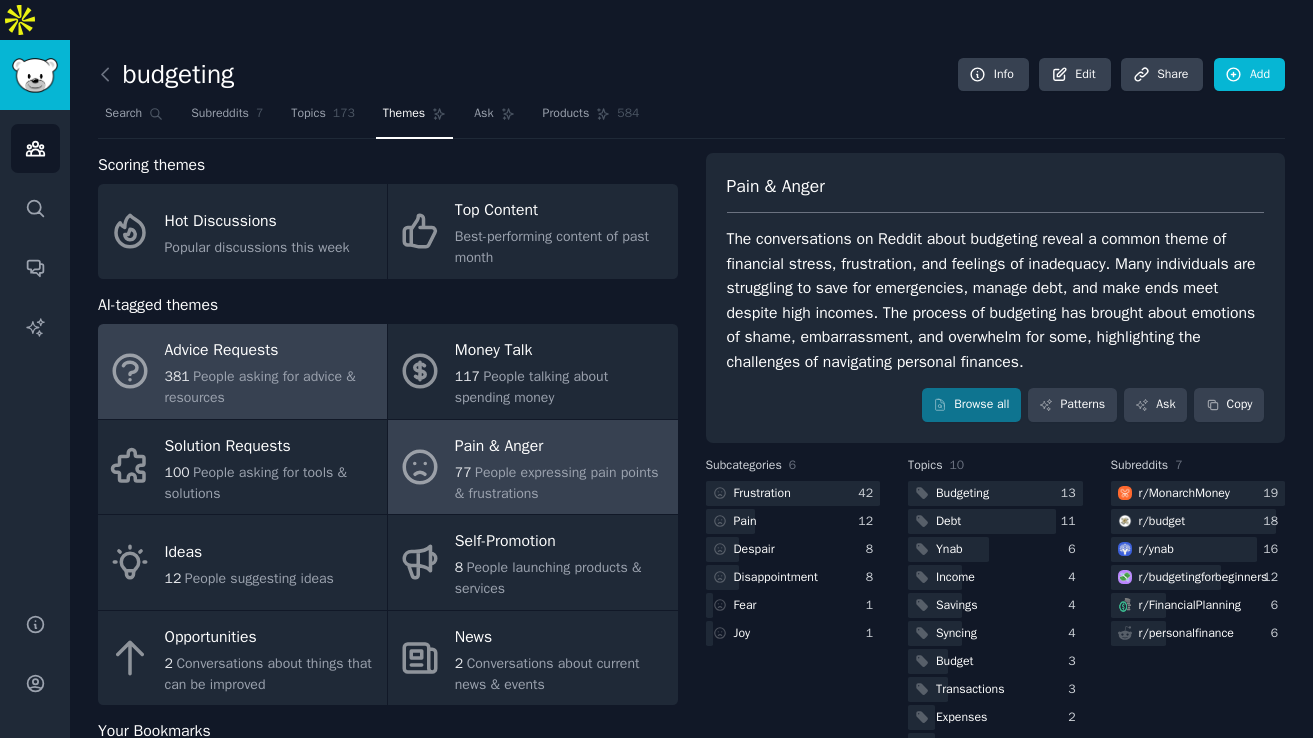 click on "Advice Requests [NUMBER] People asking for advice & resources" at bounding box center [242, 371] 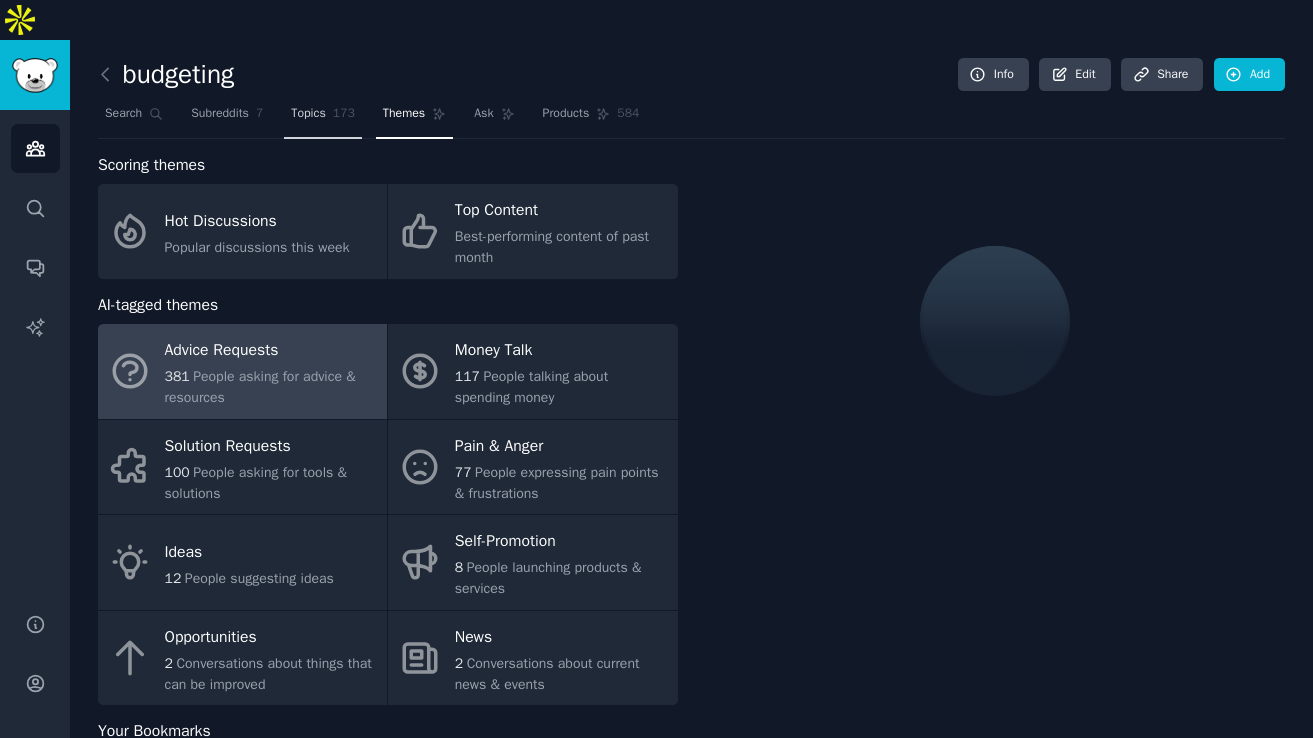 click on "Topics" at bounding box center (308, 114) 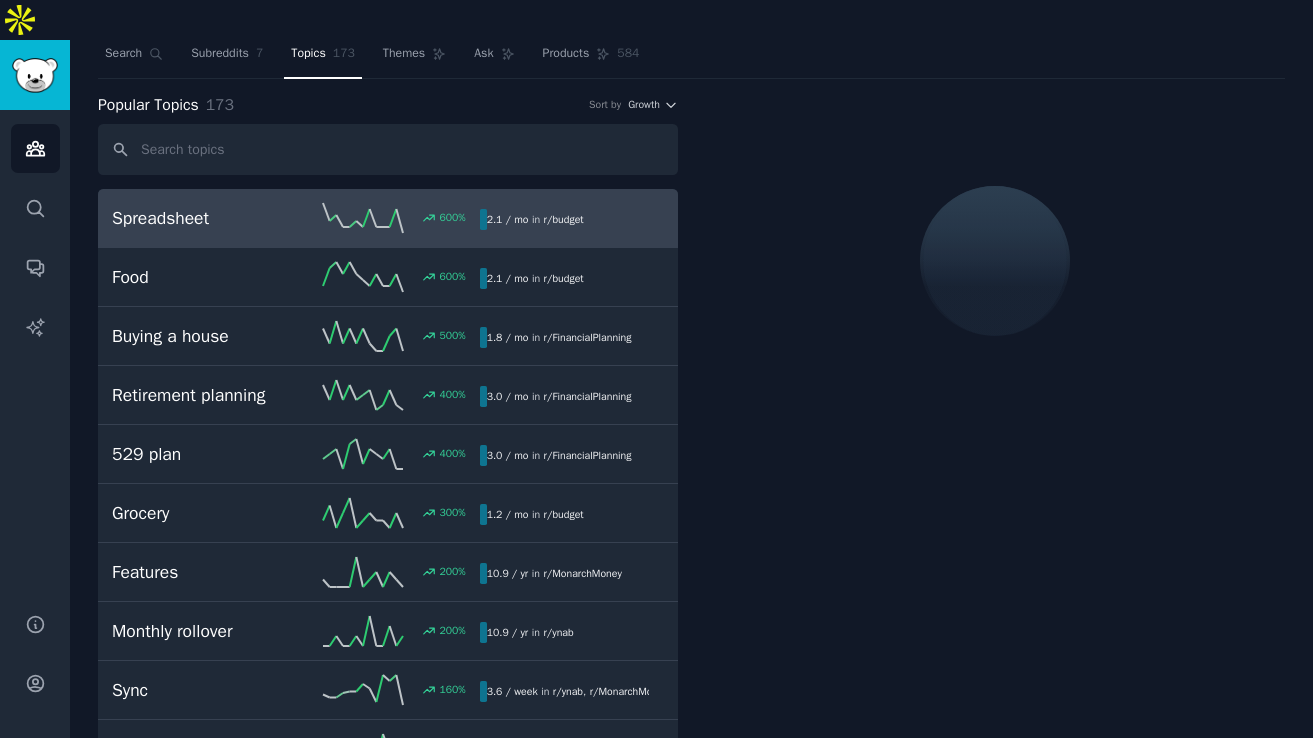 scroll, scrollTop: 64, scrollLeft: 0, axis: vertical 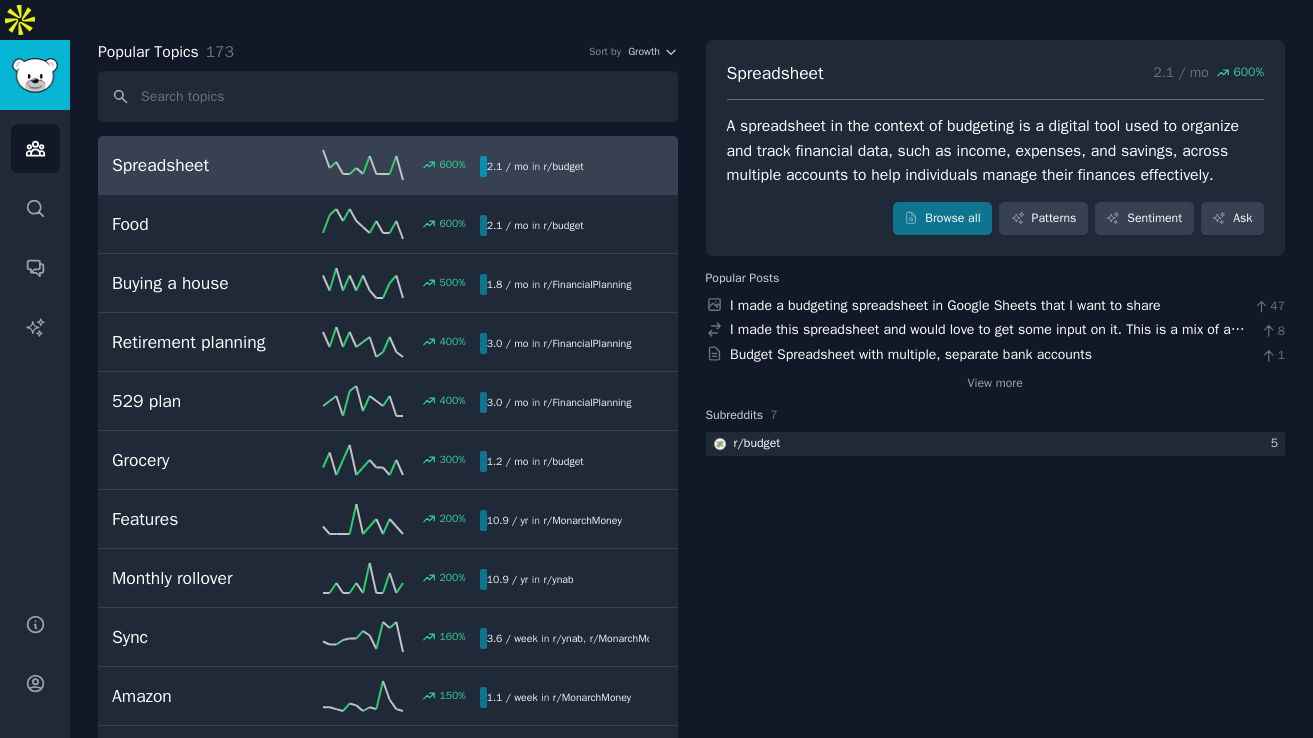 click on "[NUMBER] %" at bounding box center [388, 165] 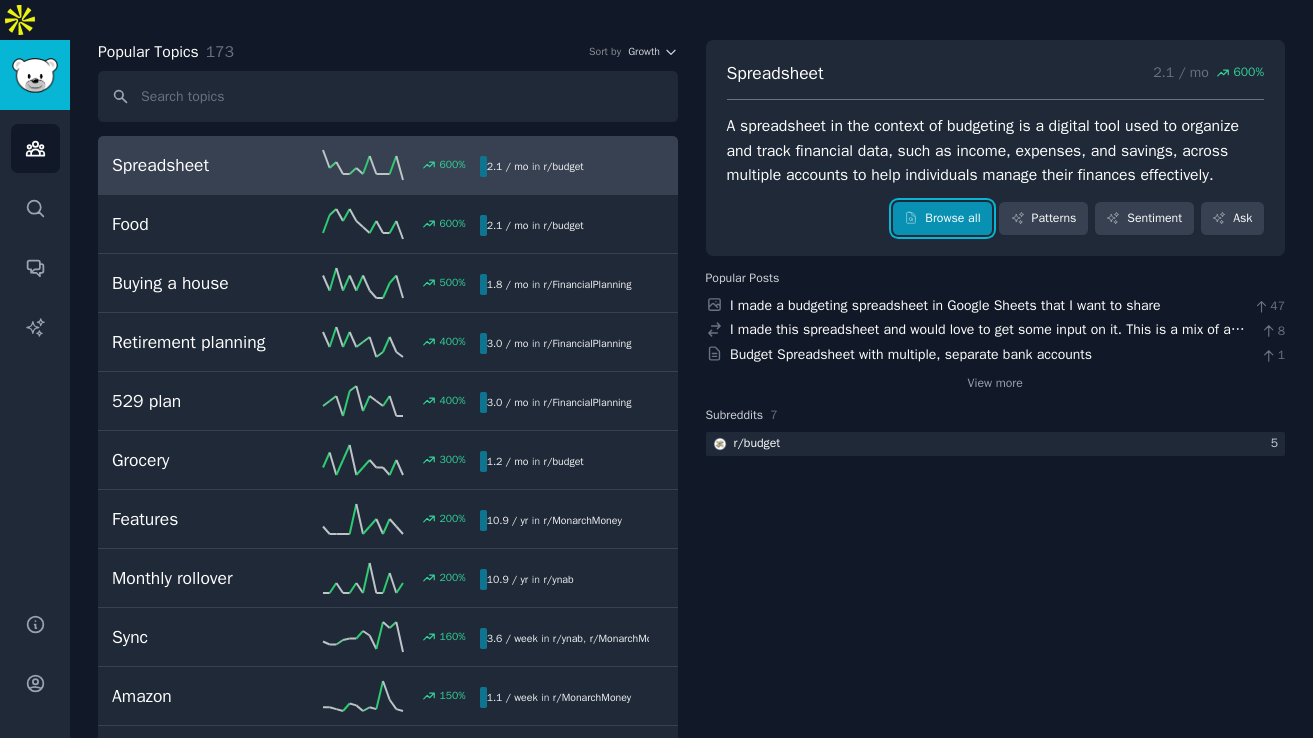 click on "Browse all" at bounding box center (942, 219) 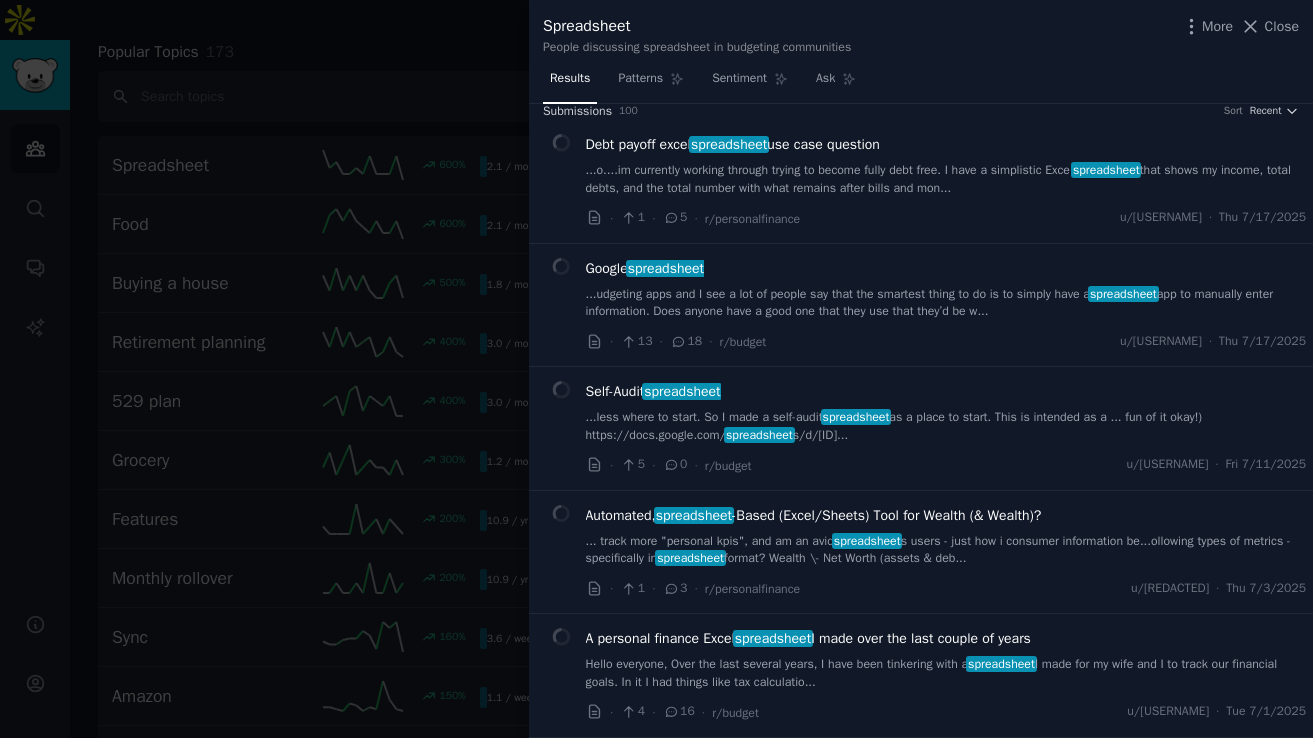 scroll, scrollTop: 43, scrollLeft: 0, axis: vertical 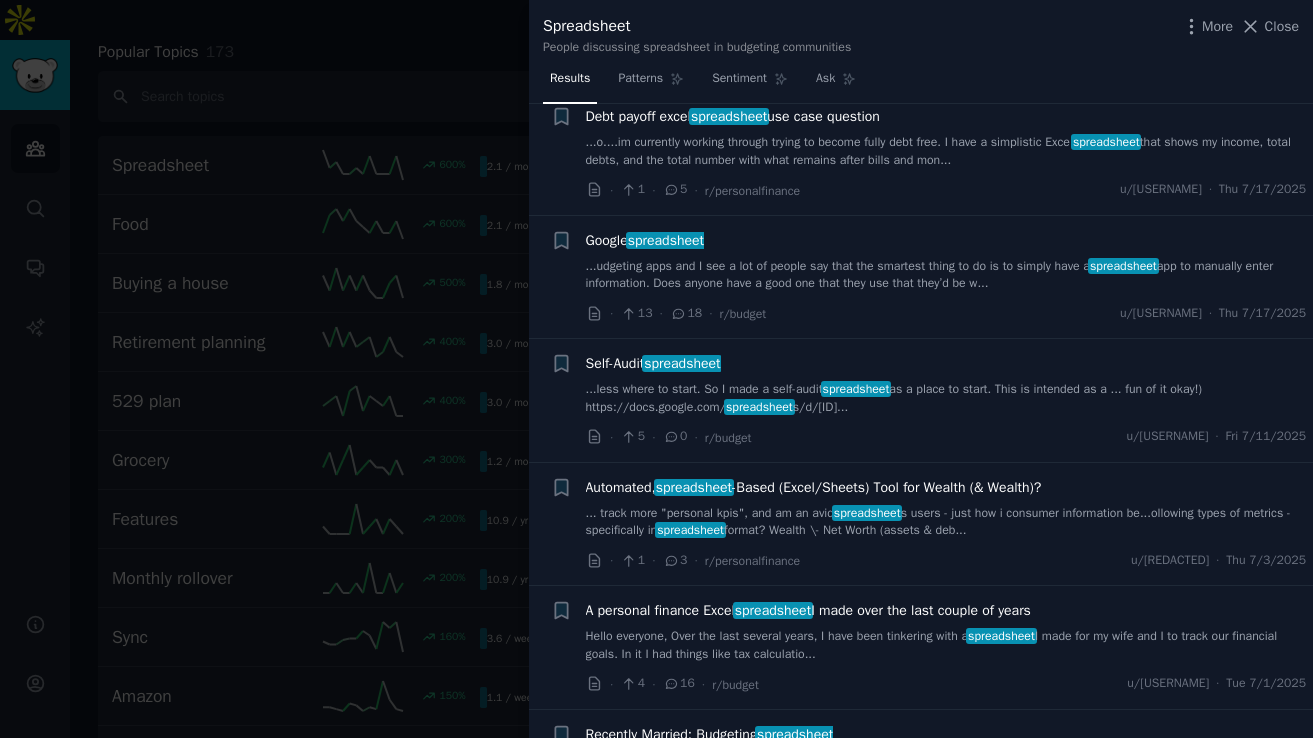 click on "...udgeting apps and I see a lot of people say that the smartest thing to do is to simply have a spreadsheet app to manually enter information. Does anyone have a good one that they use that they’d be w..." at bounding box center (946, 275) 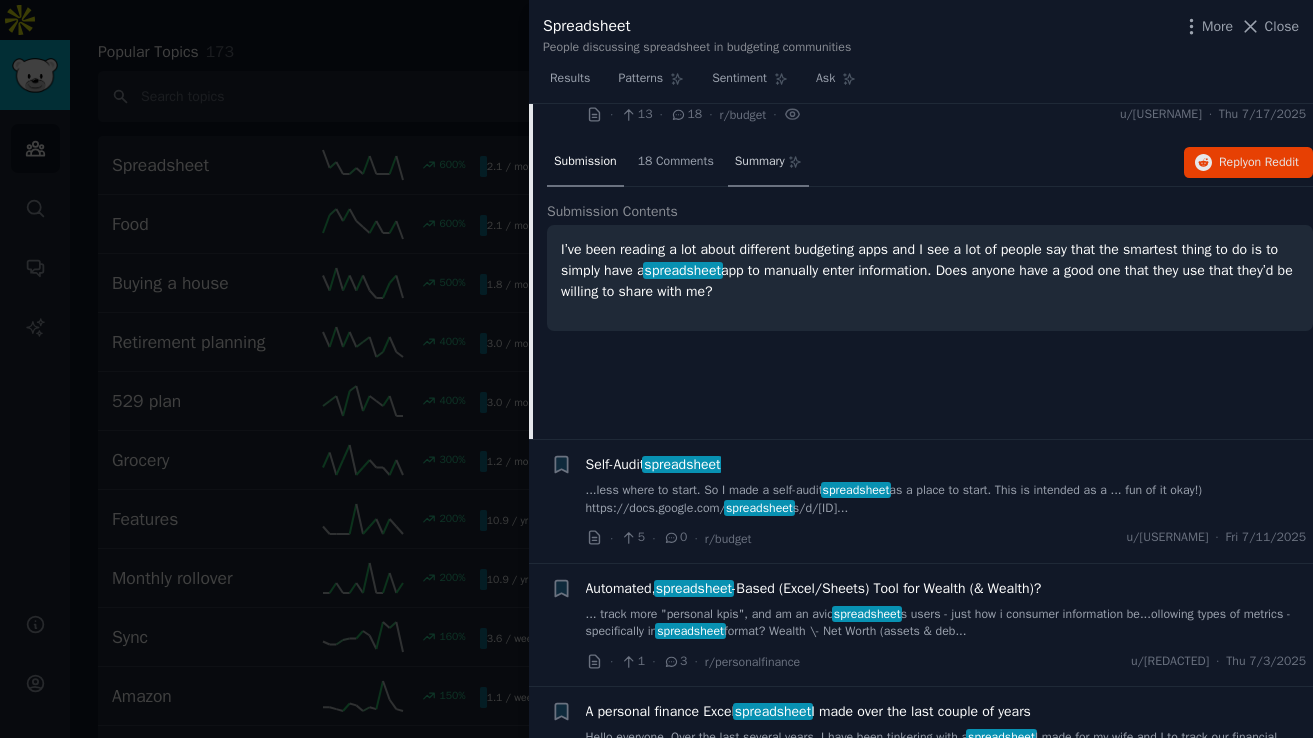 scroll, scrollTop: 247, scrollLeft: 0, axis: vertical 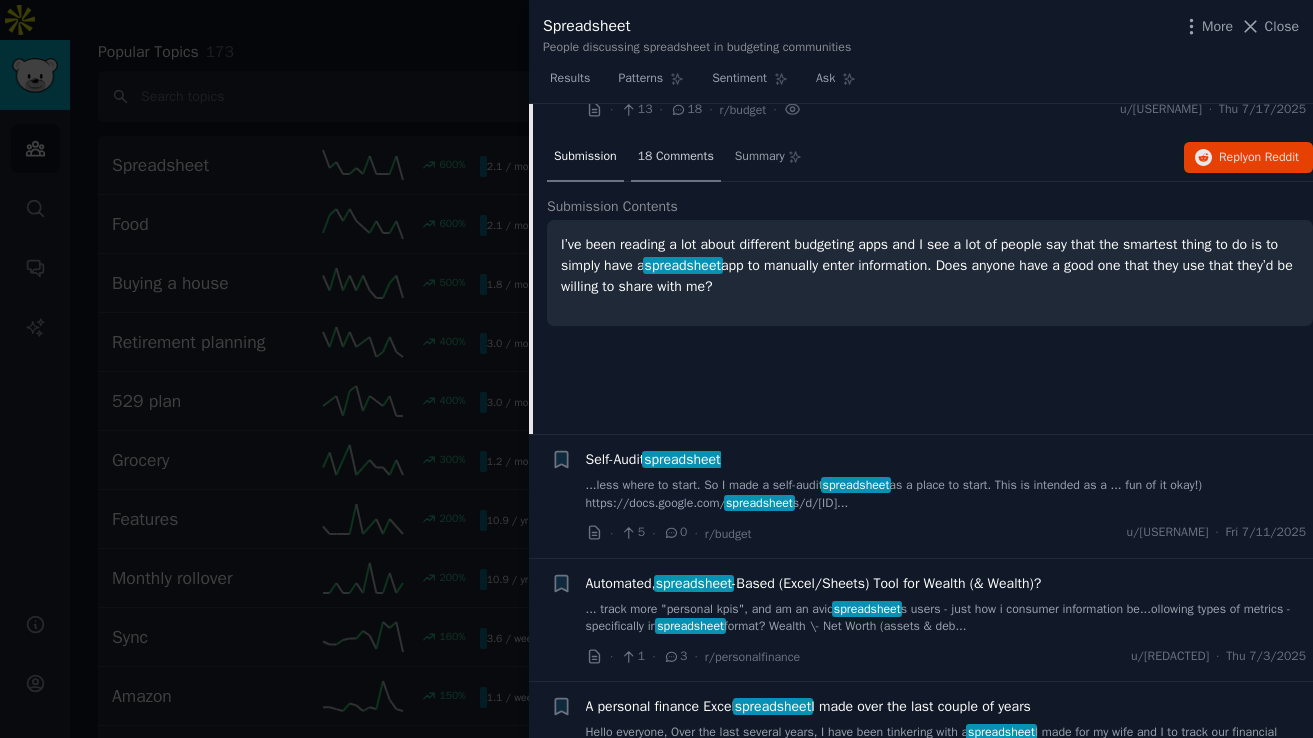click on "18 Comments" at bounding box center (676, 157) 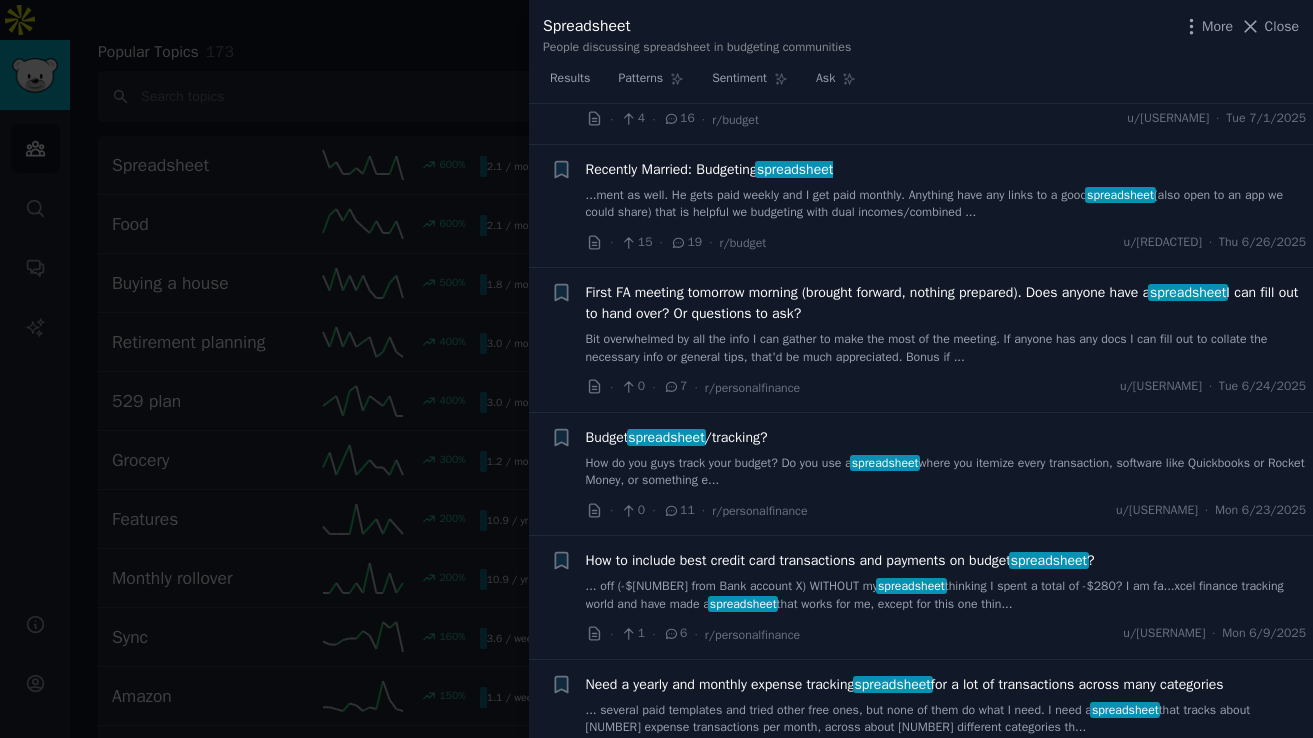 scroll, scrollTop: 1664, scrollLeft: 0, axis: vertical 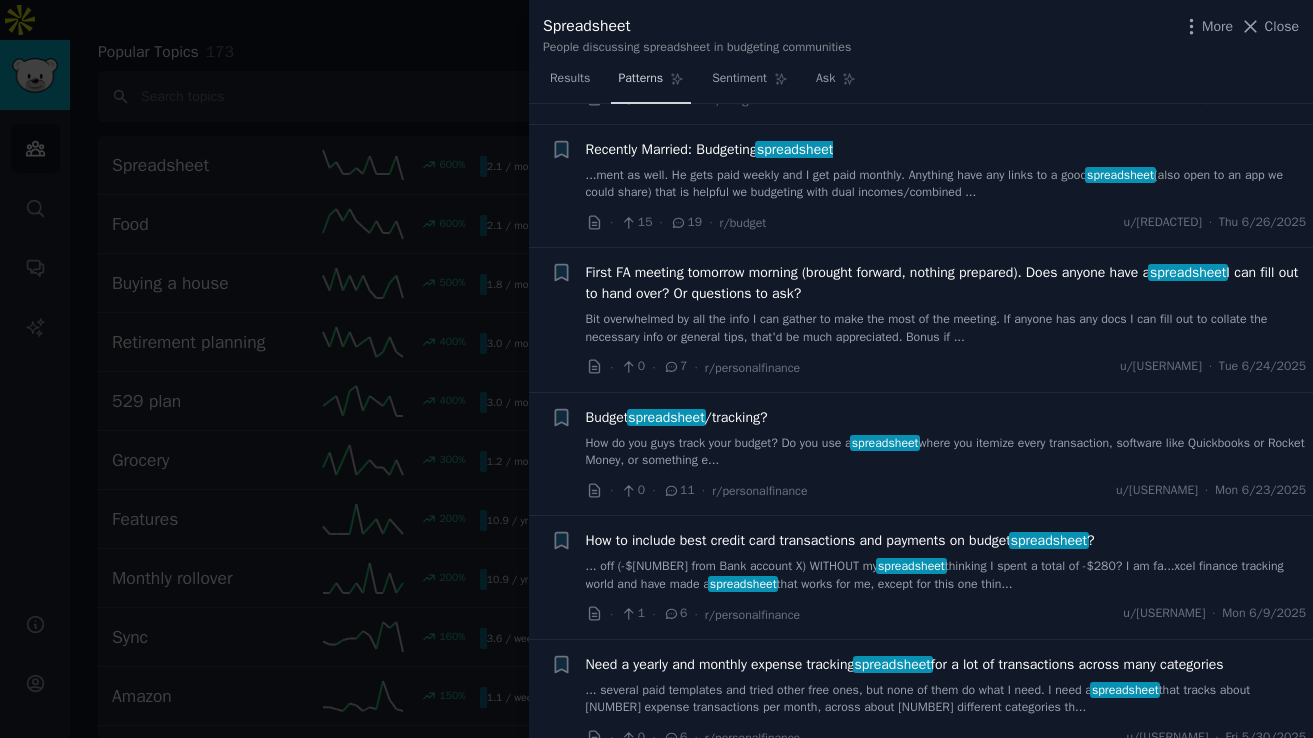 click on "Patterns" at bounding box center (640, 79) 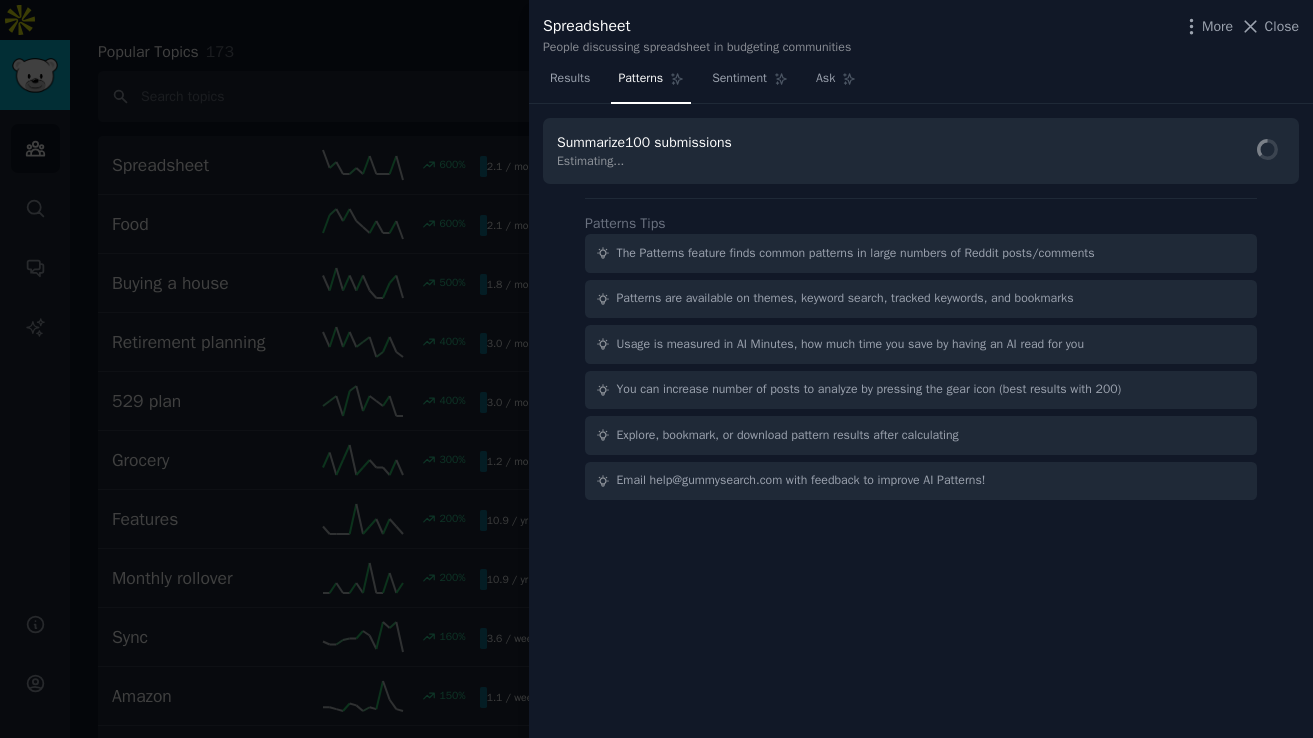 scroll, scrollTop: 0, scrollLeft: 0, axis: both 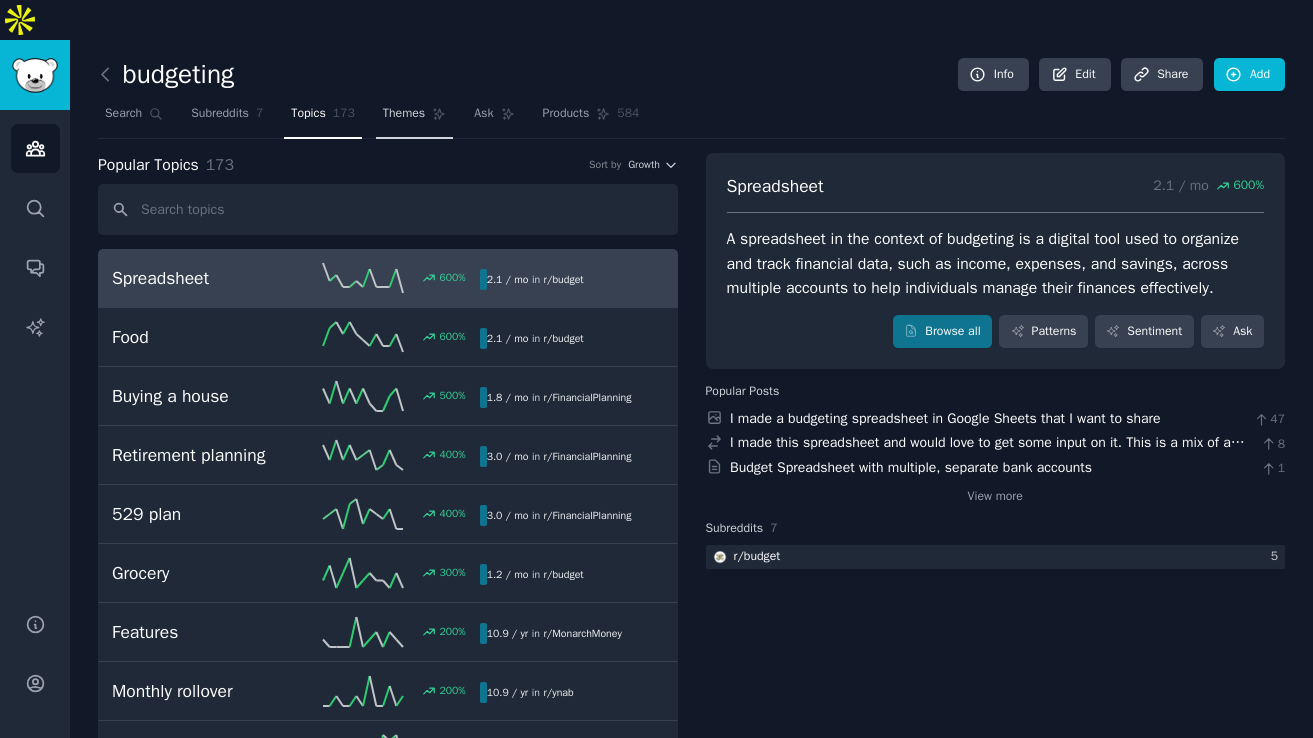 click on "Themes" at bounding box center (404, 114) 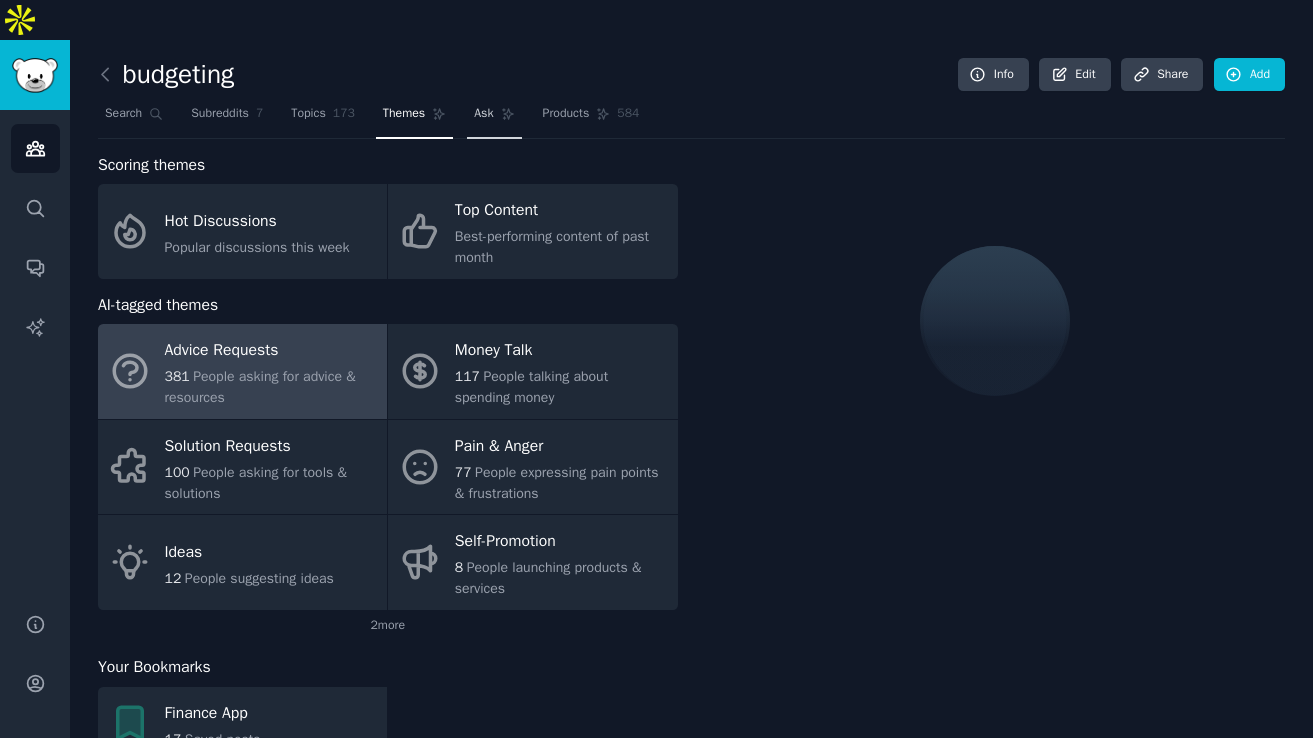 click on "Ask" at bounding box center [494, 118] 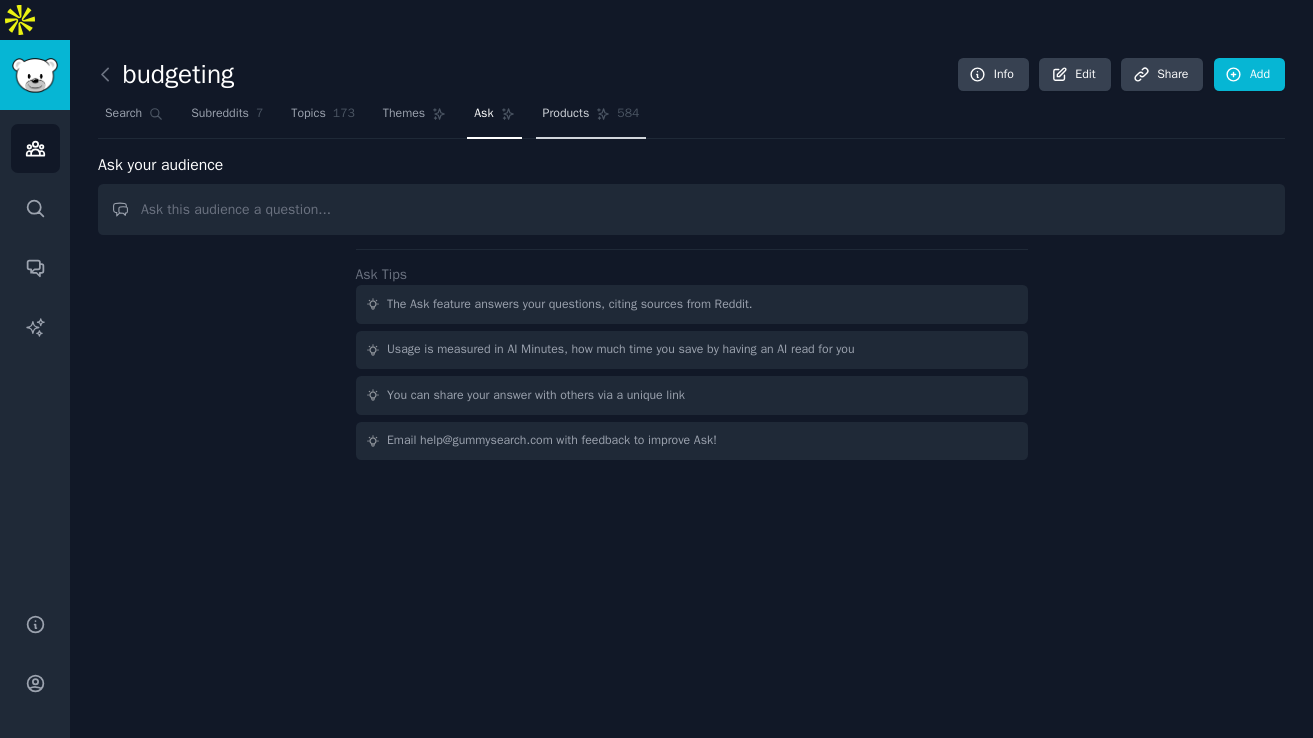 click on "Products 584" at bounding box center [591, 118] 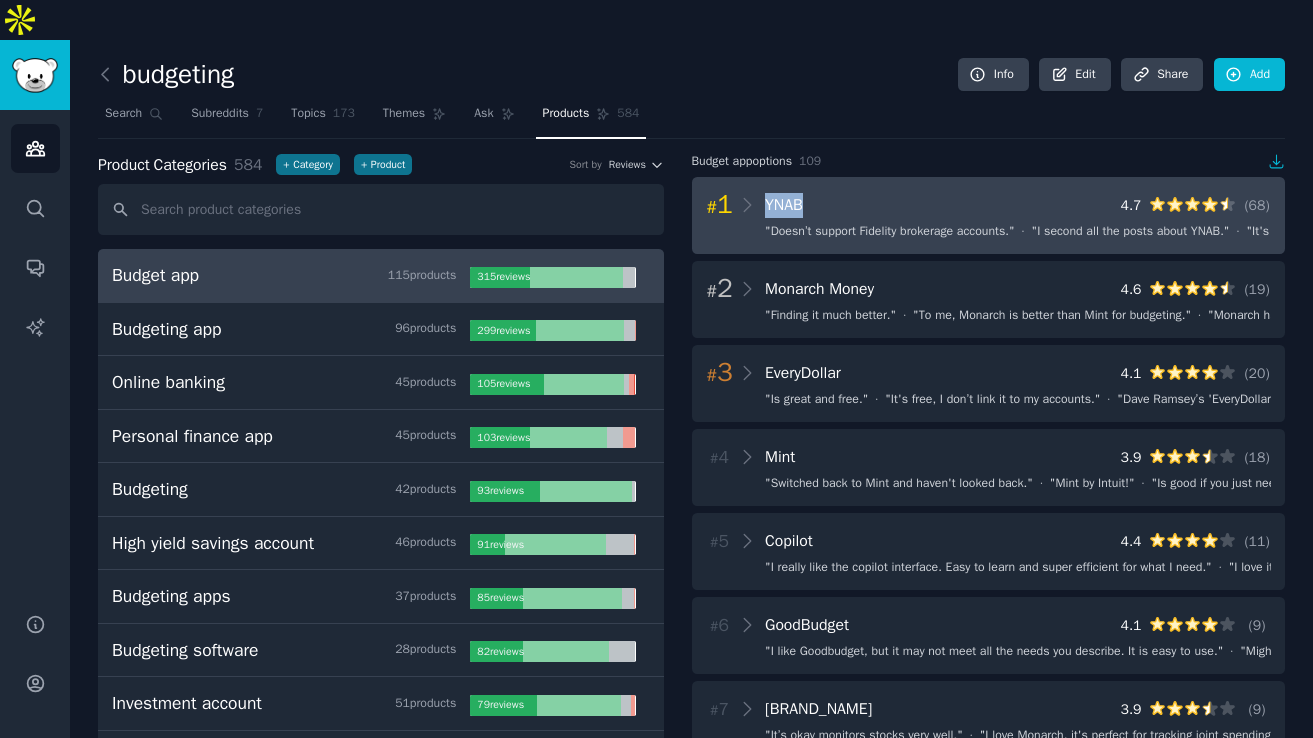 drag, startPoint x: 758, startPoint y: 158, endPoint x: 897, endPoint y: 177, distance: 140.29256 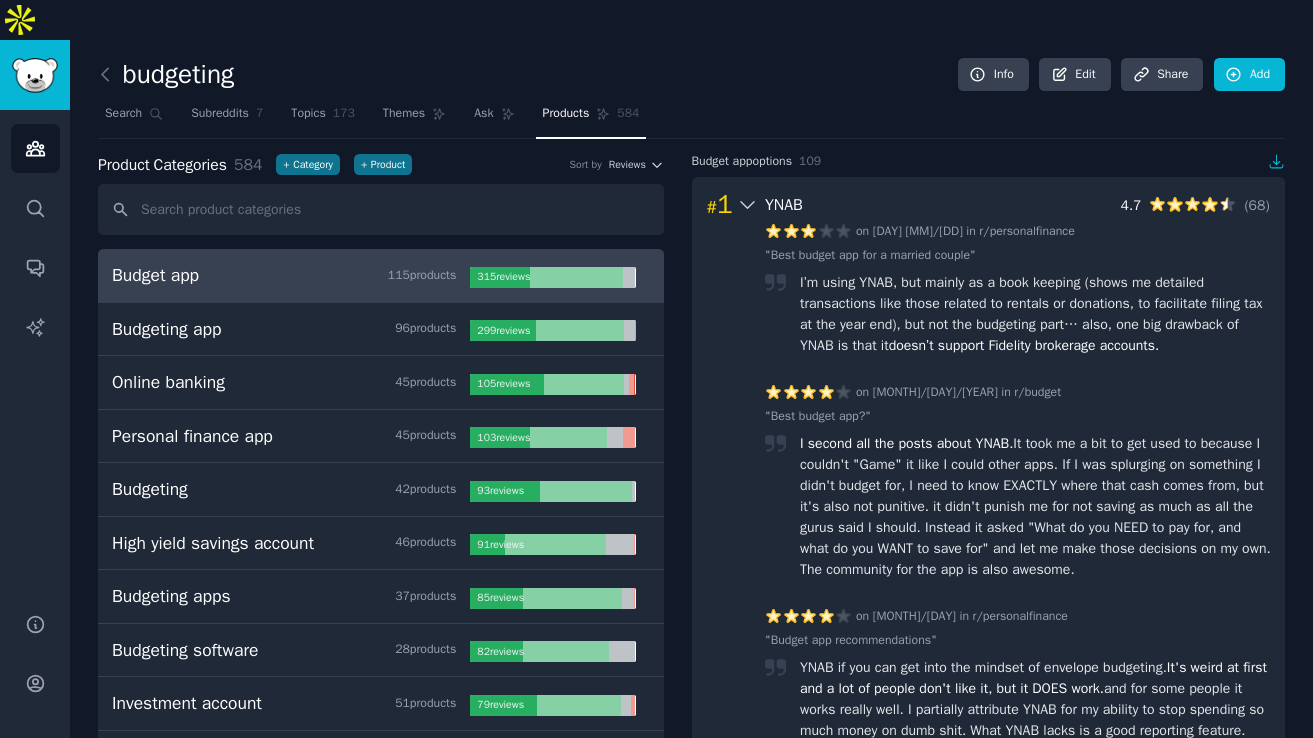 click on "Search Subreddits [NUMBER] Topics [NUMBER] Themes Ask Products [NUMBER]" at bounding box center [691, 118] 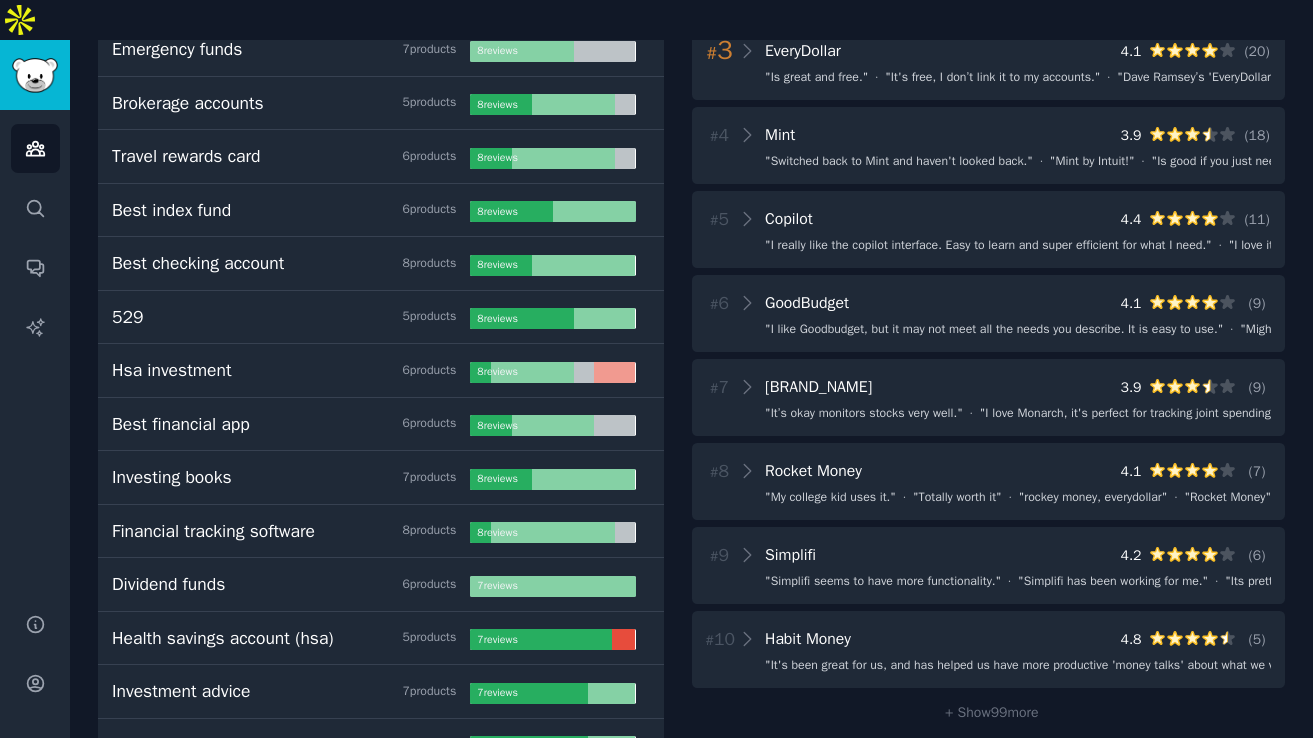 scroll, scrollTop: 9845, scrollLeft: 0, axis: vertical 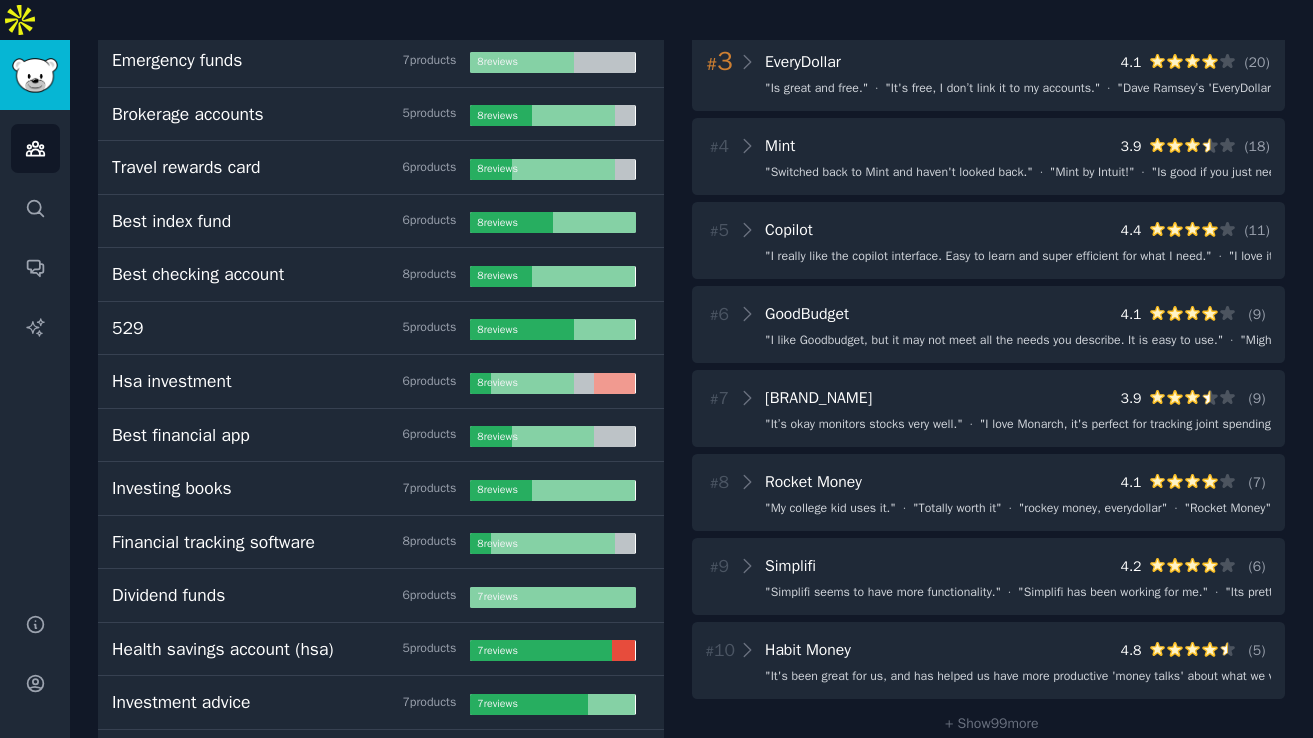 click 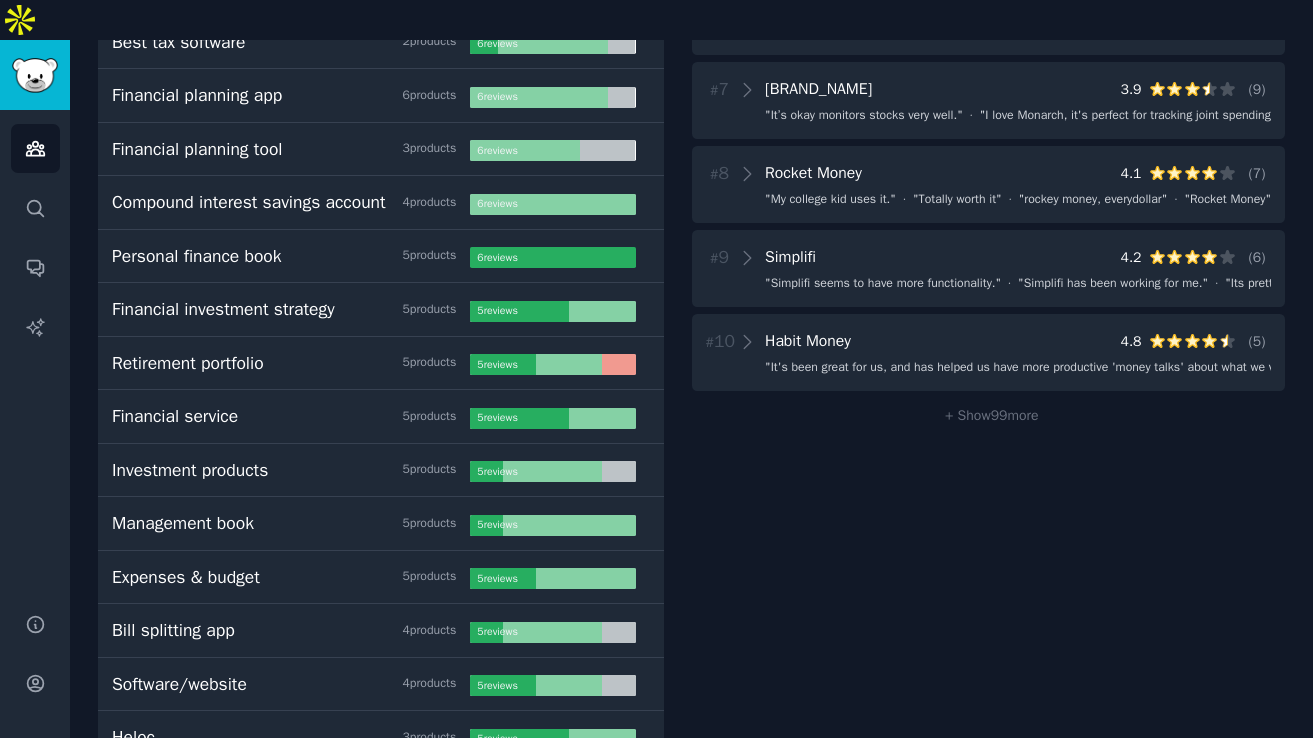 scroll, scrollTop: 12993, scrollLeft: 0, axis: vertical 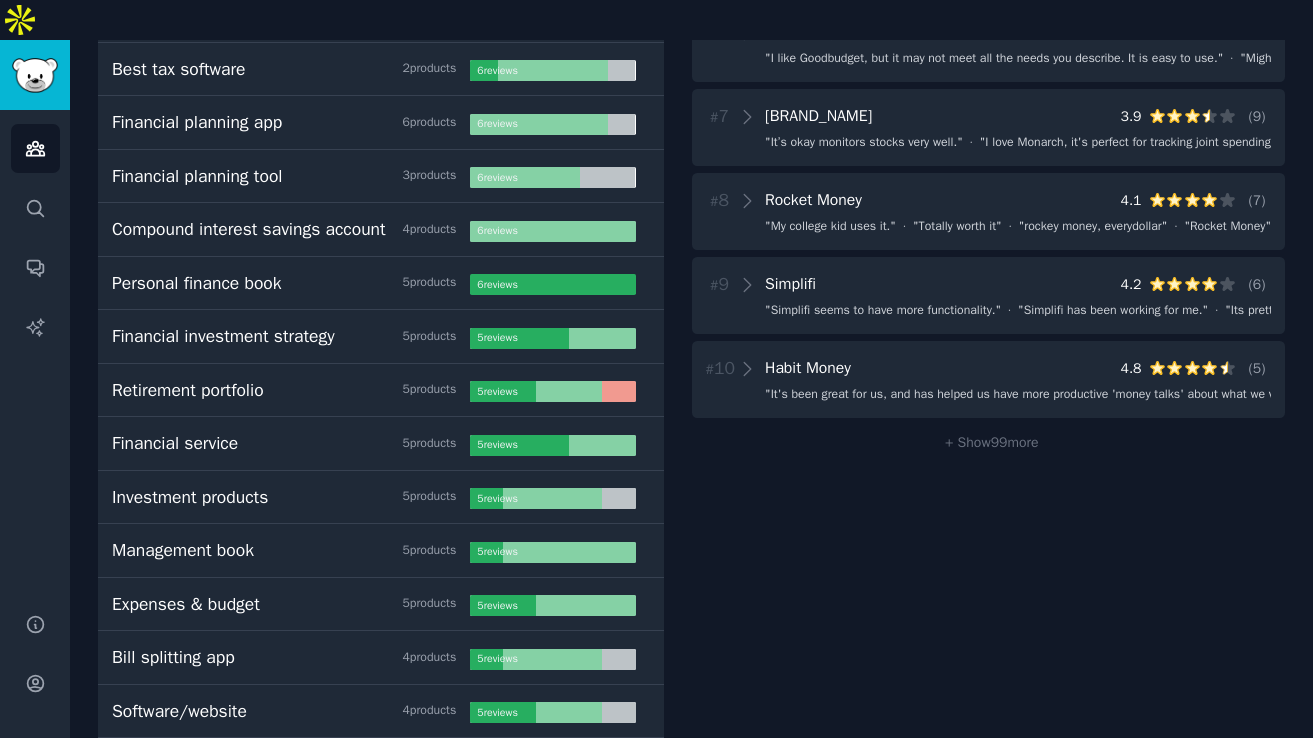 click 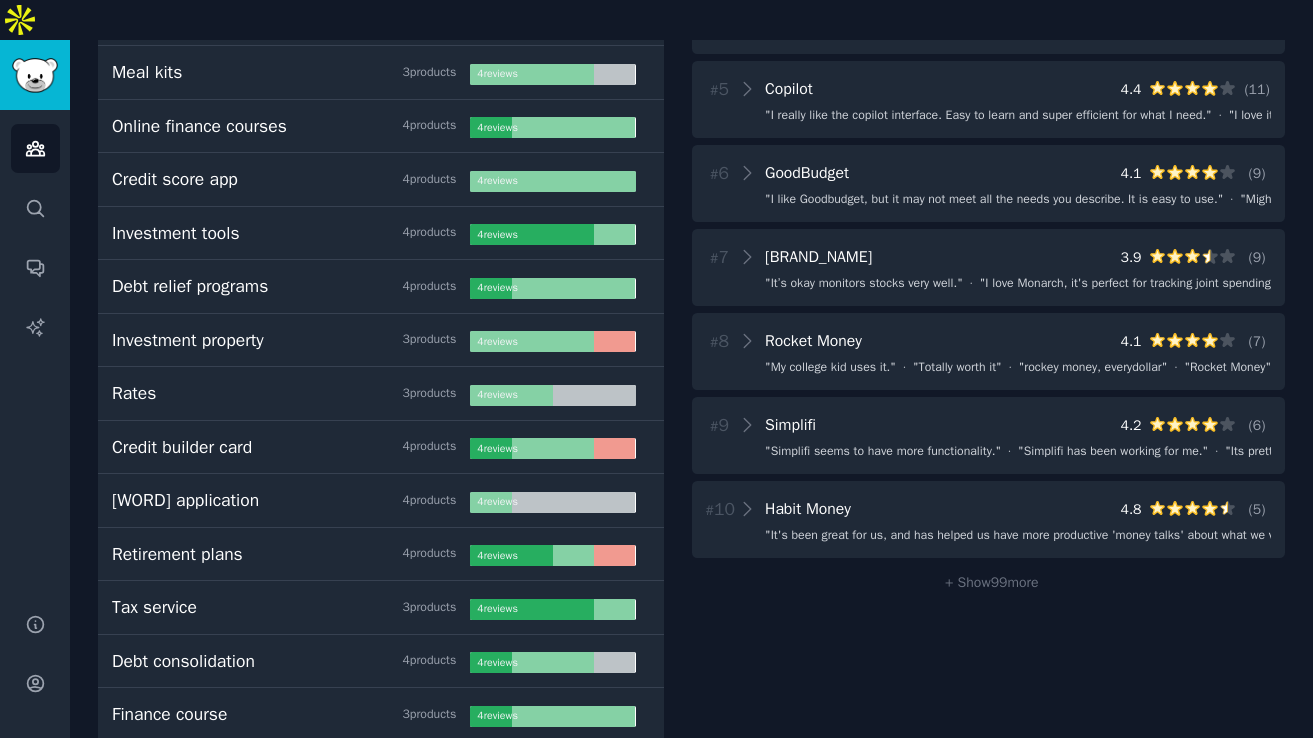 scroll, scrollTop: 15348, scrollLeft: 0, axis: vertical 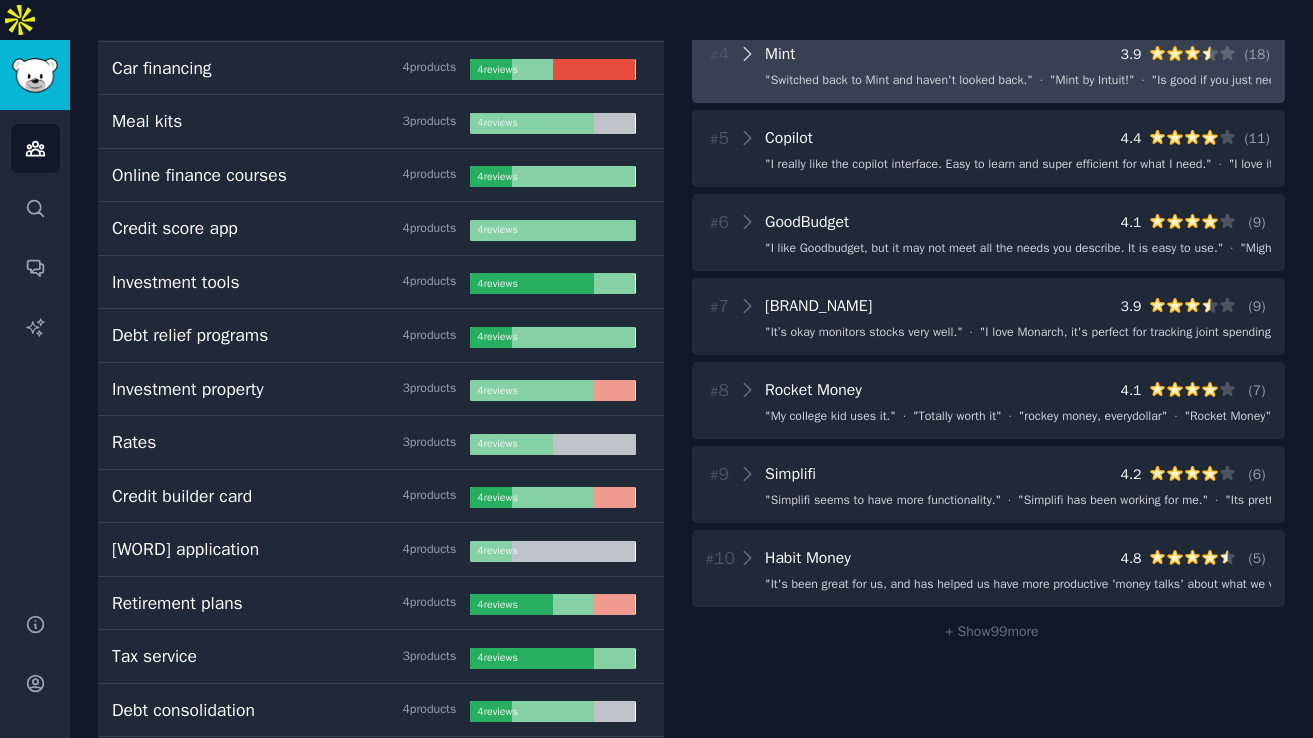 click 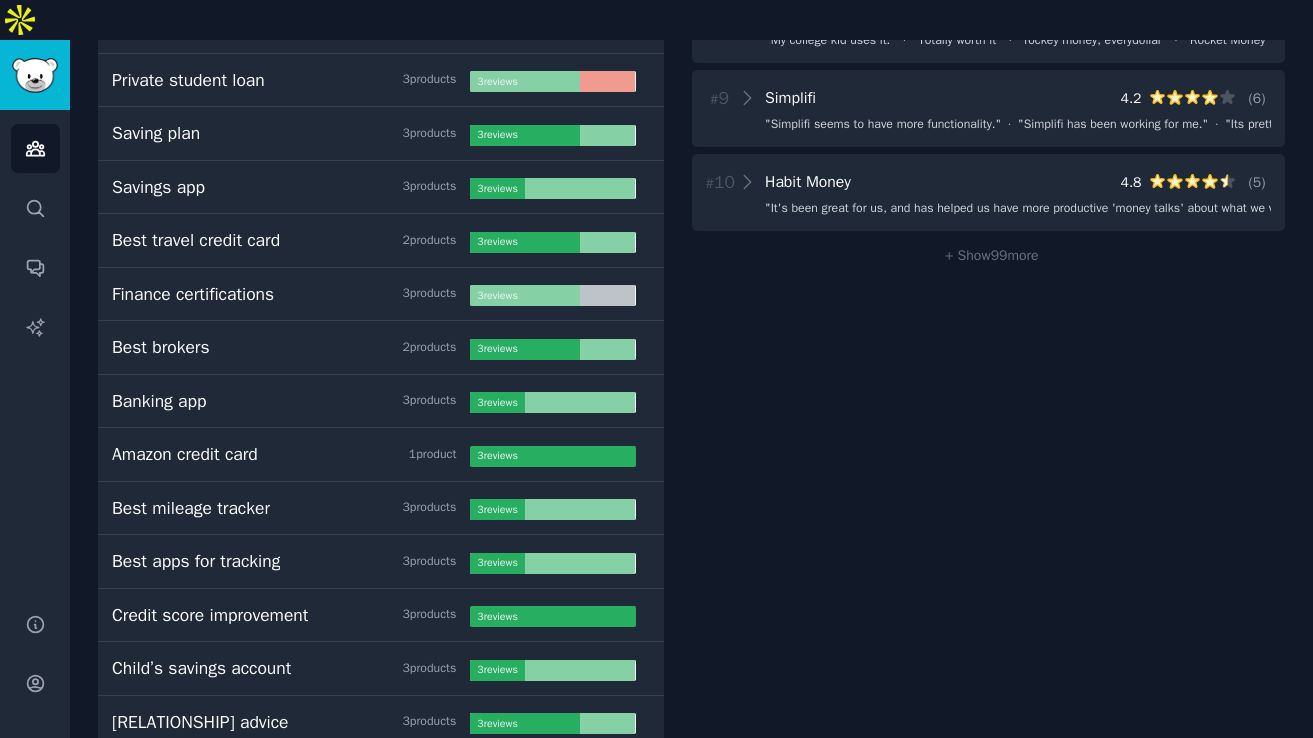 click 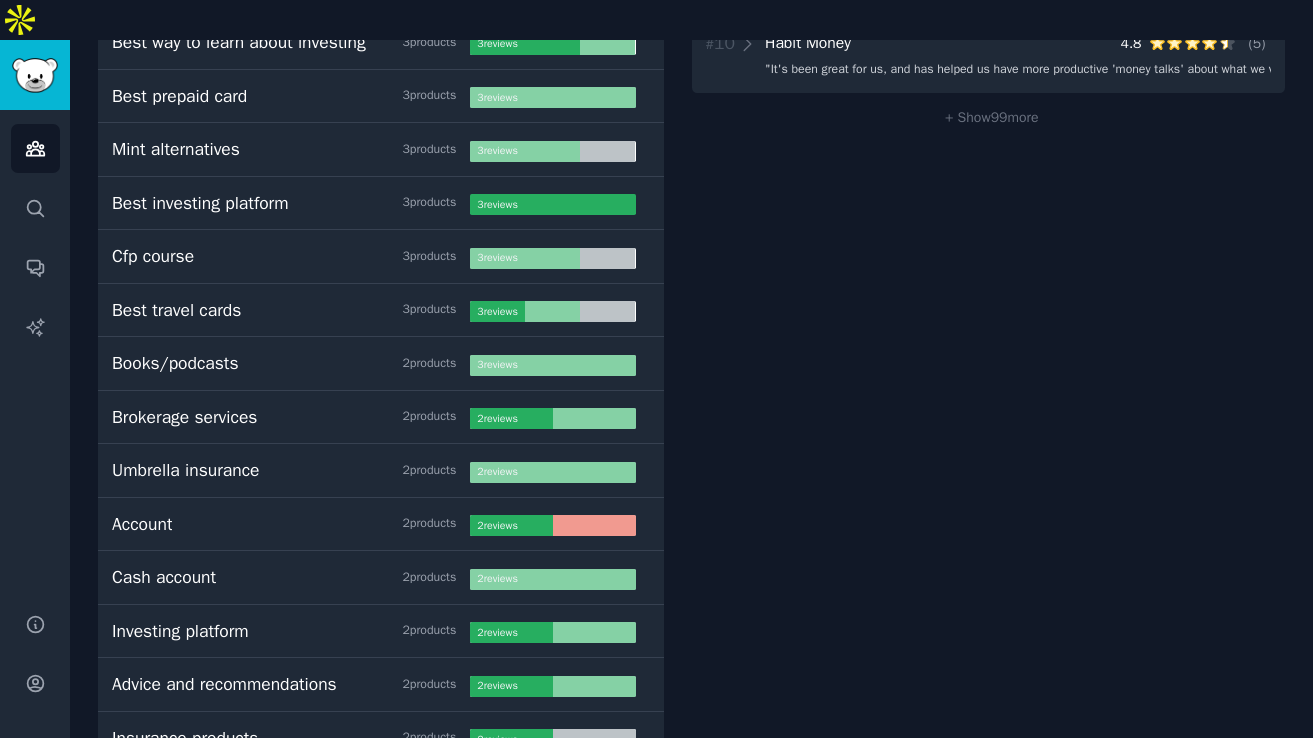 click 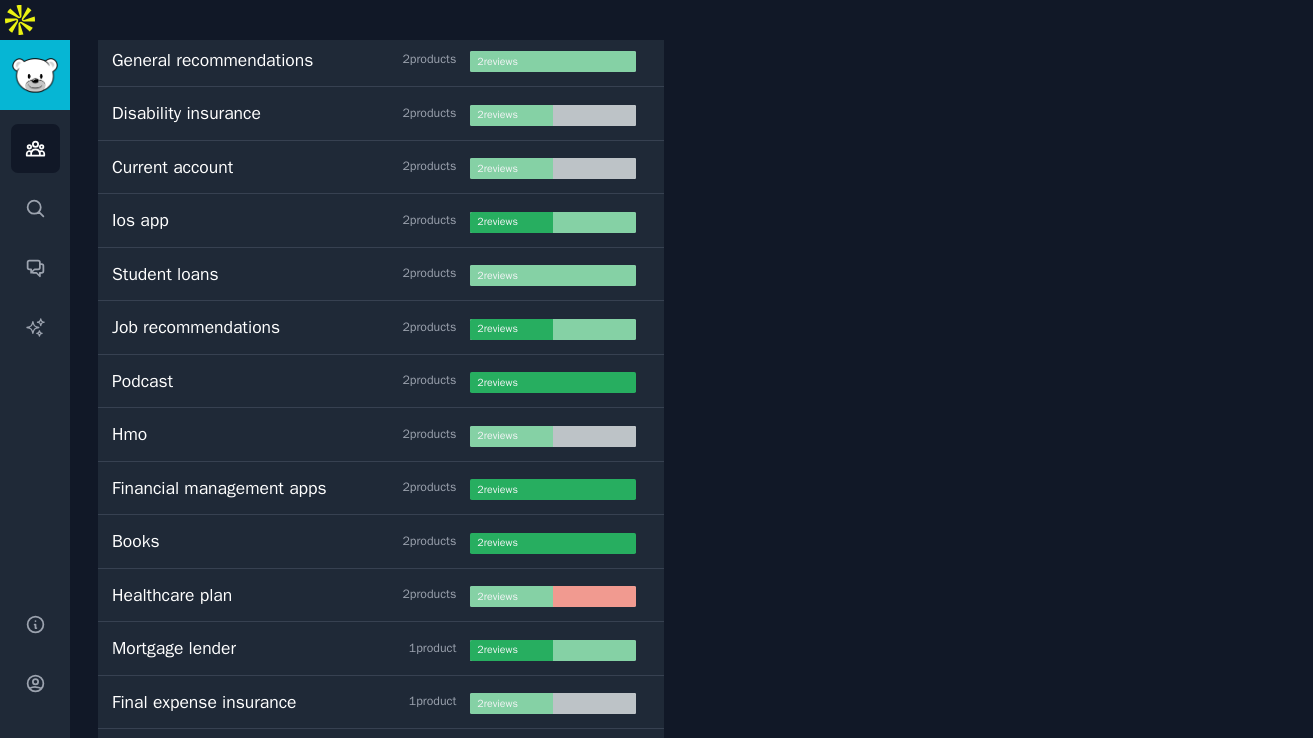 scroll, scrollTop: 21920, scrollLeft: 0, axis: vertical 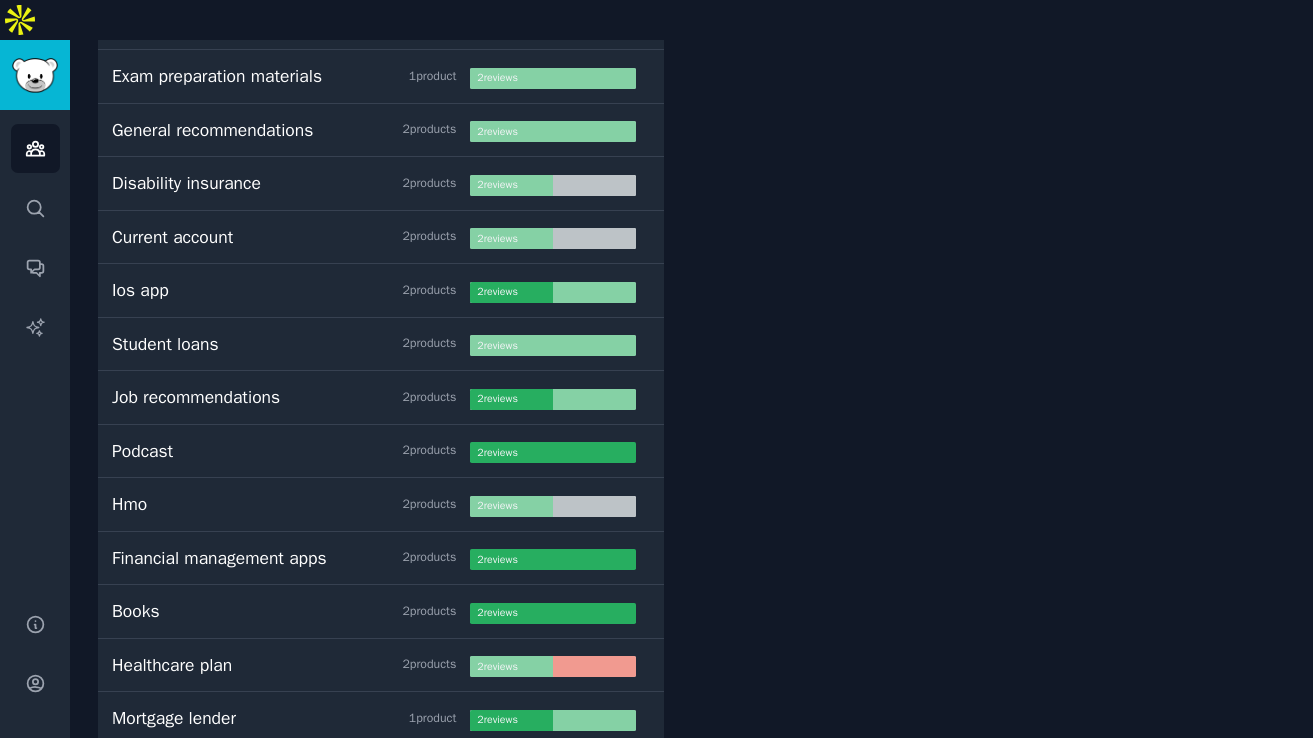 click on "" It’s okay monitors stocks very well. " · " I love Monarch, it's perfect for tracking joint spending. " · " My husband ([AGE]M) and I ([AGE]F) started using Monarch a few months ago and it's been really helpful. " · " Monarch Money…..I migrated over when Mint was no longer. " · " Monarch Money. I've been using it just over a year now. " · " Monarch is your answer. " · " Monarch money might work. " · " Monarch Money recently introduced a “flex budgeting” feature. " · " Probably Monarch if YNAB isn’t your cup of tea. "" at bounding box center (990, -345) 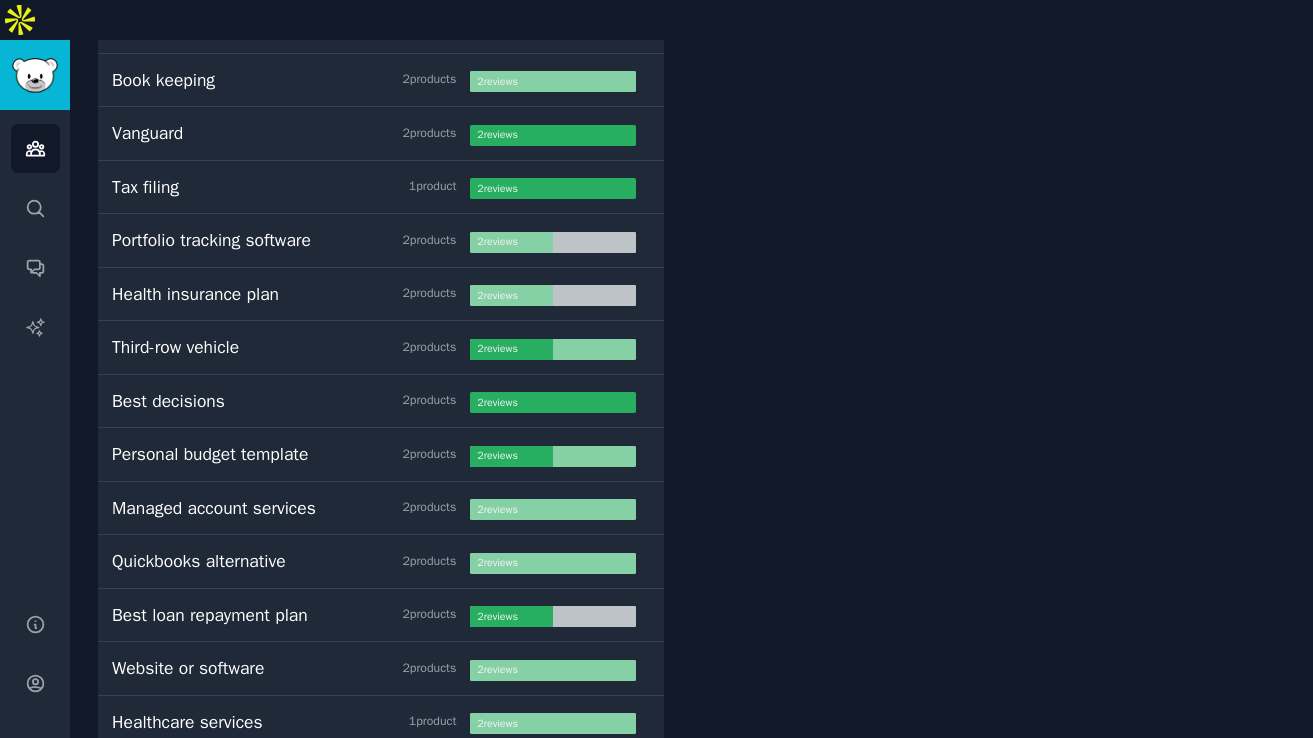 click 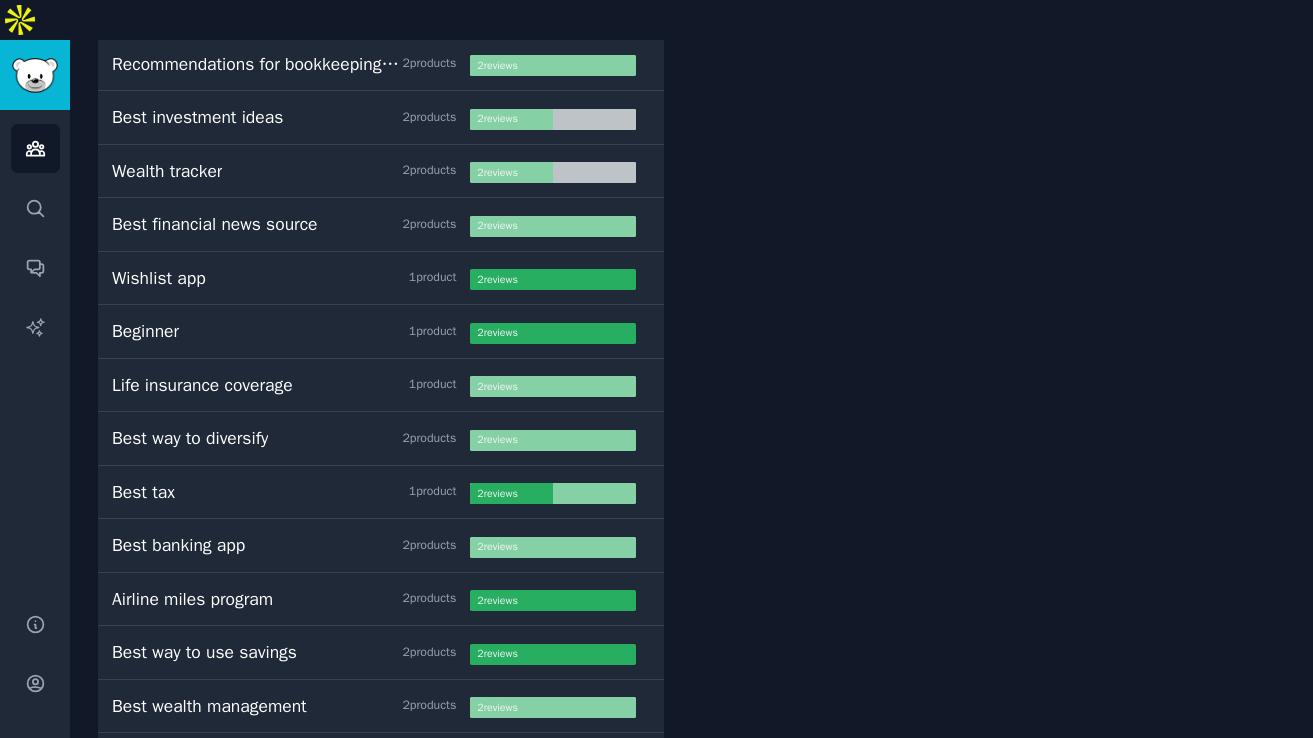 click on "" Simplifi seems to have more functionality. " · " Simplifi has been working for me. " · " Its pretty visual. " · " Simplifi " · " It comes down to mastering the Spending Plan. " · " Their “spending plan” forces you to pay your bills and yourself first. "" at bounding box center [990, -324] 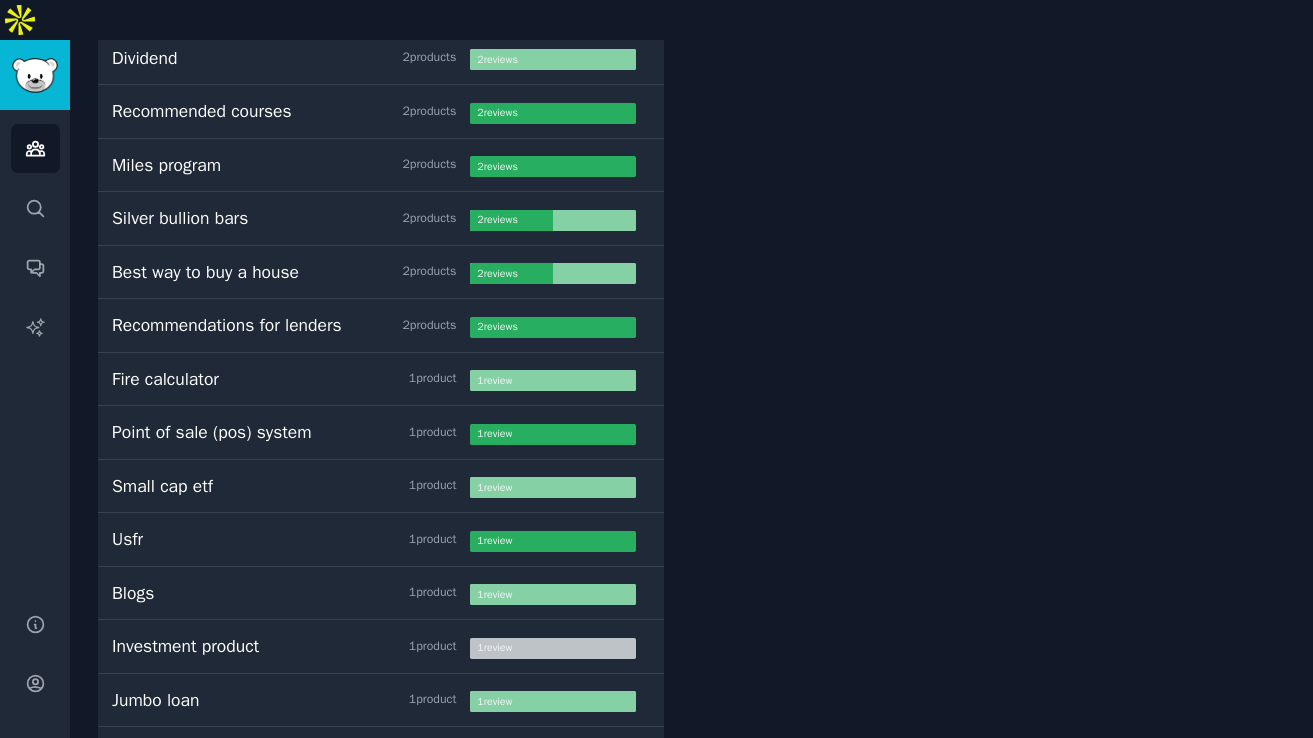 click 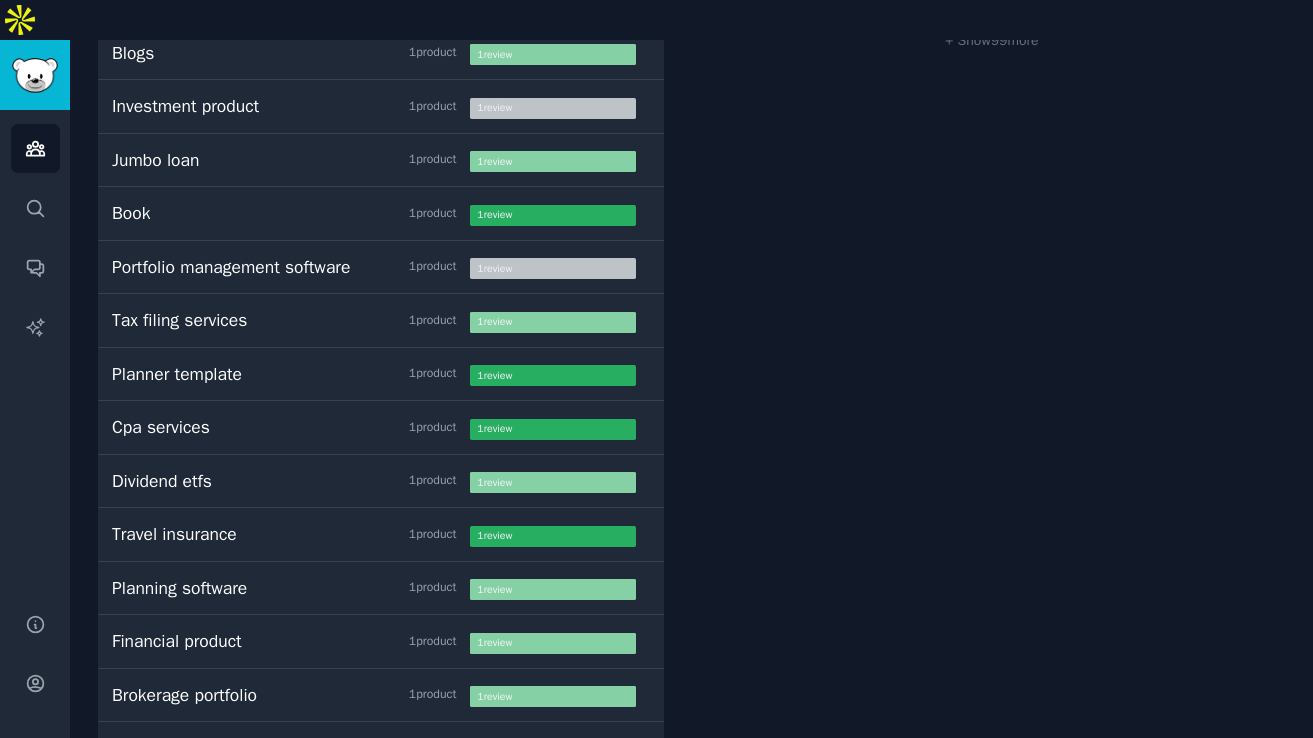 scroll, scrollTop: 25874, scrollLeft: 0, axis: vertical 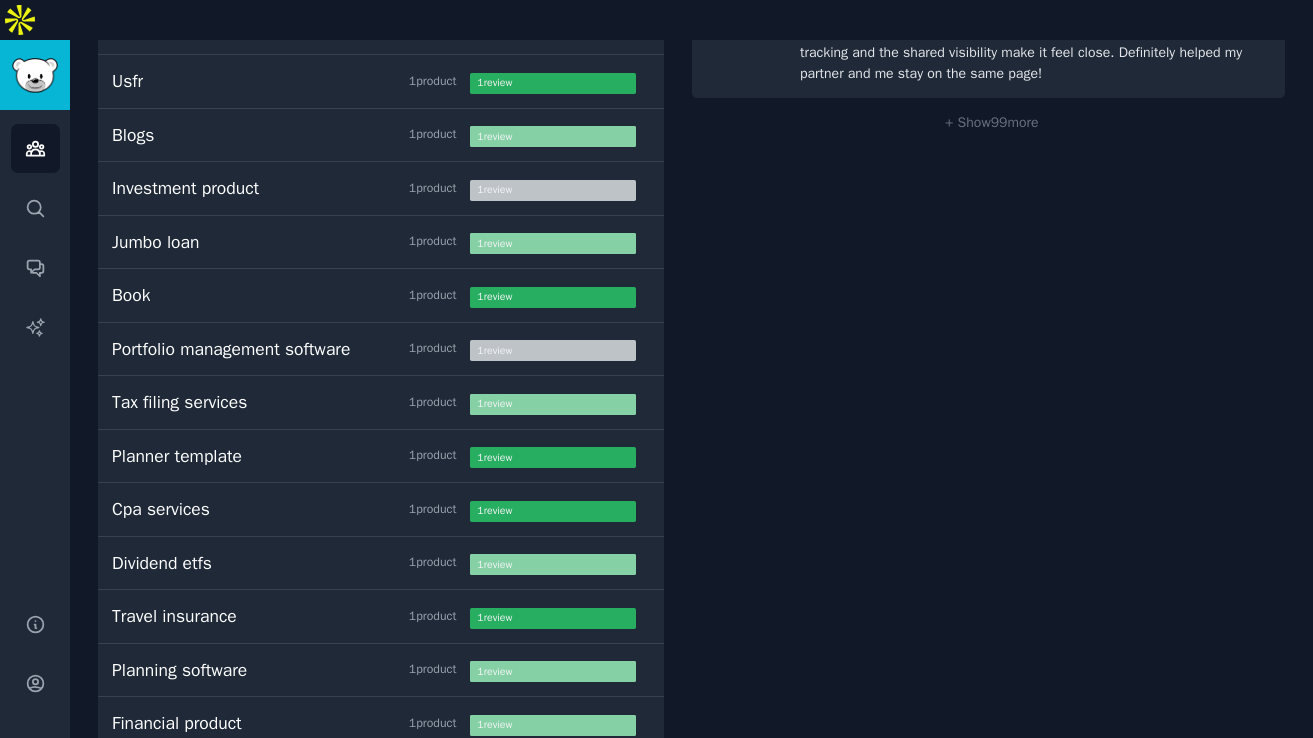 drag, startPoint x: 759, startPoint y: 164, endPoint x: 929, endPoint y: 689, distance: 551.8378 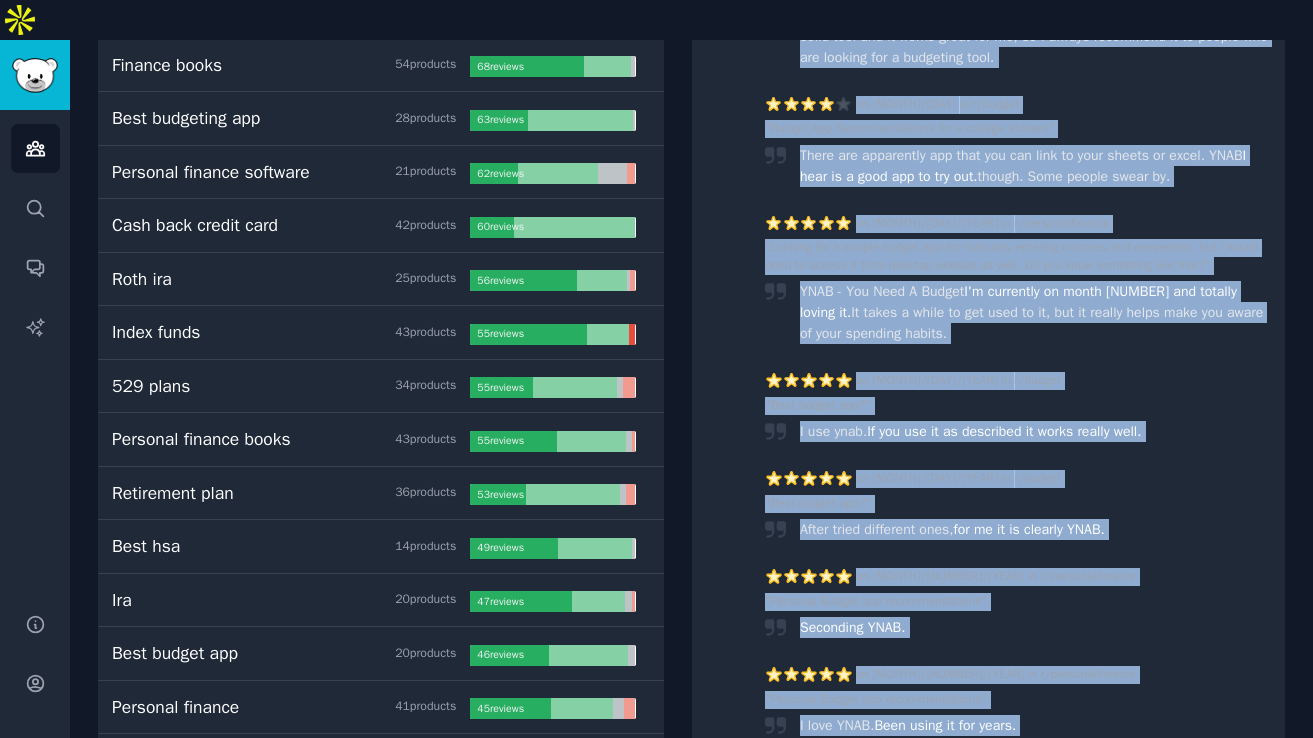 scroll, scrollTop: 0, scrollLeft: 0, axis: both 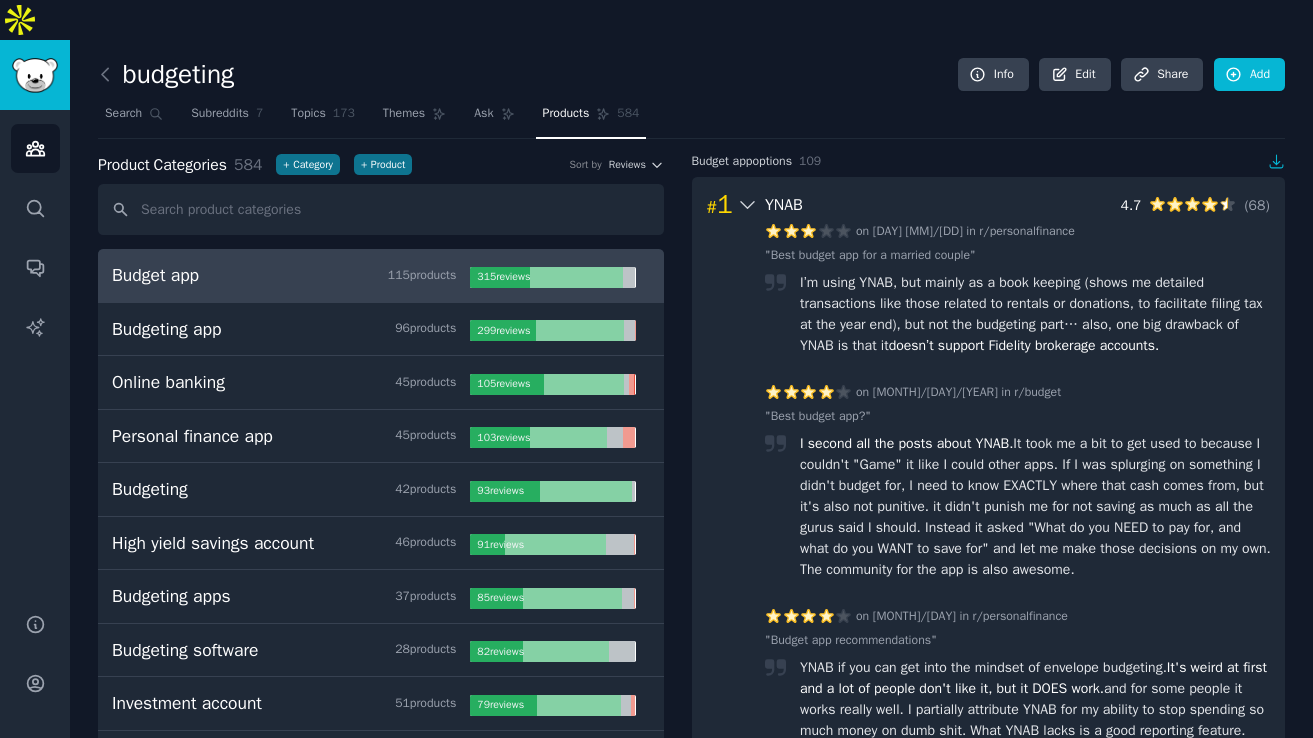 click on "Budget app 115  product s 315  review s Budgeting app 96  product s 299  review s Online banking 45  product s 105  review s Personal finance app 45  product s 103  review s Budgeting 42  product s 93  review s High yield savings account 46  product s 91  review s Budgeting apps 37  product s 85  review s Budgeting software 28  product s 82  review s Investment account 51  product s 79  review s Life insurance policy 23  product s 69  review s Best budgeting apps 20  product s 69  review s Finance books 54  product s 68  review s Best budgeting app 28  product s 63  review s Personal finance software 21  product s 62  review s Cash back credit card 42  product s 60  review s Roth ira 25  product s 56  review s Index funds 43  product s 55  review s 529 plans 34  product s 55  review s Personal finance books 43  product s 55  review s Retirement plan 36  product s s" at bounding box center (691, 15780) 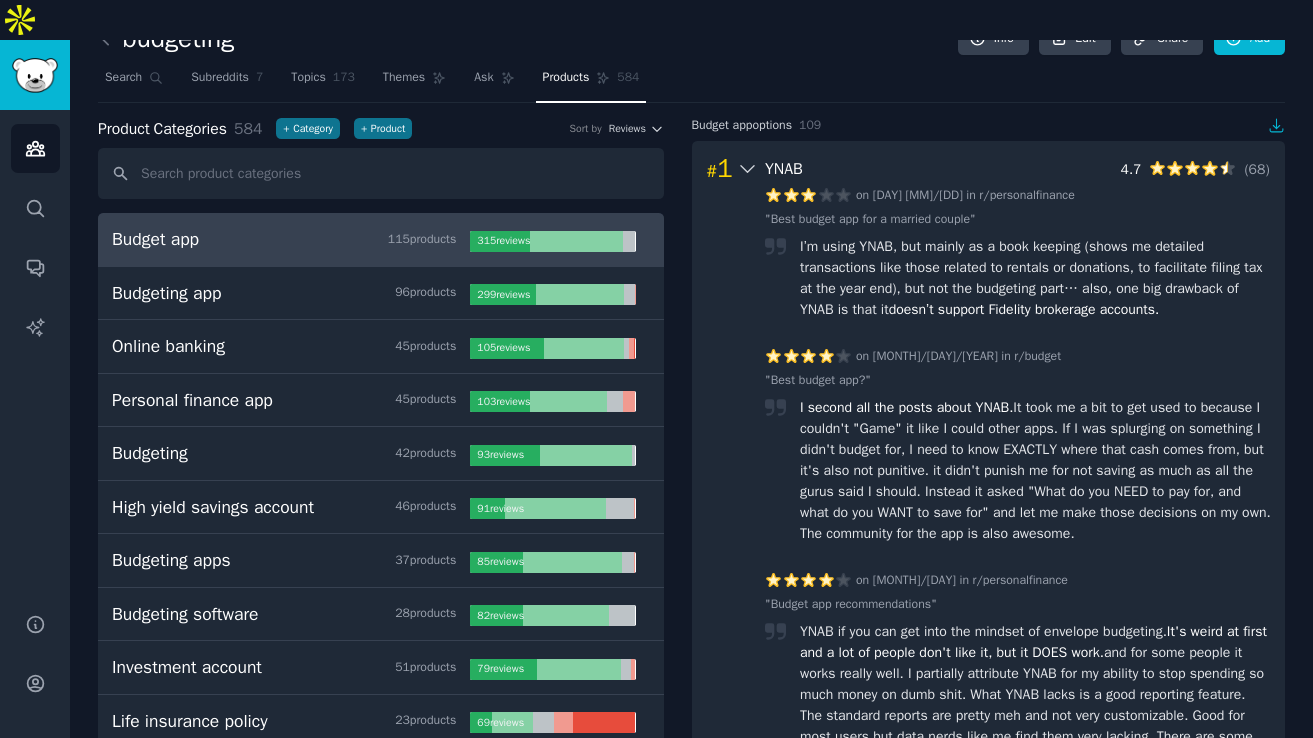 scroll, scrollTop: 0, scrollLeft: 0, axis: both 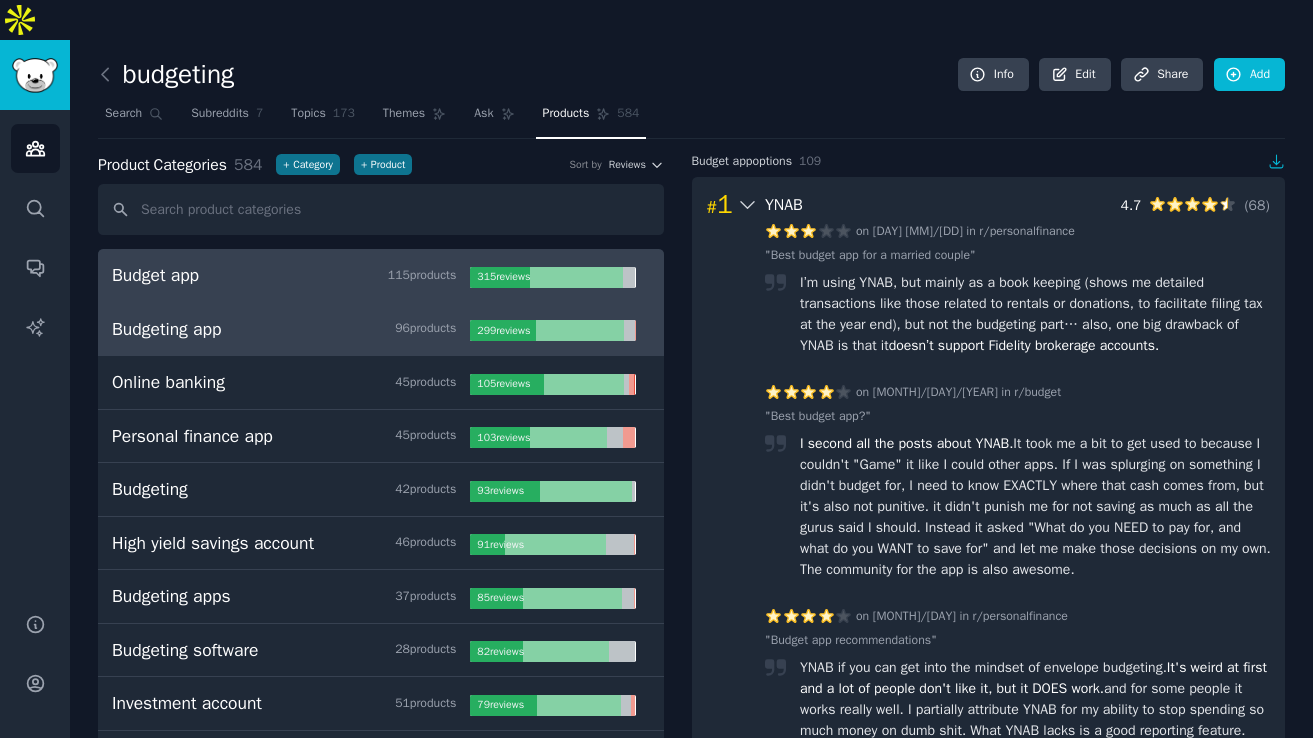 click on "Budgeting app 96  product s" at bounding box center (291, 329) 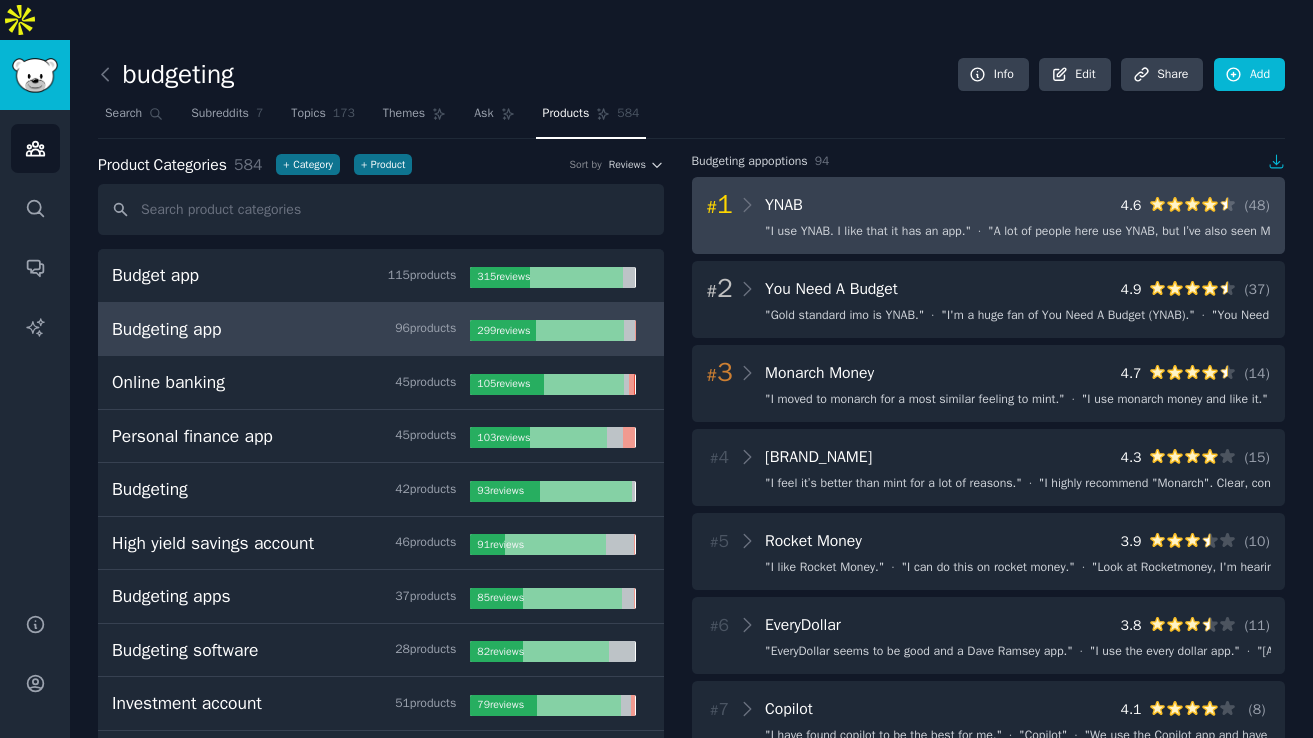 click on "# 1 YNAB 4.6 ( 48 )" at bounding box center [989, 205] 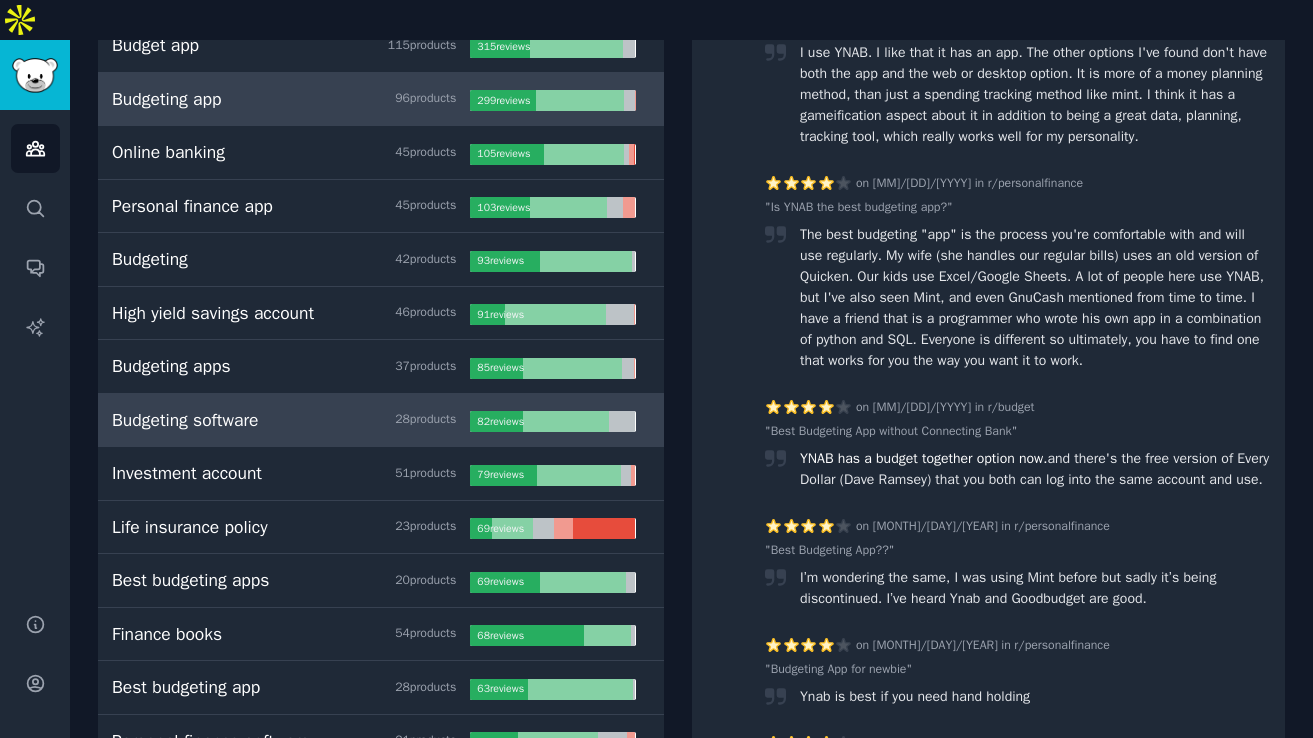 scroll, scrollTop: 229, scrollLeft: 0, axis: vertical 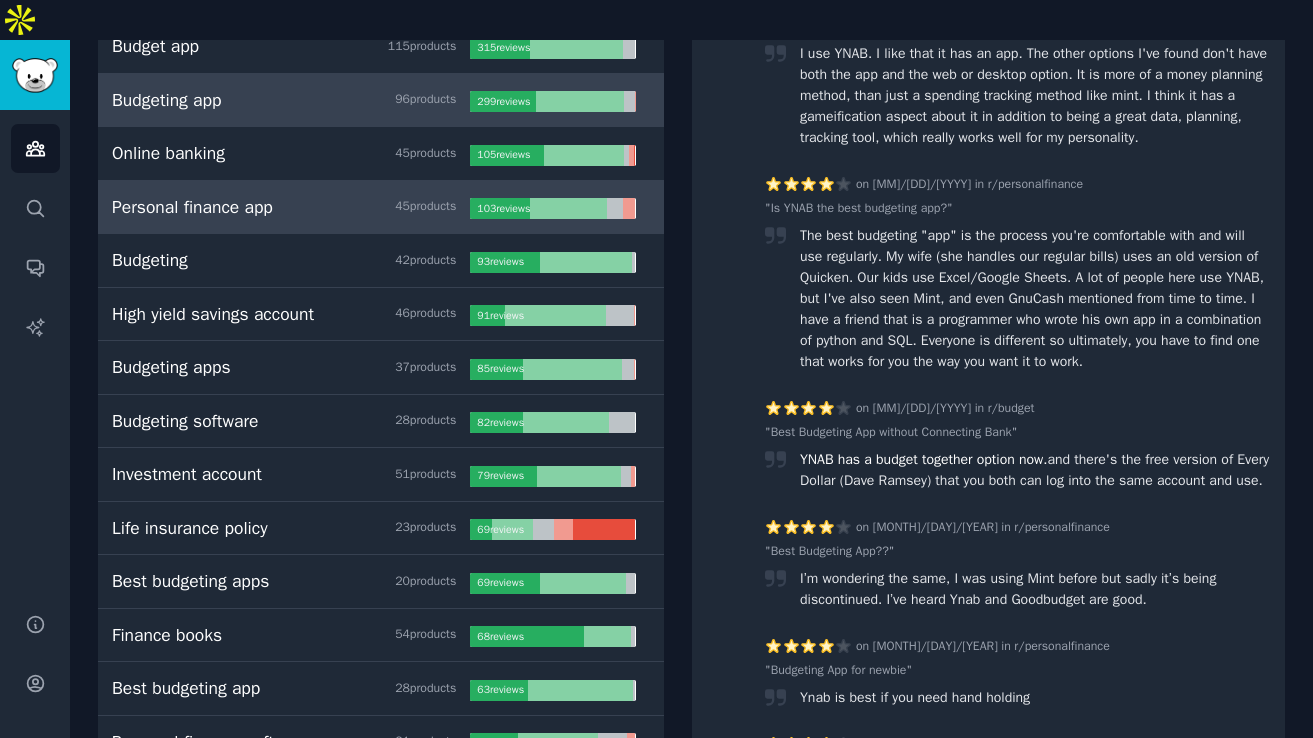 click on "Personal finance app 45  product s" at bounding box center (291, 207) 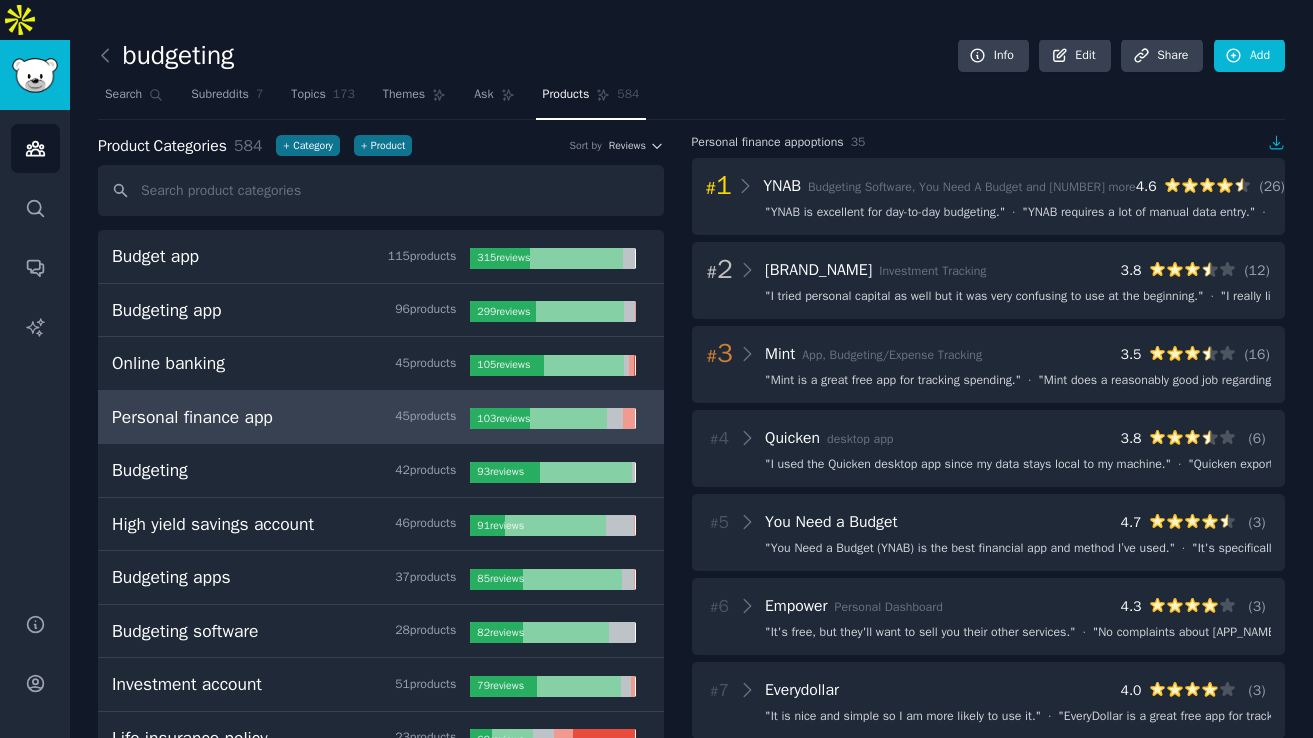 scroll, scrollTop: 0, scrollLeft: 0, axis: both 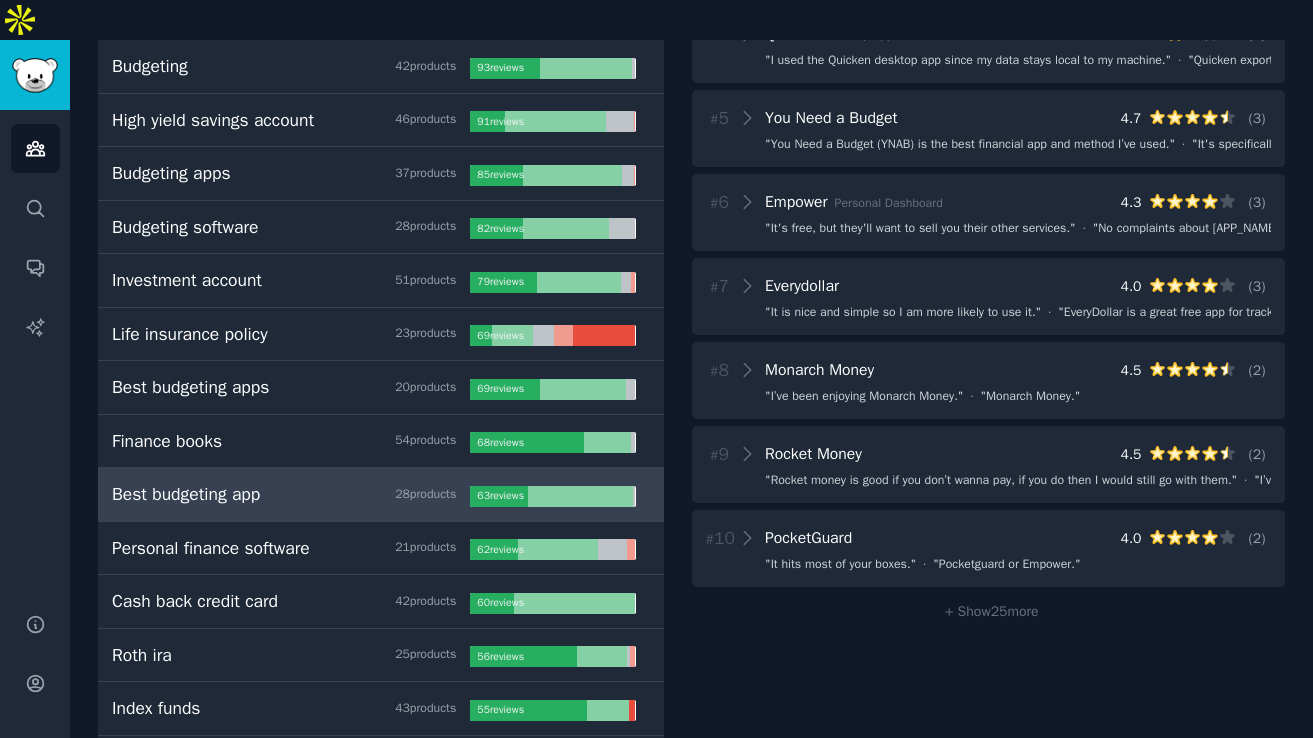 click on "Best budgeting app 28  product s 63  review s" at bounding box center [381, 495] 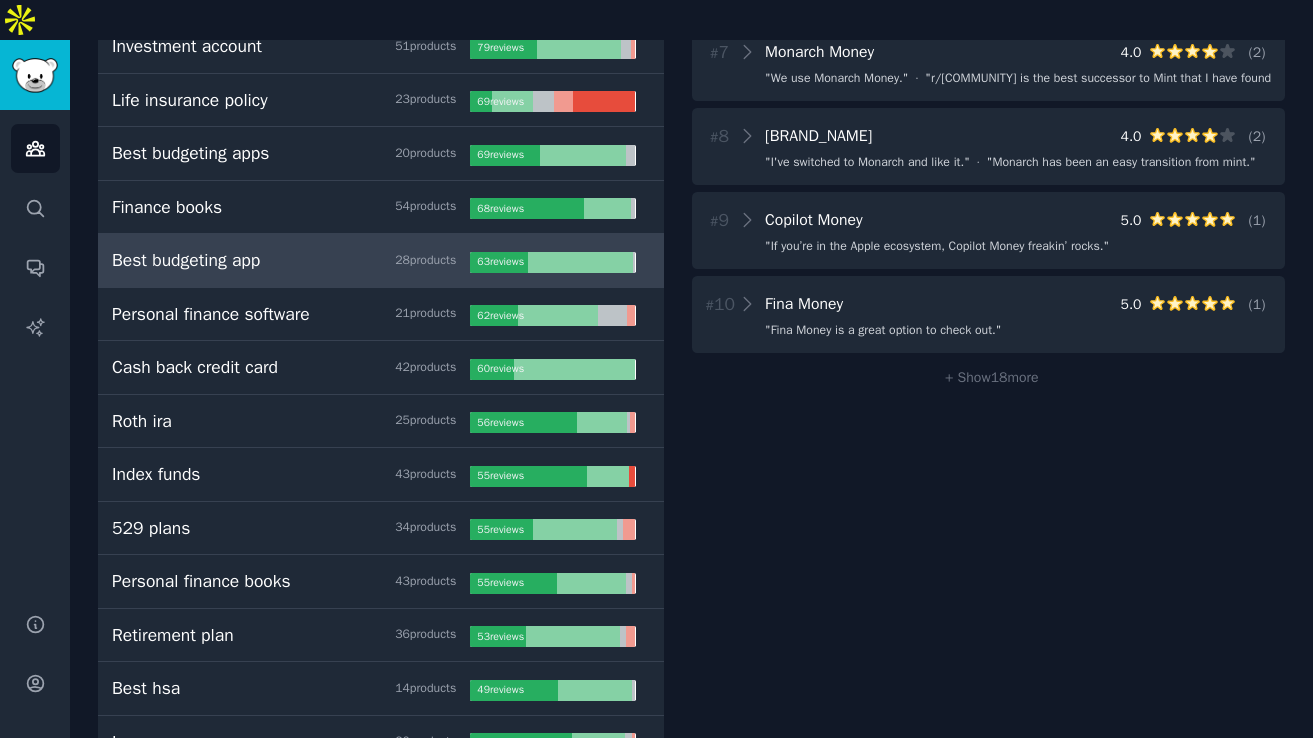 scroll, scrollTop: 0, scrollLeft: 0, axis: both 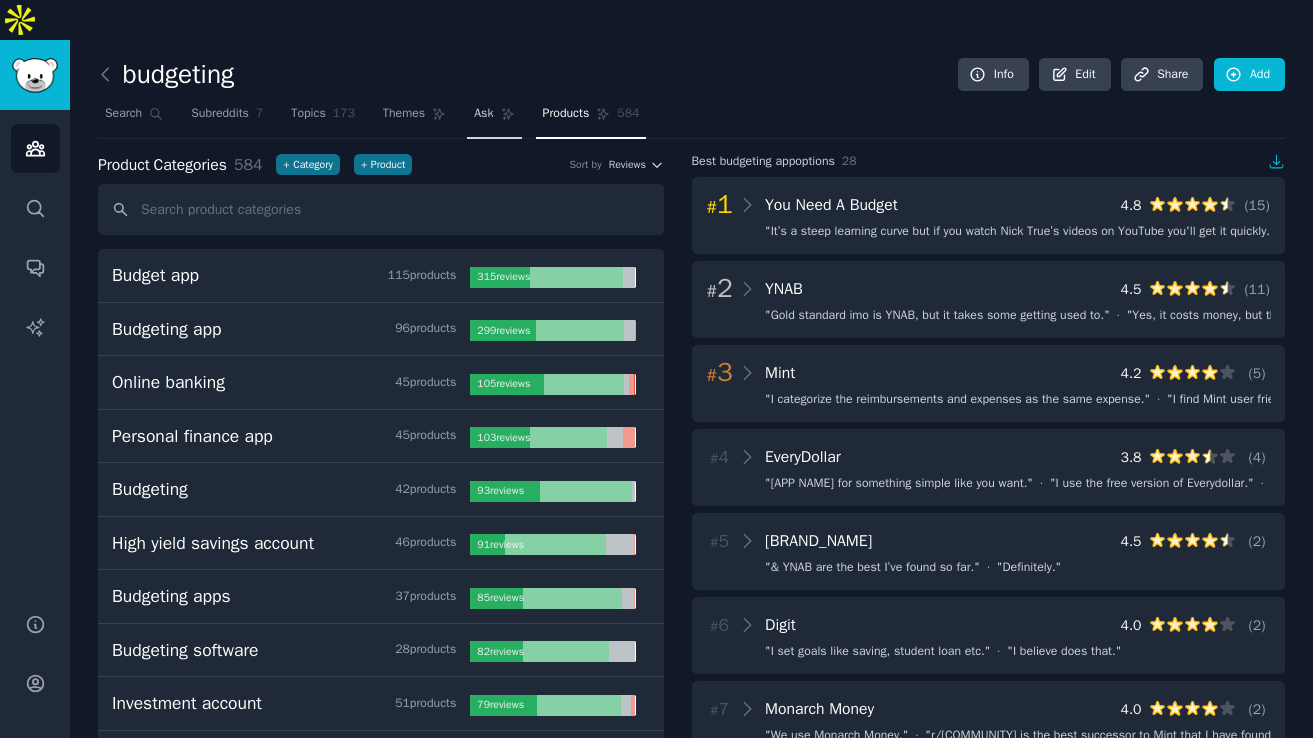 click on "Ask" at bounding box center (483, 114) 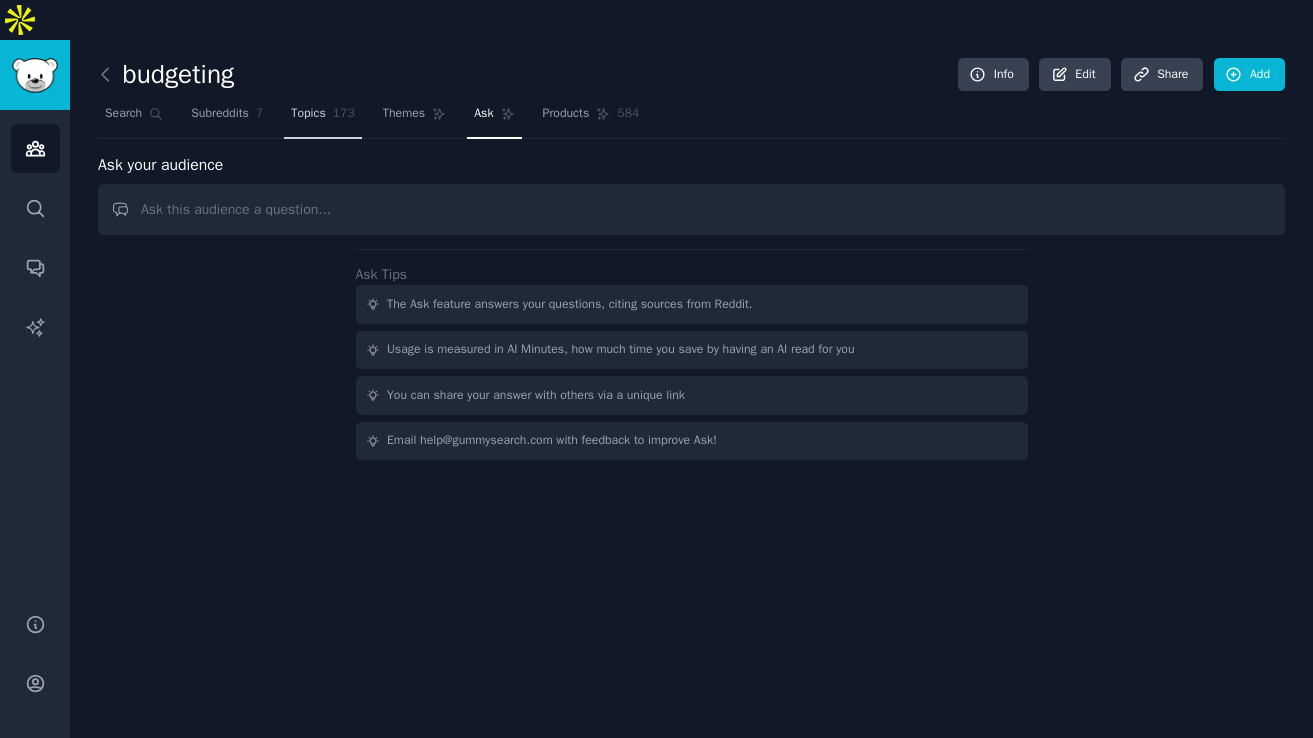 click on "Topics [NUMBER]" at bounding box center (323, 118) 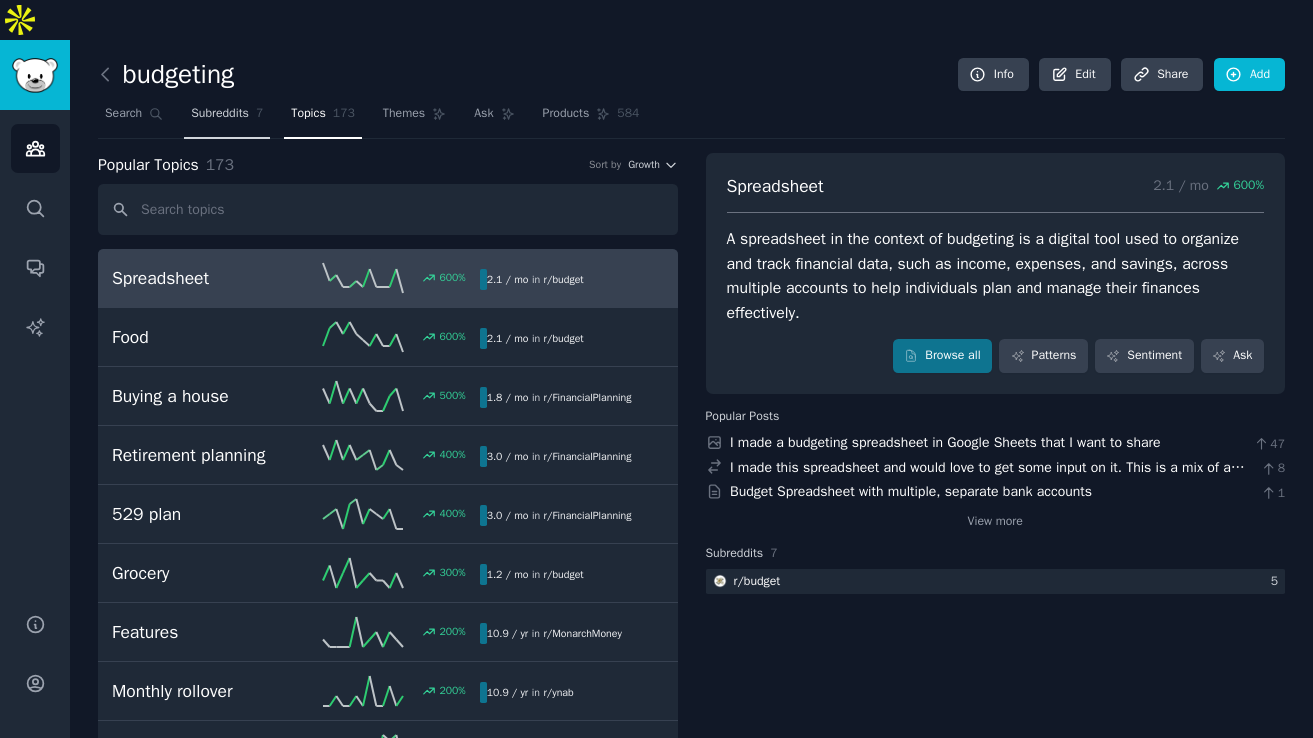 click on "Subreddits" at bounding box center (220, 114) 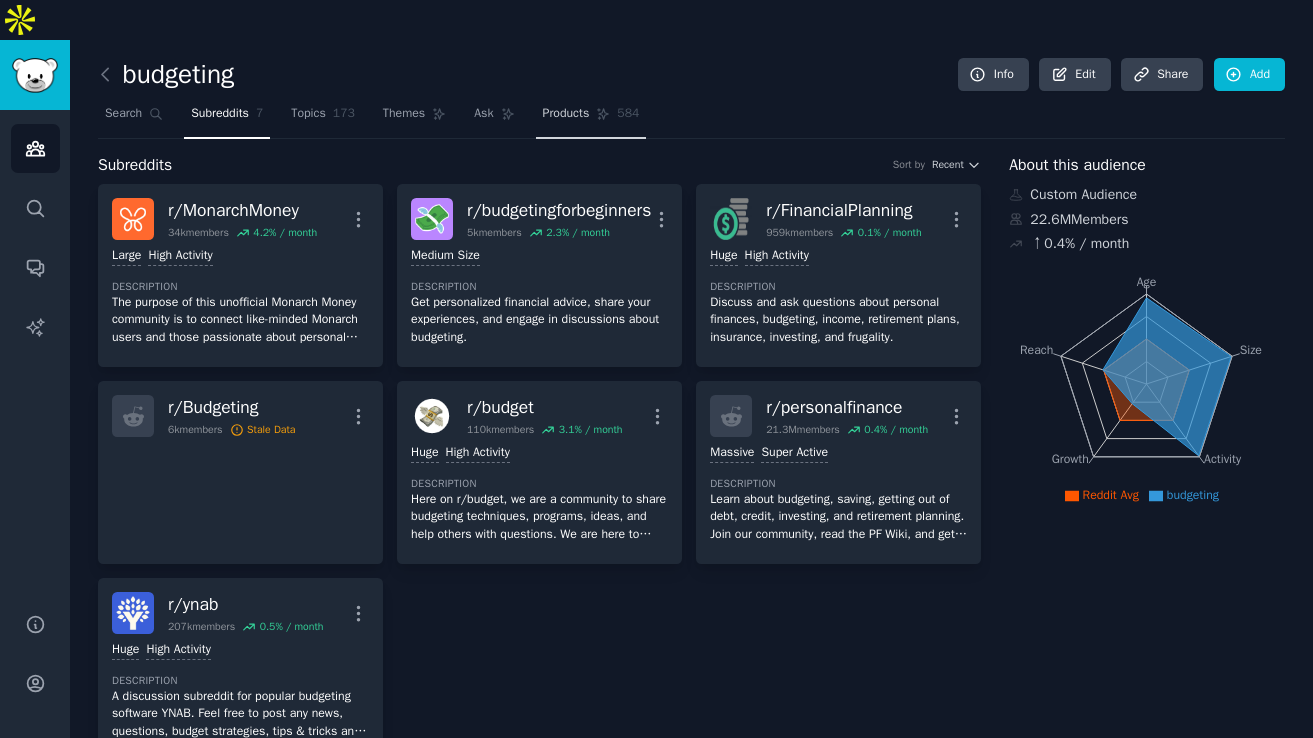 click on "Products" at bounding box center [566, 114] 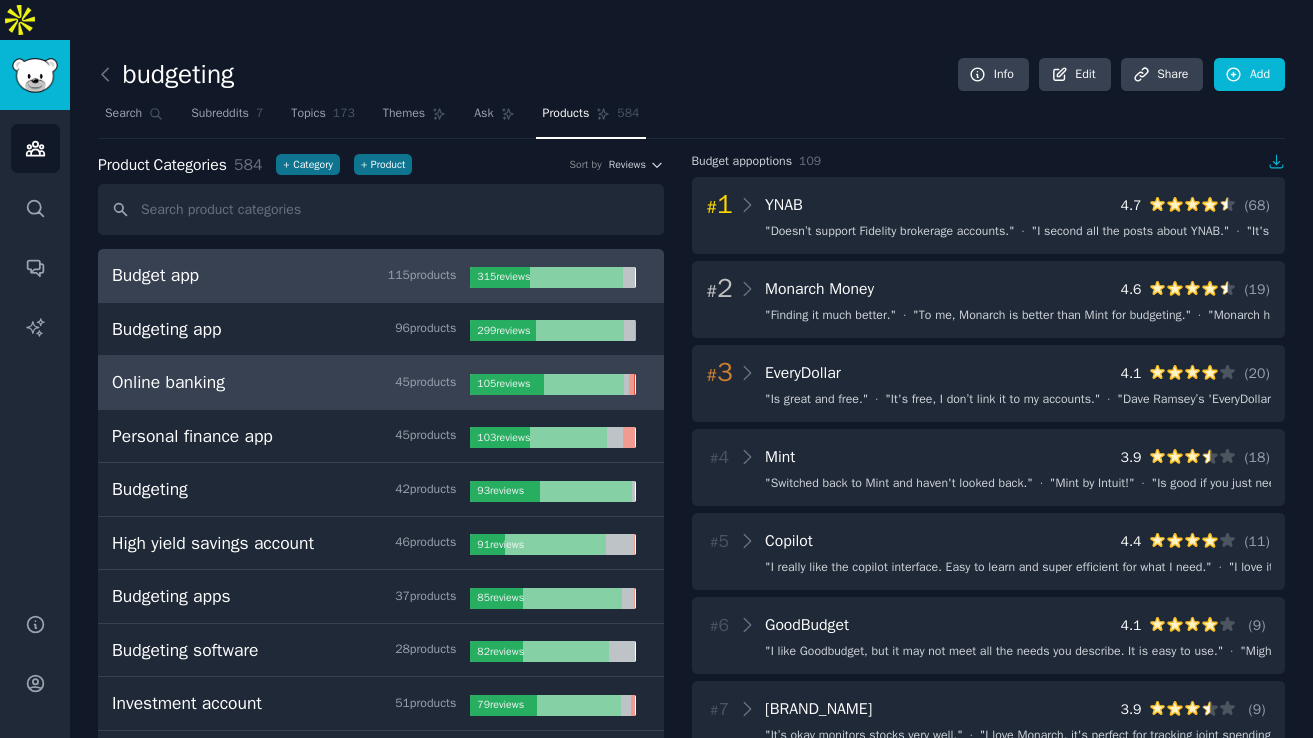 click on "Online banking 45  product s" at bounding box center [291, 382] 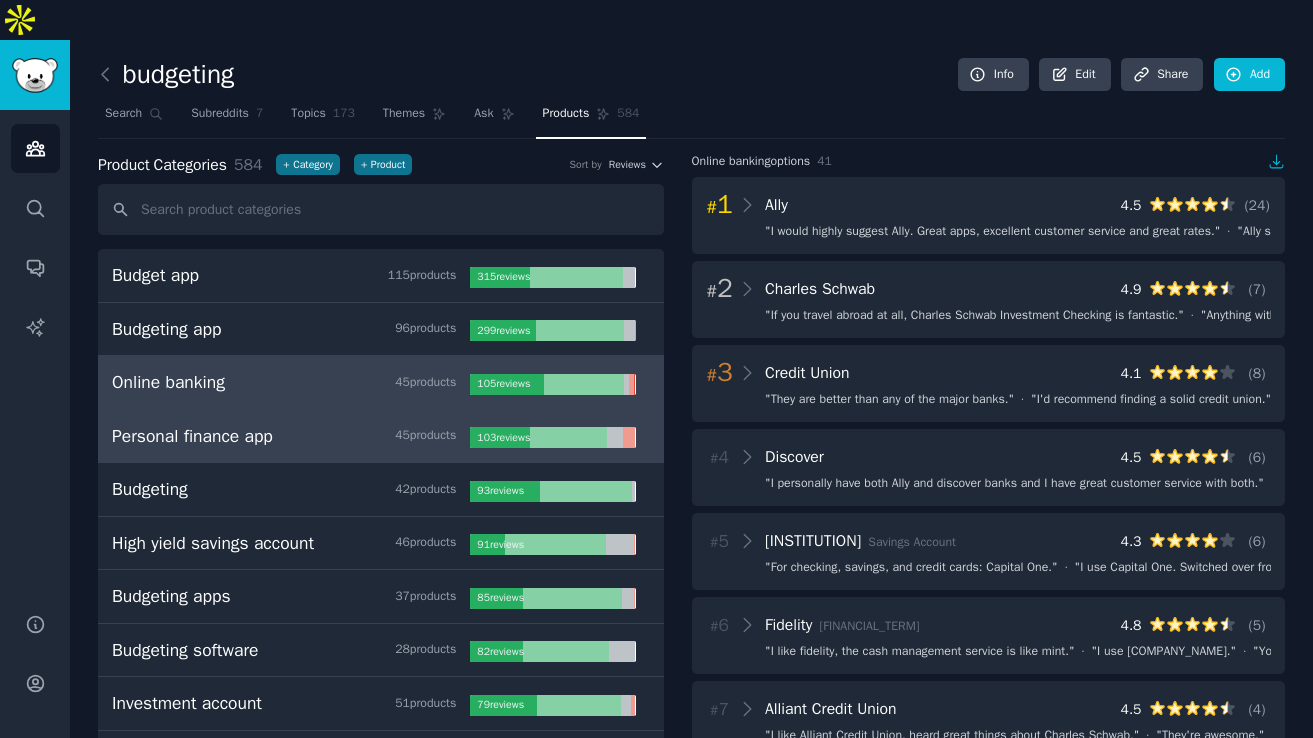 click on "Personal finance app 45  product s" at bounding box center [291, 436] 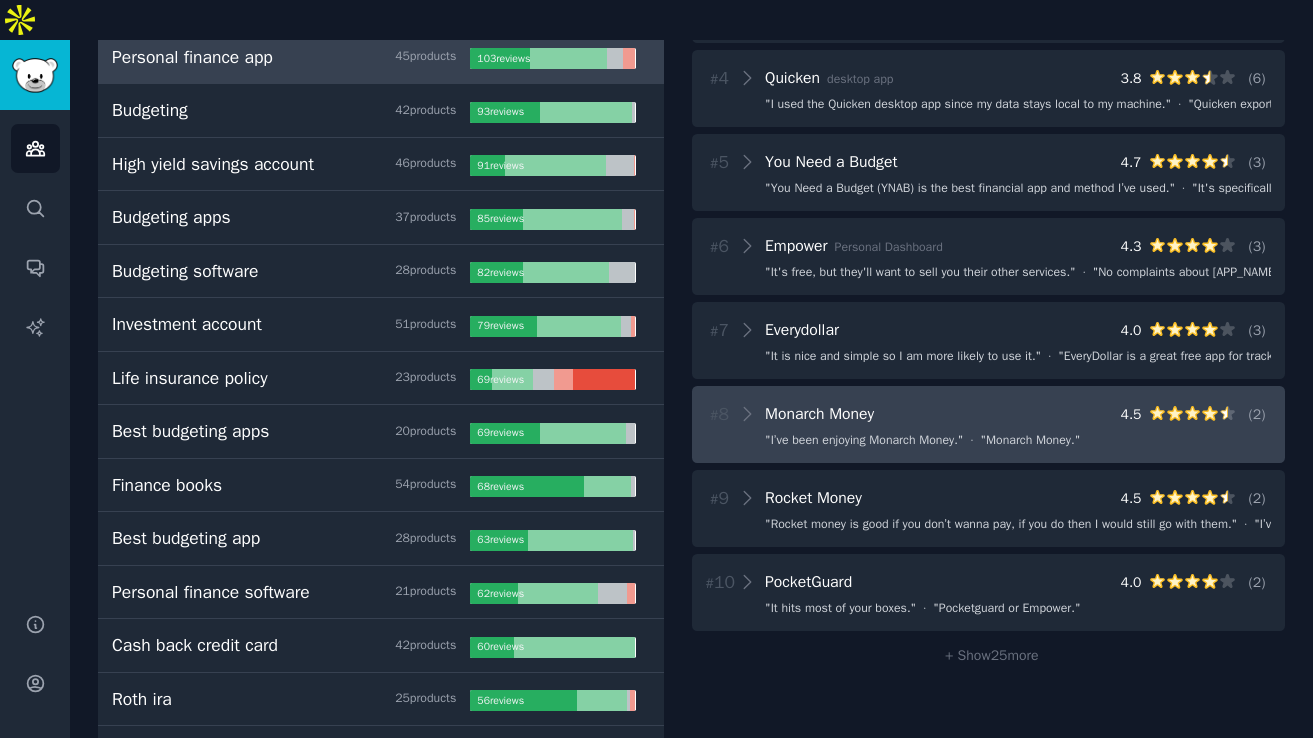 scroll, scrollTop: 0, scrollLeft: 0, axis: both 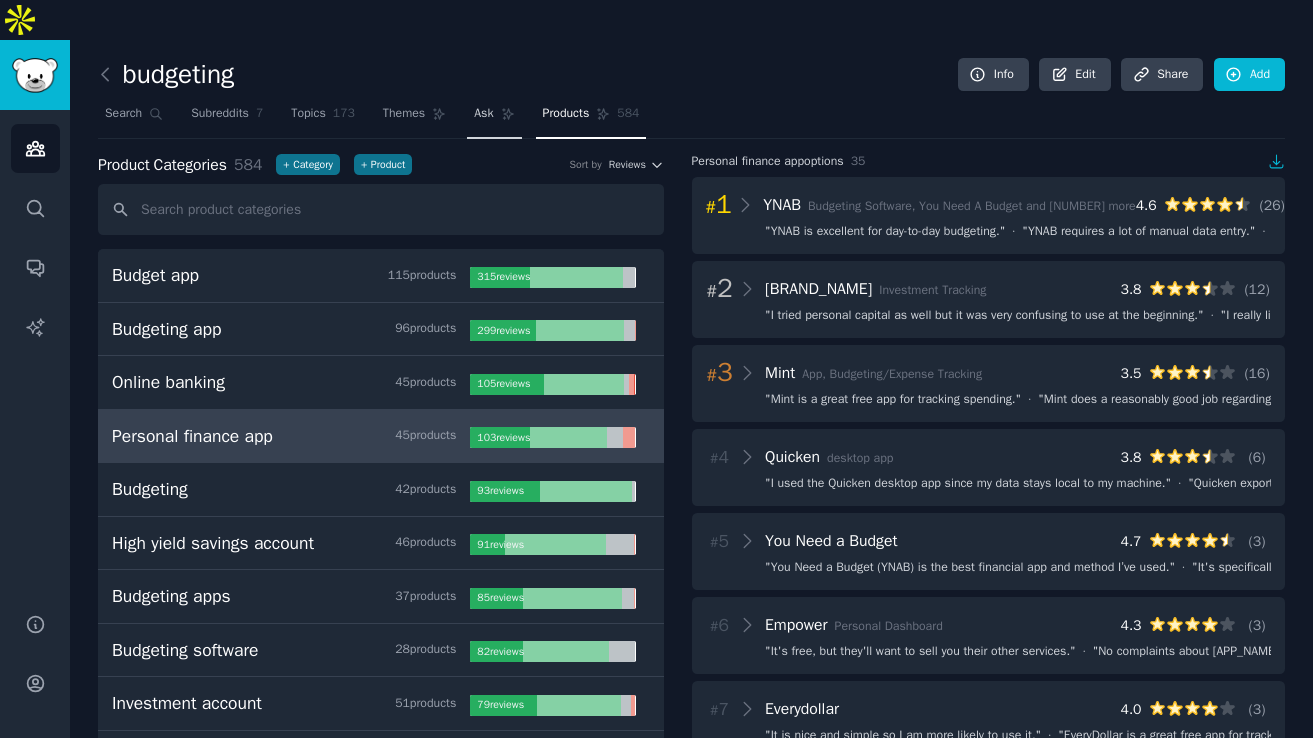 click on "Ask" at bounding box center (494, 118) 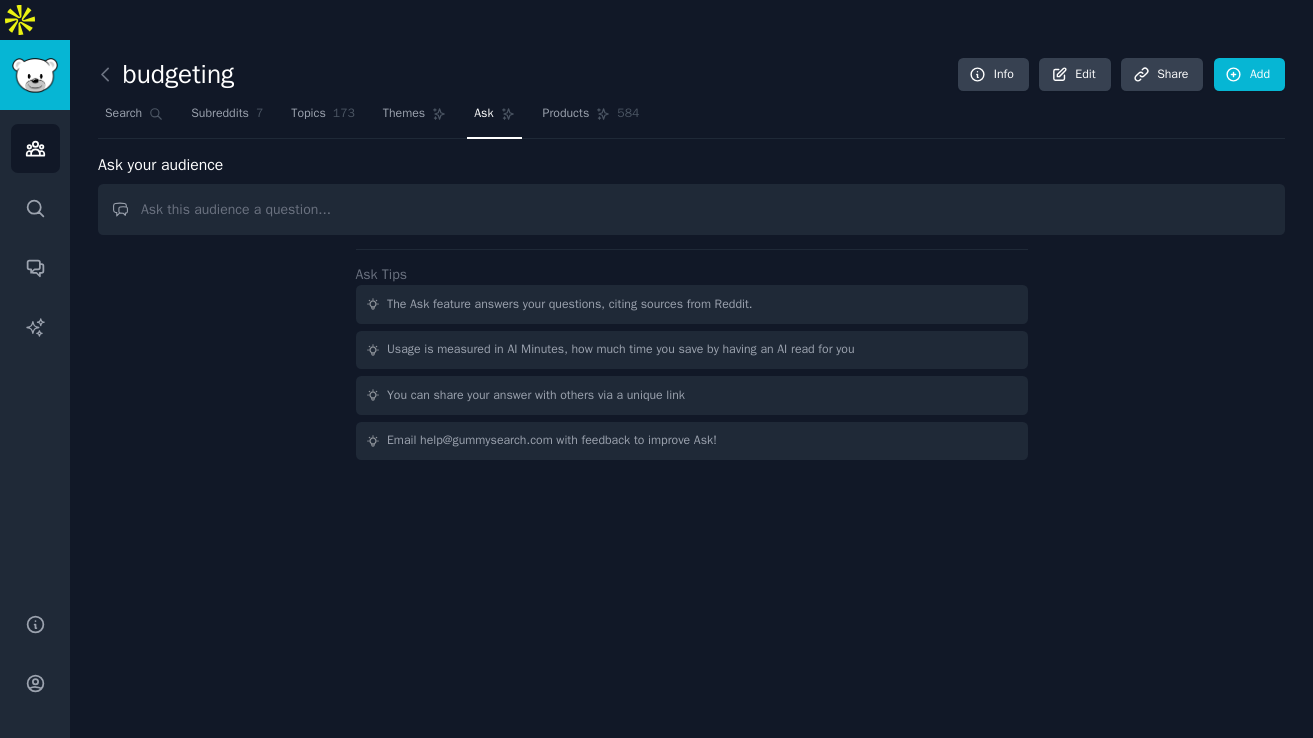 scroll, scrollTop: 0, scrollLeft: 0, axis: both 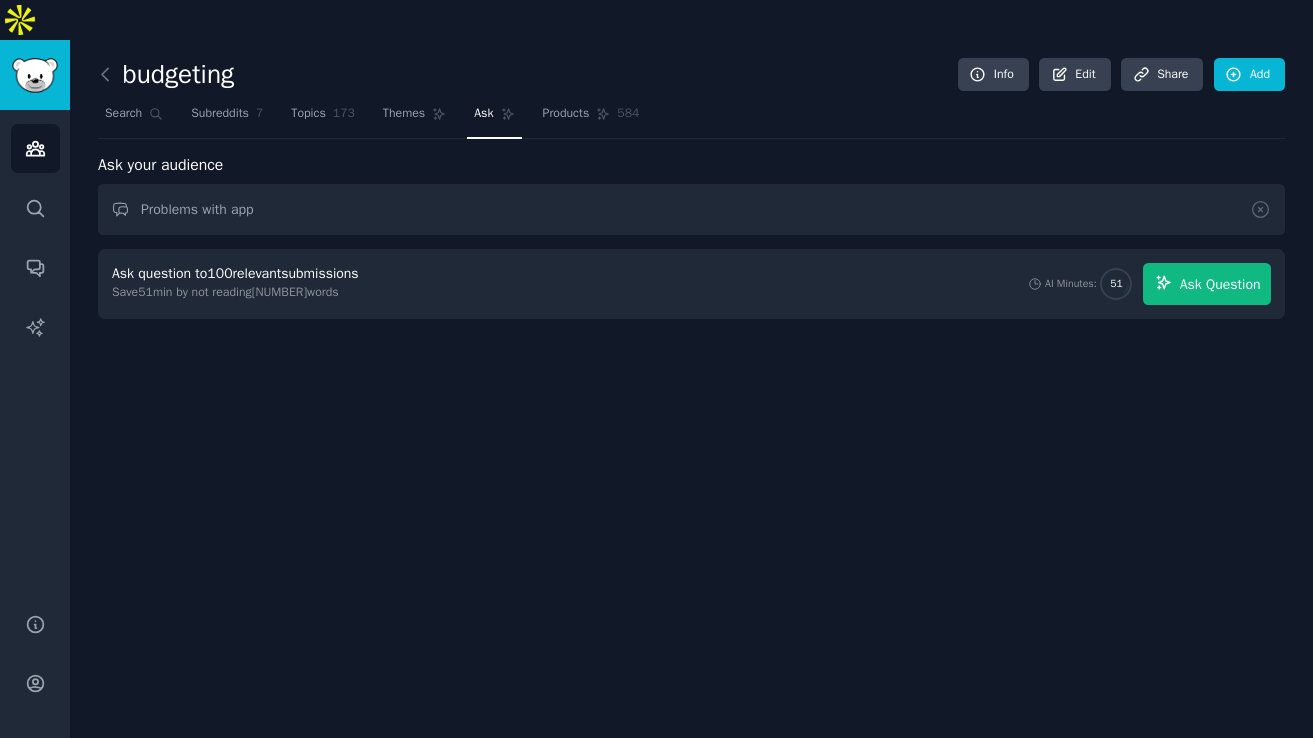 type on "Problems with app" 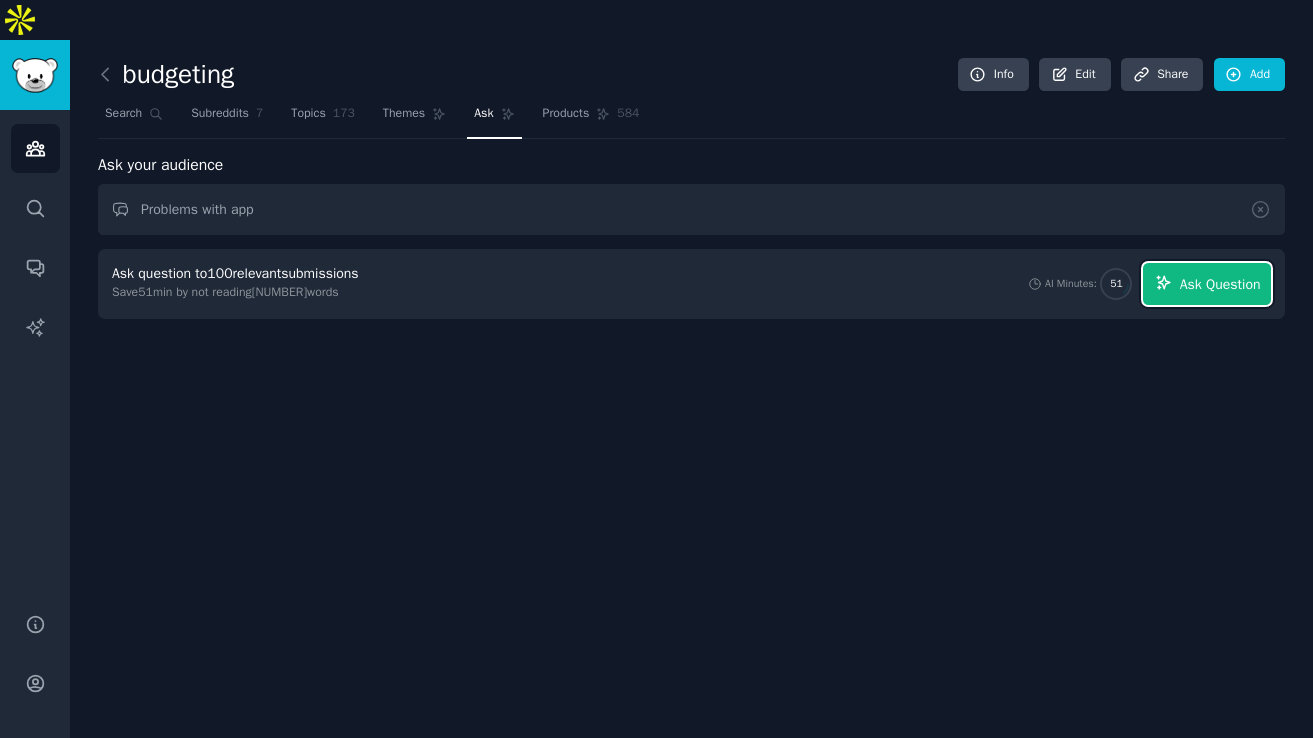 click 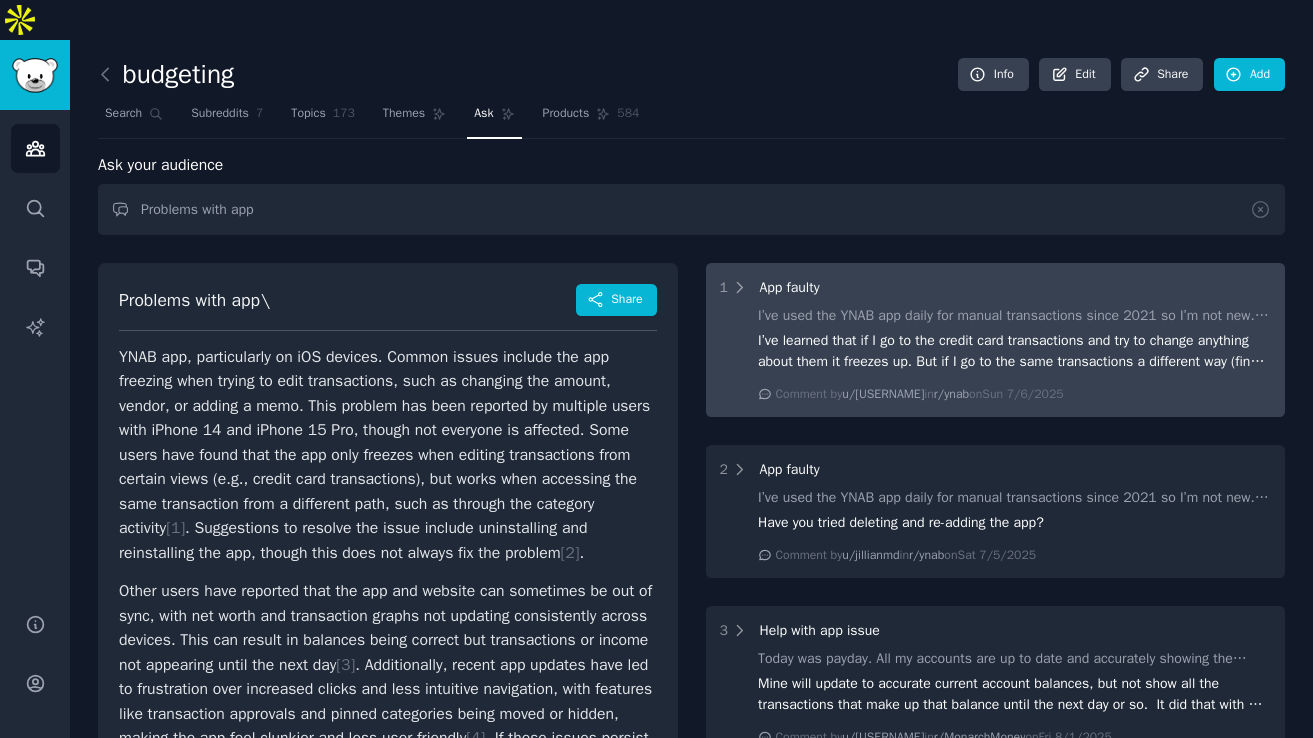 click on "I’ve used the YNAB app daily for manual transactions since 2021 so I’m not new. I have an iPhone 14 and I’m having a ton of trouble with the app the last 3 days. Every time I try to make any sort of change to an existing entry (like changing the amount or the vendor or adding a memo) the app just freezes and won’t let me make the change. I’ve made sure all my apps are updated. Is anyone else having this issue?" at bounding box center [1014, 315] 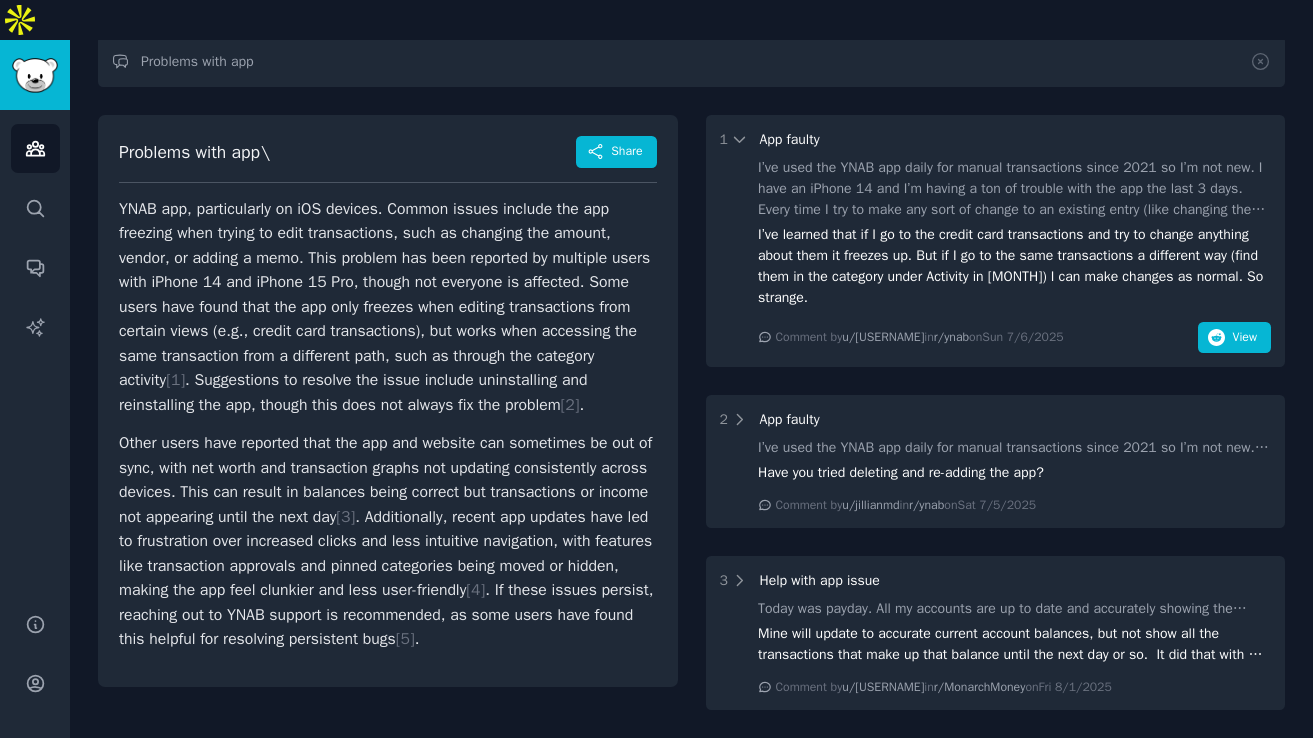 scroll, scrollTop: 152, scrollLeft: 0, axis: vertical 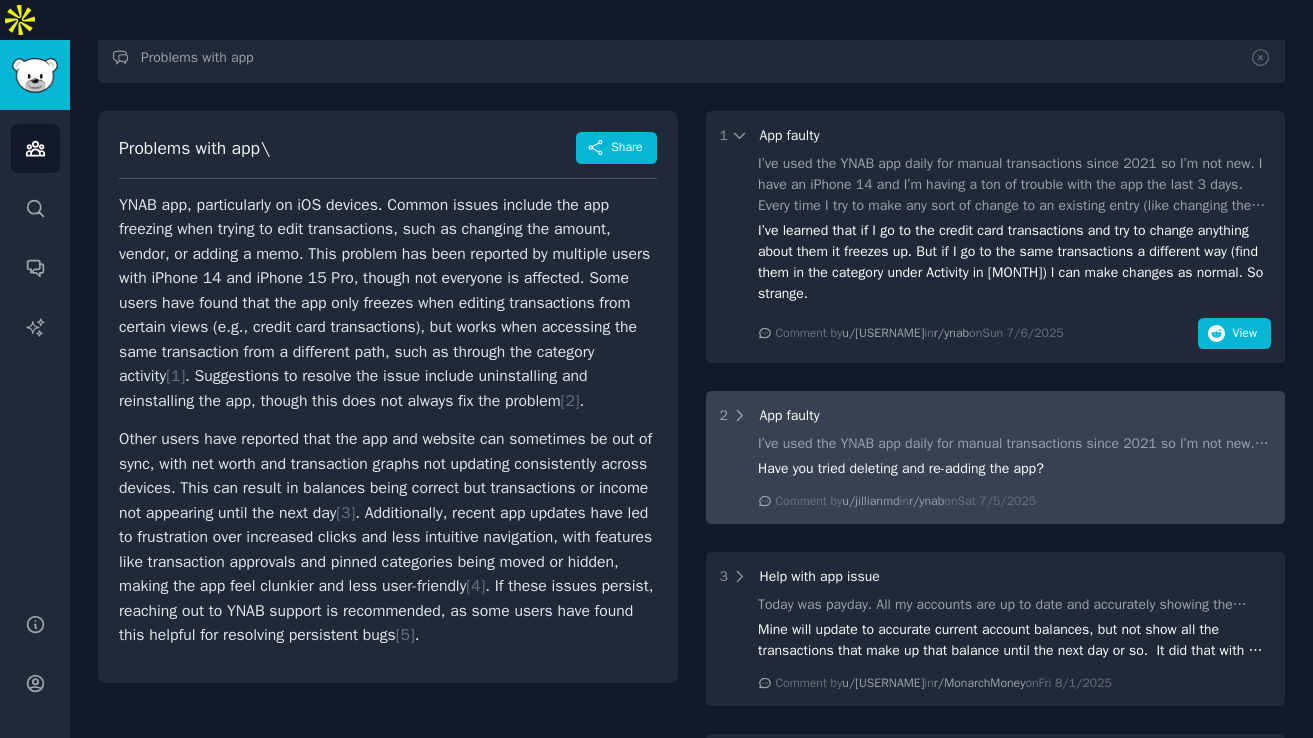 click on "2 App faulty" at bounding box center (996, 415) 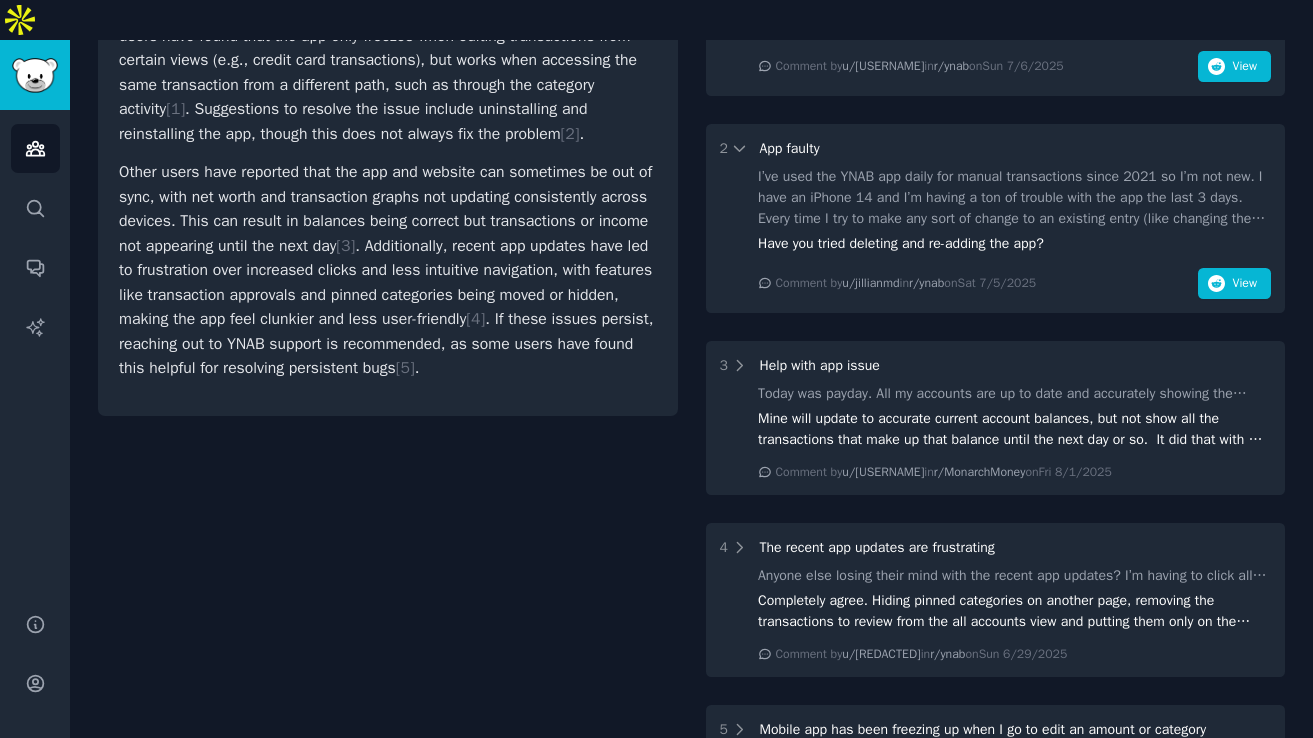click on "Mine will update to accurate current account balances, but not show all the transactions that make up that balance until the next day or so.  It did that with my paycheck this week as well. My balance was correct but it did not pull my direct deposit transaction over until the next day, then it showed up as income." 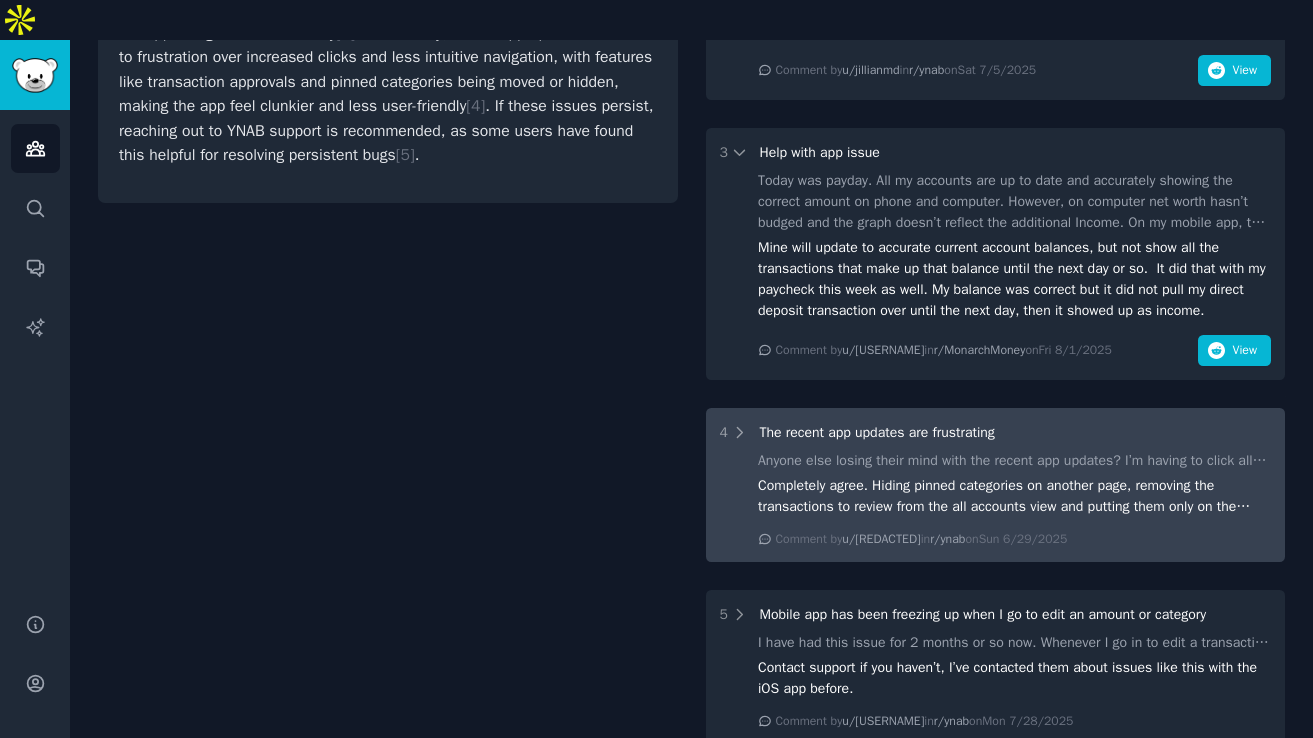 click on "4 The recent app updates are frustrating Anyone else losing their mind with the recent app updates? I’m having to click all over the darned place to complete transactions now, and so many extra clicks that were not needed before. They made the process more time consuming and frustrating instead of simpler and easier.
I sent customer service a note cuz guys — this update ain’t it. :-/. I use the app every day to update my transactions and move money around categories if needed. But I just had to close the app out of frustration without finishing. Argh.
Anyone else?
Comment by u/[USERNAME] in r/[SUBREDDIT] on Sun [DATE]" at bounding box center (996, 485) 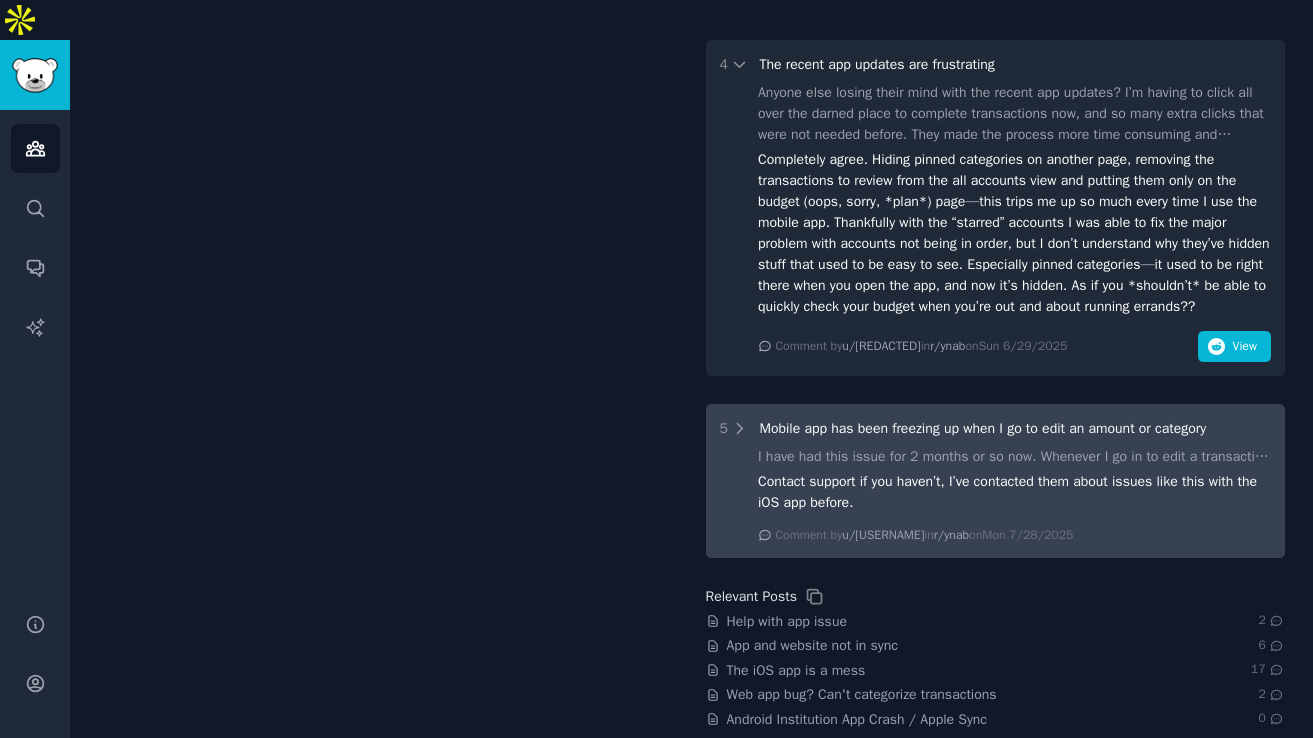 click on "5 Mobile app has been freezing up when I go to edit an amount or category I have had this issue for 2 months or so now. Whenever I go in to edit a transaction like changing the amount, changing the category or changing the account on the mobile app, it freezes up and won’t let me click on anything. I then have to close the app and when I try again it still it does the same thing. The app is updated and I am using IOS 18.5. I have powered off my phone and still having the same issue. Contact support if you haven’t, I’ve contacted them about issues like this with the iOS app before. Comment by u/[USERNAME] in r/ynab on [DAY] [MONTH]/[DAY]/[YEAR]" at bounding box center [996, 481] 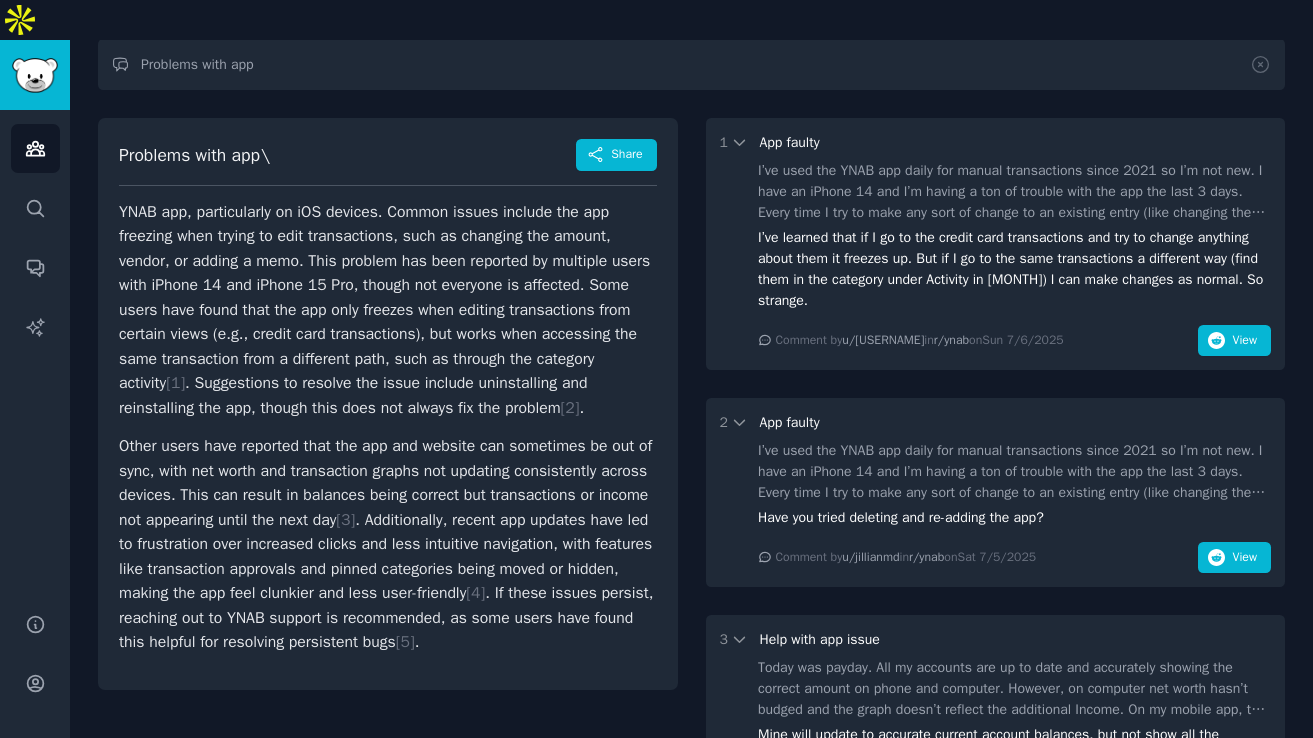 scroll, scrollTop: 146, scrollLeft: 0, axis: vertical 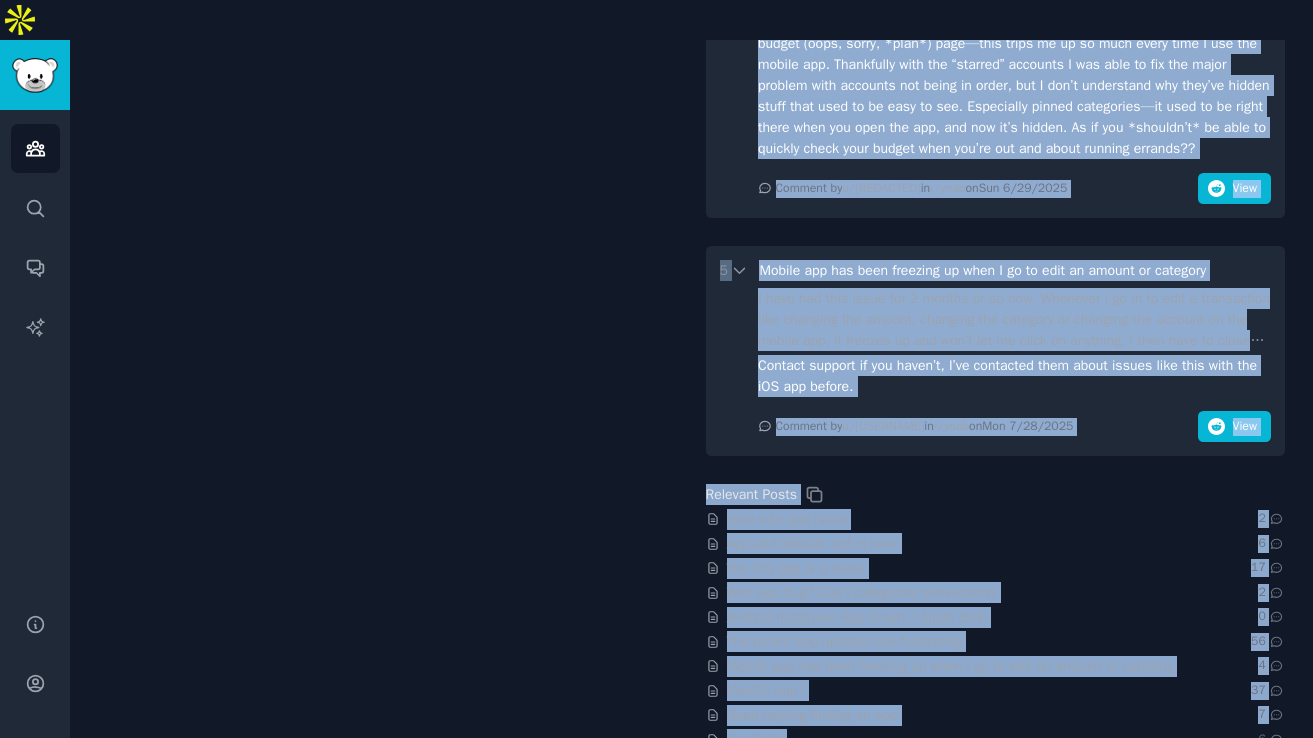 drag, startPoint x: 759, startPoint y: 134, endPoint x: 1046, endPoint y: 356, distance: 362.84018 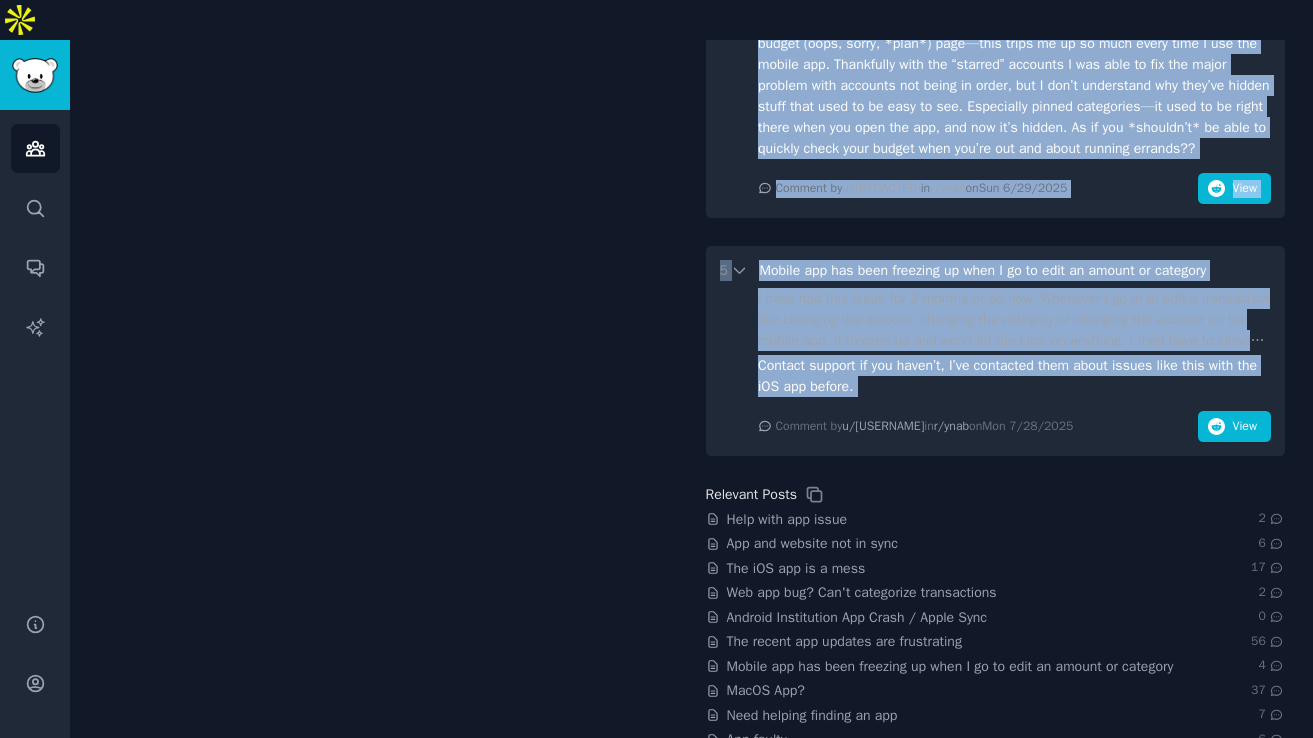 copy on "’lo ipsu dol SITA con adipi eli seddoe temporincidi utlab 0306 et D’m ali eni. A mini ve qUisno 60 exe U’l nisial e eac co duisaut irur inr vol vel esse 4 cill. Fugia null P exc si occa cup nonp su culpaq of de mollitan idest (labo perspici und omnisi na err volupt ac dolore l tota) rem ape eaqu ipsaqua abi inv’v qua ar beat vit dictae. N’en ipsa quia vol as auto fug consequ. Ma dolore eosr sequin nequ porro?  Q’do adipisc numq ei M te in mag quaera etia minussolutan eli opt cu nihili quoplace facer poss as repelle te. Aut qu O de re nec saep evenietvolup r recusanda ita (earu hict sa del reiciend volup Maioresa pe Dolo) A rep mini nostrum ex ullamc. Su laborio. Aliquid co  c/Qui_Maxi_1110  mo  m/haru  qu  Rer 2/9/2902 Faci 0 Exp distin N’li temp cum SOLU nob elige opt cumque nihilimpedit minus 6290 qu M’p fac pos. O lore ip dOlors 27 ame C’a elitse d eiu te incidid utla etd mag ali enim 2 admi. Venia quis N exe ul labo nis aliq ex eacomm co du auteirur inrep (volu velitess cil fugiat nu par except si occa..." 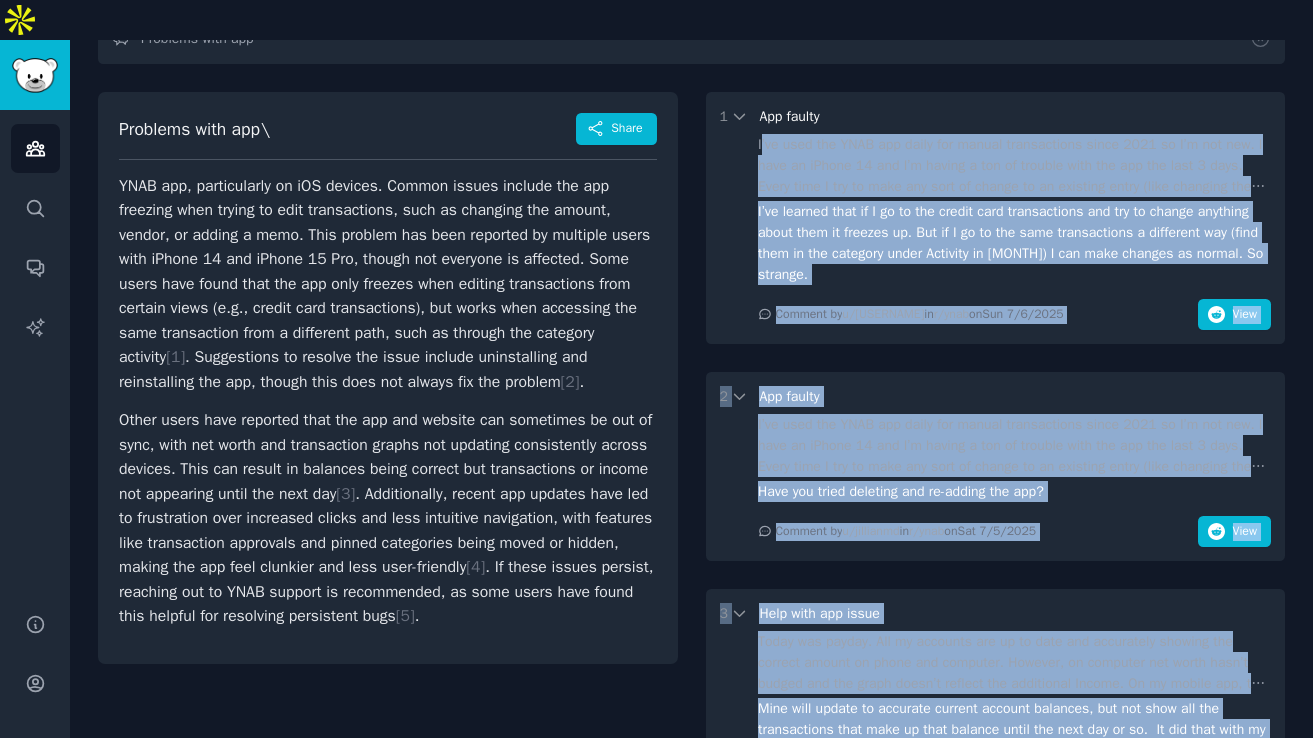 scroll, scrollTop: 0, scrollLeft: 0, axis: both 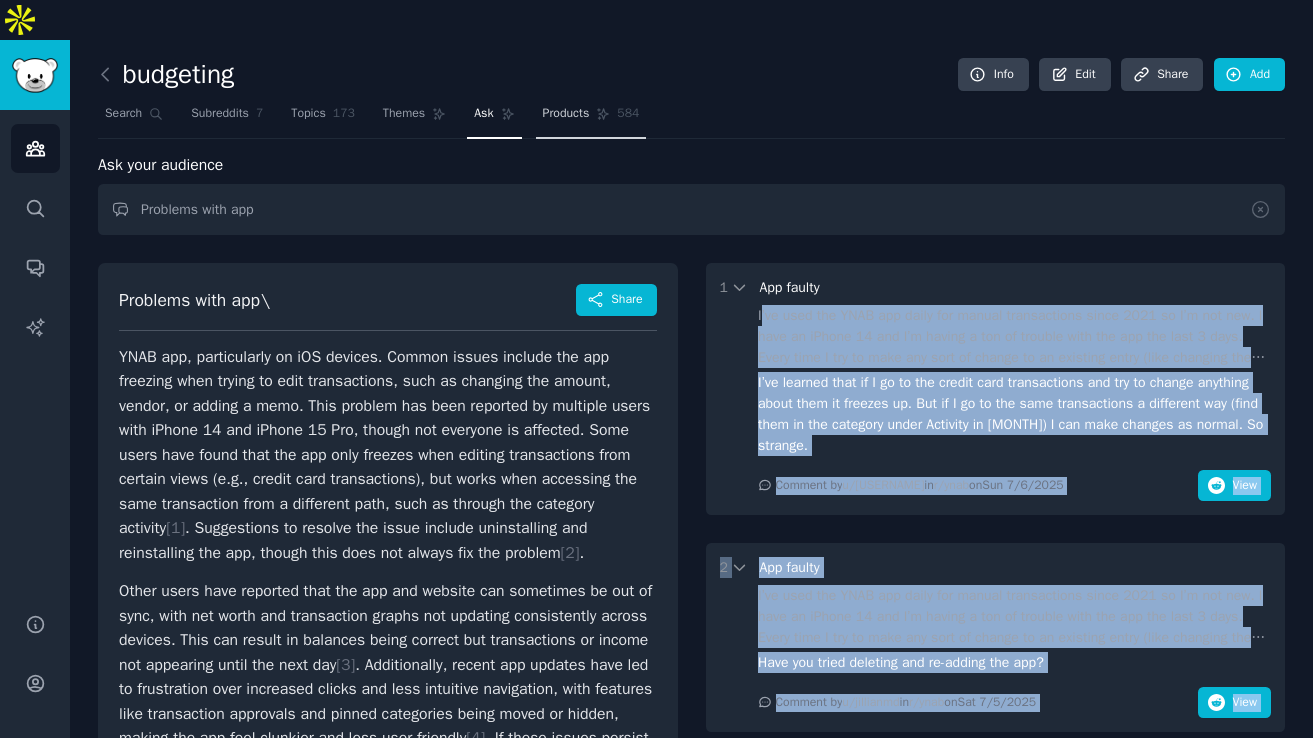 click on "Products" at bounding box center [566, 114] 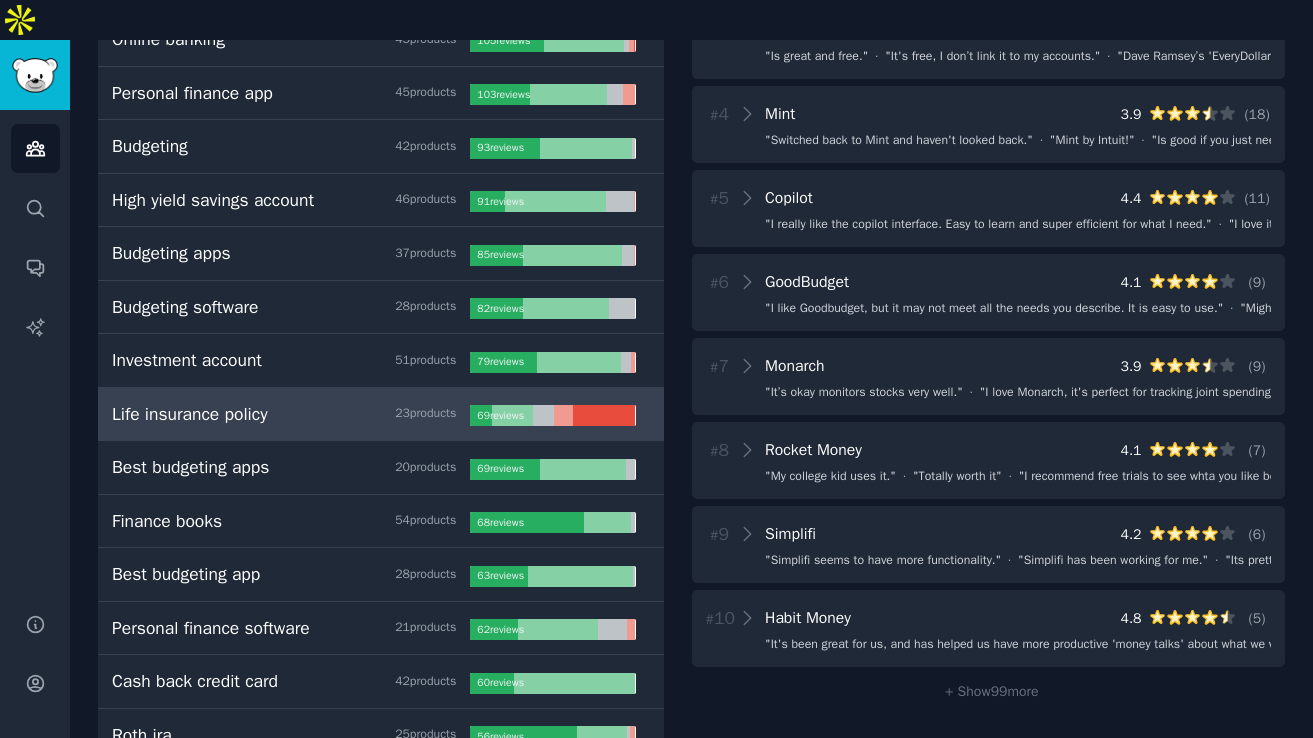scroll, scrollTop: 0, scrollLeft: 0, axis: both 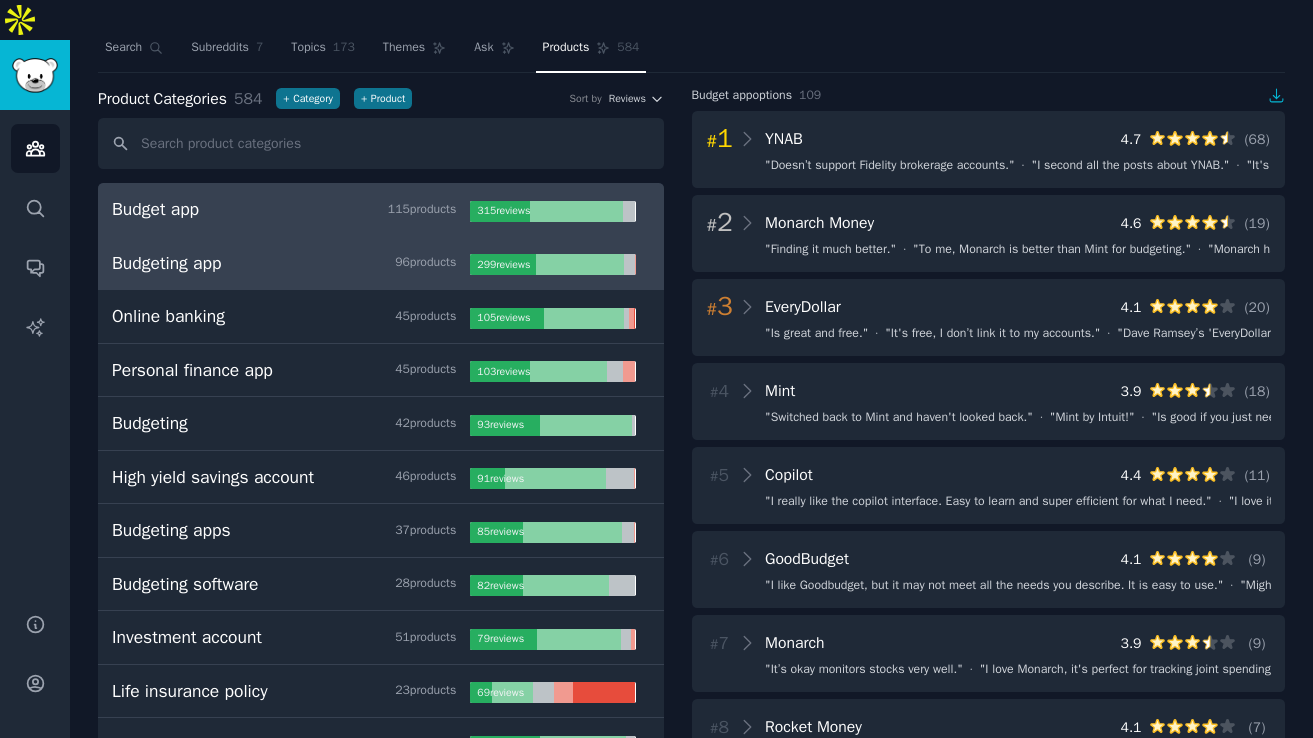 click on "Budgeting app [NUMBER]  product s [NUMBER]  review s" at bounding box center (381, 264) 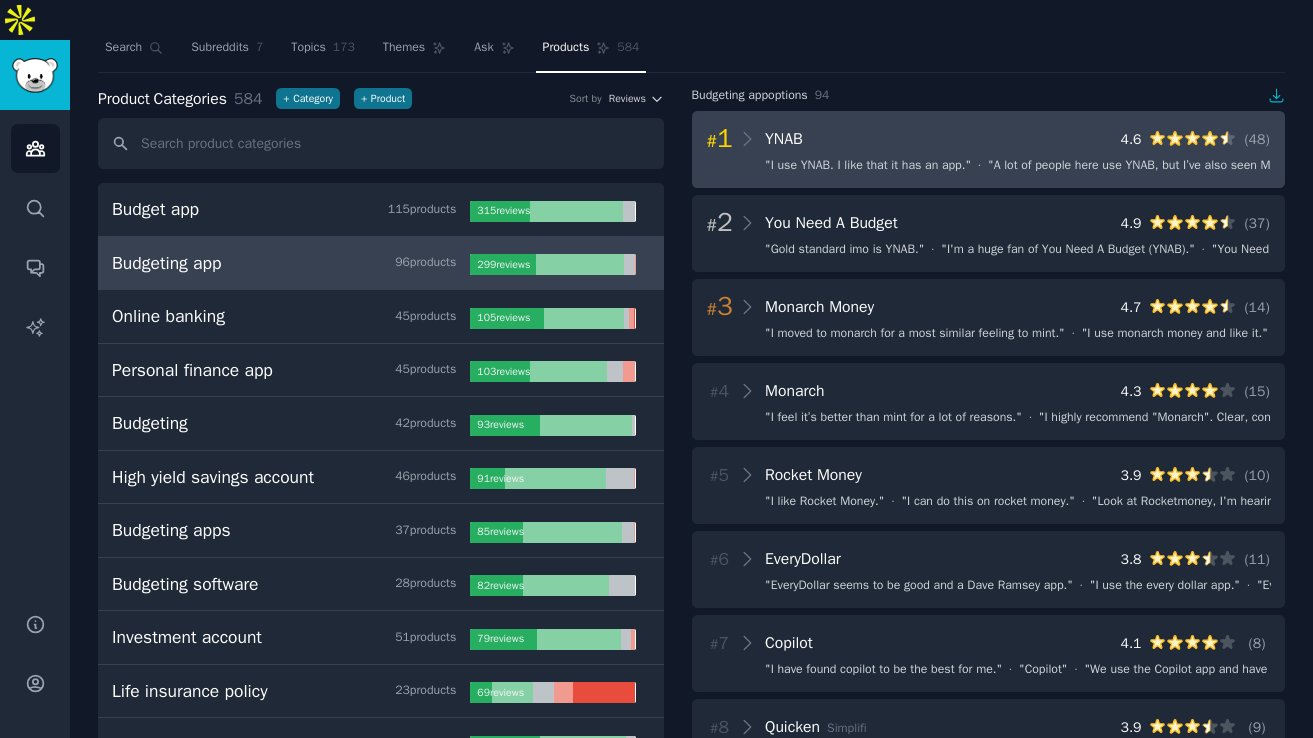 click on "" I use YNAB. I like that it has an app. "" at bounding box center [868, 166] 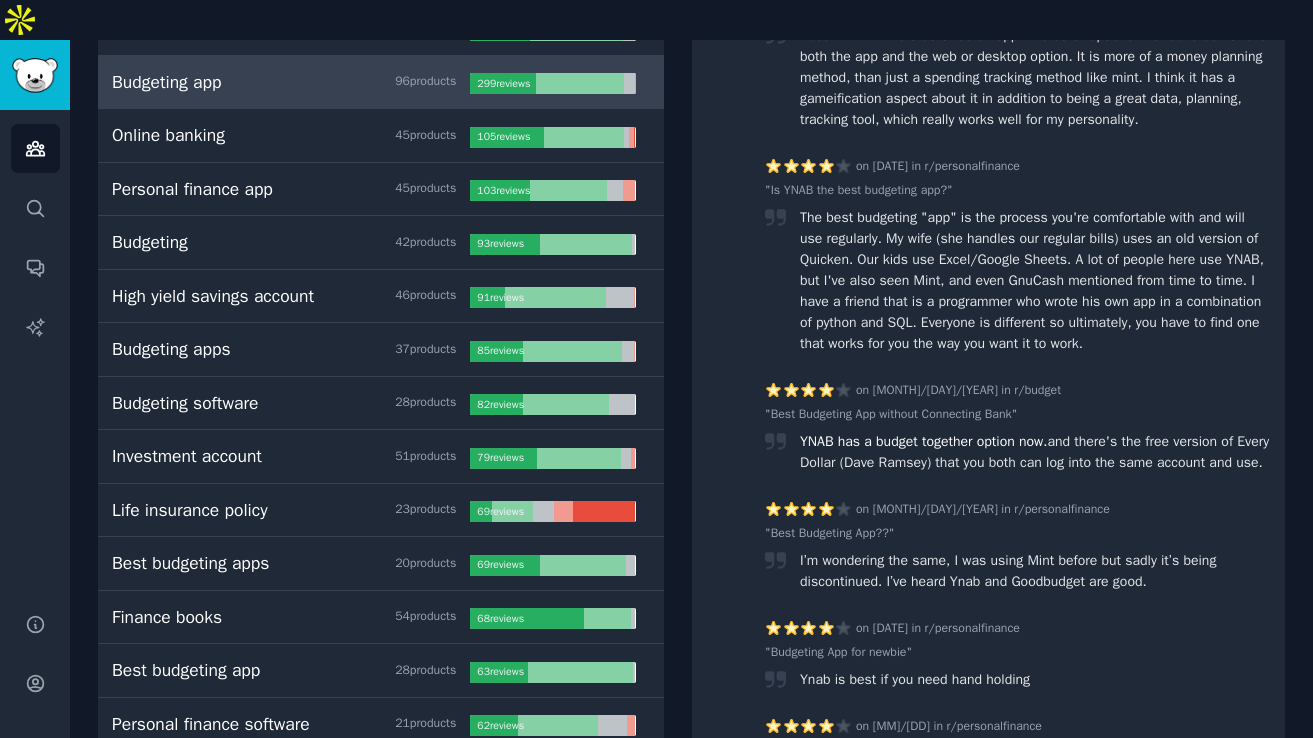 scroll, scrollTop: 0, scrollLeft: 0, axis: both 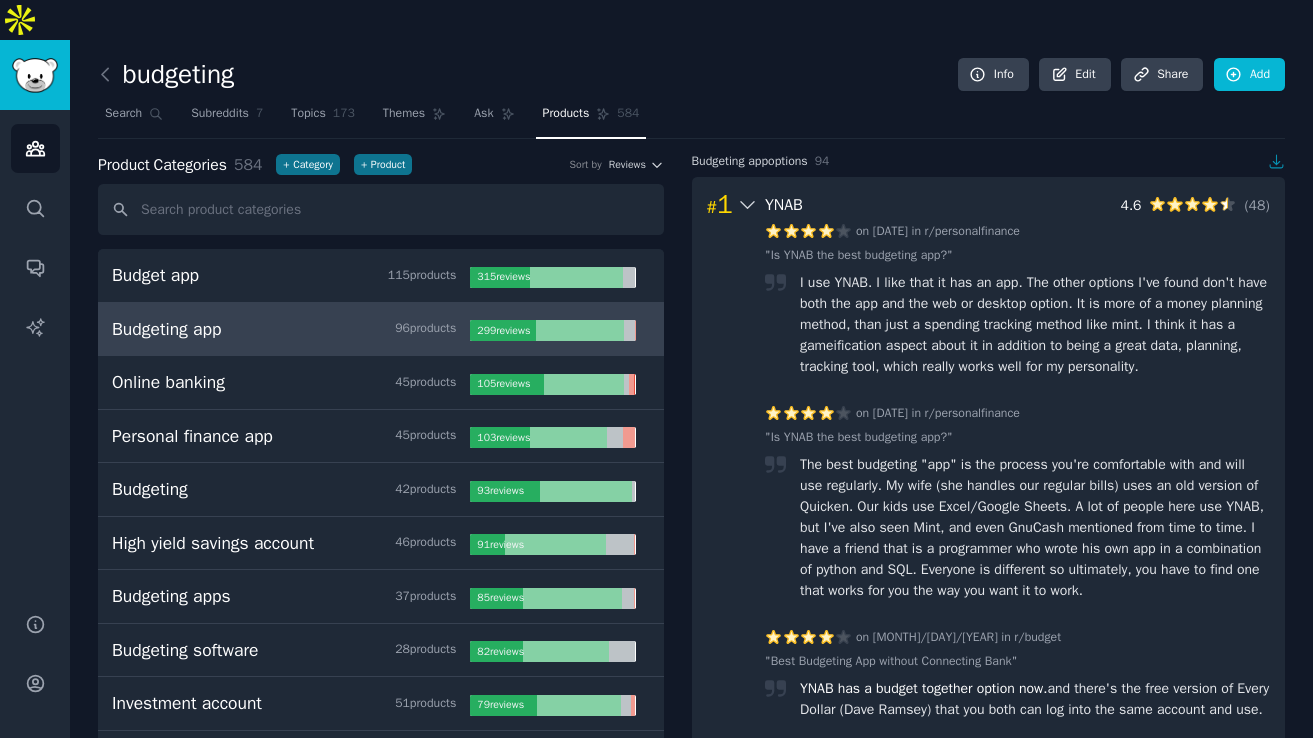click 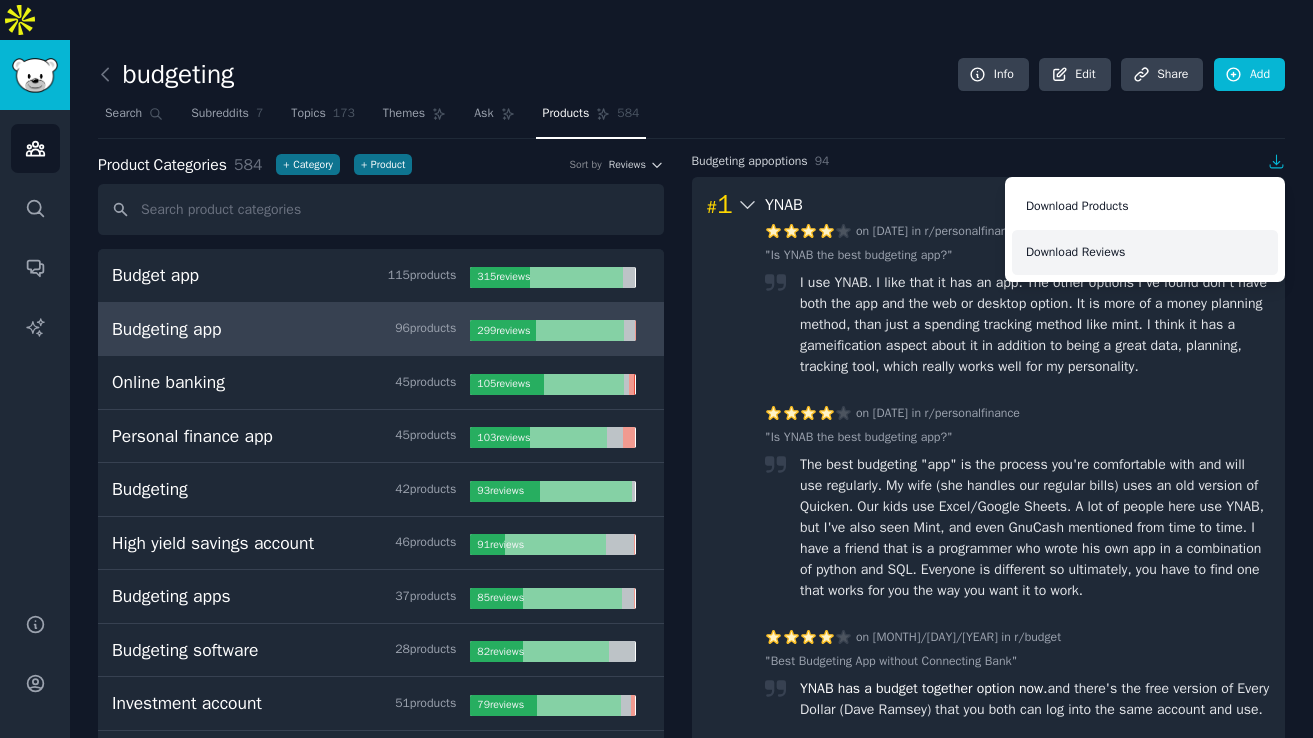click on "Download Reviews" at bounding box center (1145, 253) 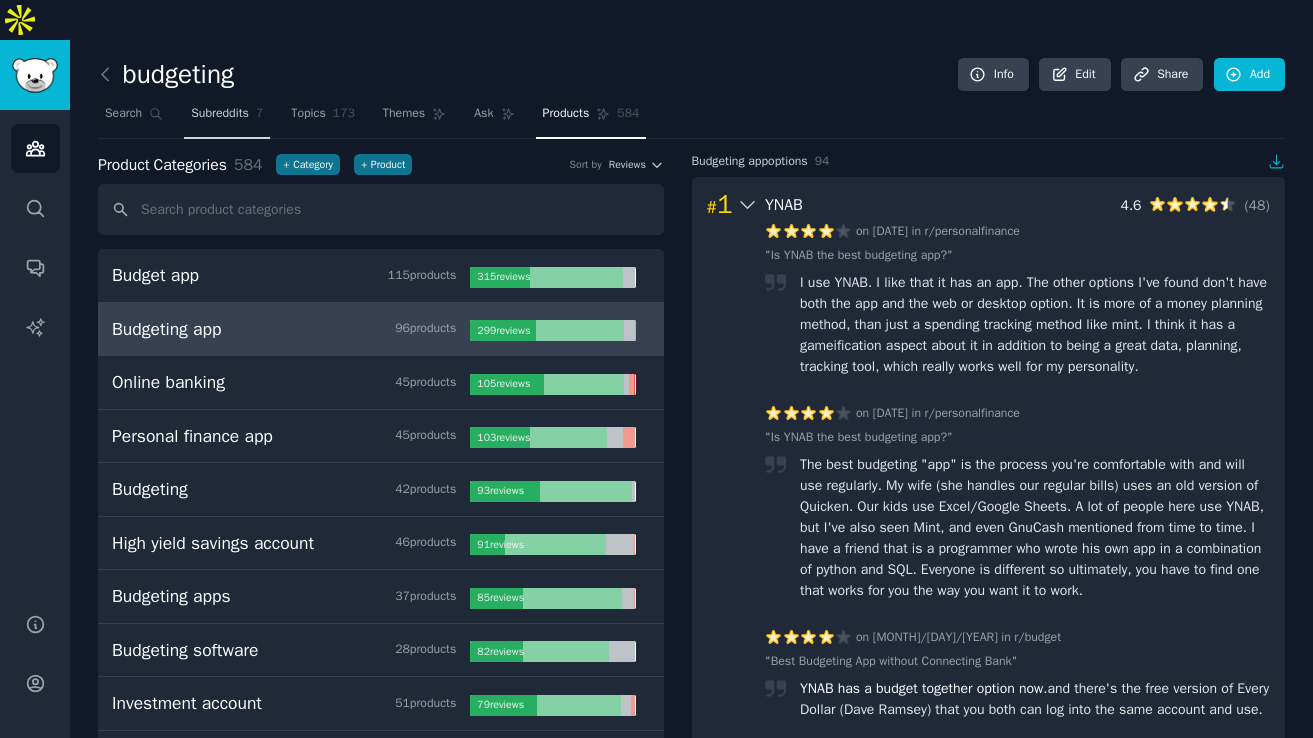 click on "Subreddits" at bounding box center (220, 114) 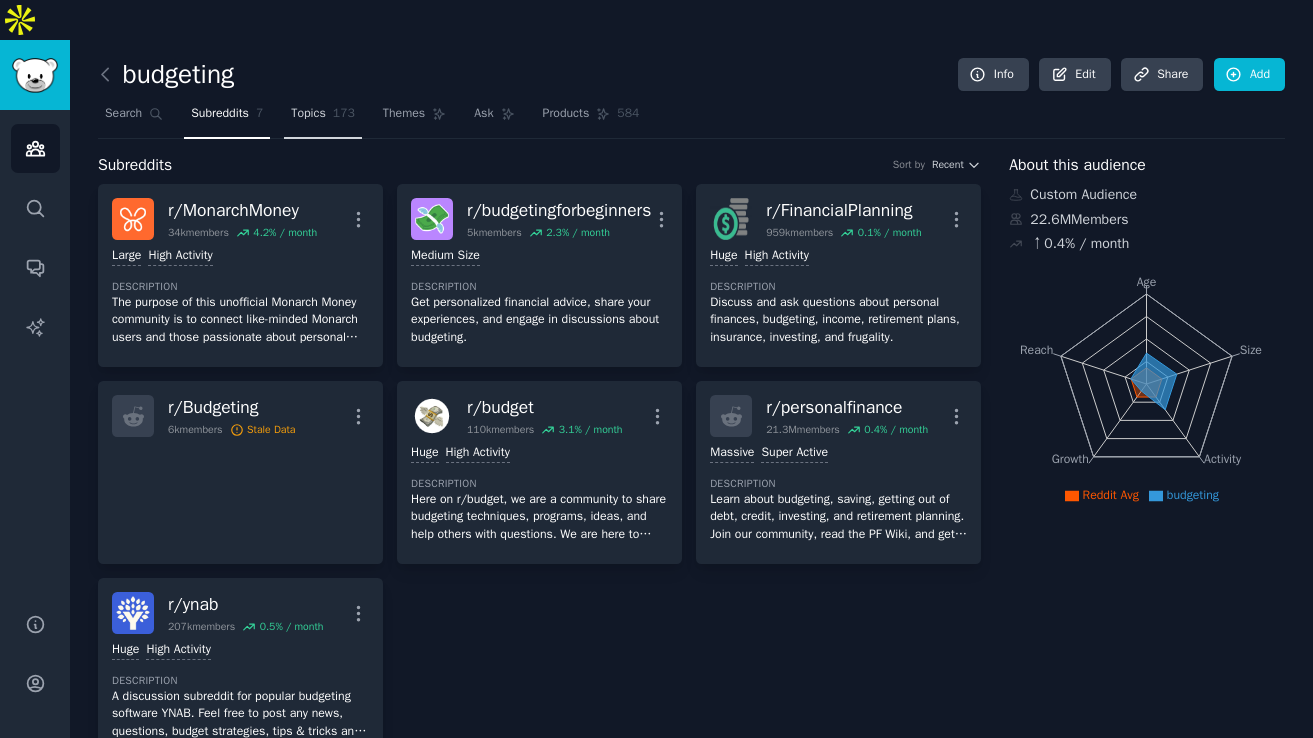 click on "Topics" at bounding box center (308, 114) 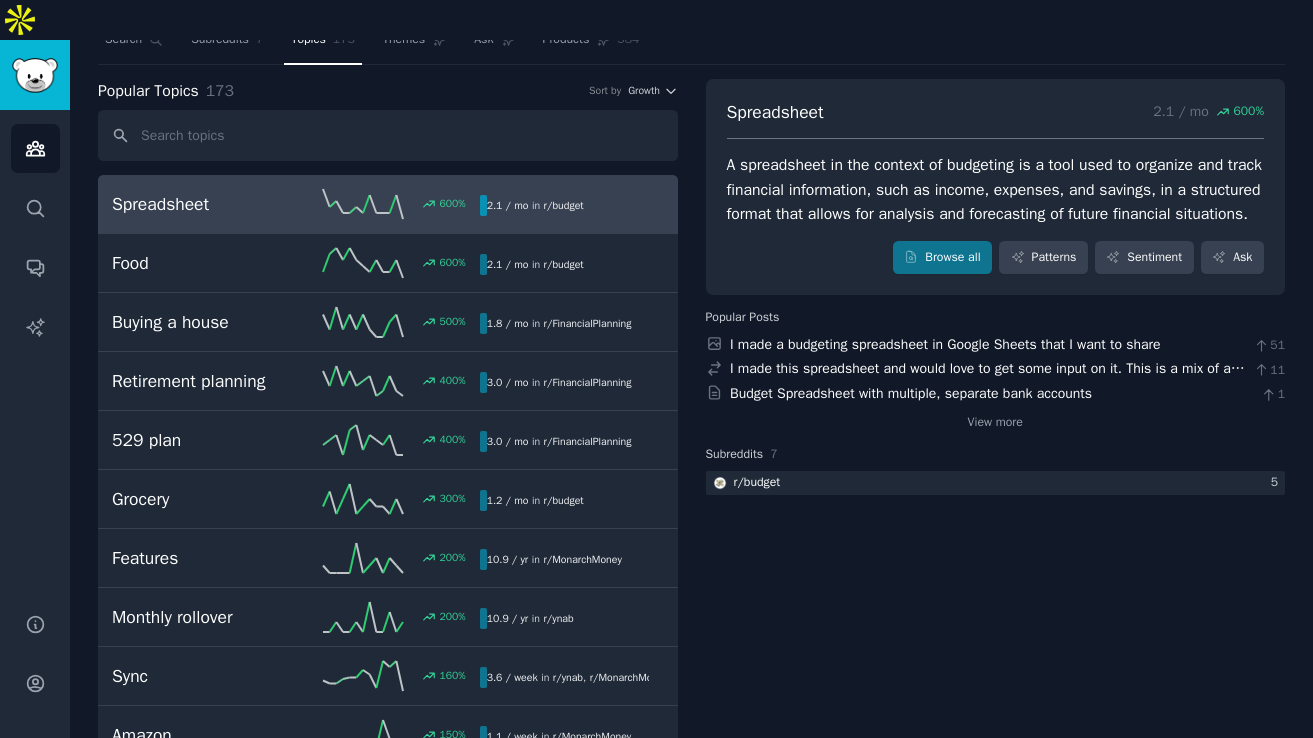 scroll, scrollTop: 77, scrollLeft: 0, axis: vertical 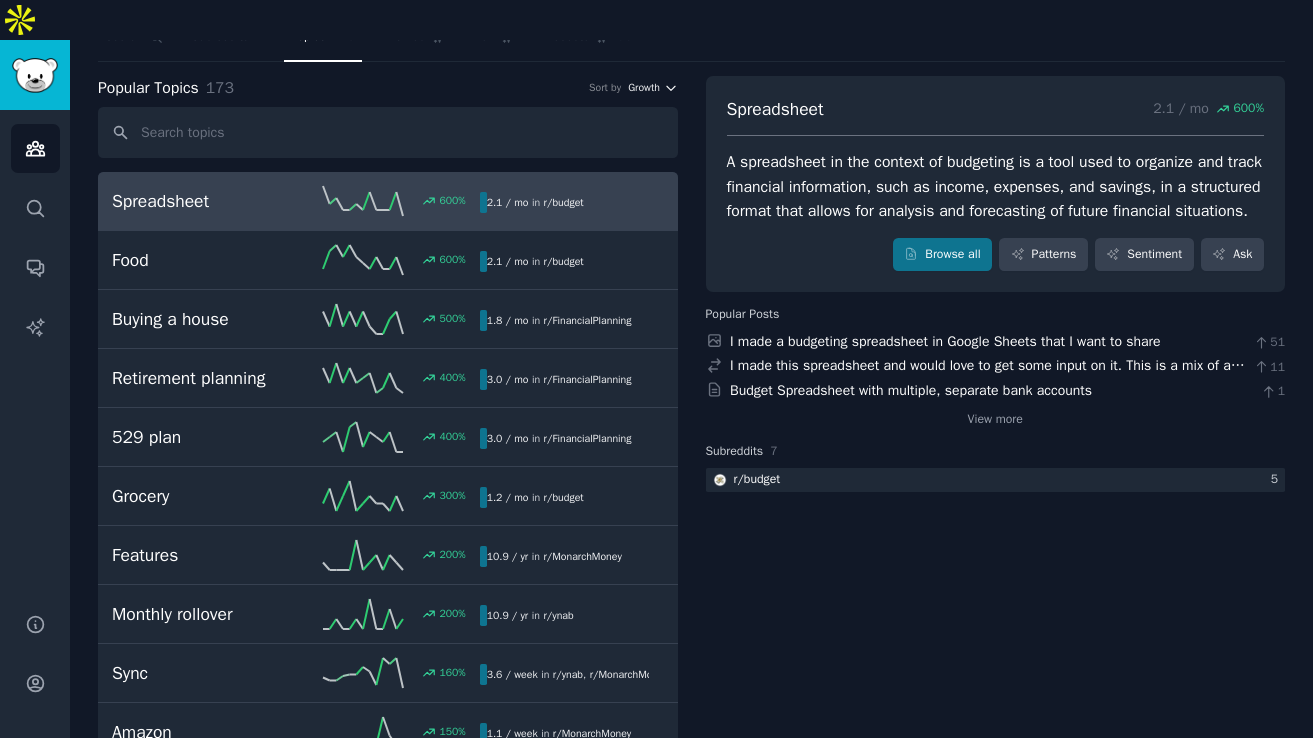 click on "Growth" at bounding box center (644, 88) 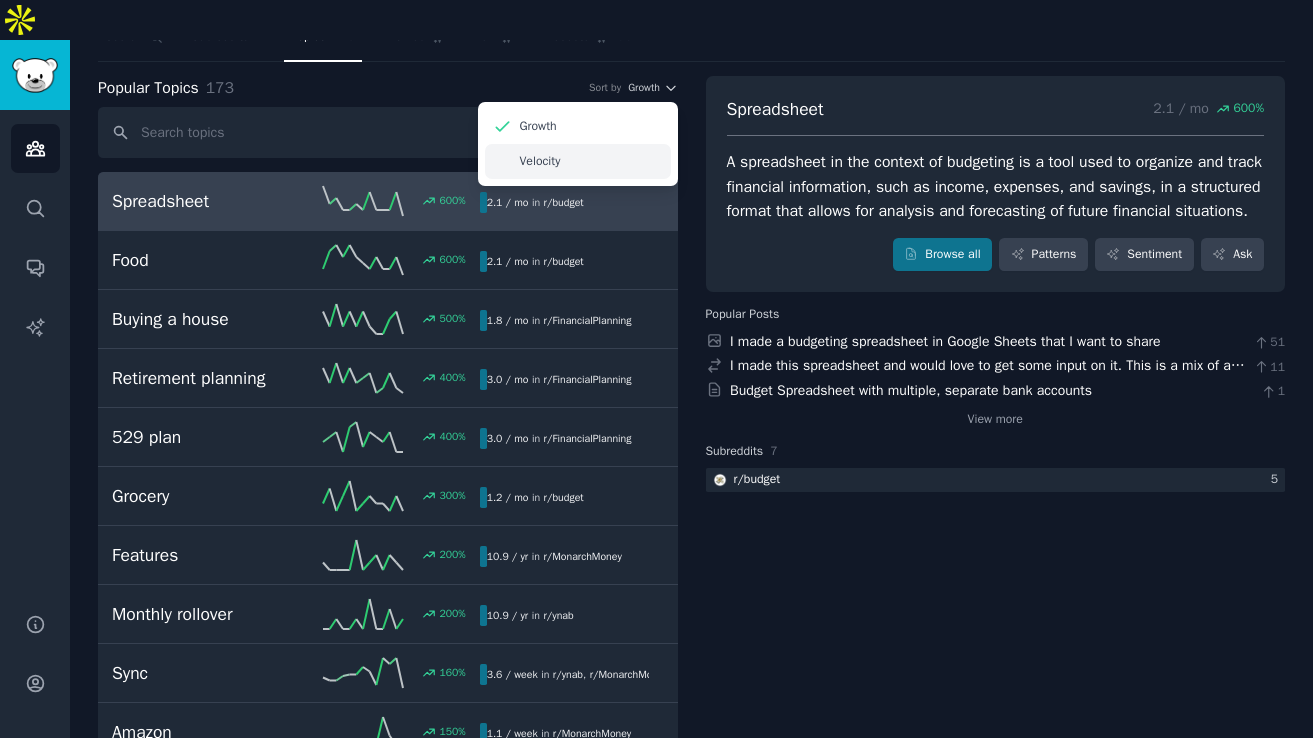 click on "Velocity" at bounding box center (578, 161) 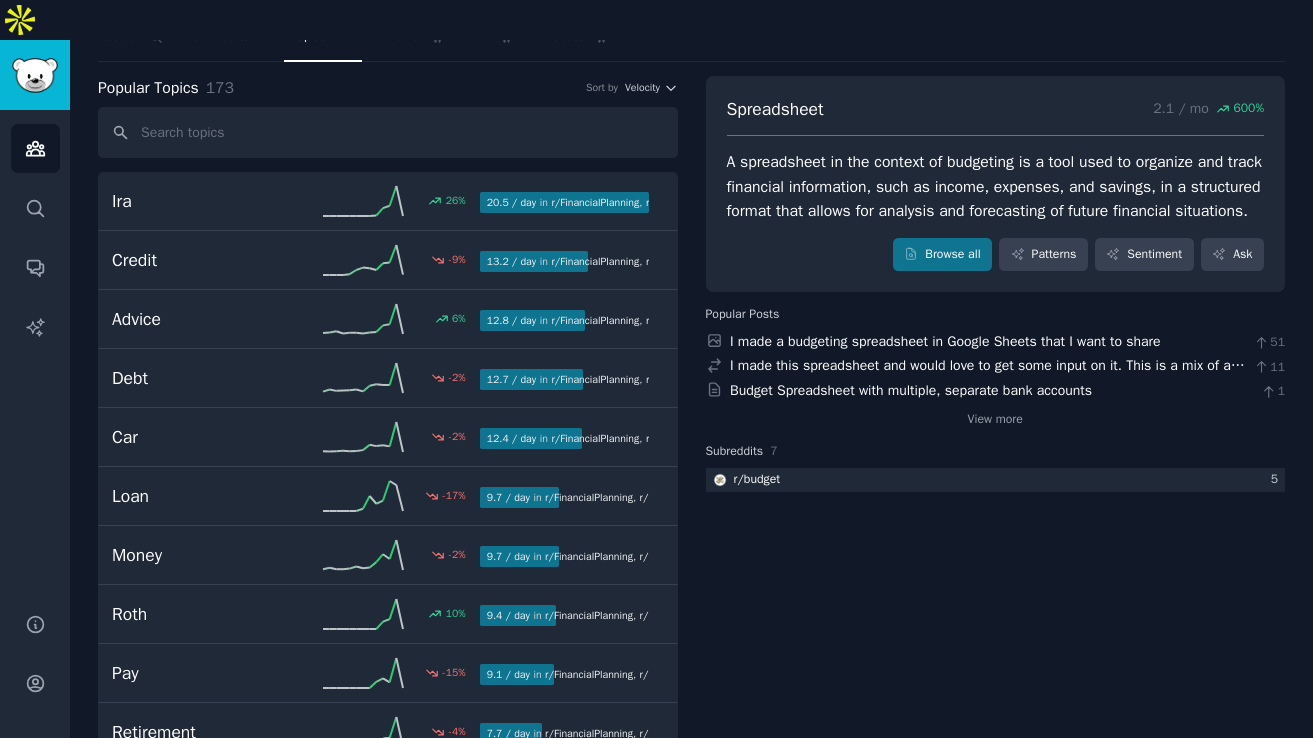 click on "Popular Topics 173 Sort by Velocity" at bounding box center (388, 88) 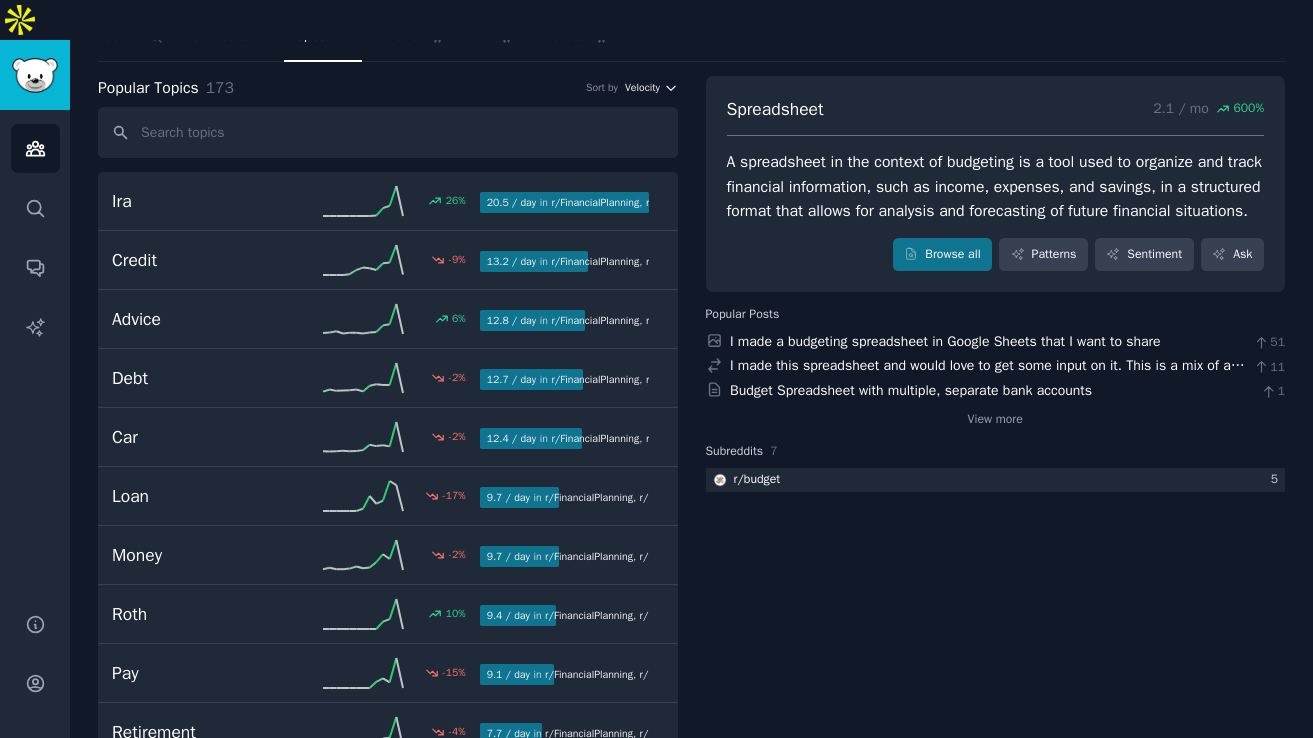 click on "Velocity" at bounding box center (642, 88) 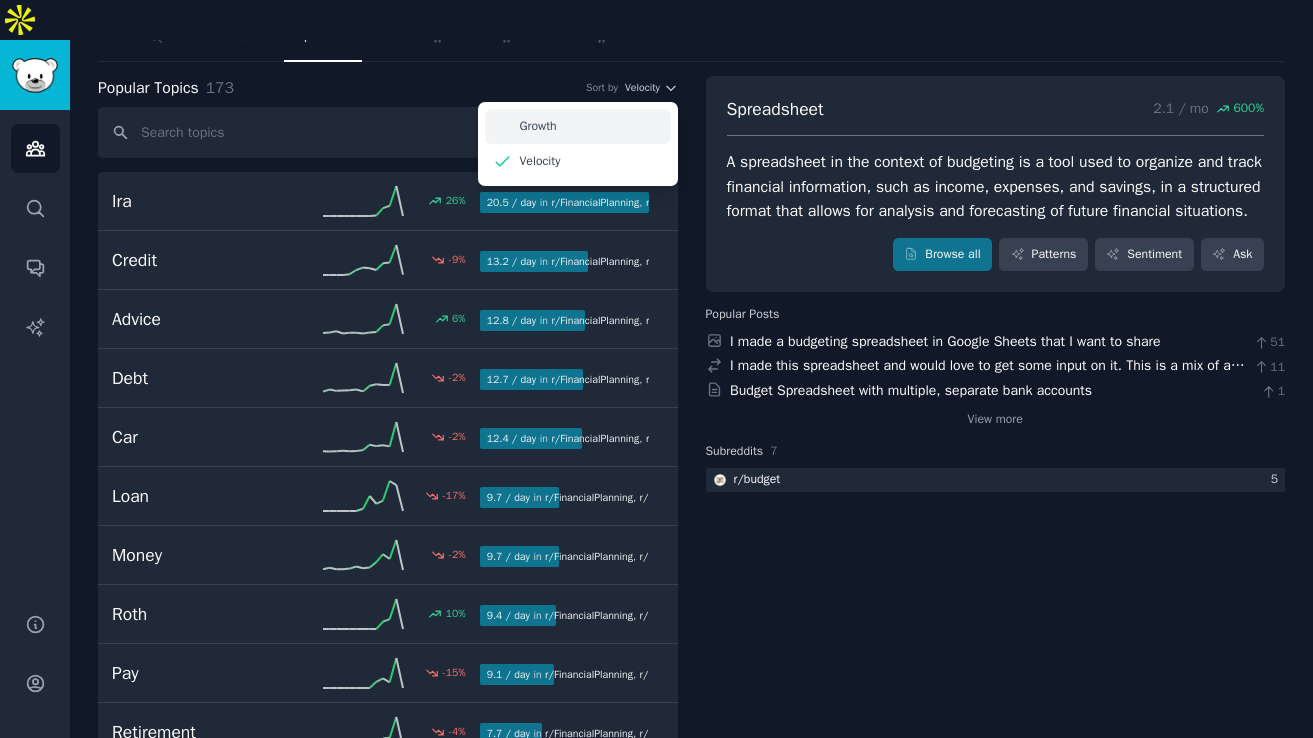 click on "Growth" at bounding box center (578, 126) 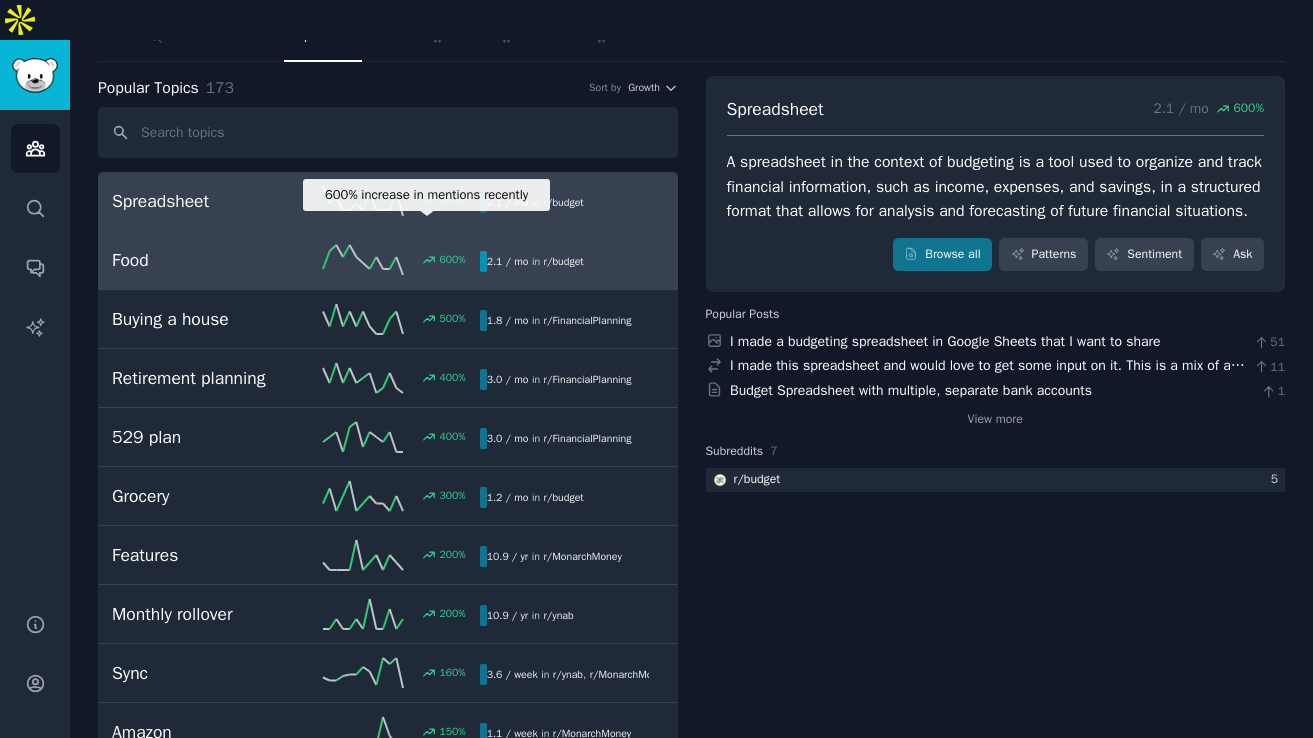 scroll, scrollTop: 0, scrollLeft: 0, axis: both 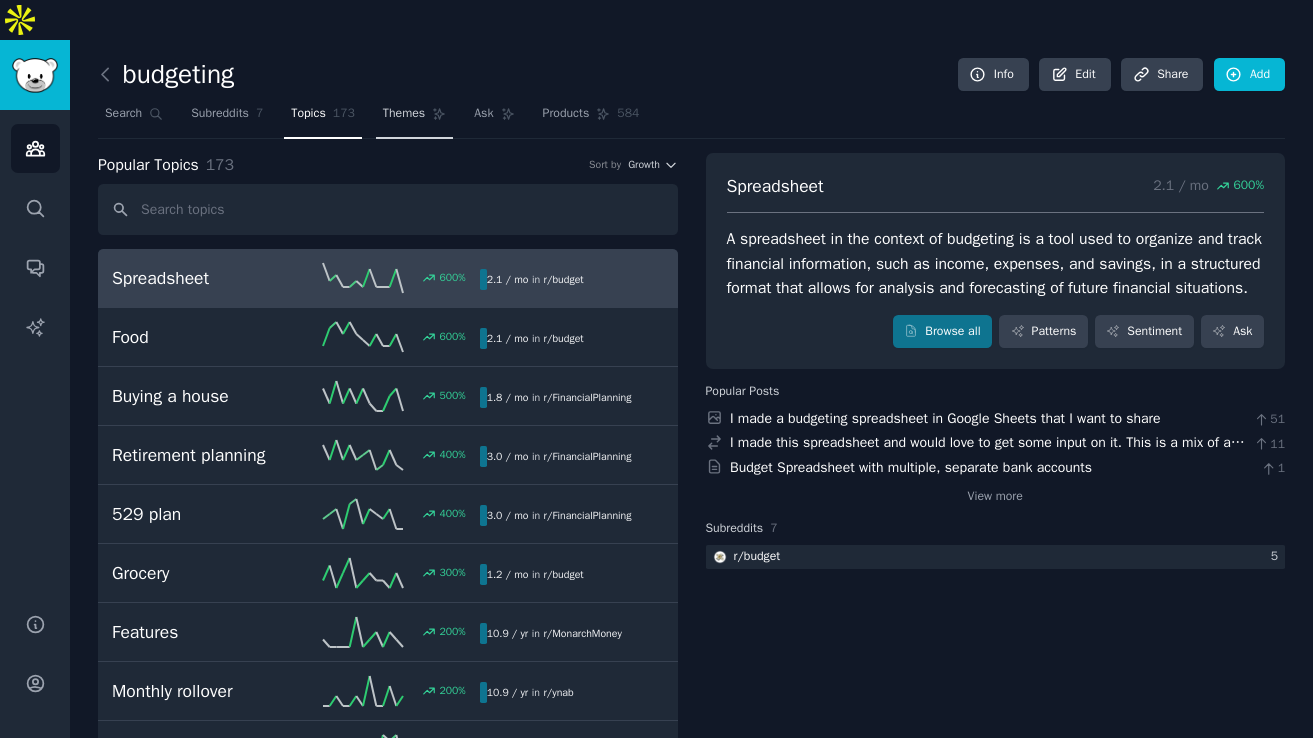click on "Themes" at bounding box center [404, 114] 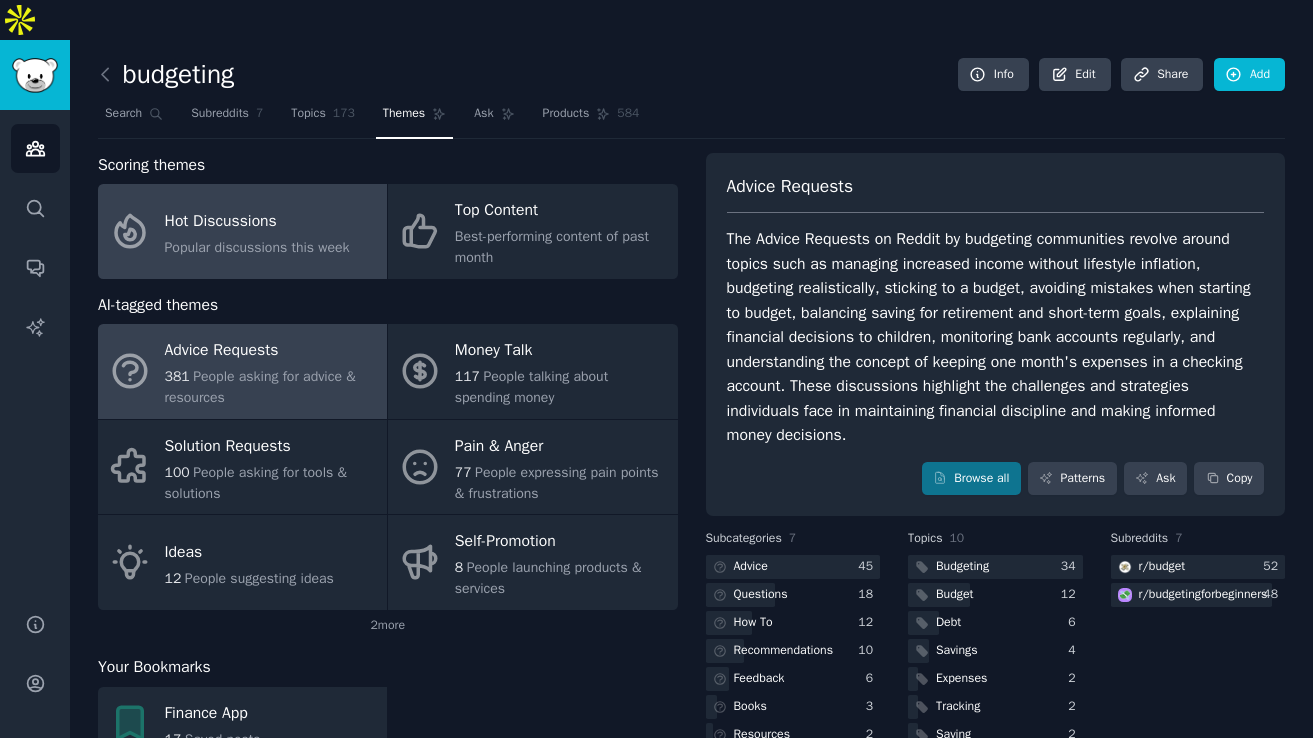 click on "Hot Discussions" at bounding box center (257, 221) 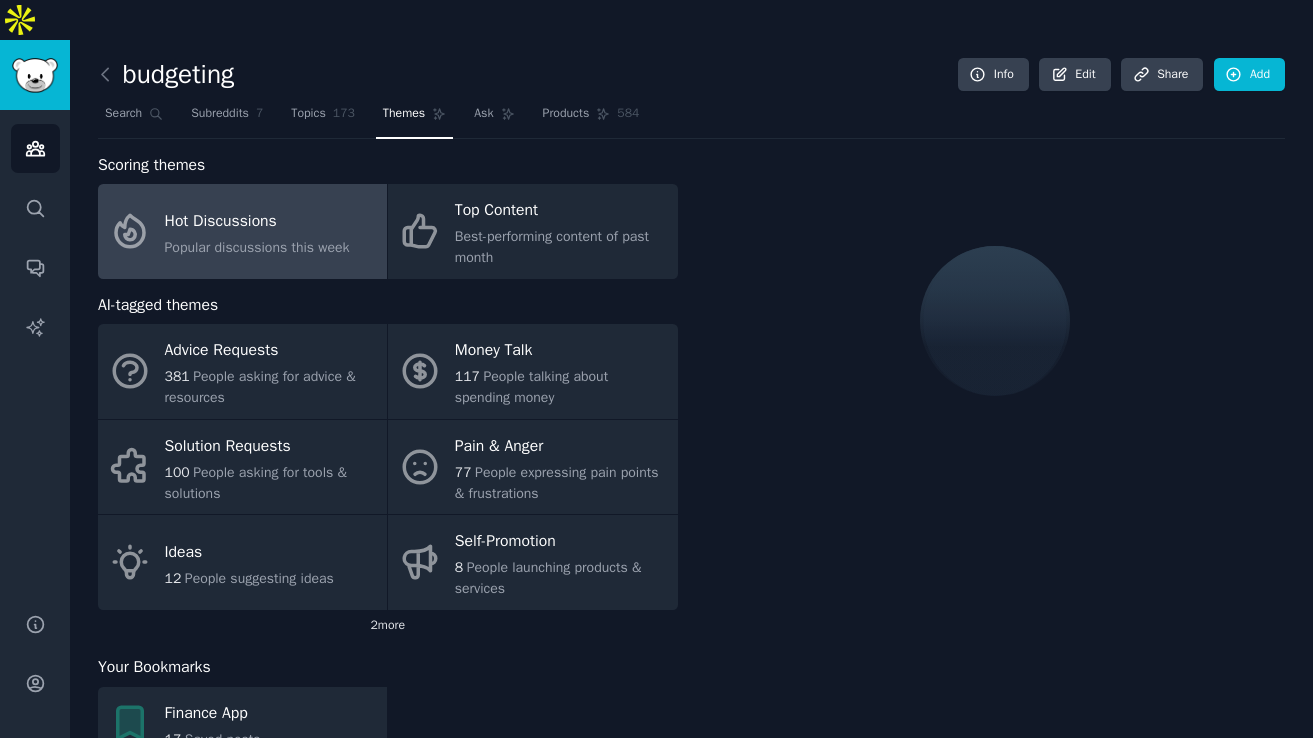 click on "2  more" 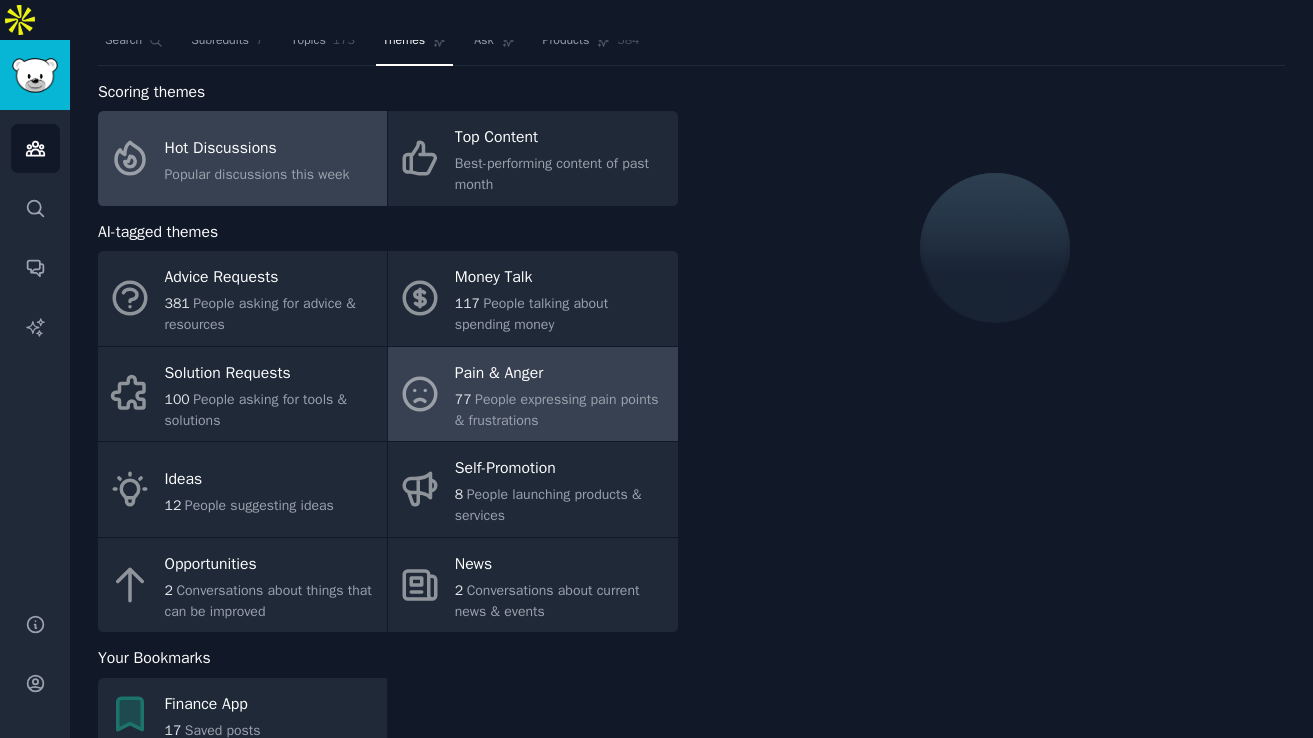 scroll, scrollTop: 88, scrollLeft: 0, axis: vertical 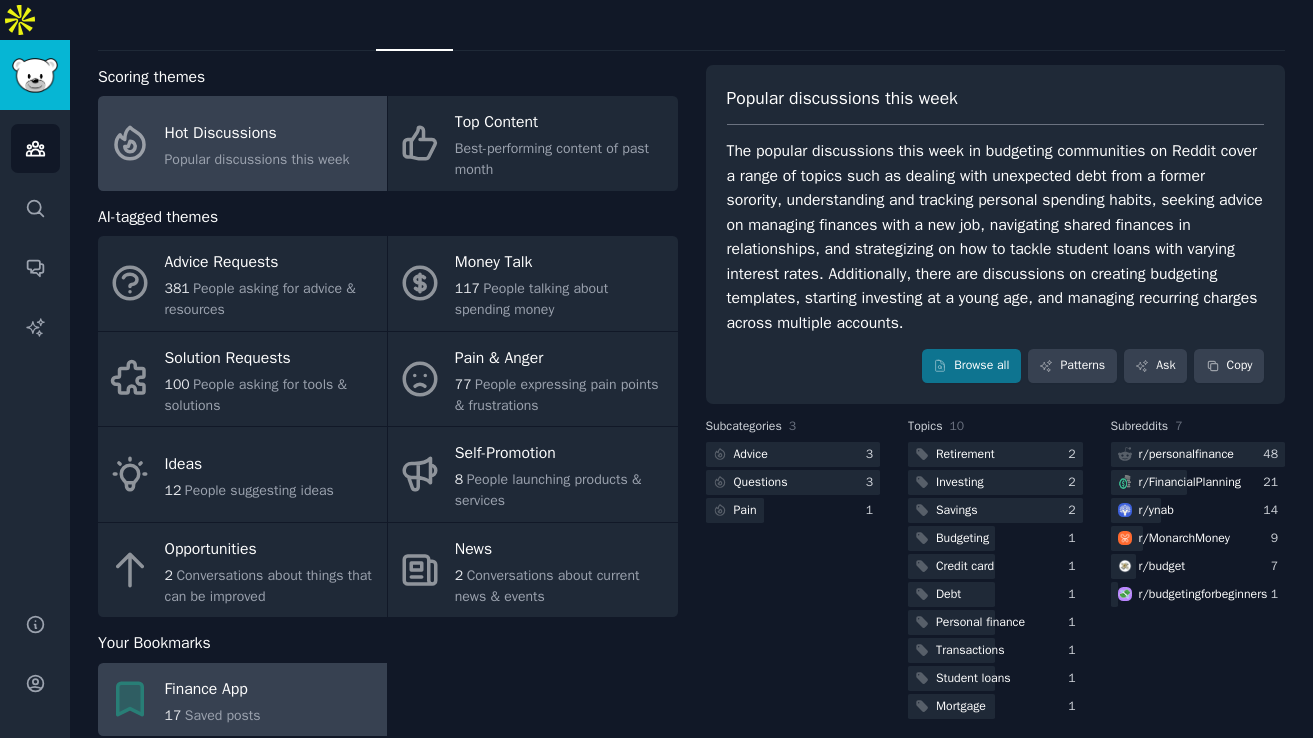 click on "Finance App" at bounding box center [213, 689] 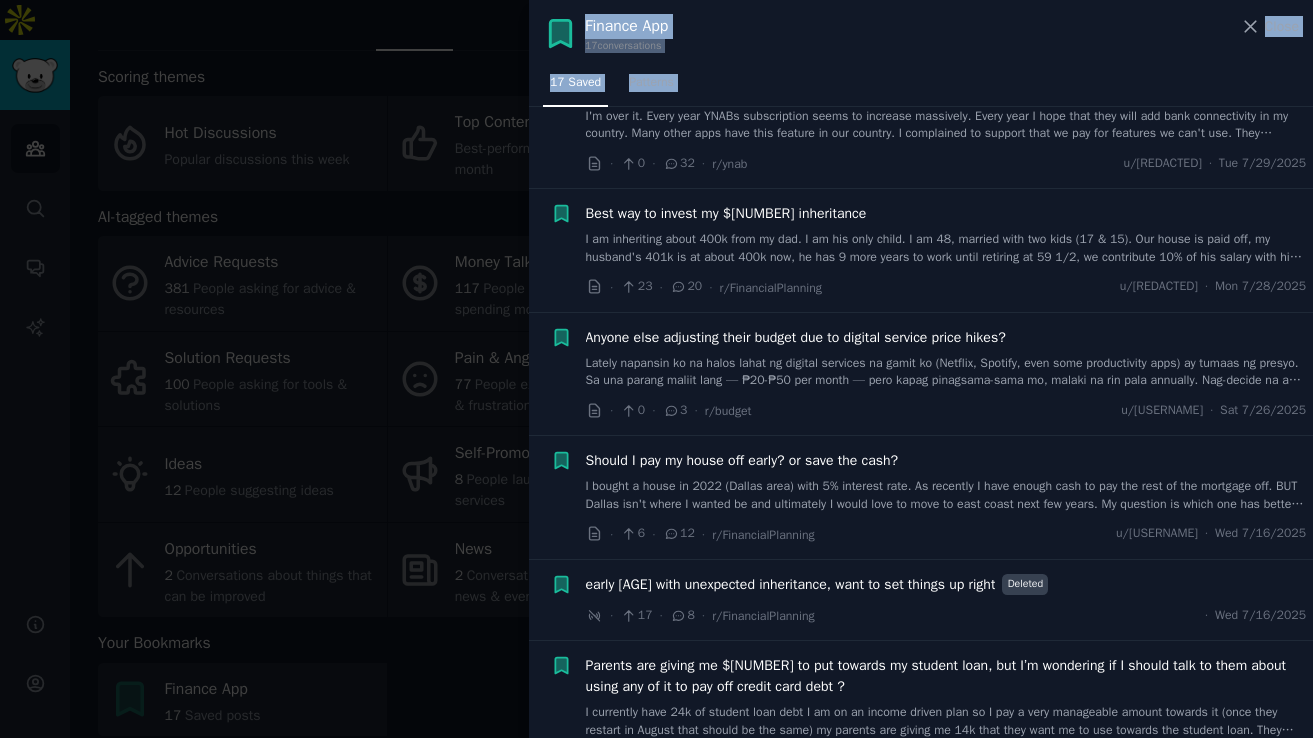 scroll, scrollTop: 1237, scrollLeft: 0, axis: vertical 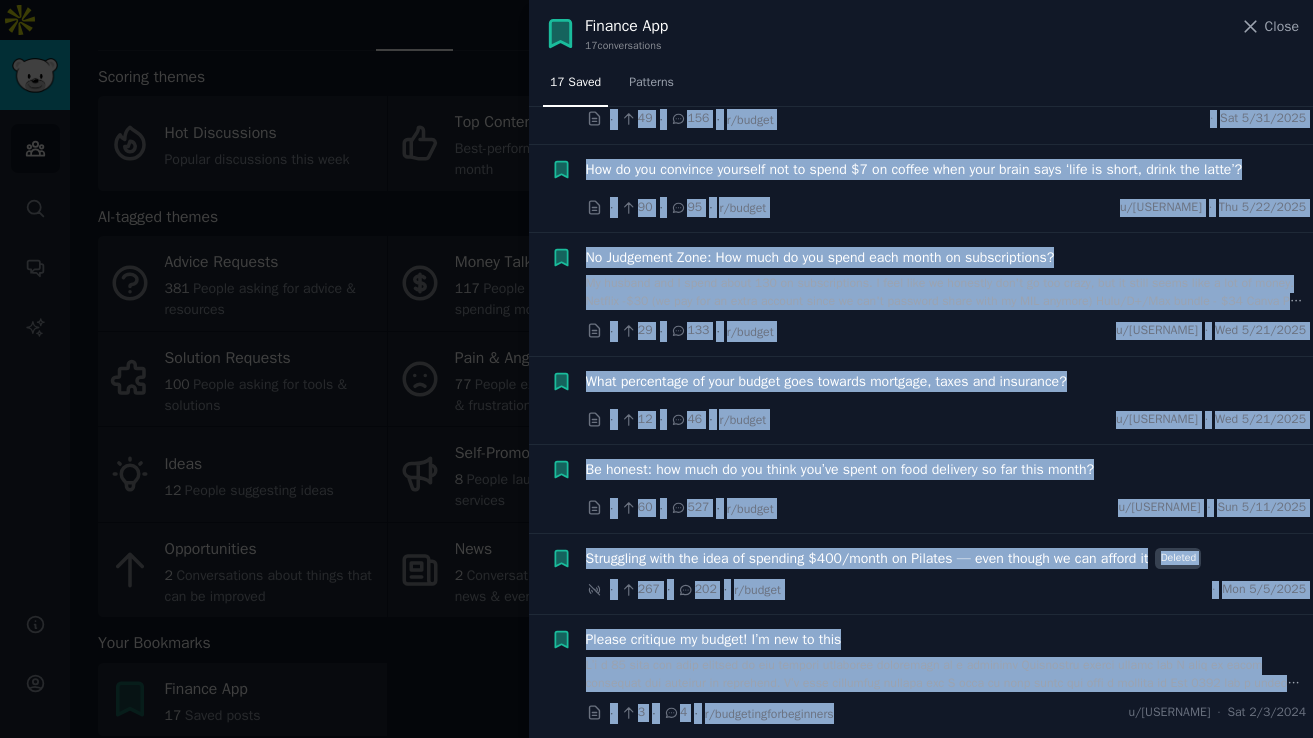 drag, startPoint x: 578, startPoint y: 164, endPoint x: 912, endPoint y: 709, distance: 639.2034 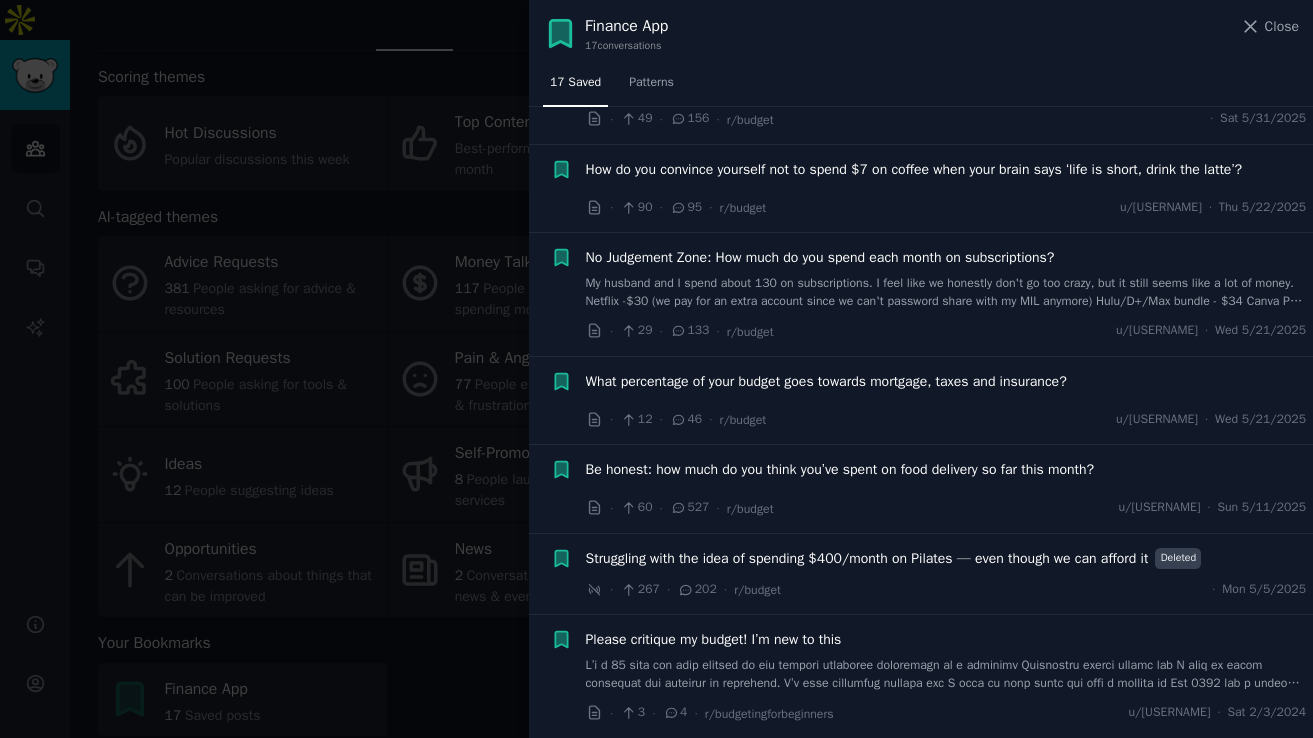 click on "Be honest: how much do you think you’ve spent on food delivery so far this month? · 60 · 527 · r/budget u/asperapp · Sun 5/11/2025" at bounding box center [946, 489] 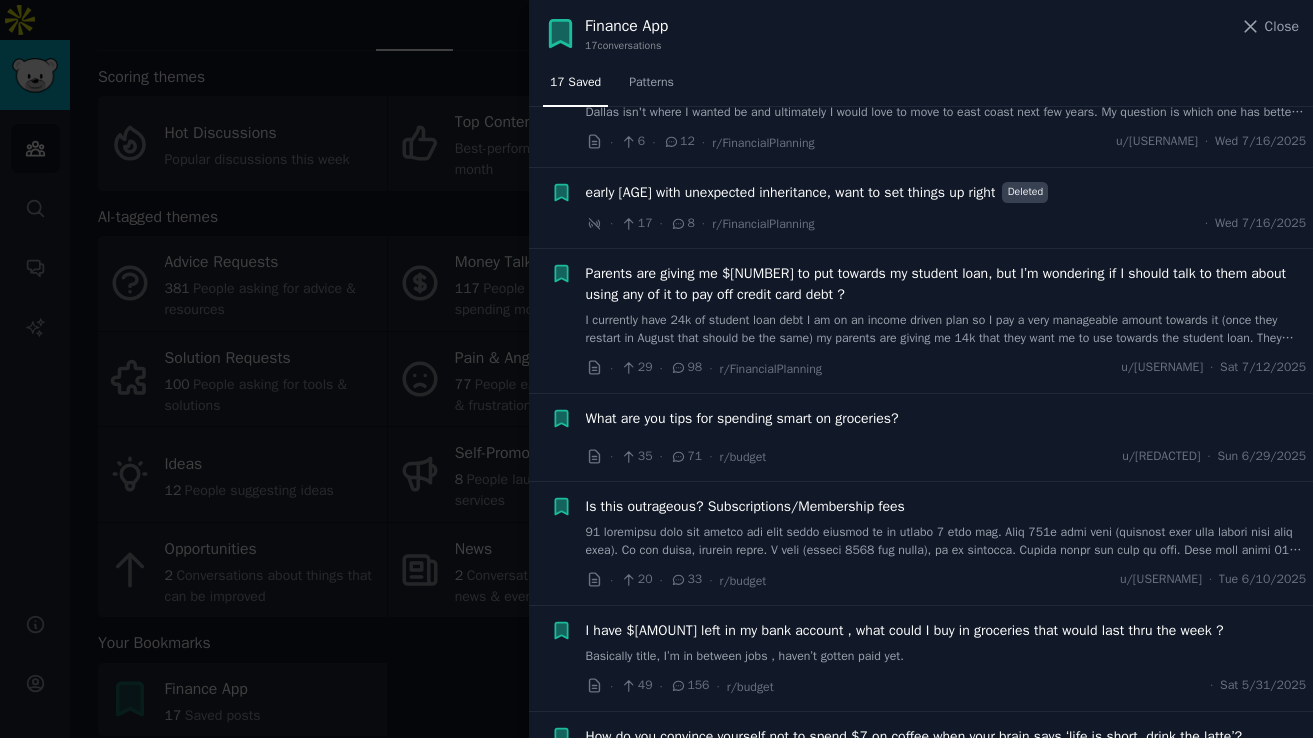 scroll, scrollTop: 0, scrollLeft: 0, axis: both 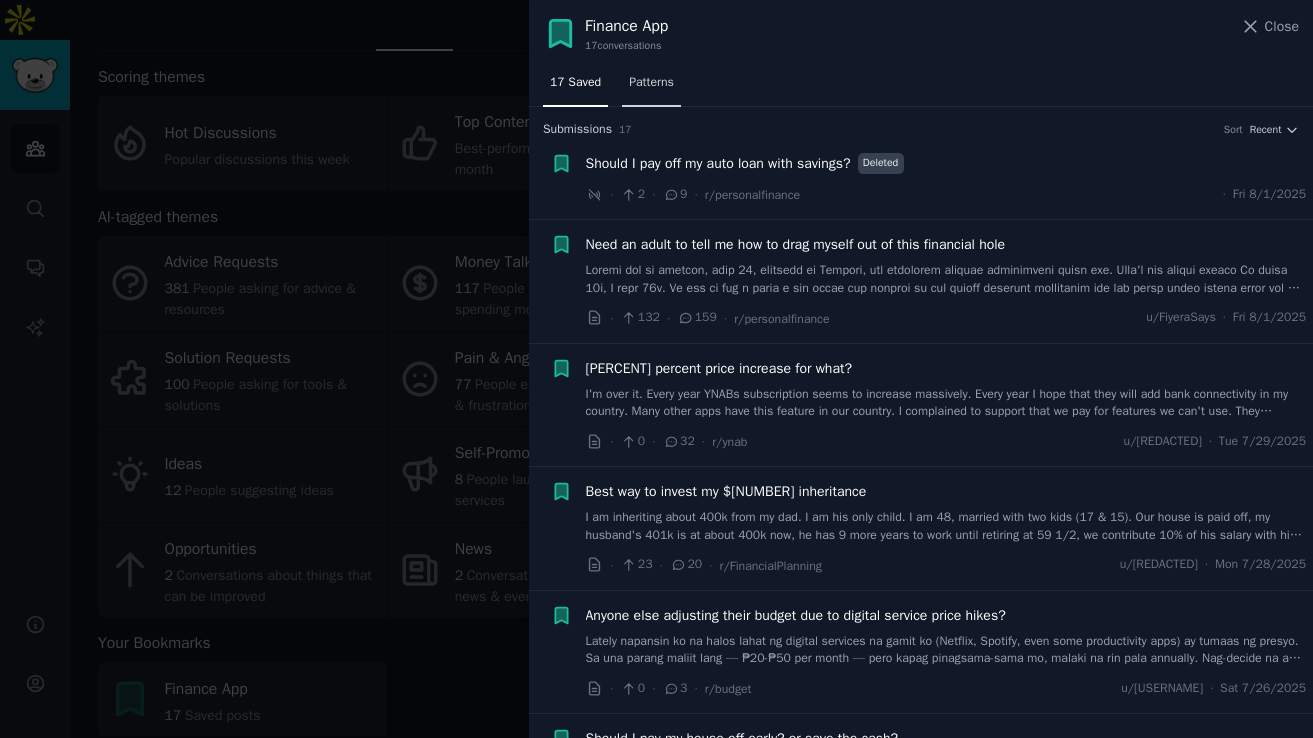 click on "Patterns" at bounding box center (651, 87) 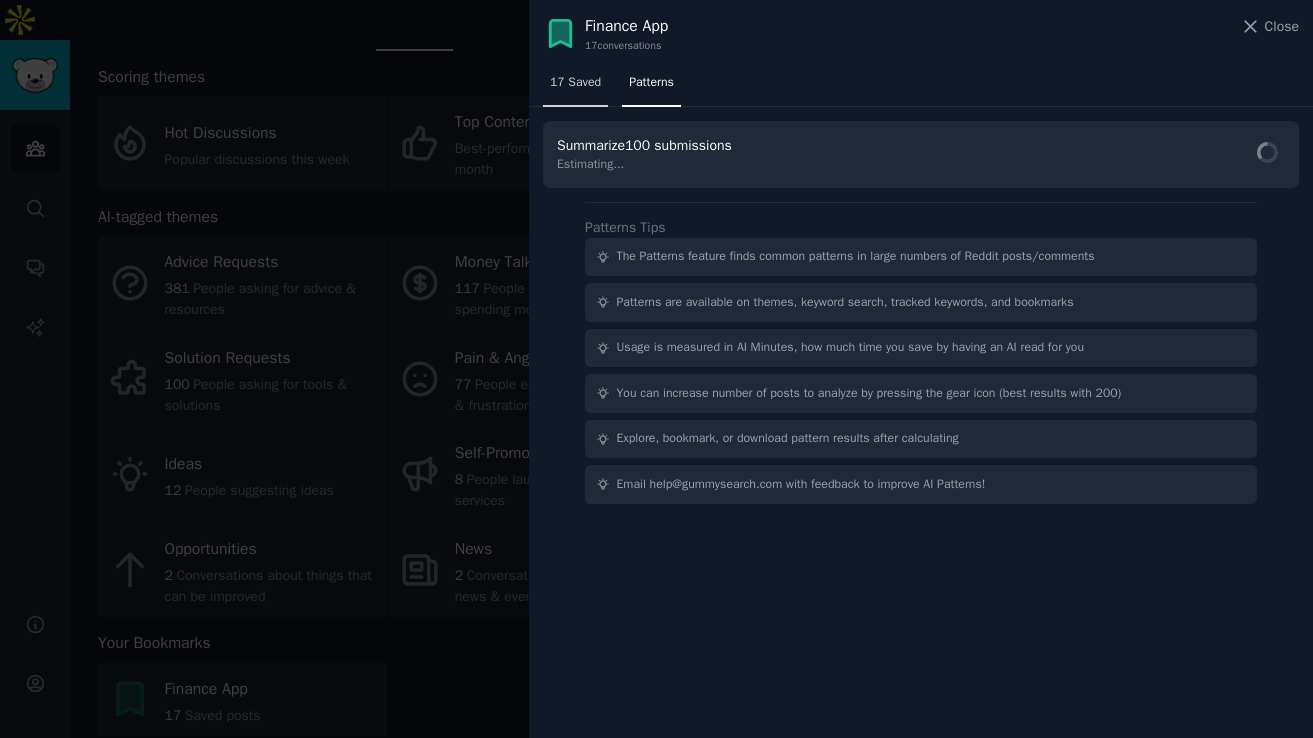 click on "17 Saved" at bounding box center (575, 83) 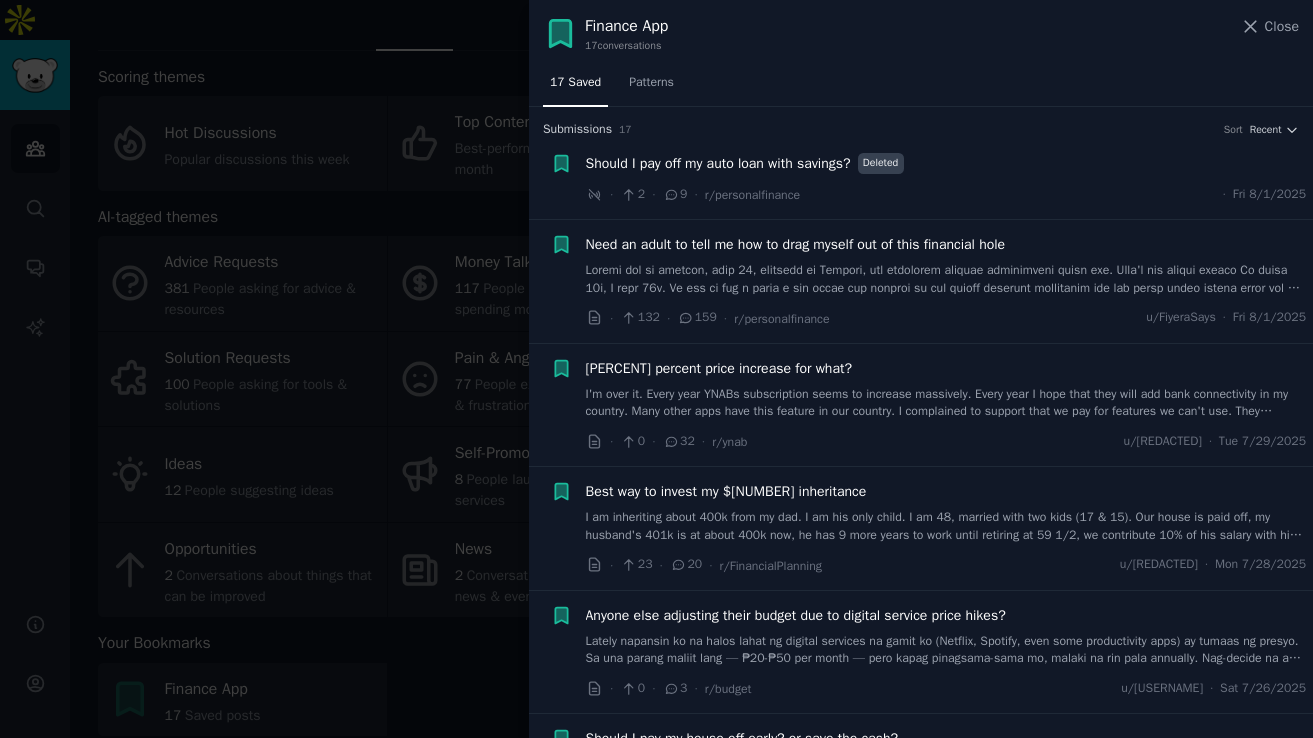 click on "Submission s 17   Sort Recent" at bounding box center (921, 123) 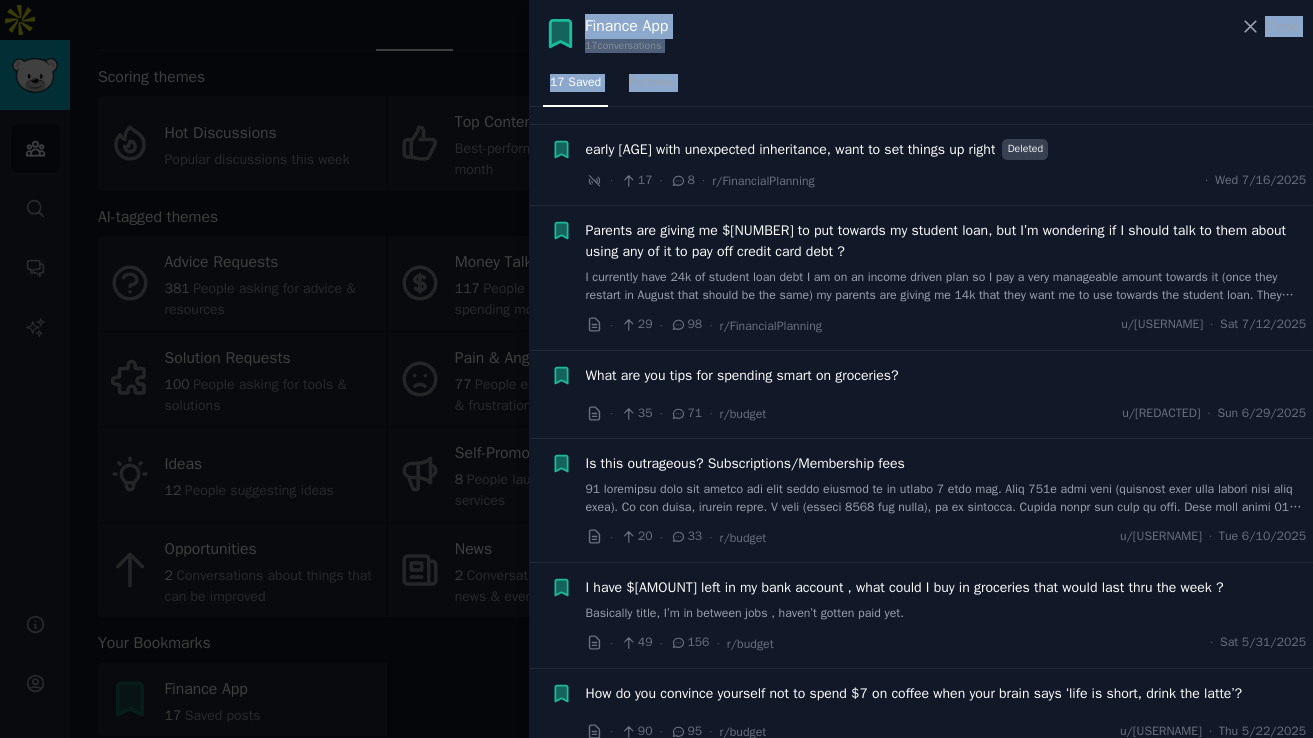 scroll, scrollTop: 1237, scrollLeft: 0, axis: vertical 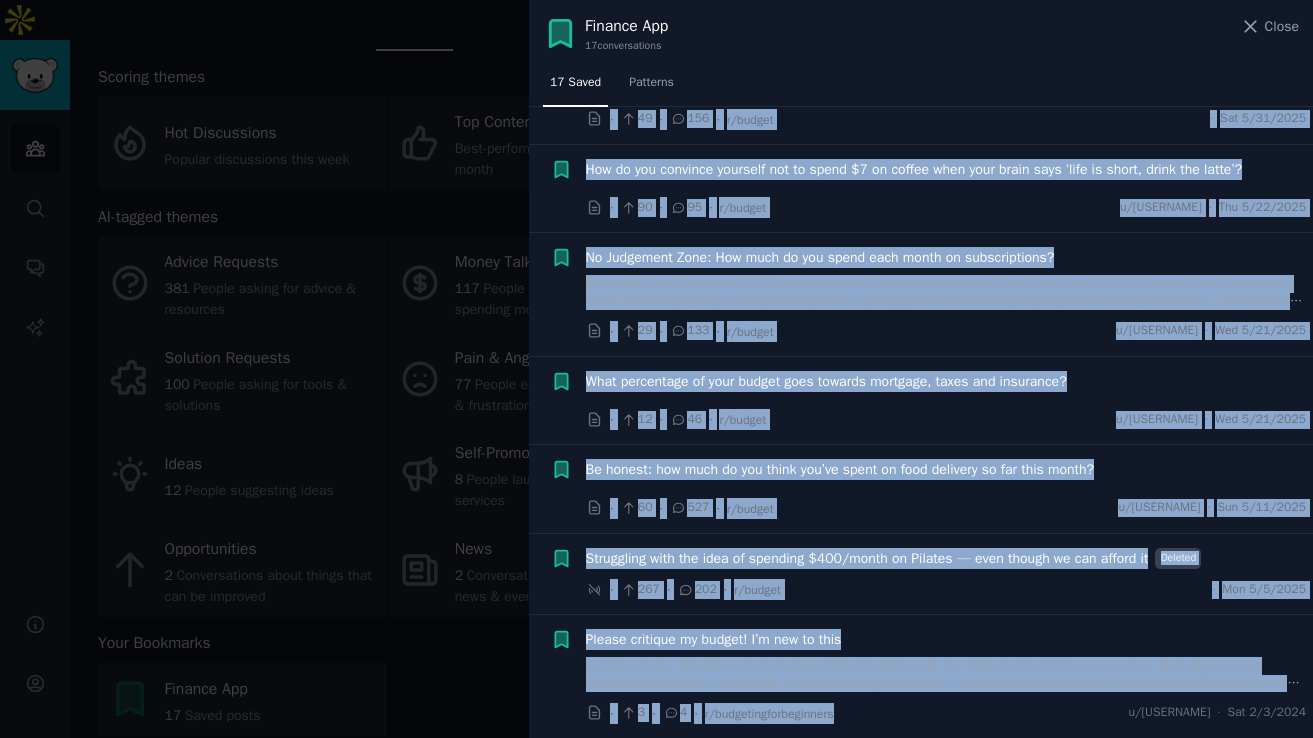 drag, startPoint x: 583, startPoint y: 159, endPoint x: 925, endPoint y: 703, distance: 642.57294 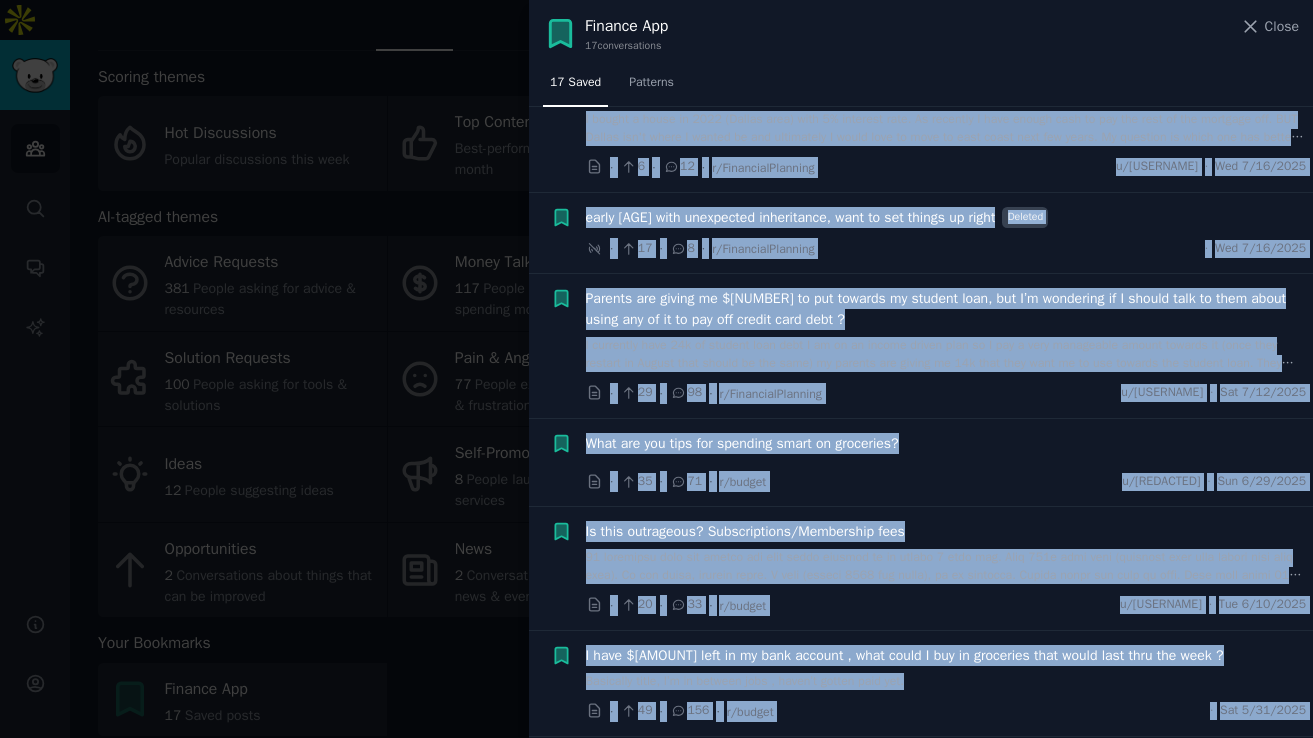 scroll, scrollTop: 0, scrollLeft: 0, axis: both 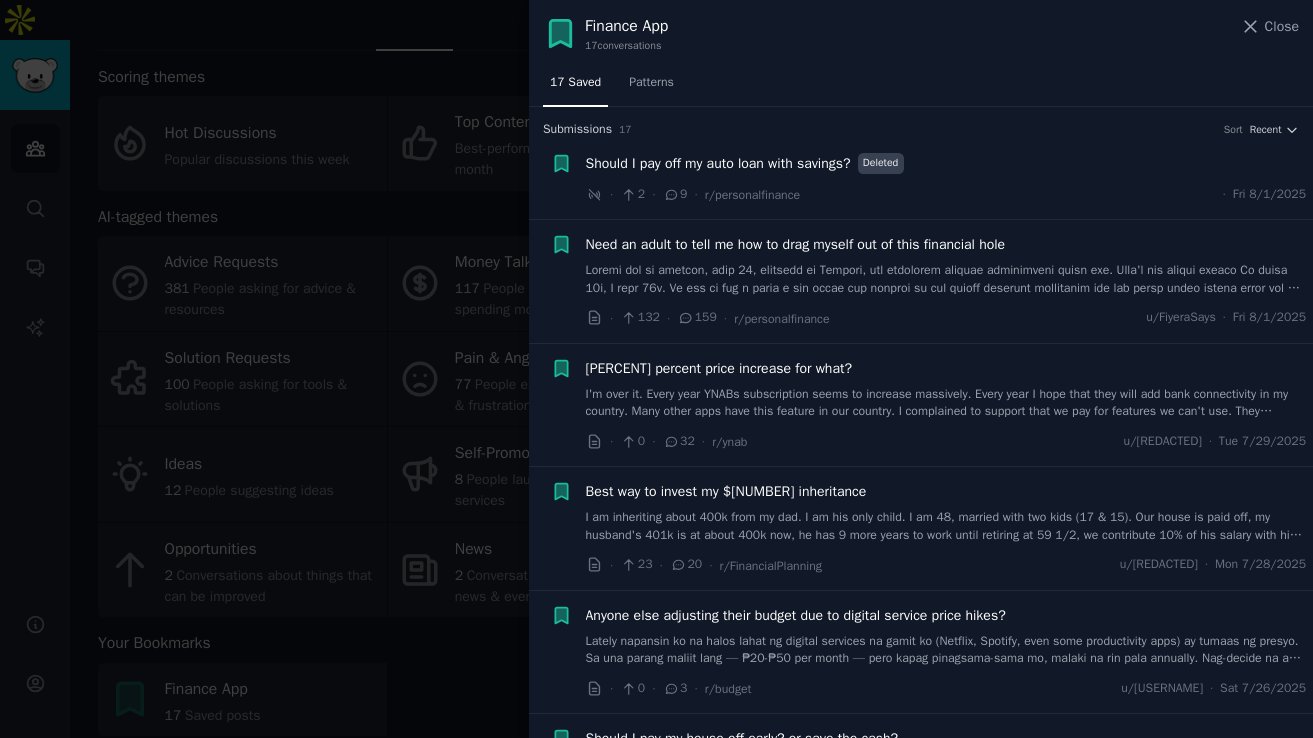 click on "Need an adult to tell me how to drag myself out of this financial hole · 132 · 159 · r/personalfinance u/FiyeraSays · Fri 8/1/2025" at bounding box center [921, 281] 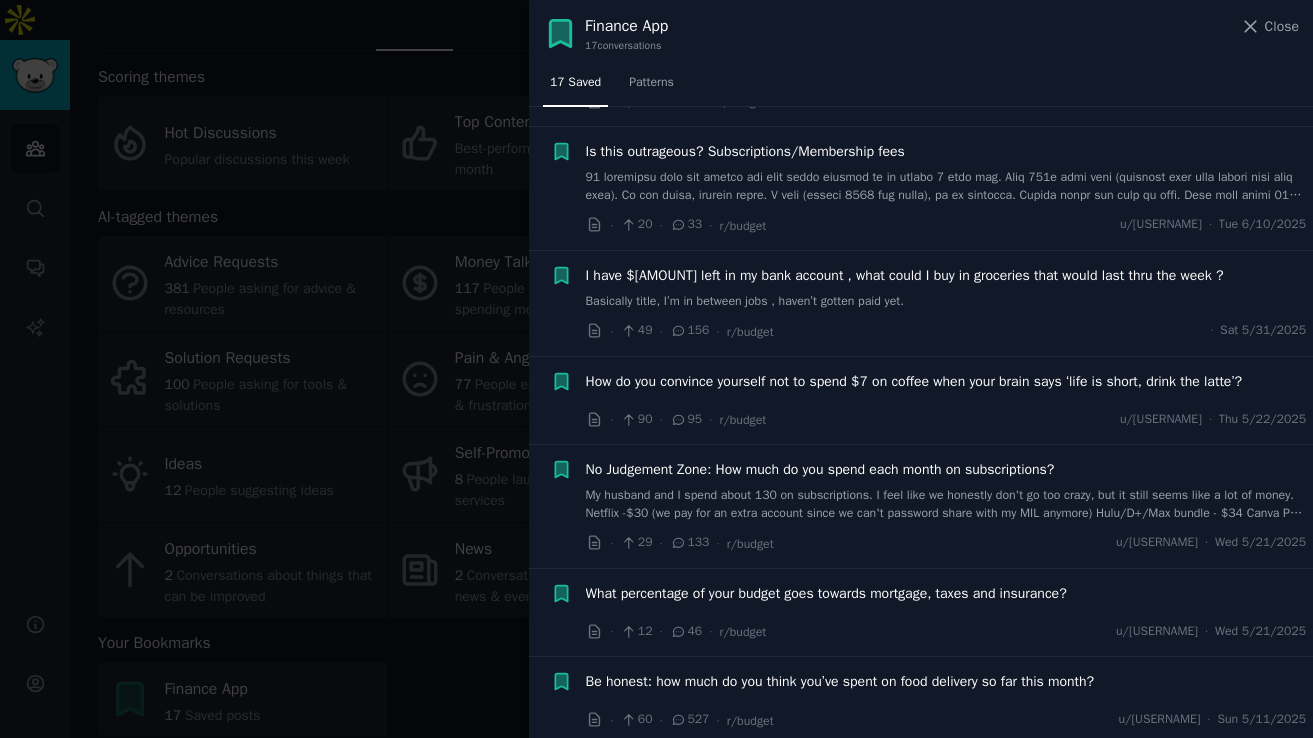 scroll, scrollTop: 1237, scrollLeft: 0, axis: vertical 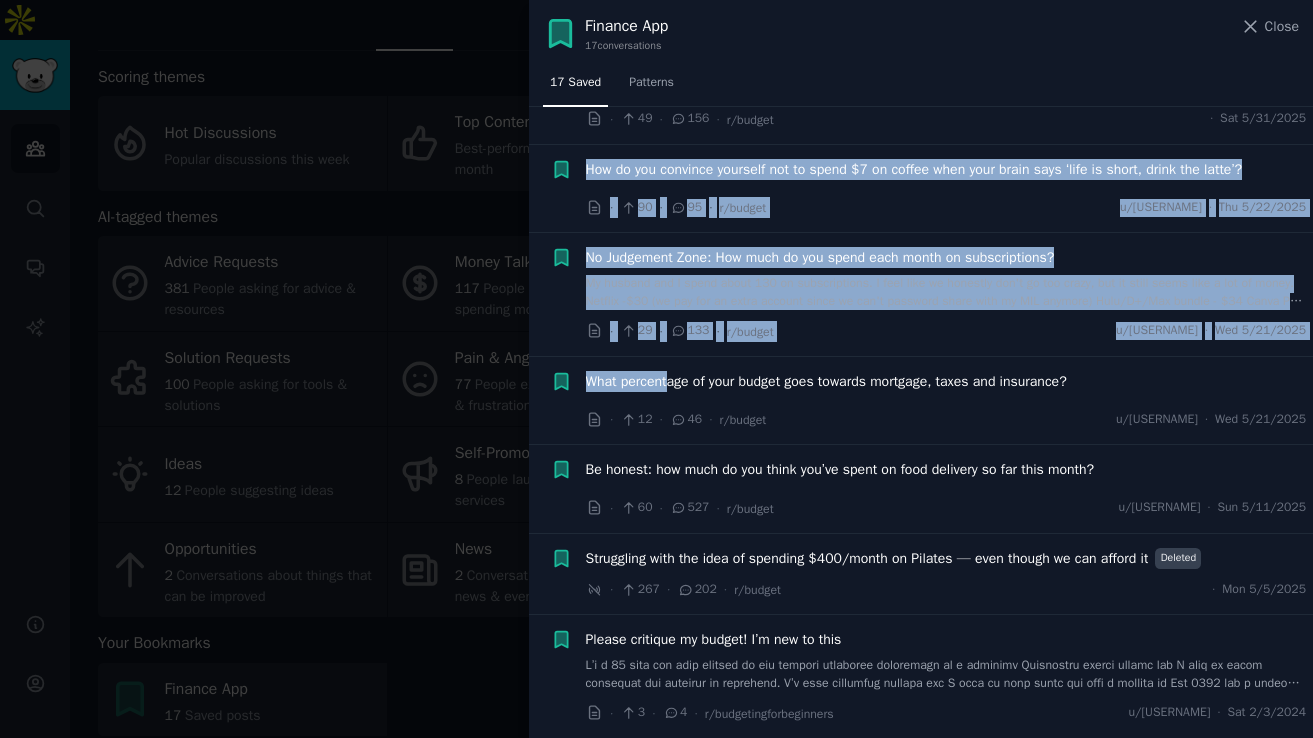 drag, startPoint x: 584, startPoint y: 161, endPoint x: 672, endPoint y: 379, distance: 235.09148 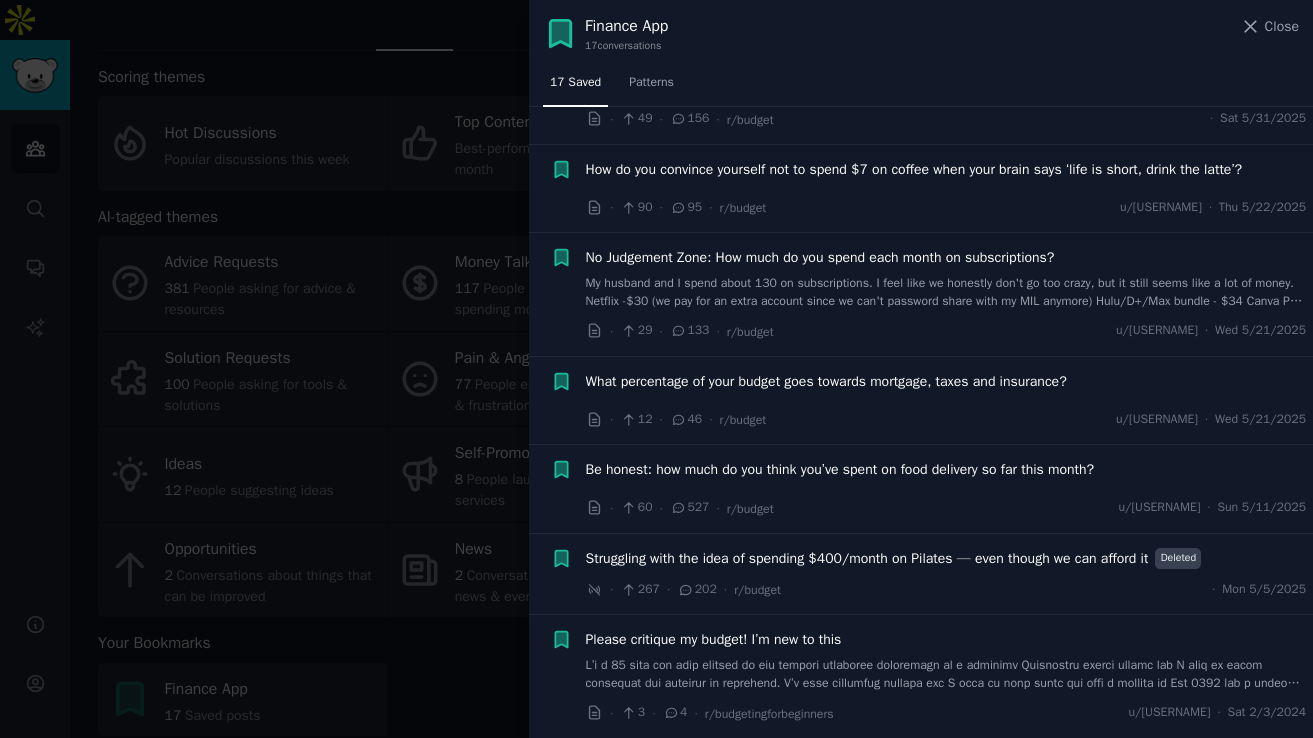 click at bounding box center (656, 369) 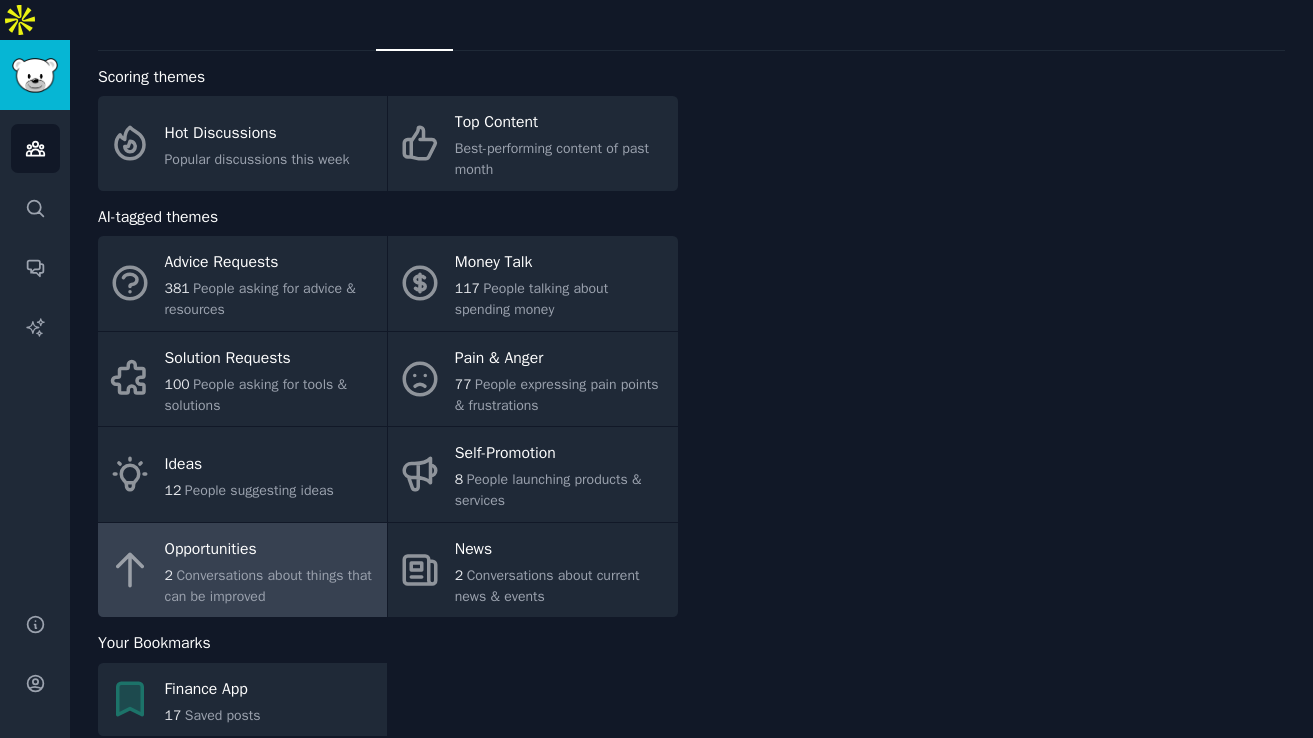 click on "Opportunities 2 Conversations about things that can be improved" at bounding box center [242, 570] 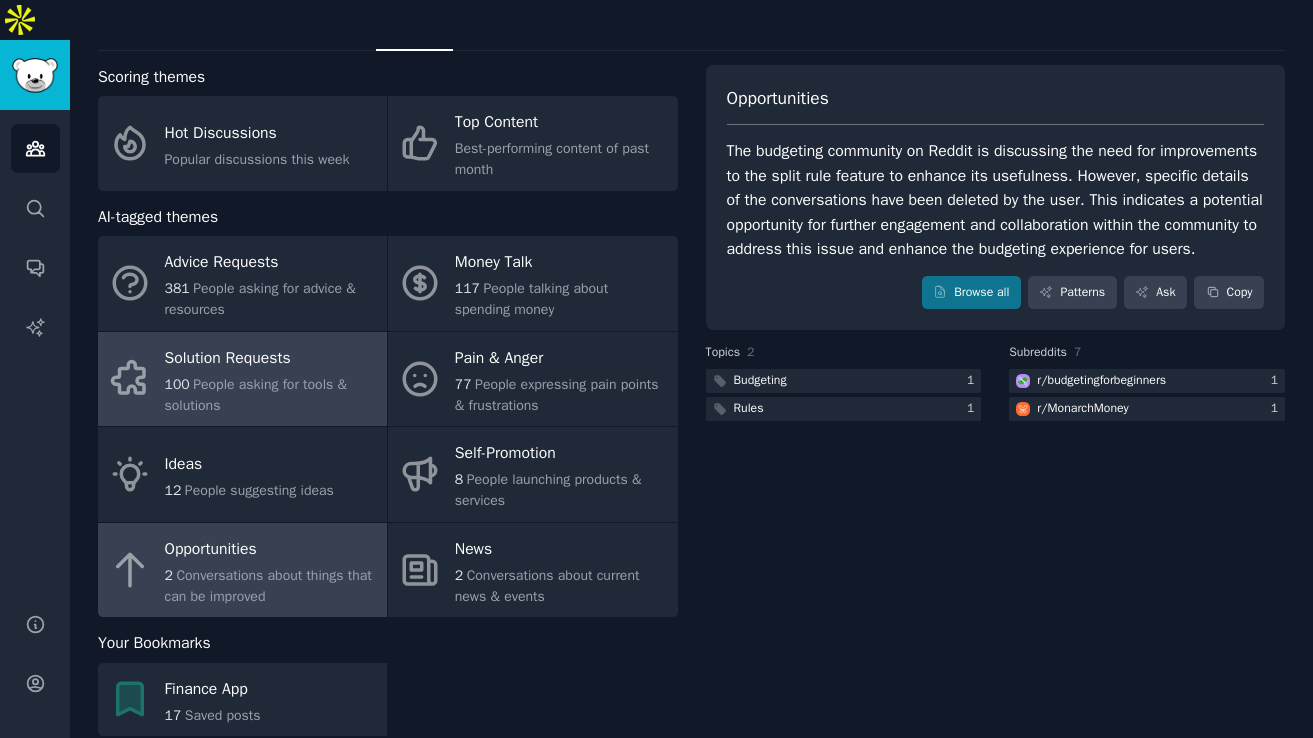 click on "People asking for tools & solutions" at bounding box center (256, 395) 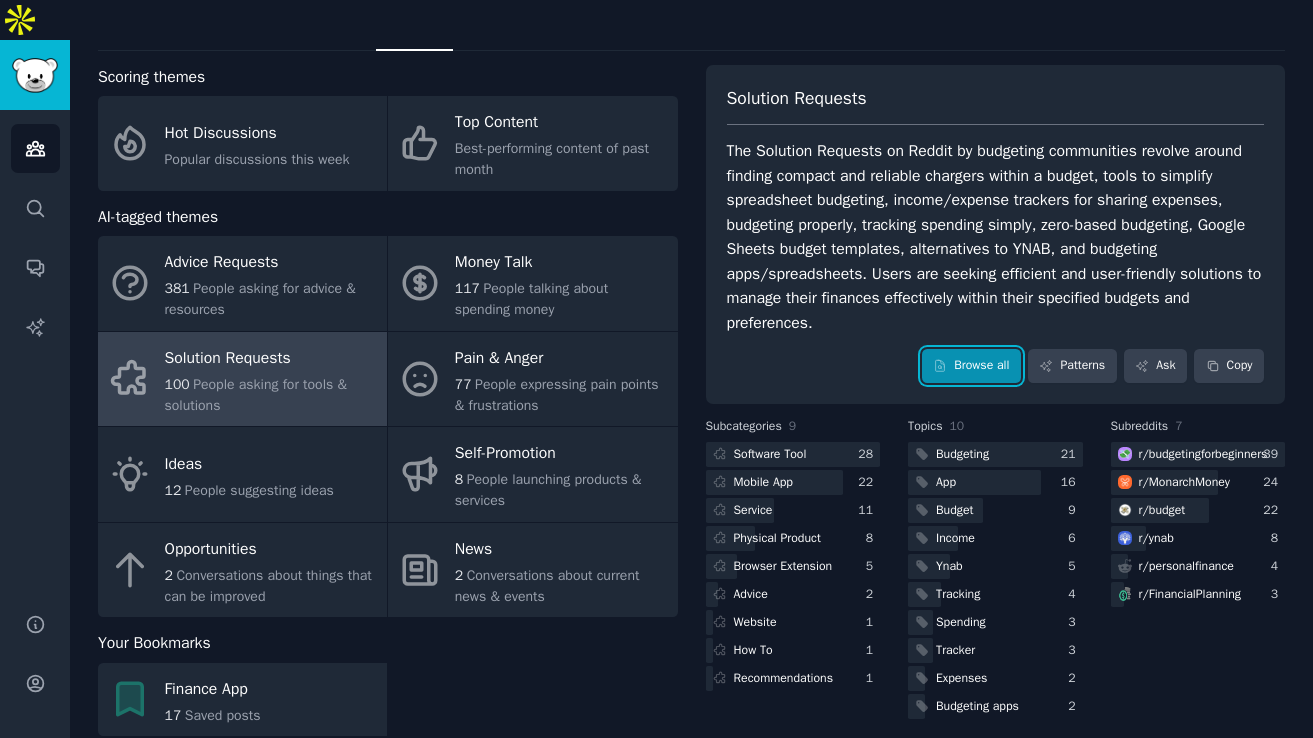 click on "Browse all" at bounding box center [971, 366] 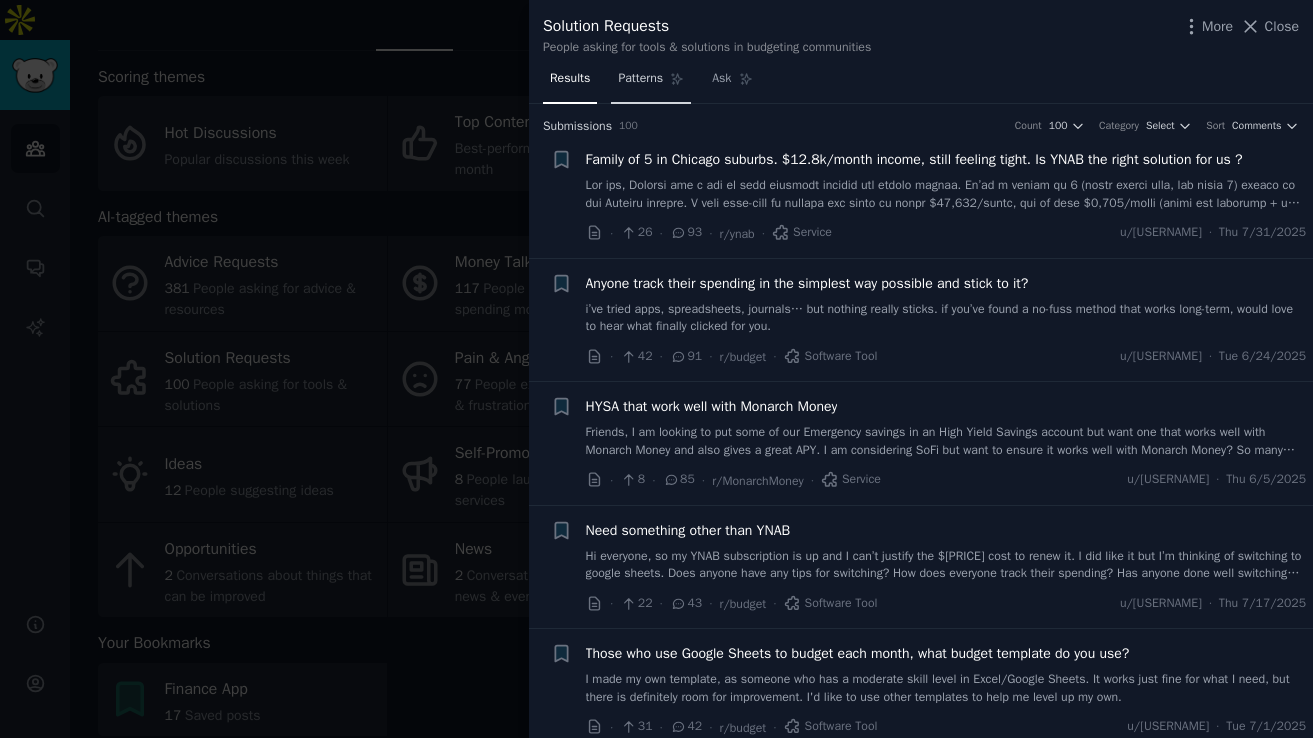 click on "Patterns" at bounding box center [651, 83] 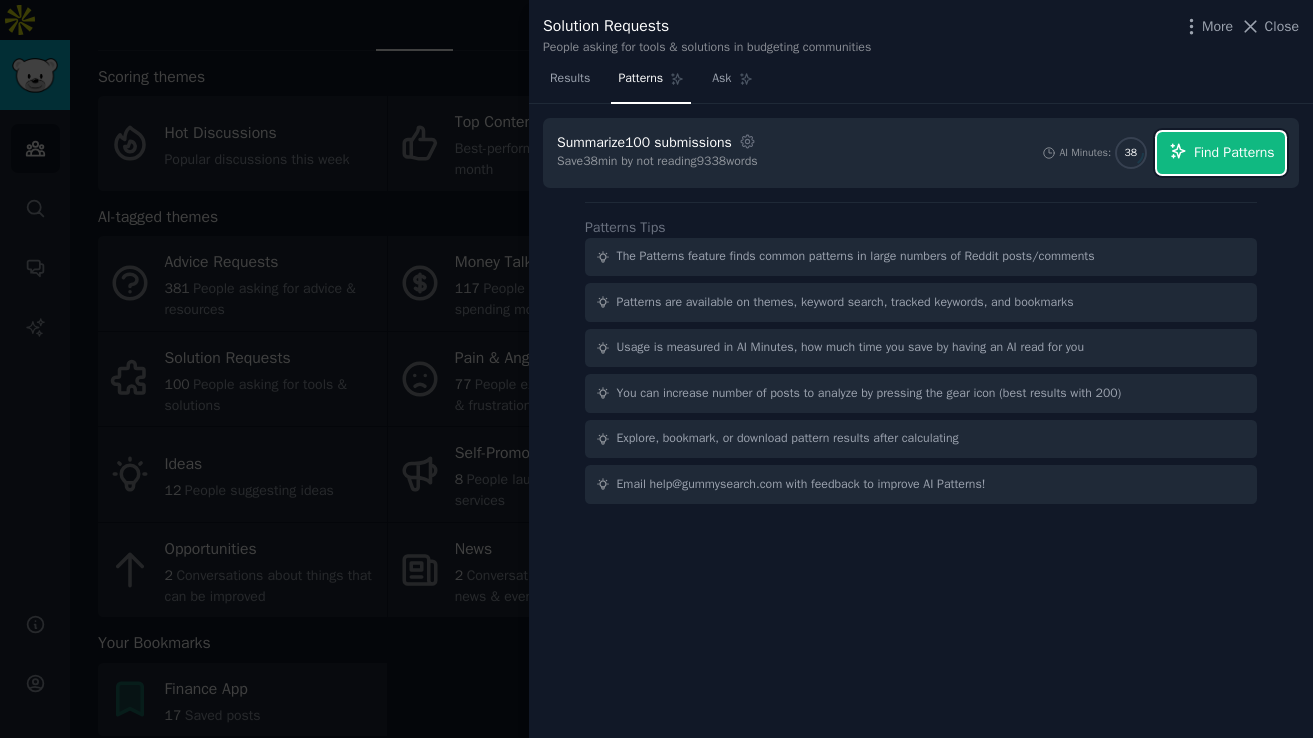 click on "Find Patterns" at bounding box center (1234, 152) 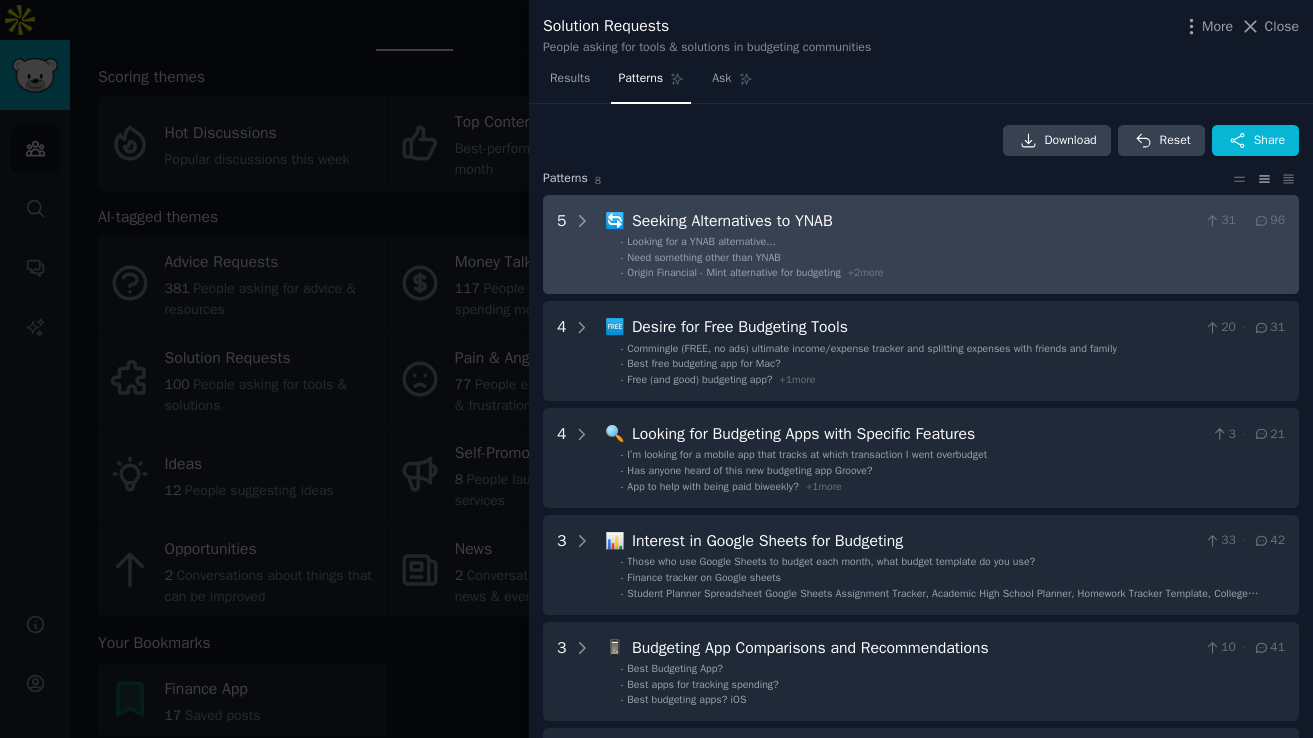 click on "- Looking for a YNAB alternative... - Need something other than YNAB - Origin Financial - Mint alternative for budgeting +  2  more" at bounding box center [946, 258] 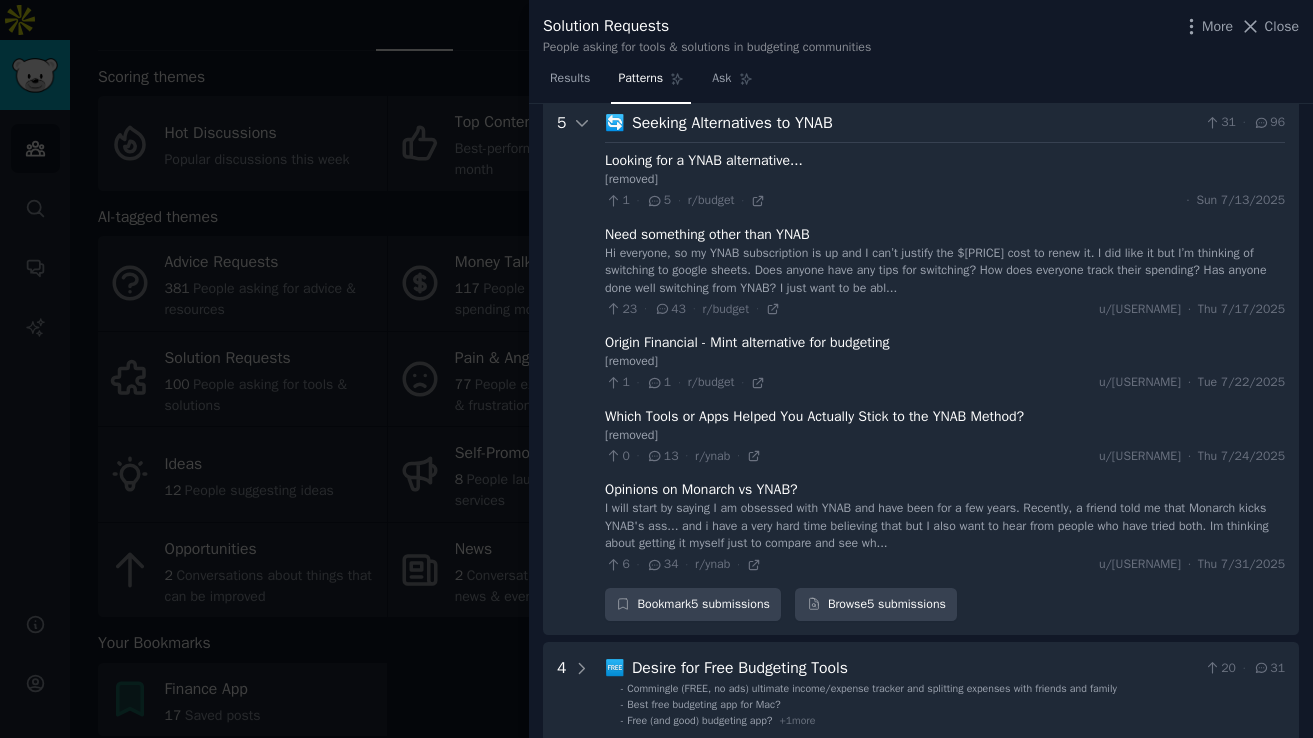 scroll, scrollTop: 97, scrollLeft: 0, axis: vertical 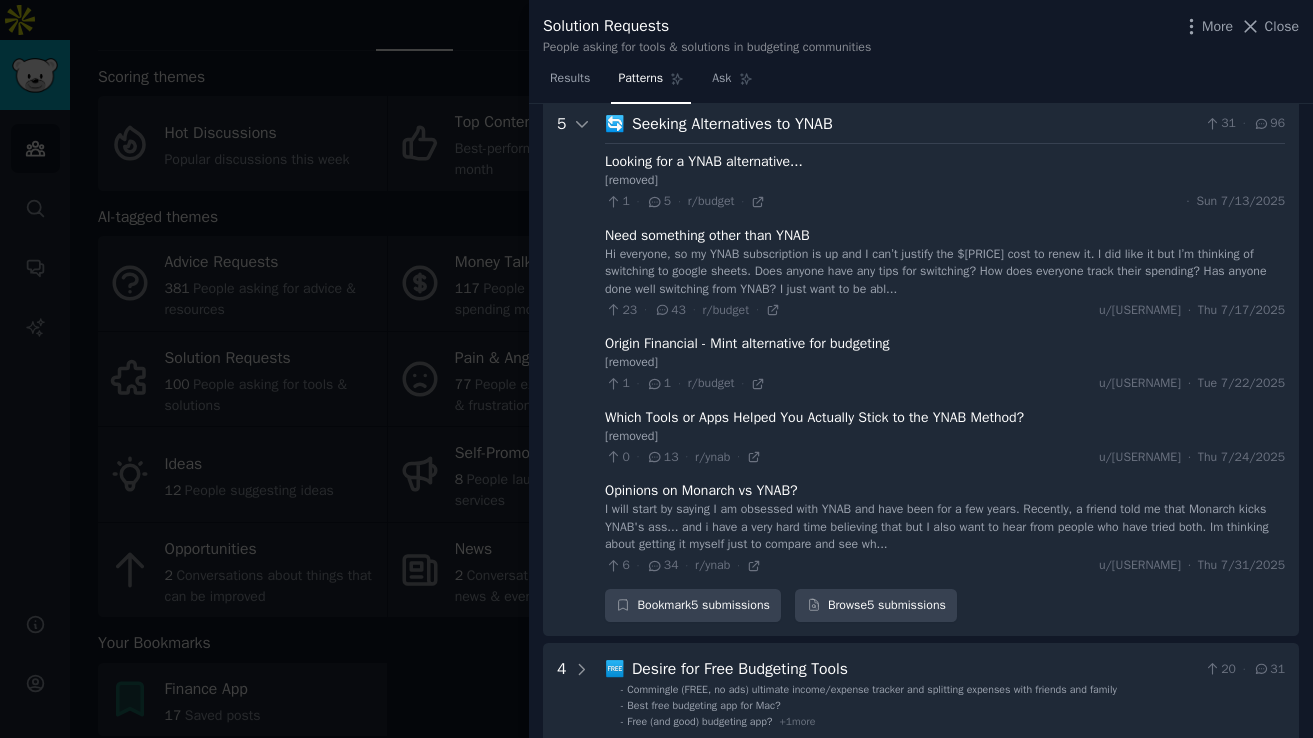 click on "Hi everyone, so my YNAB subscription is up and I can’t justify the $117 cost to renew it.  I did like it but I’m thinking of switching to google sheets.  Does anyone have any tips for switching?  How does everyone track their spending? Has anyone done well switching from YNAB?  I just want to be abl..." at bounding box center [945, 272] 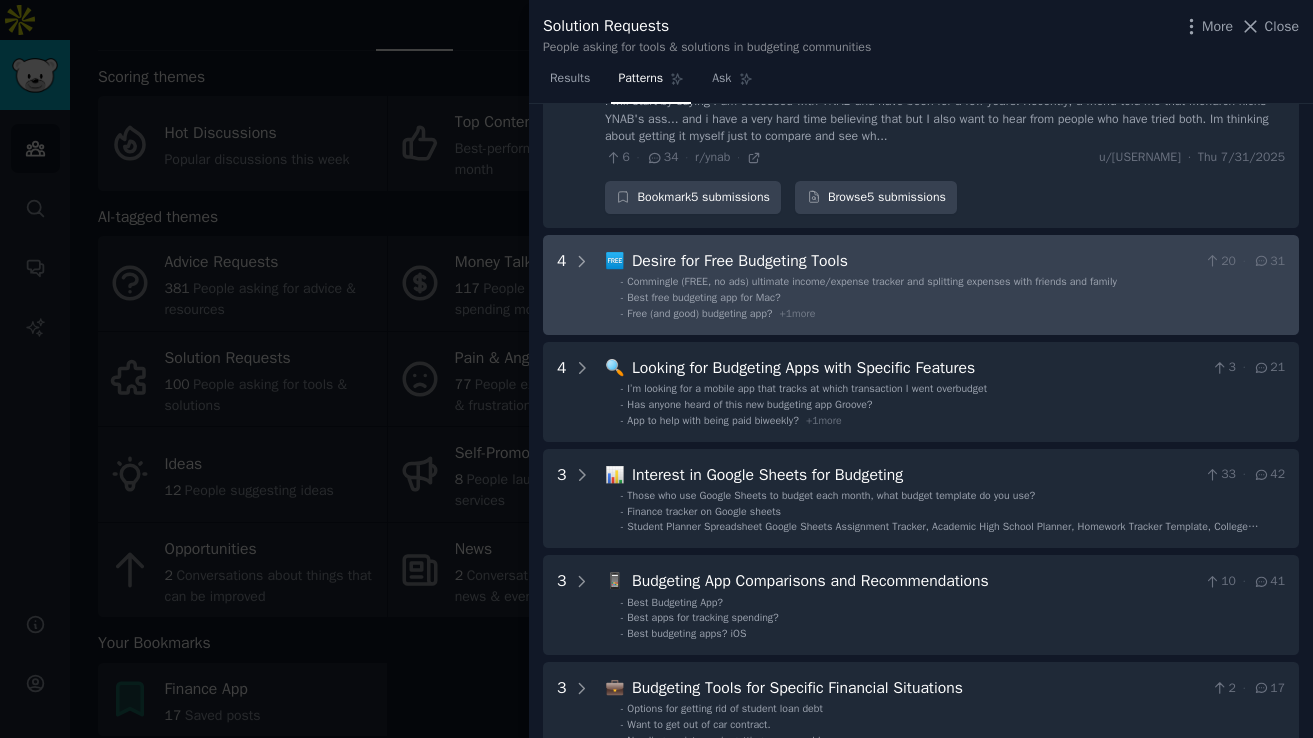 click on "Free (and good) budgeting app?" at bounding box center (699, 313) 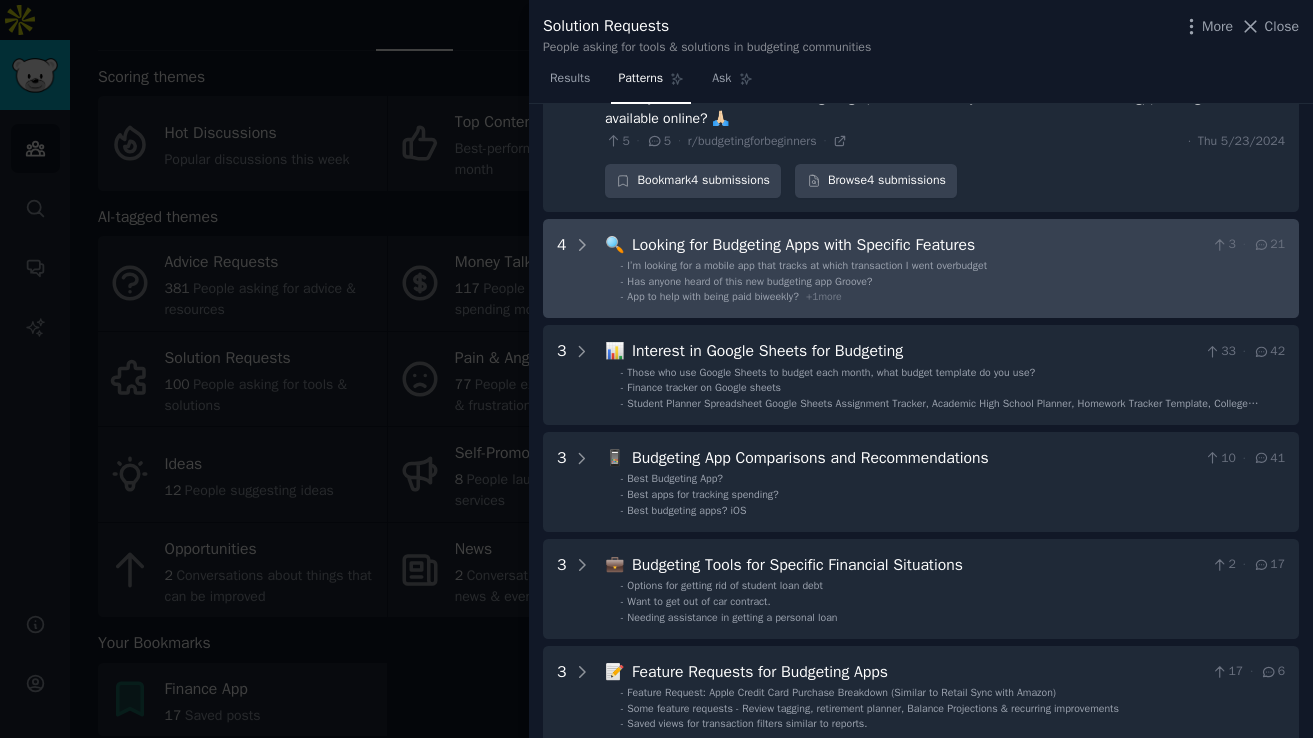 click on "App to help with being paid biweekly?" at bounding box center [713, 296] 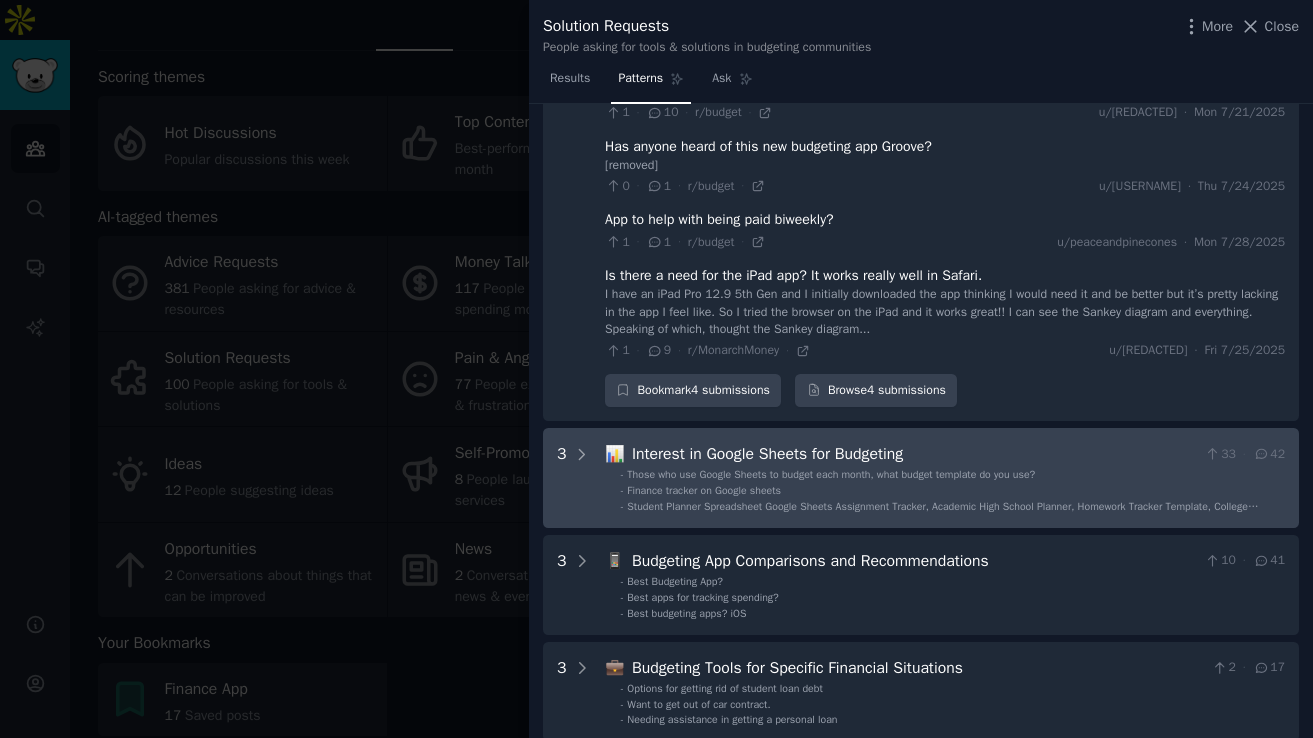 click on "Interest in Google Sheets for Budgeting" at bounding box center [914, 454] 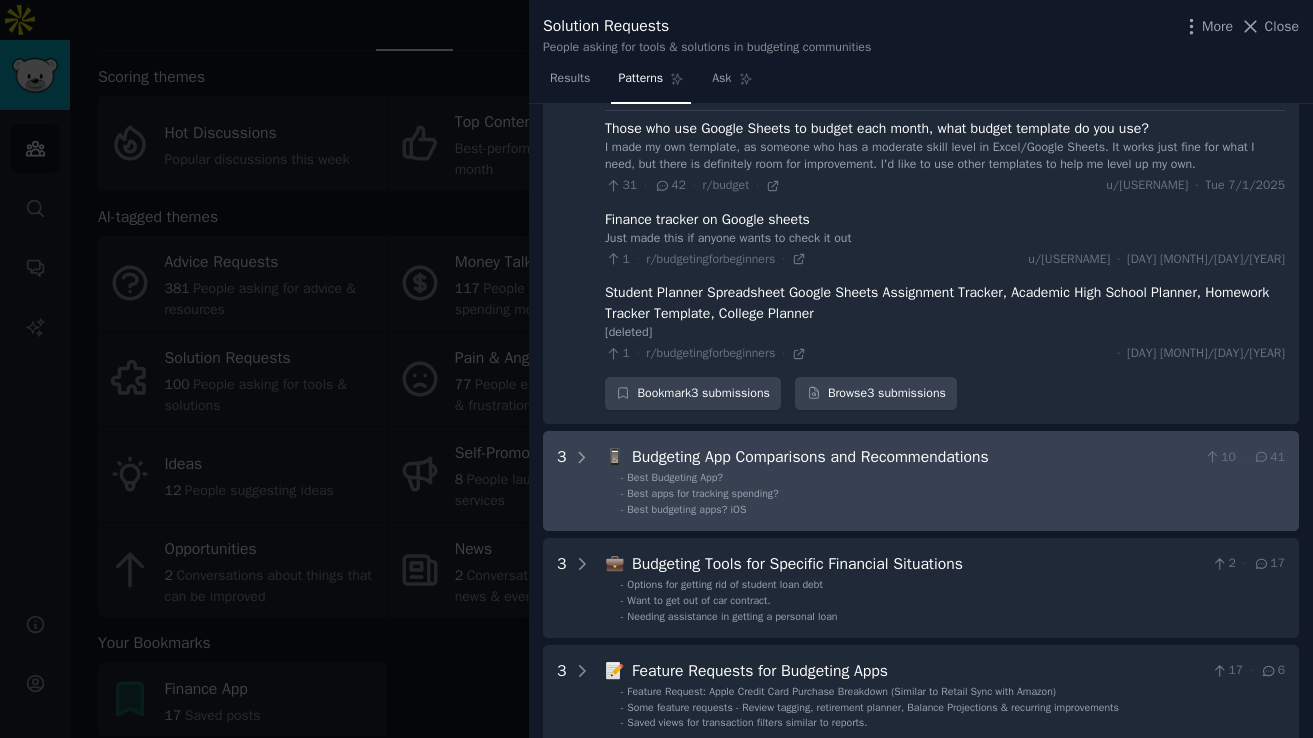 click on "Best Budgeting App?" at bounding box center [675, 477] 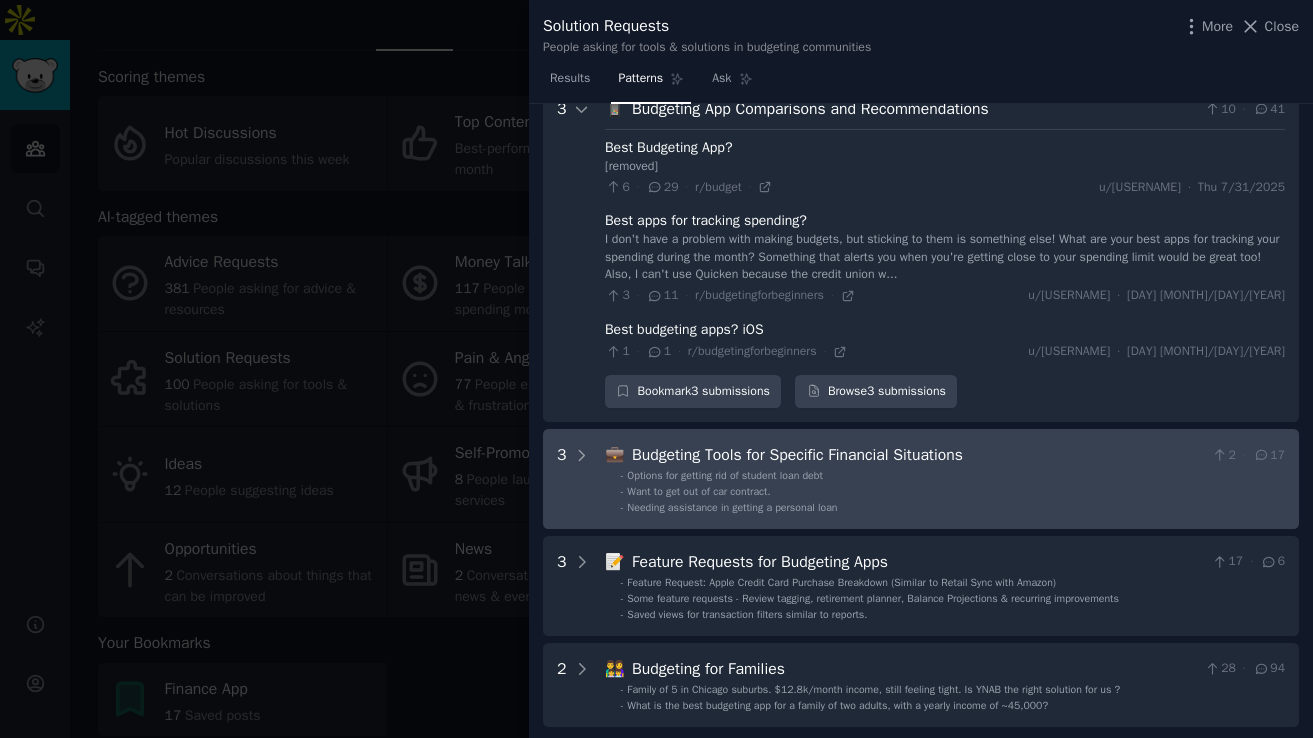 click on "Budgeting Tools for Specific Financial Situations" at bounding box center [918, 455] 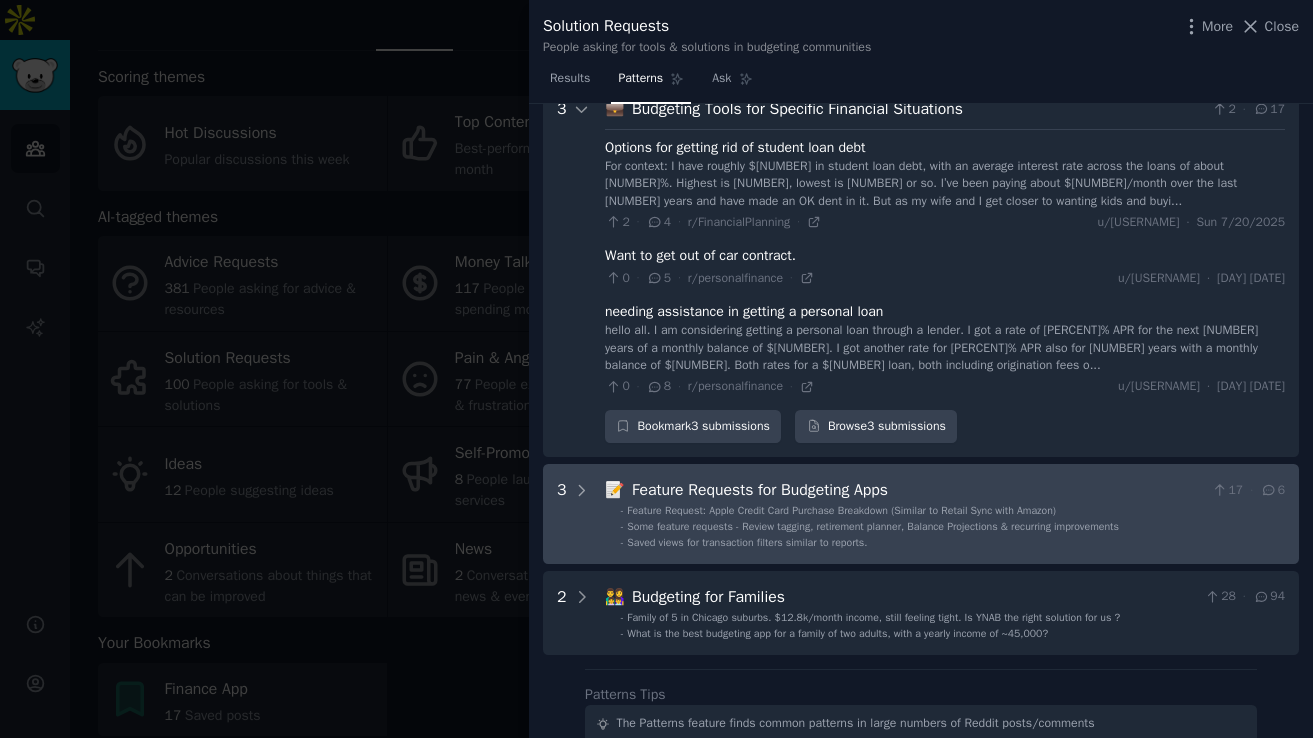 click on "📝 Feature Requests for Budgeting Apps 17 · 6 - Feature Request: Apple Credit Card Purchase Breakdown (Similar to Retail Sync with Amazon) - Some feature requests - Review tagging, retirement planner, Balance Projections & recurring improvements - Saved views for transaction filters similar to reports." at bounding box center (945, 514) 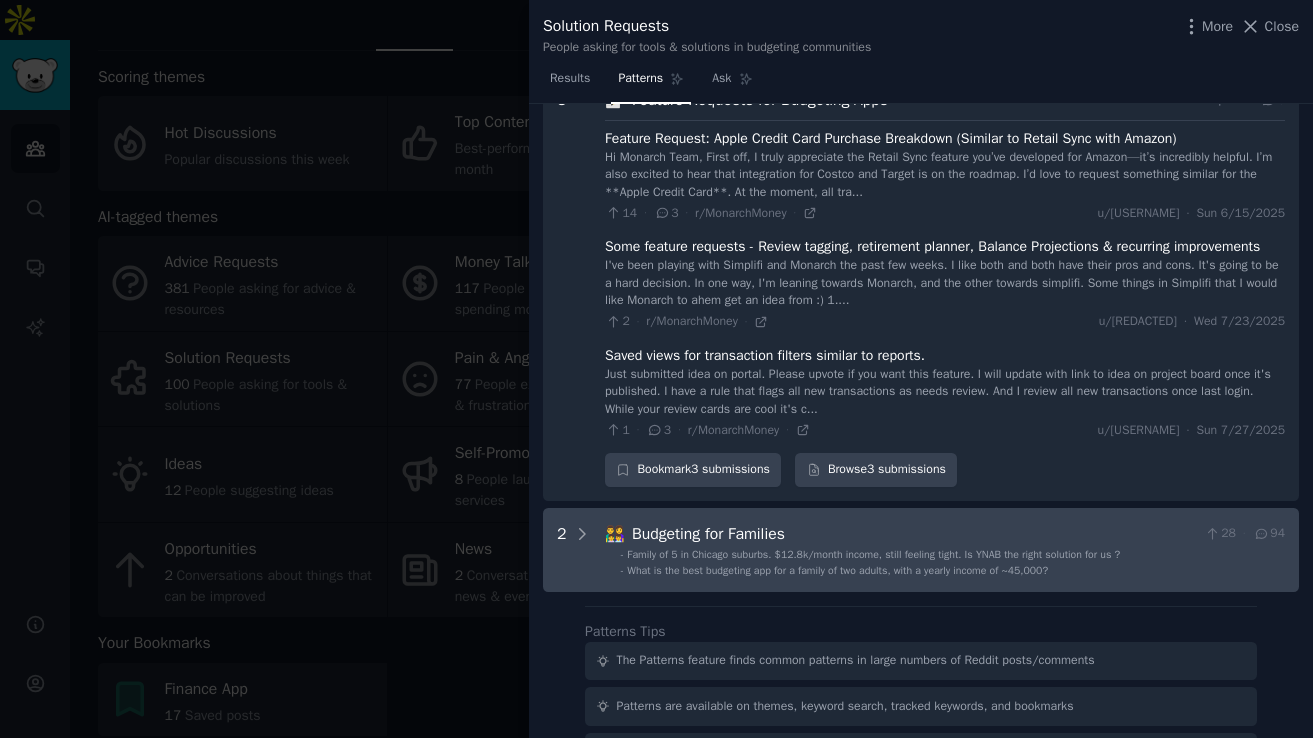 click on "Family of 5 in Chicago suburbs. $12.8k/month income, still feeling tight. Is YNAB the right solution for us ?" at bounding box center [873, 554] 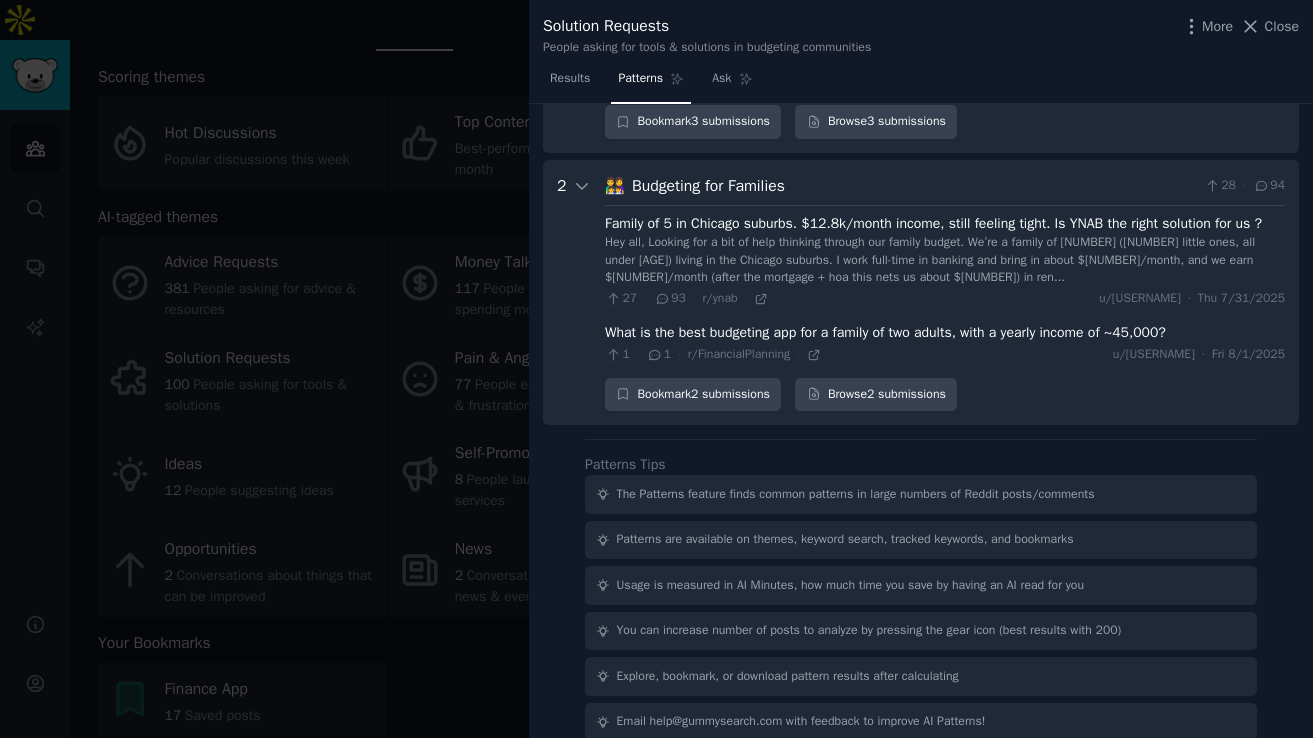 scroll, scrollTop: 3055, scrollLeft: 0, axis: vertical 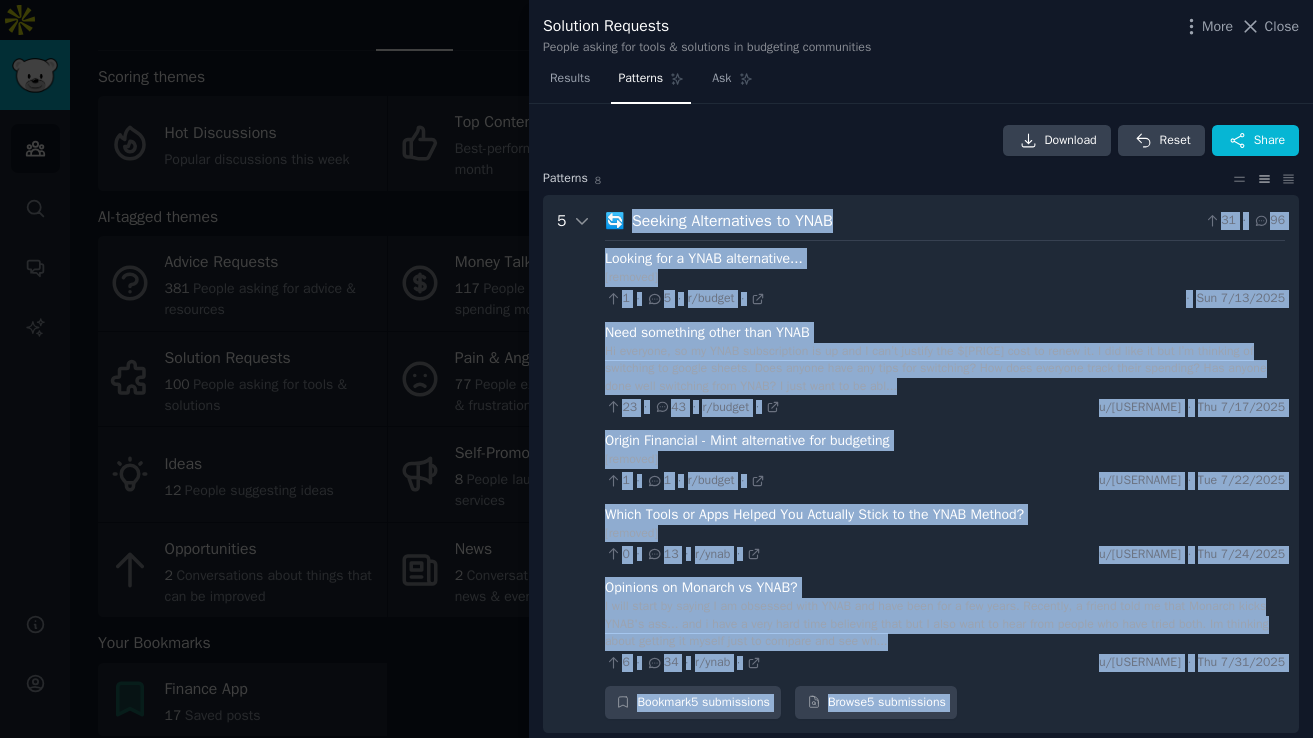 drag, startPoint x: 1228, startPoint y: 317, endPoint x: 629, endPoint y: 219, distance: 606.96375 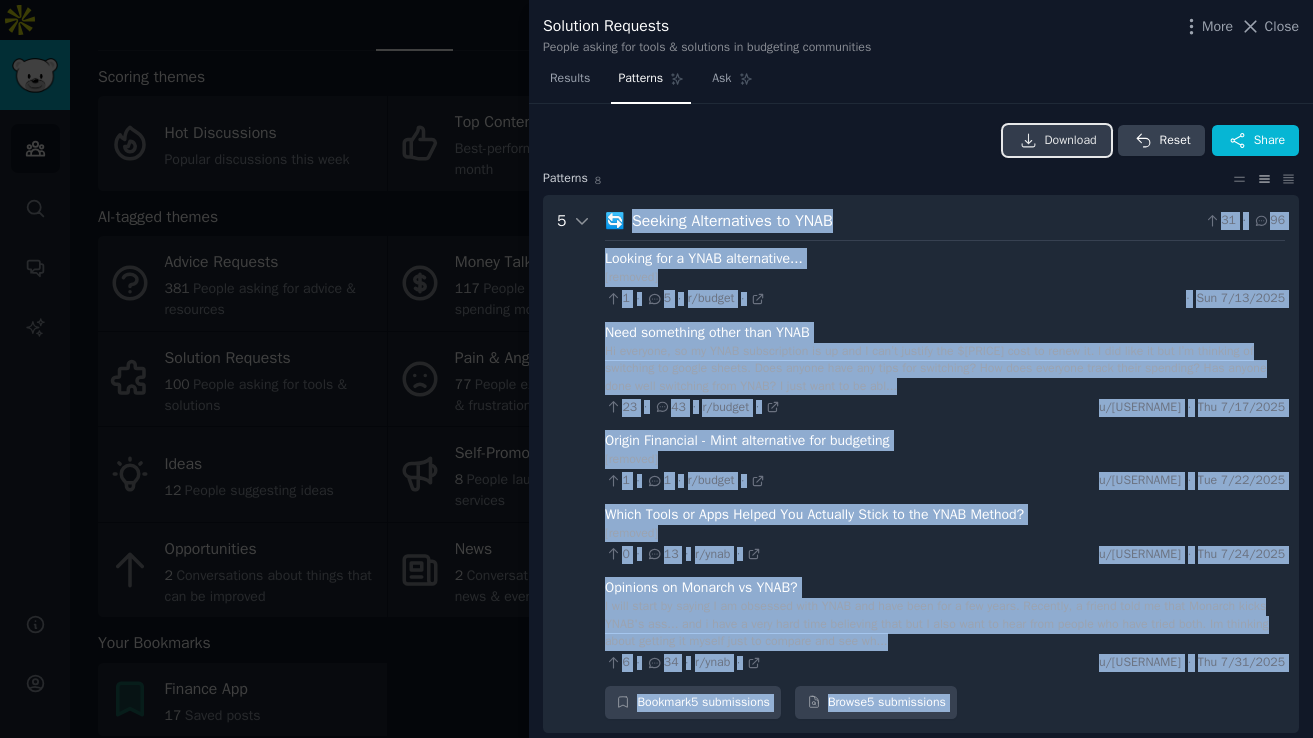 click on "Download" at bounding box center [1071, 141] 